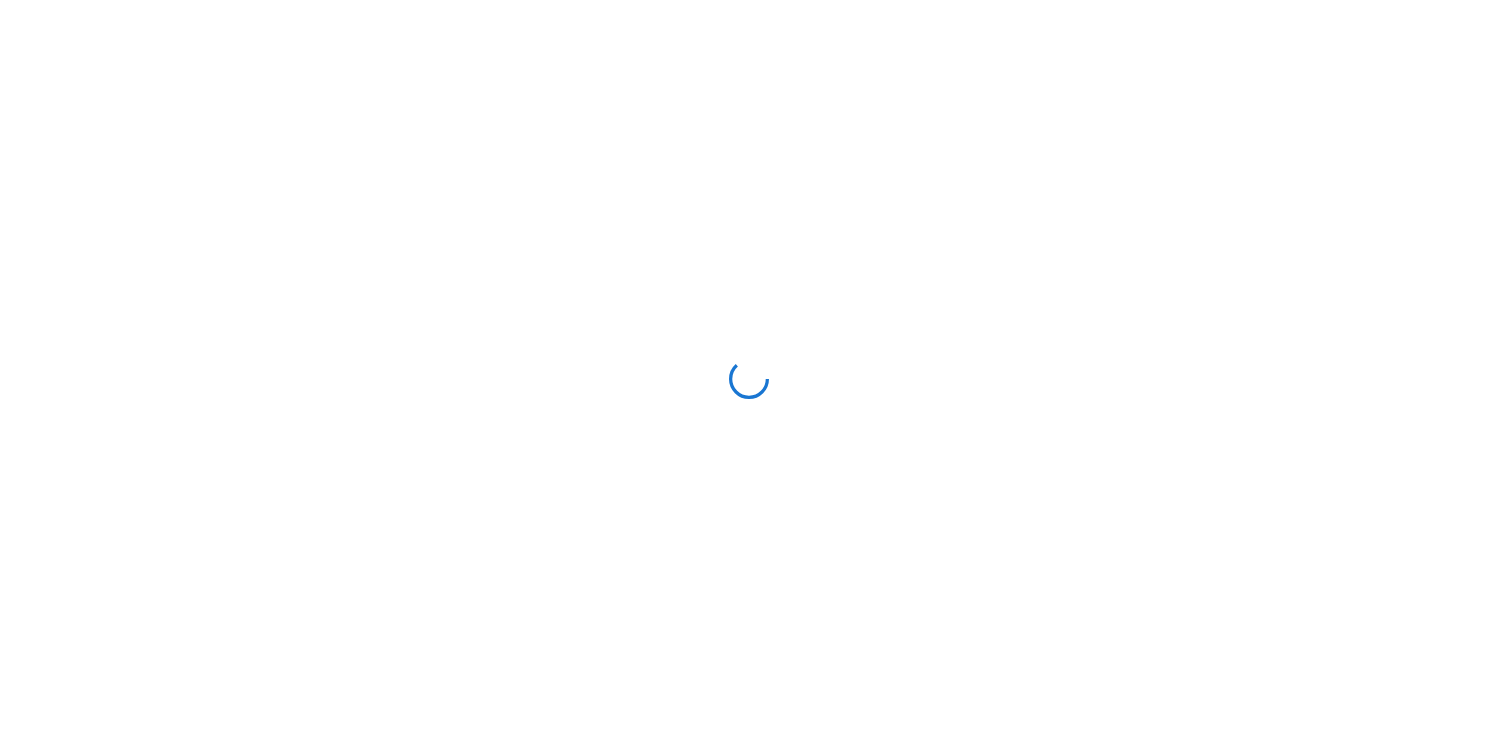 scroll, scrollTop: 0, scrollLeft: 0, axis: both 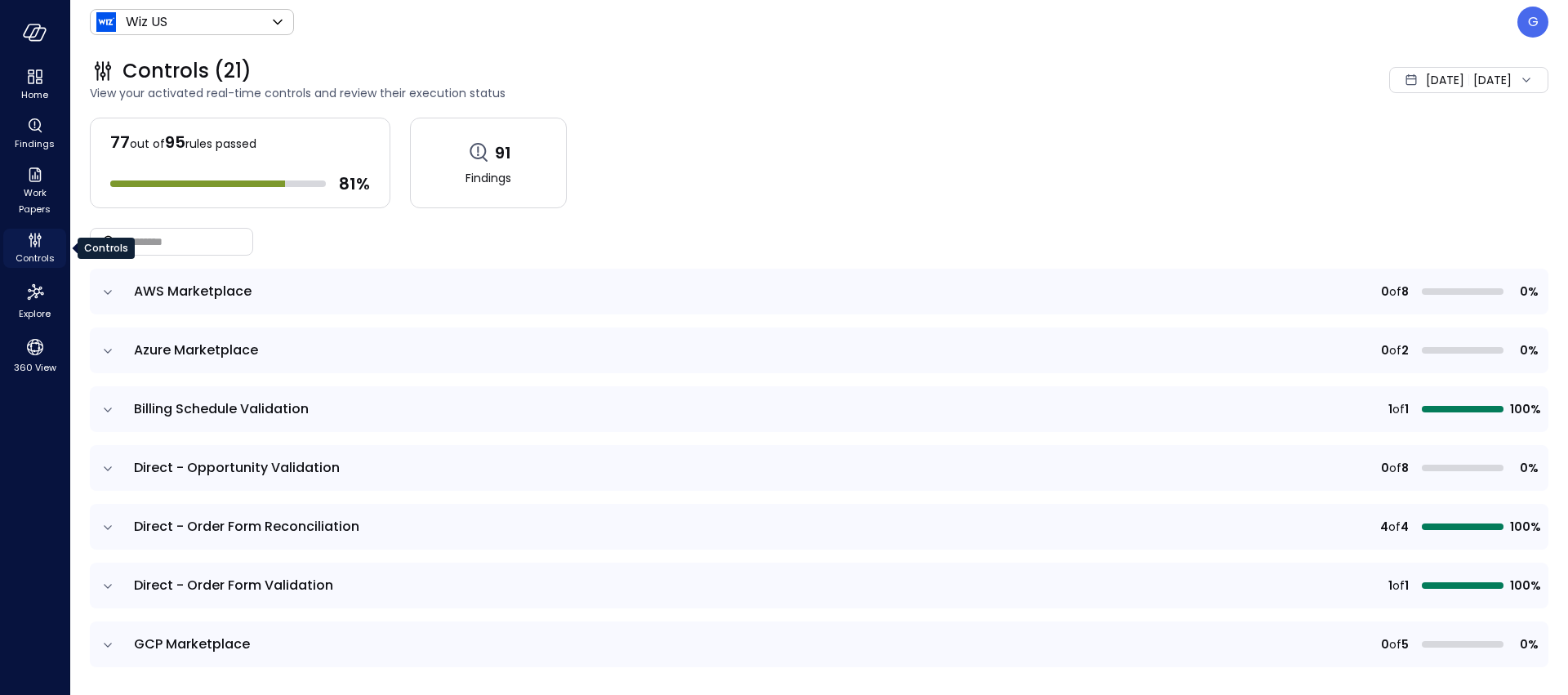 click on "Controls" at bounding box center (35, 258) 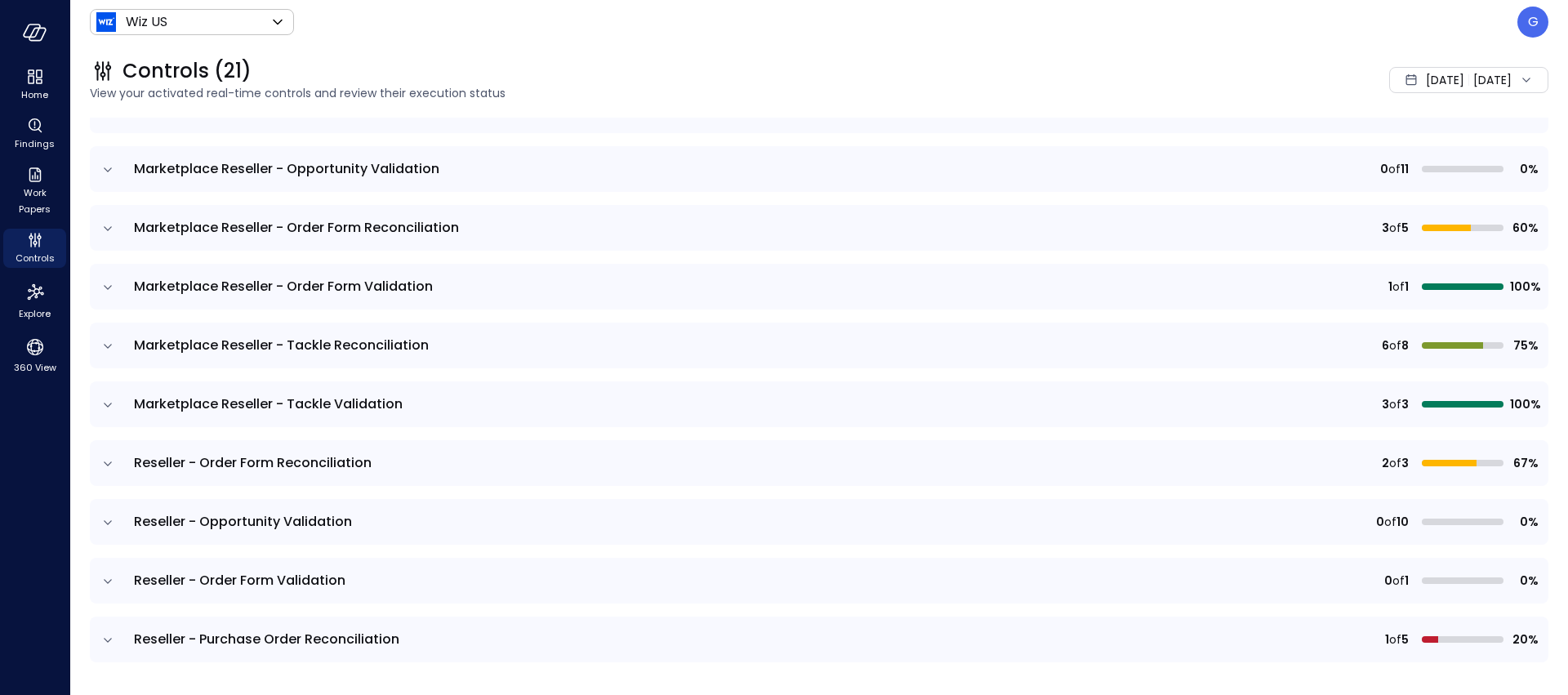 scroll, scrollTop: 0, scrollLeft: 0, axis: both 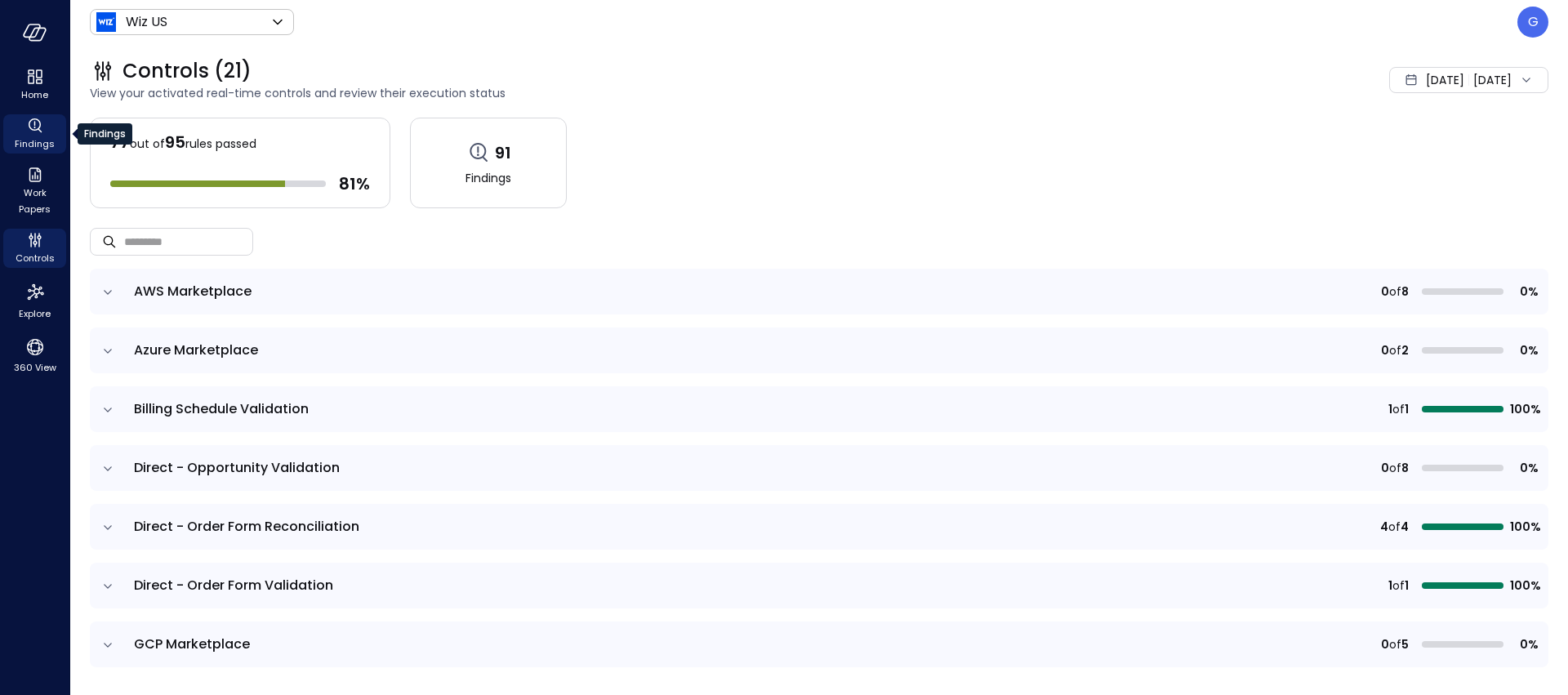 click on "Findings" at bounding box center [34, 134] 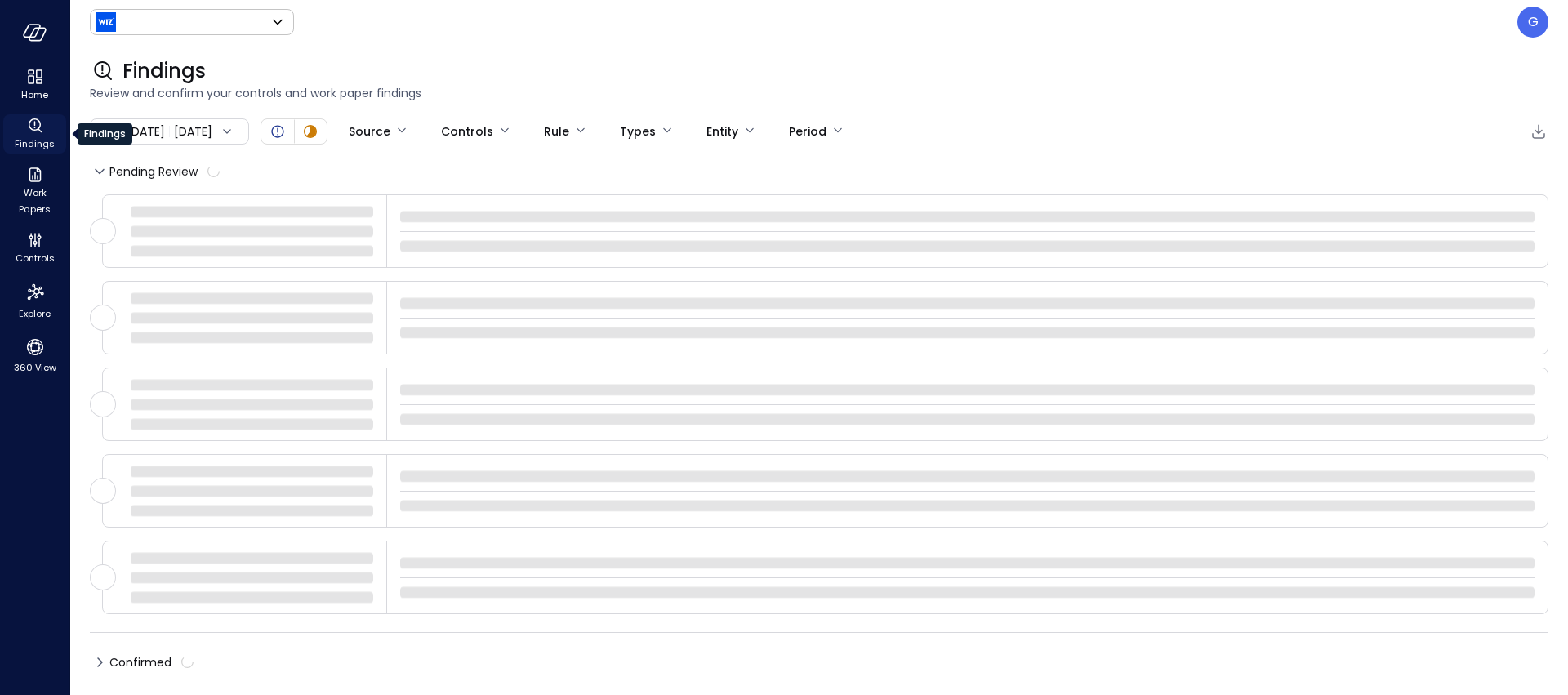 type on "******" 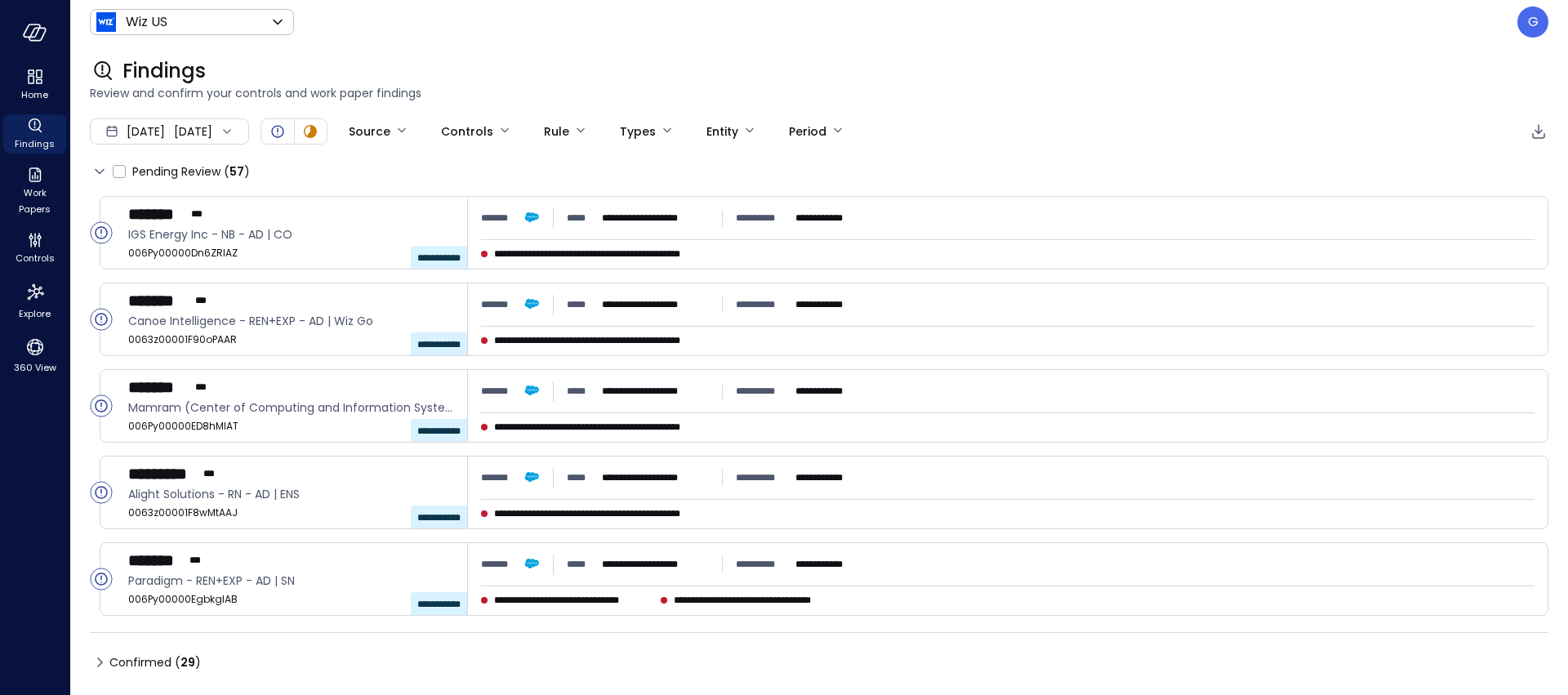 scroll, scrollTop: 1430, scrollLeft: 0, axis: vertical 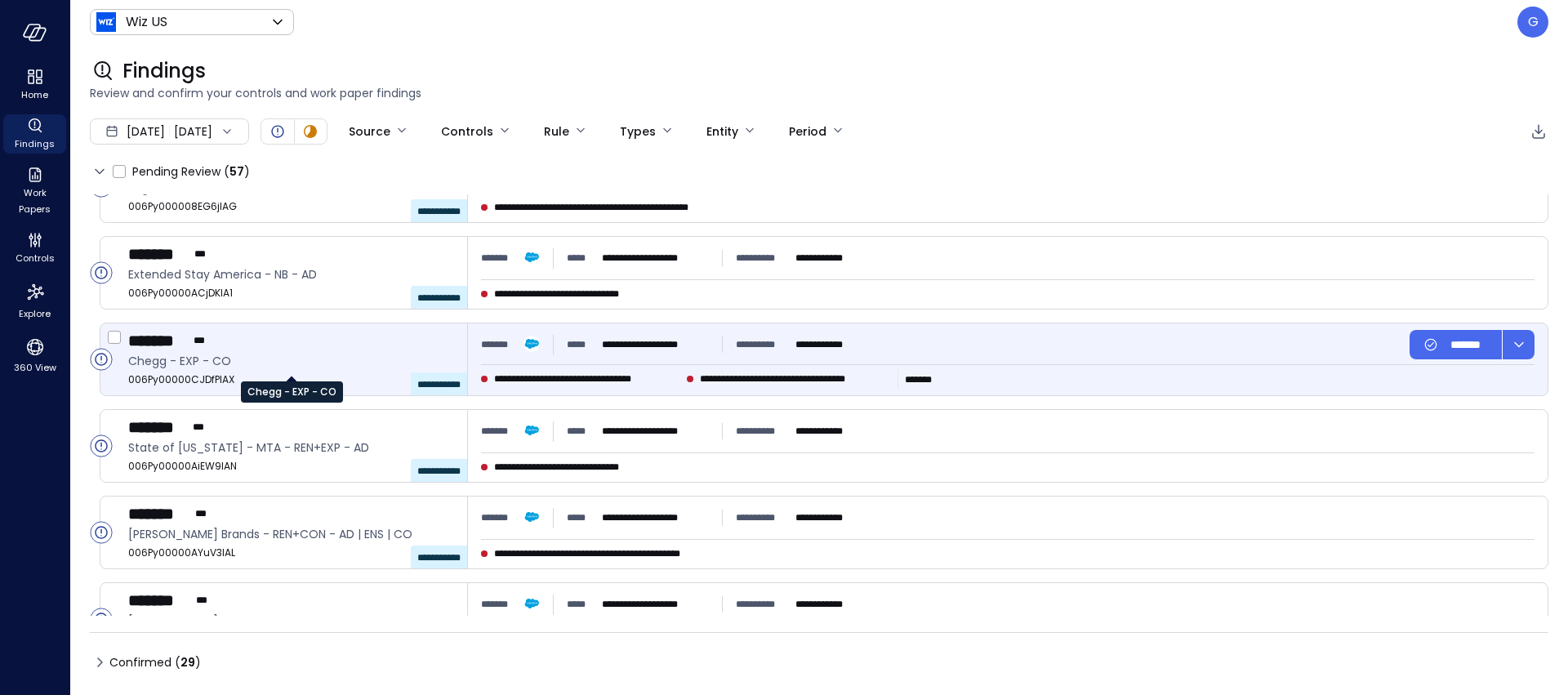 click on "Chegg  -  EXP  -  CO" at bounding box center [291, 361] 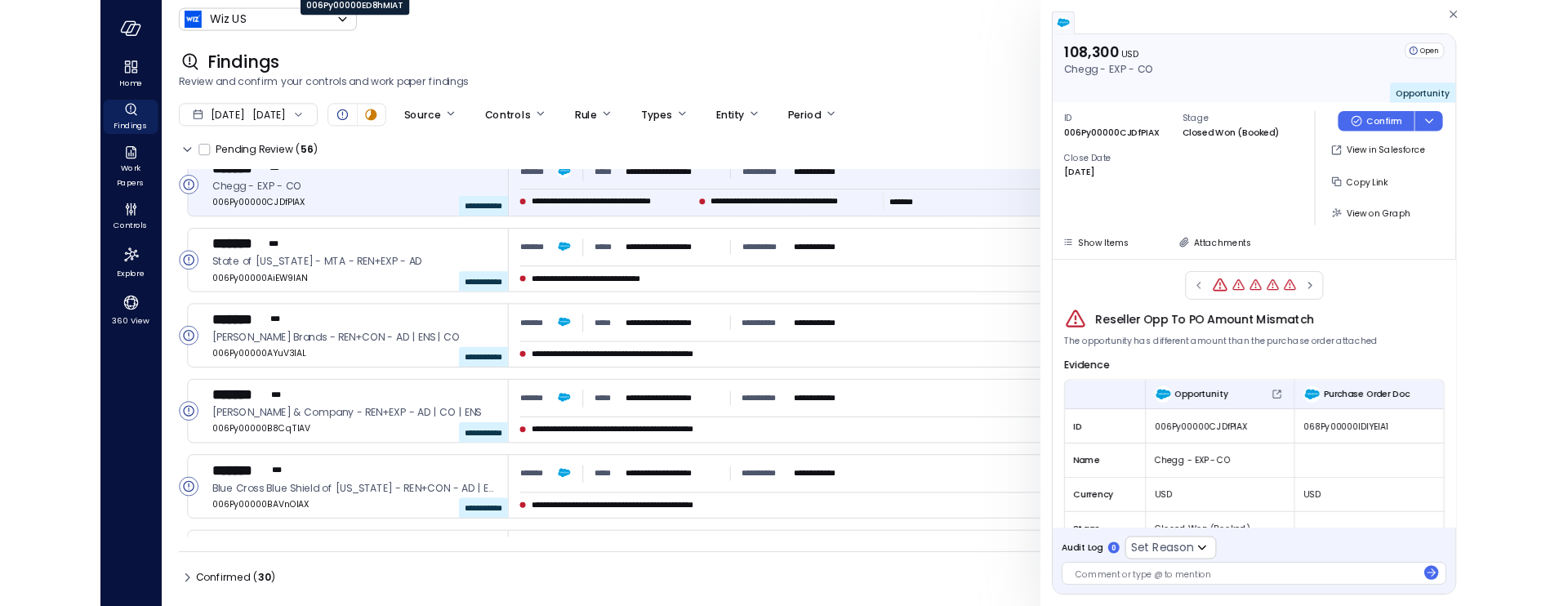 scroll, scrollTop: 1579, scrollLeft: 0, axis: vertical 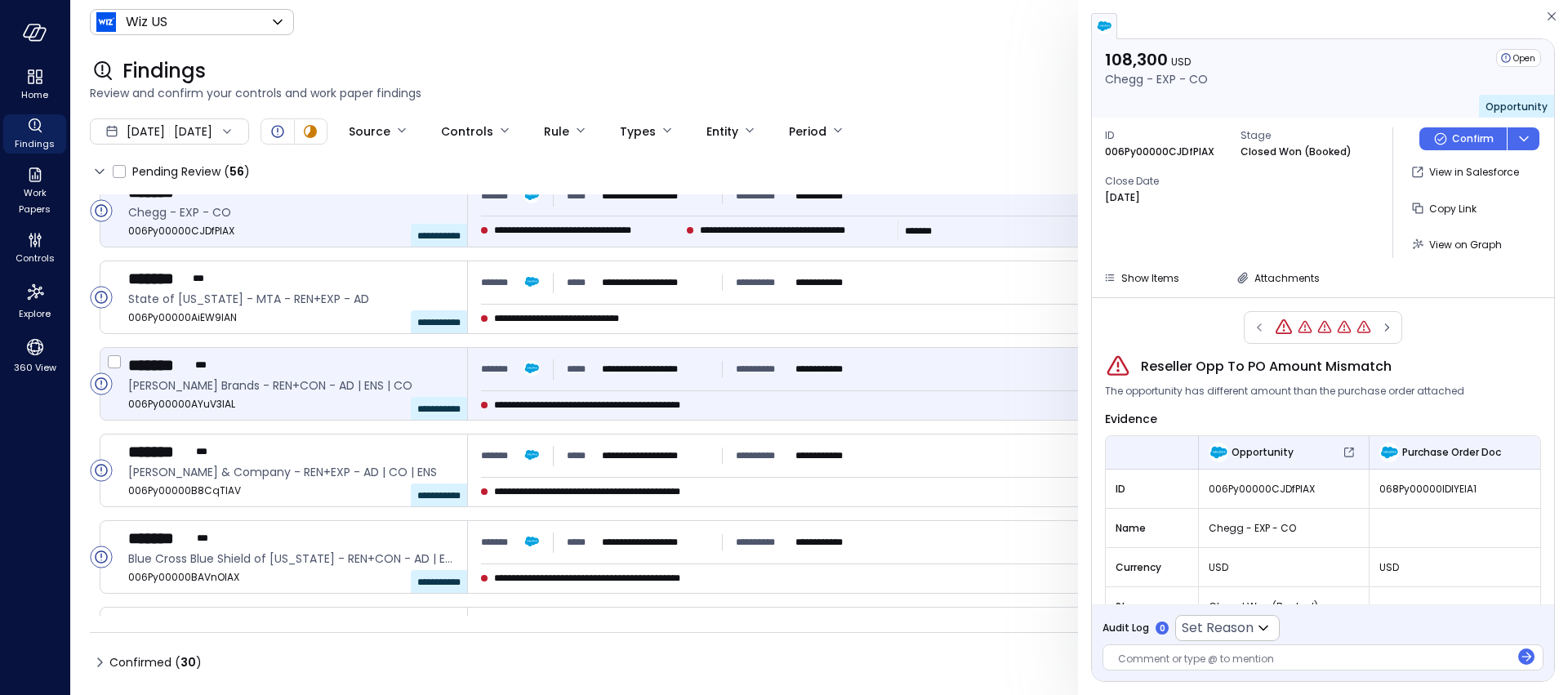 click on "**********" at bounding box center [298, 384] 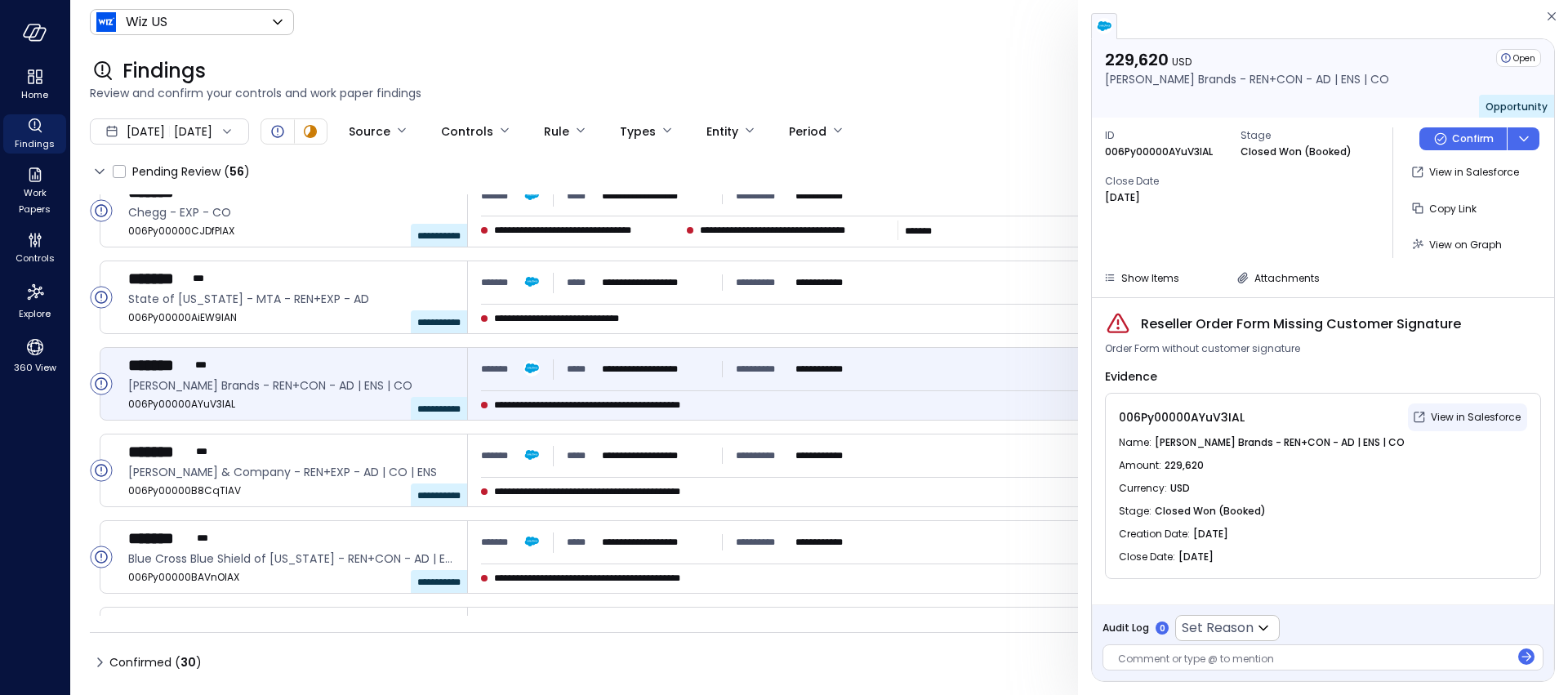 click on "View in Salesforce" at bounding box center (1476, 417) 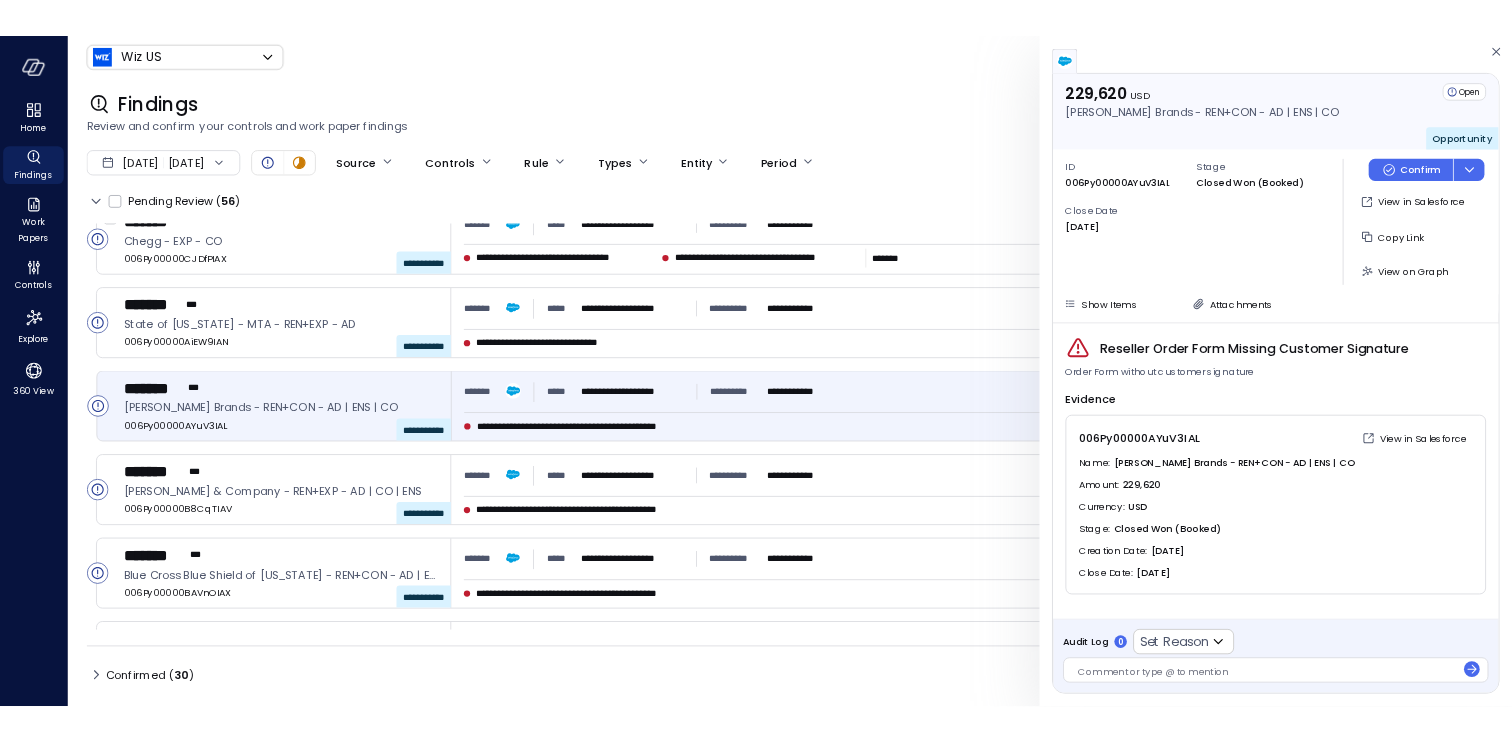 scroll, scrollTop: 1933, scrollLeft: 0, axis: vertical 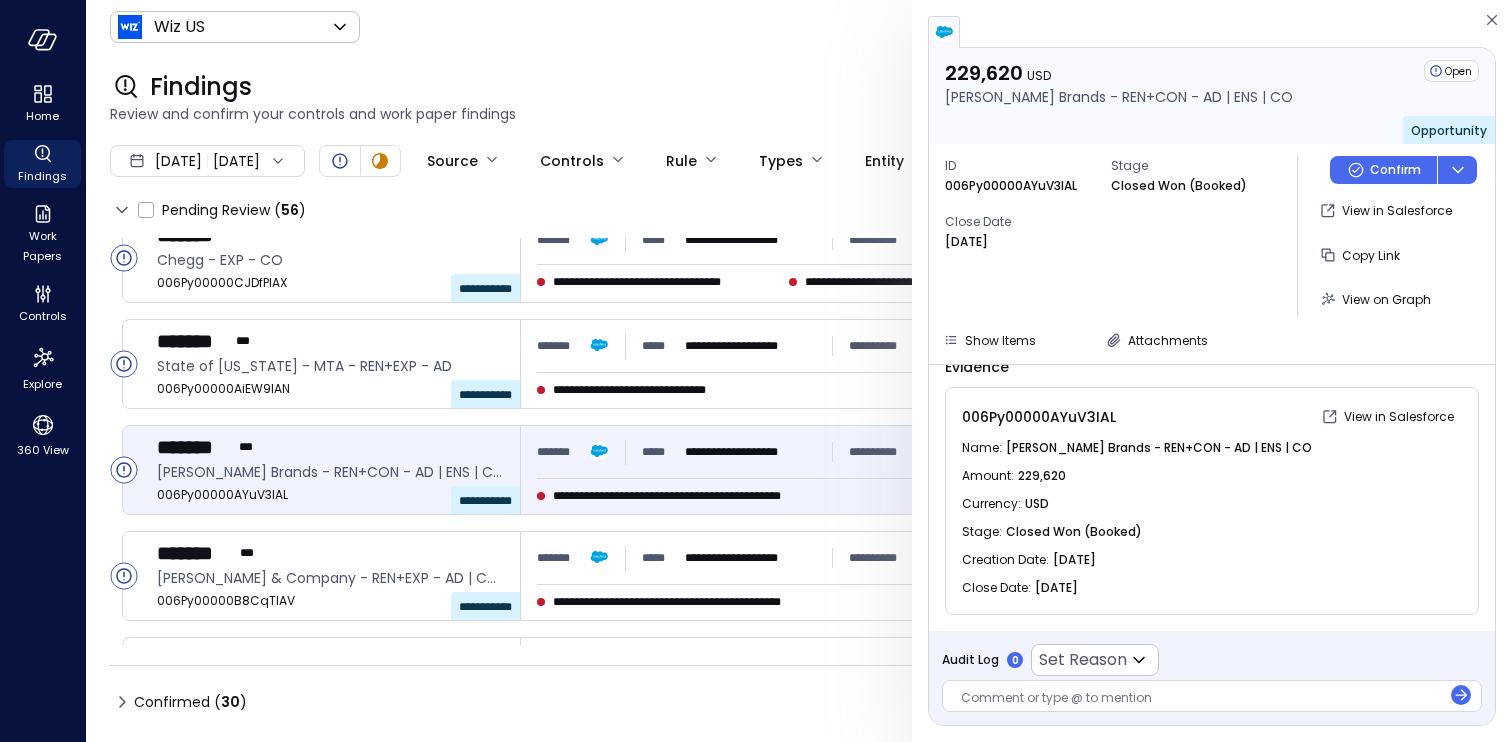 click at bounding box center (1201, 699) 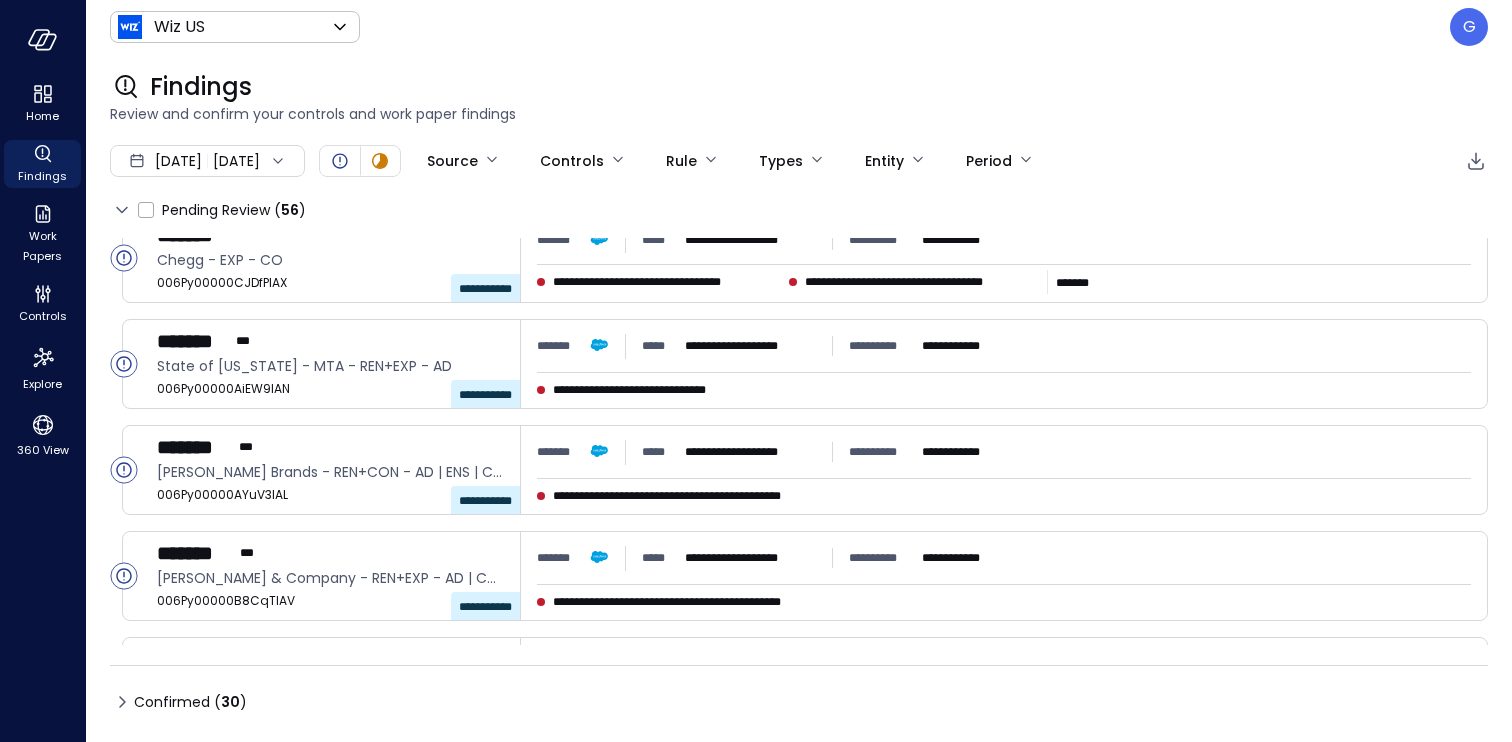 click 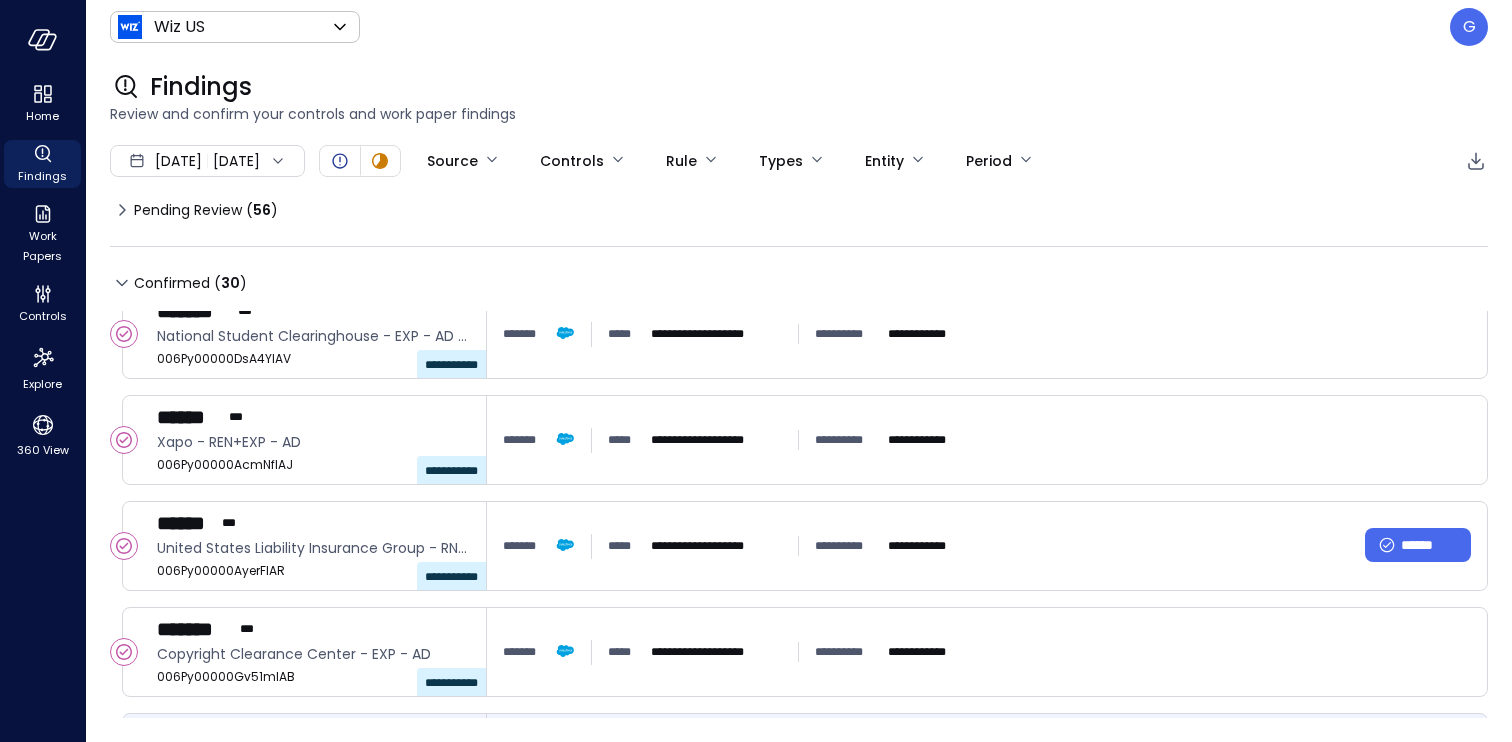 scroll, scrollTop: 1204, scrollLeft: 0, axis: vertical 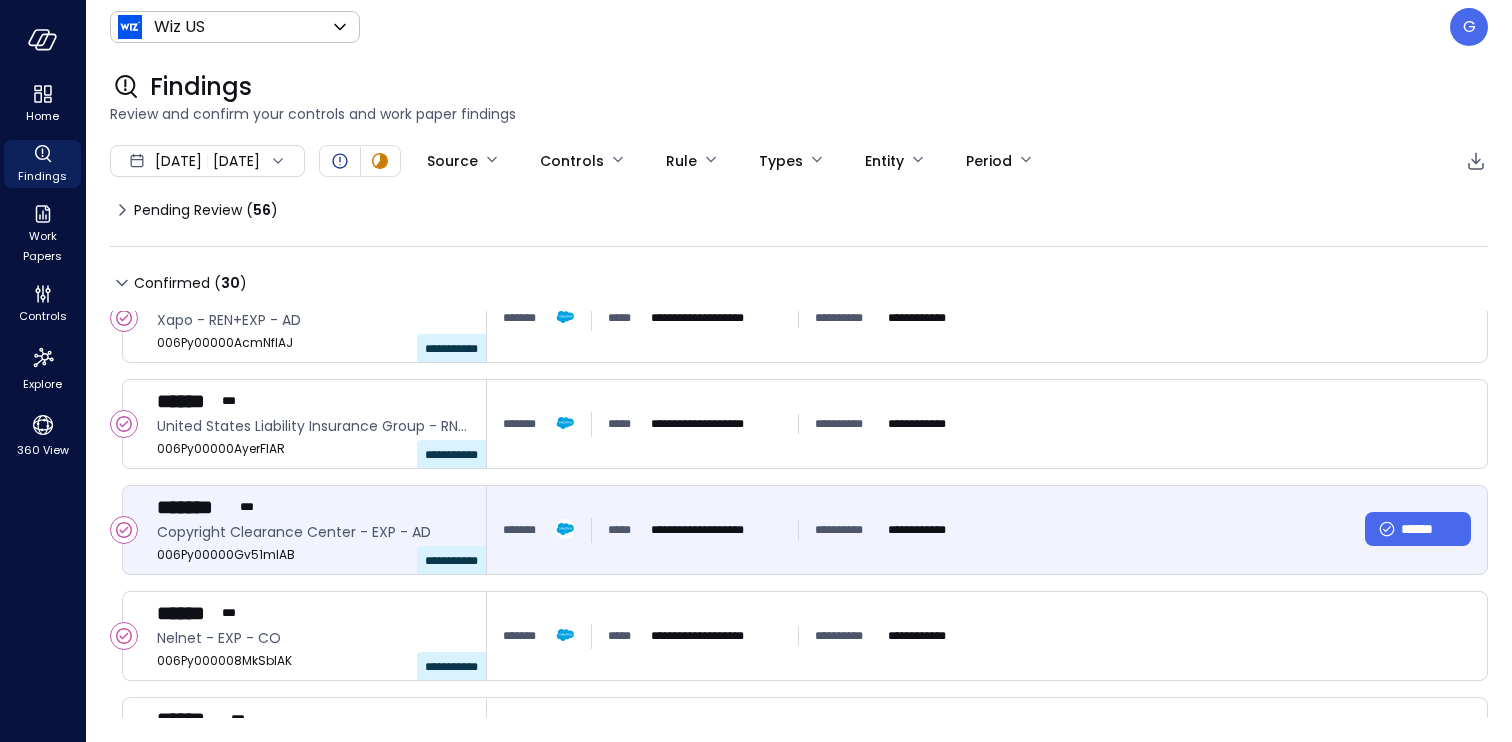 click on "Copyright Clearance Center  -  EXP  -  AD" at bounding box center (313, 532) 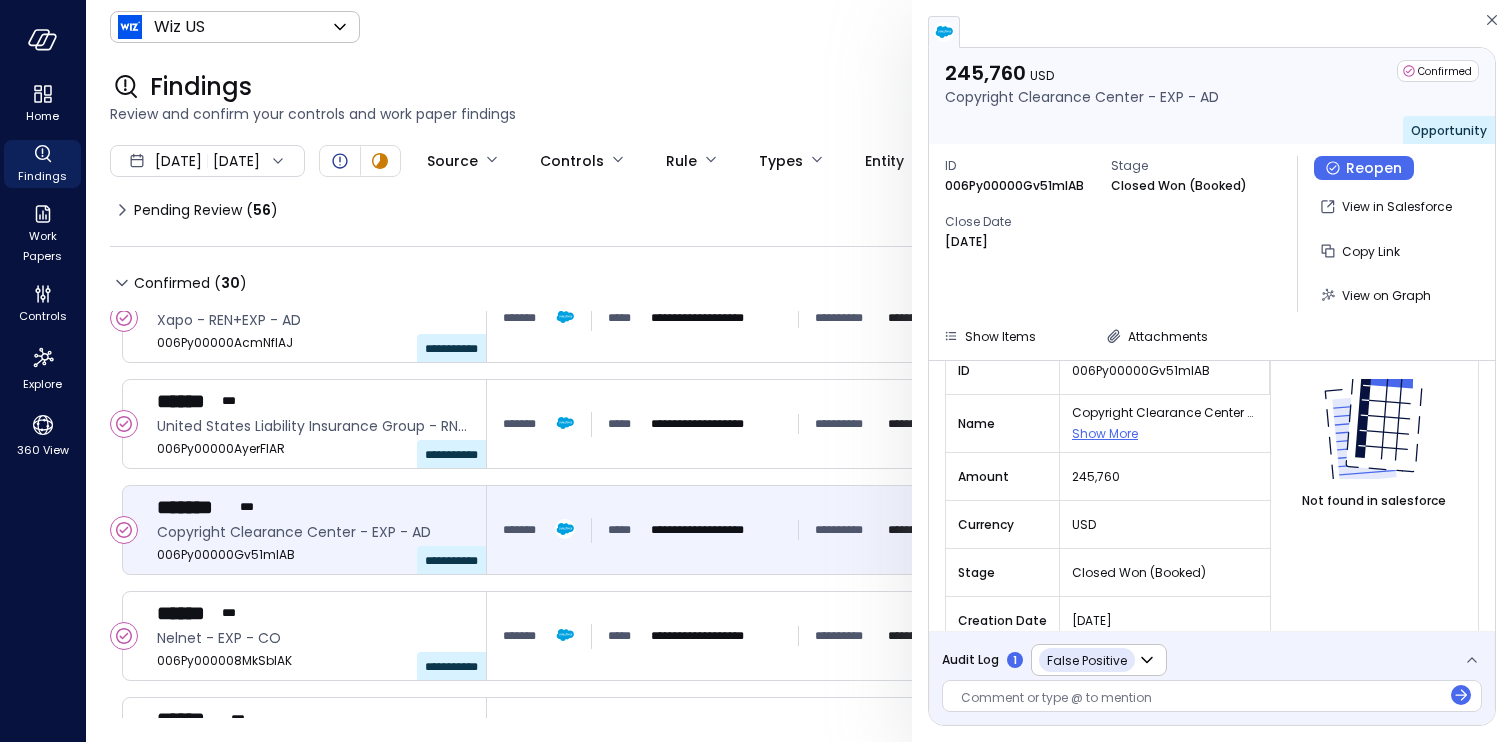 scroll, scrollTop: 250, scrollLeft: 0, axis: vertical 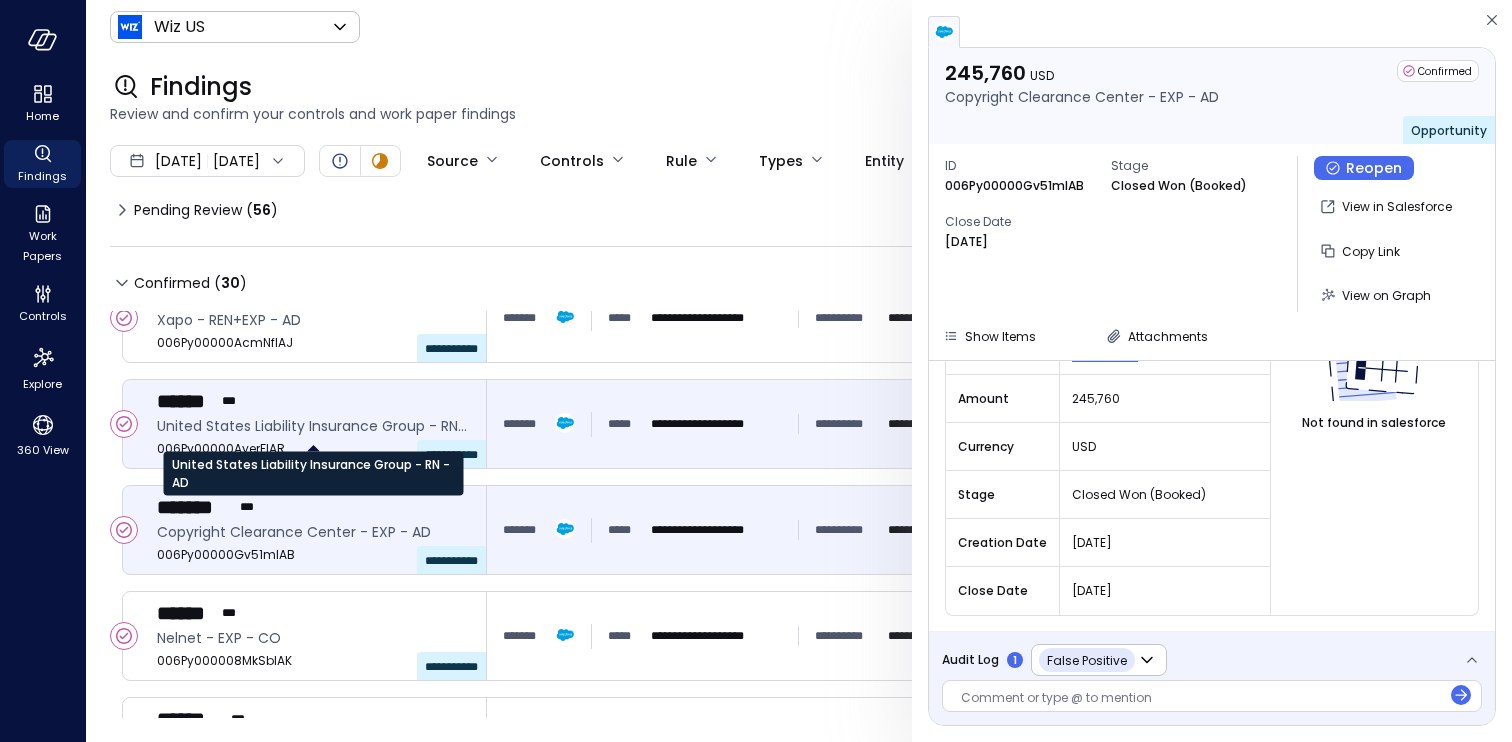 click on "United States Liability Insurance Group  -  RN  -  AD" at bounding box center (313, 426) 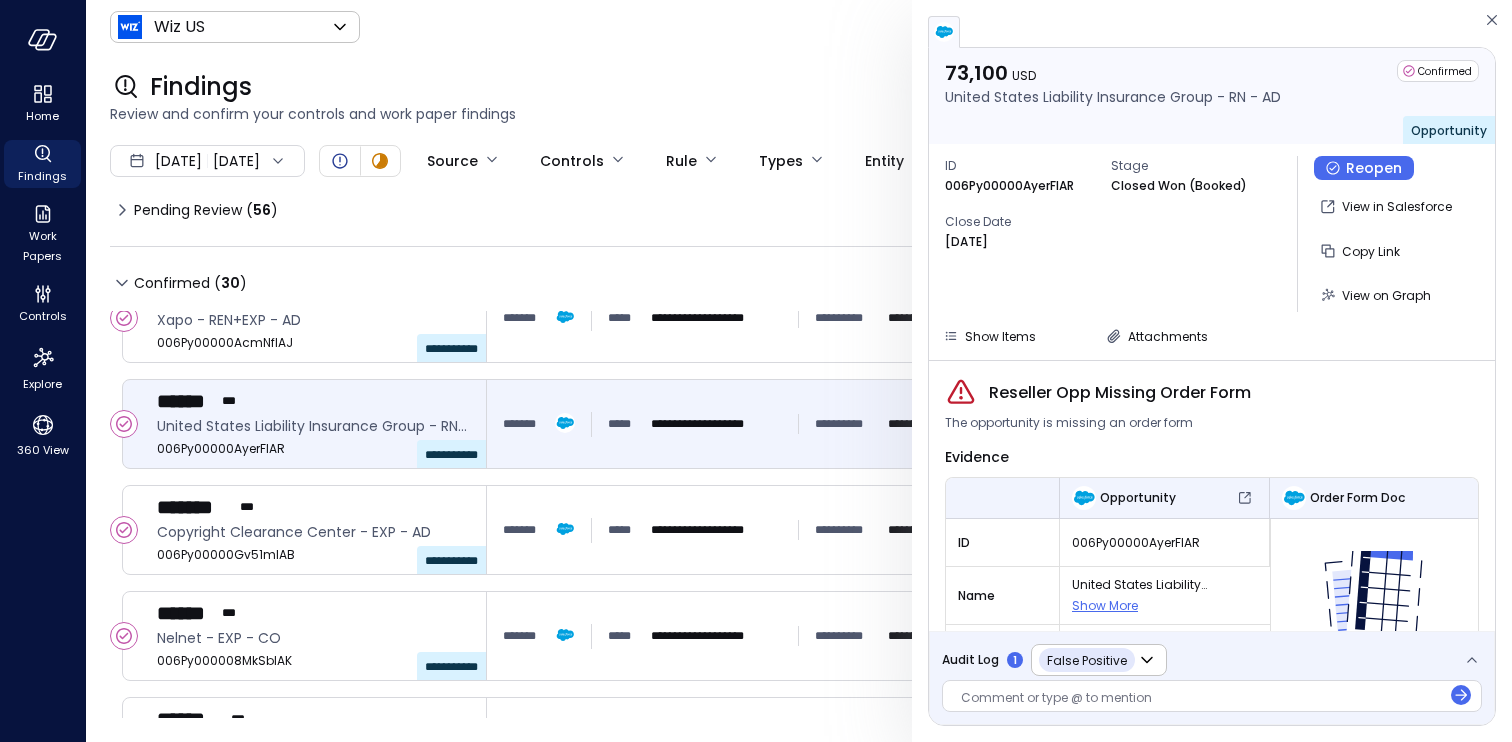 click on "**********" at bounding box center (1054, 660) 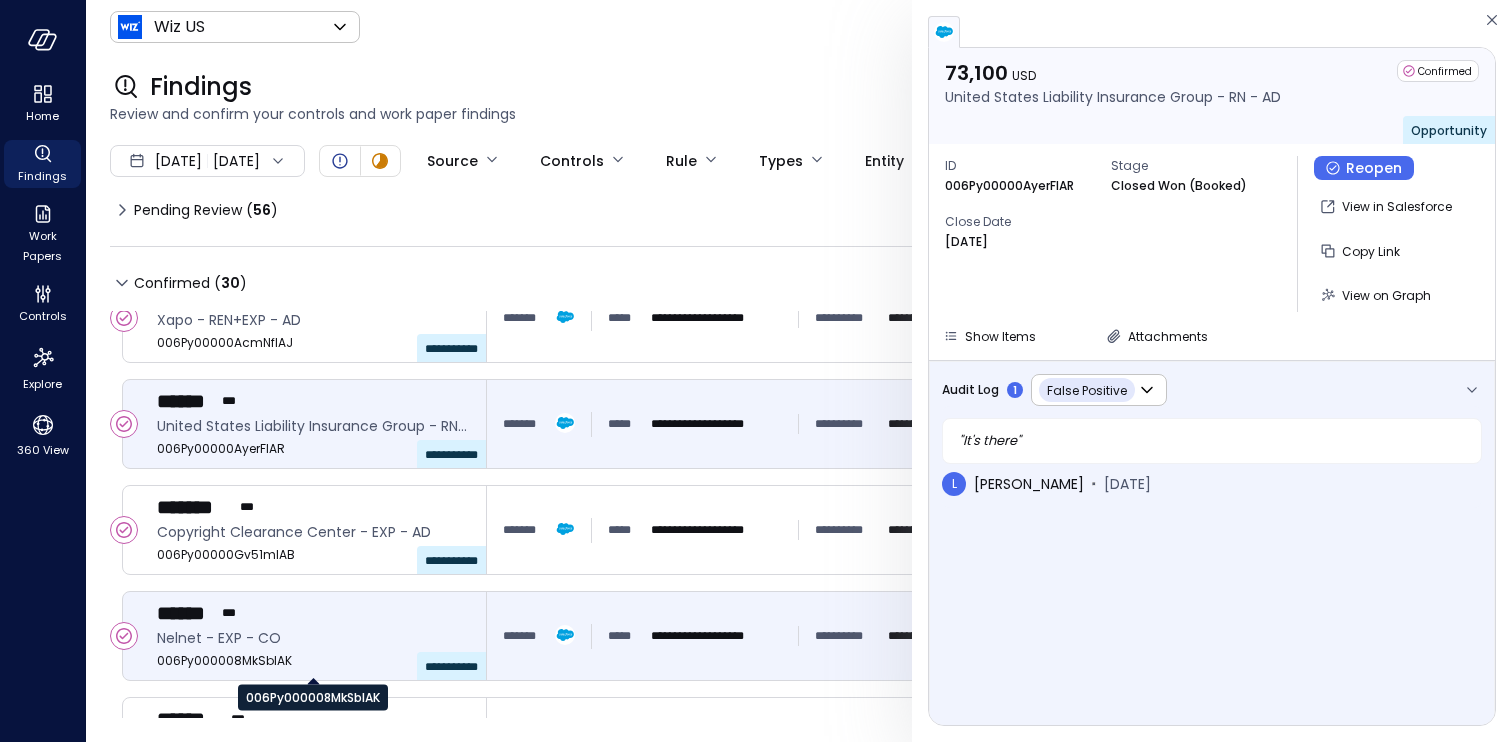 click on "006Py000008MkSbIAK" at bounding box center [313, 661] 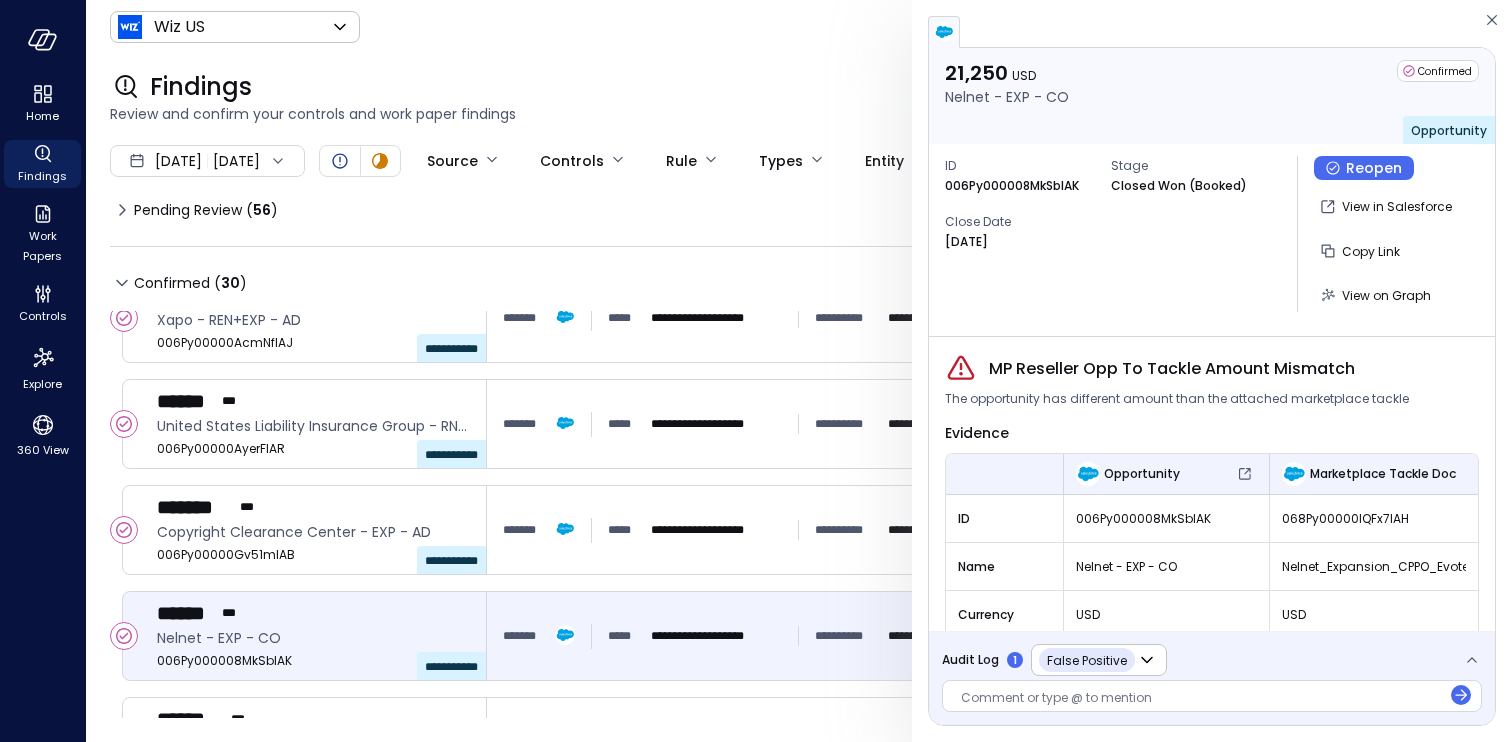 click on "**********" at bounding box center [1054, 660] 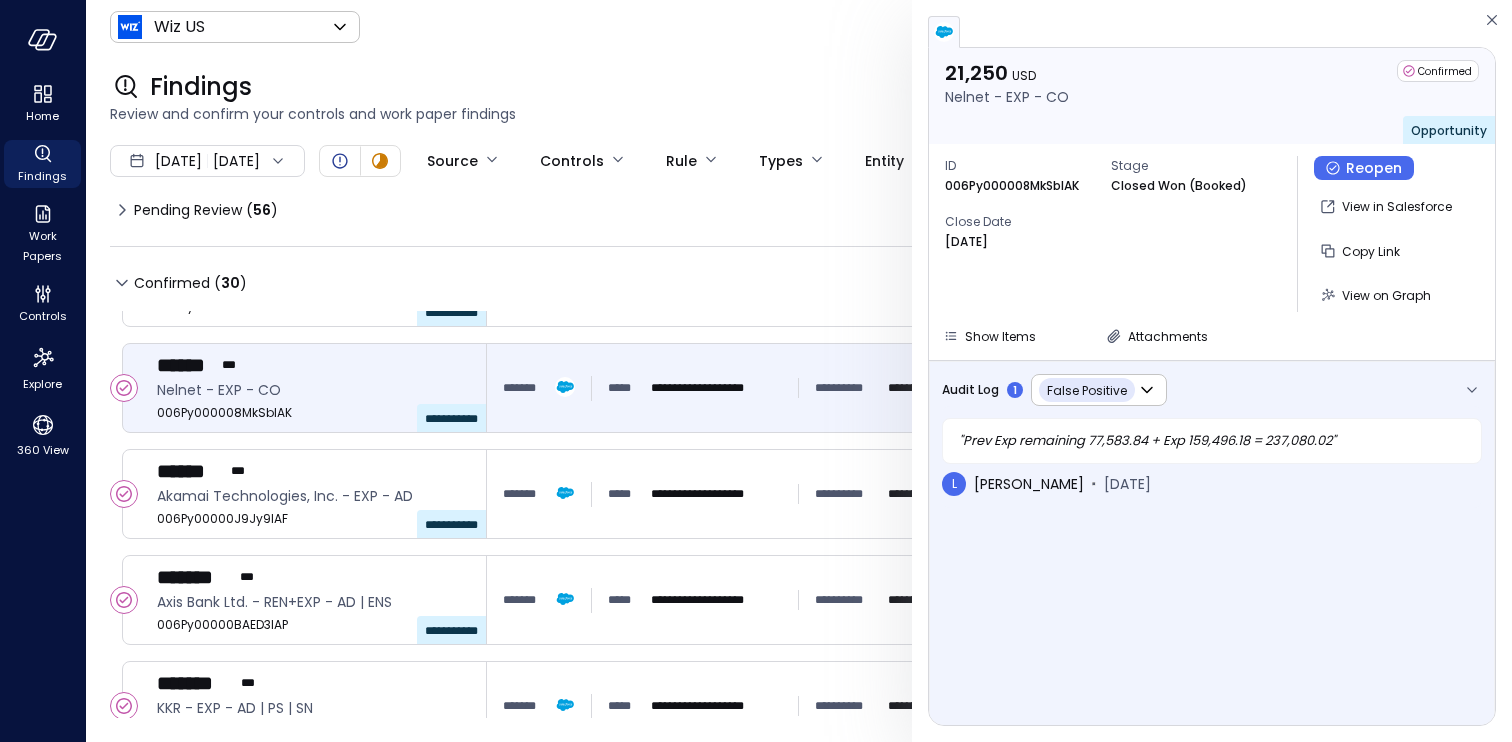 scroll, scrollTop: 1589, scrollLeft: 0, axis: vertical 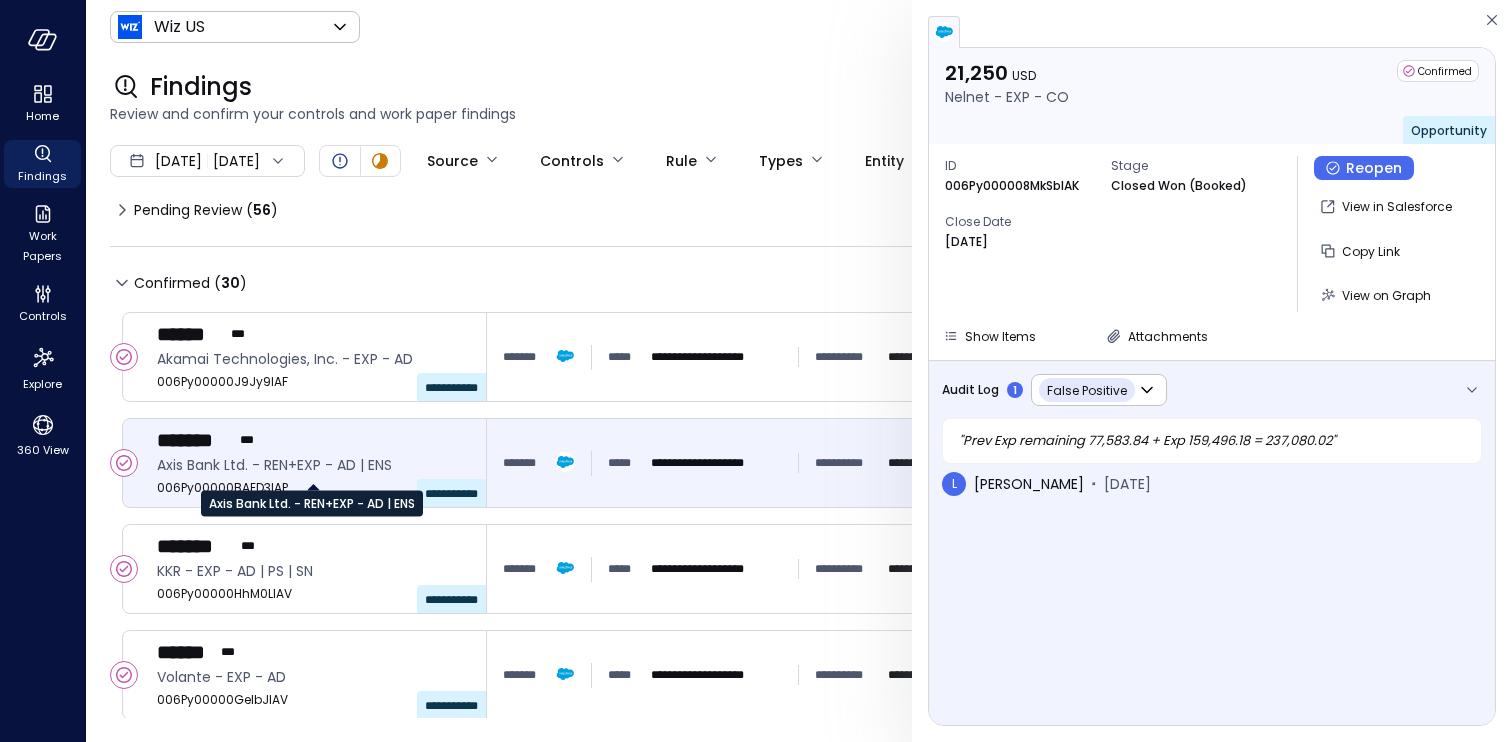 click on "Axis Bank Ltd.  -  REN+EXP  -  AD | ENS" at bounding box center [313, 465] 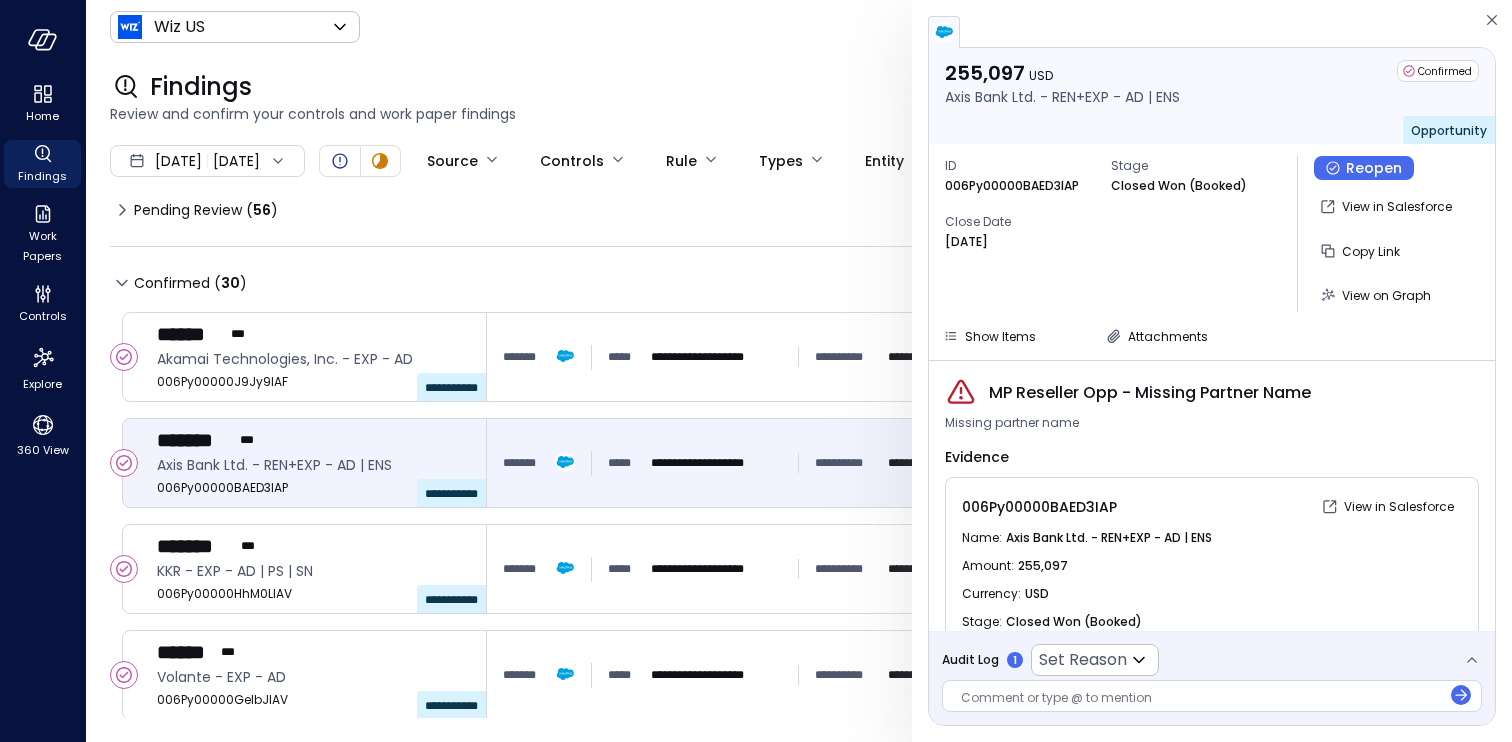 click on "1" at bounding box center (1015, 660) 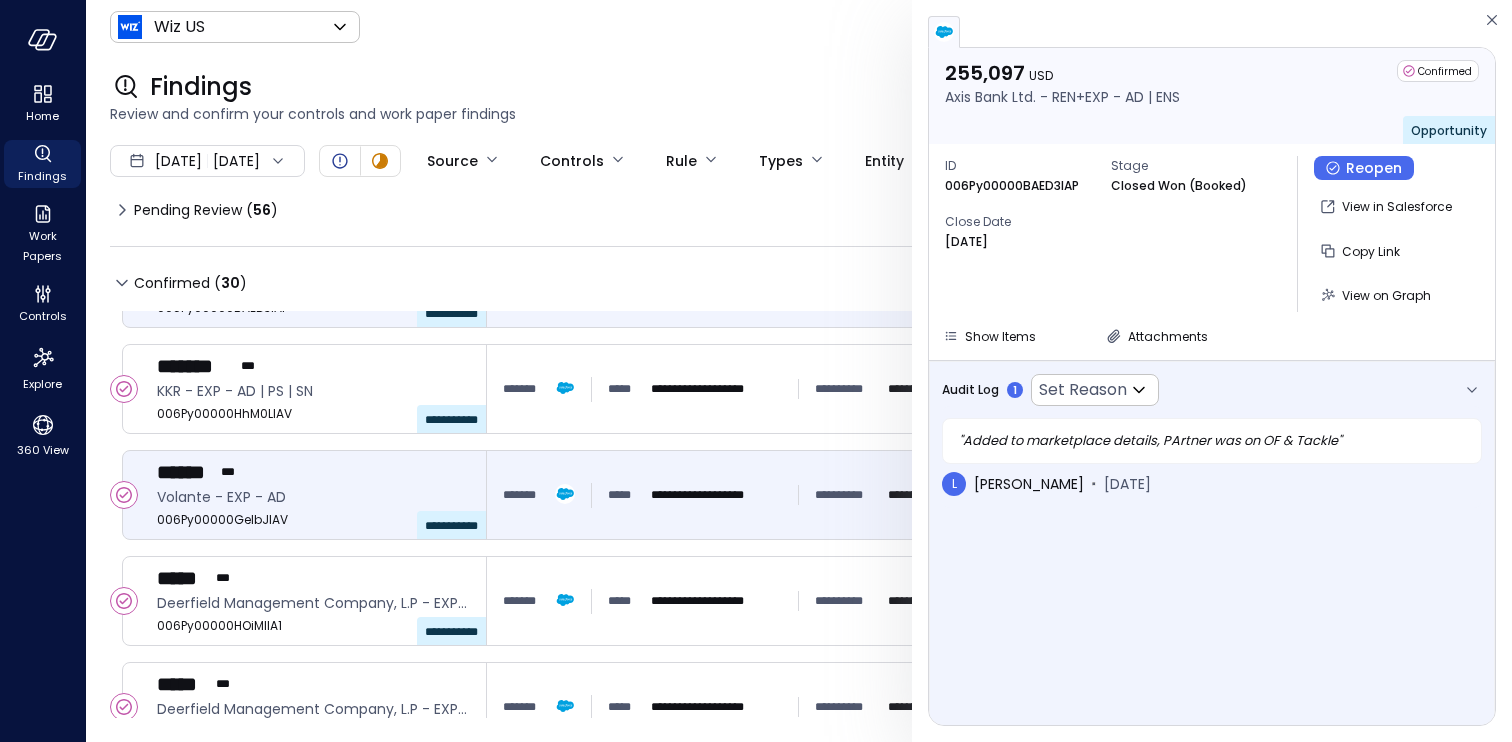 scroll, scrollTop: 1783, scrollLeft: 0, axis: vertical 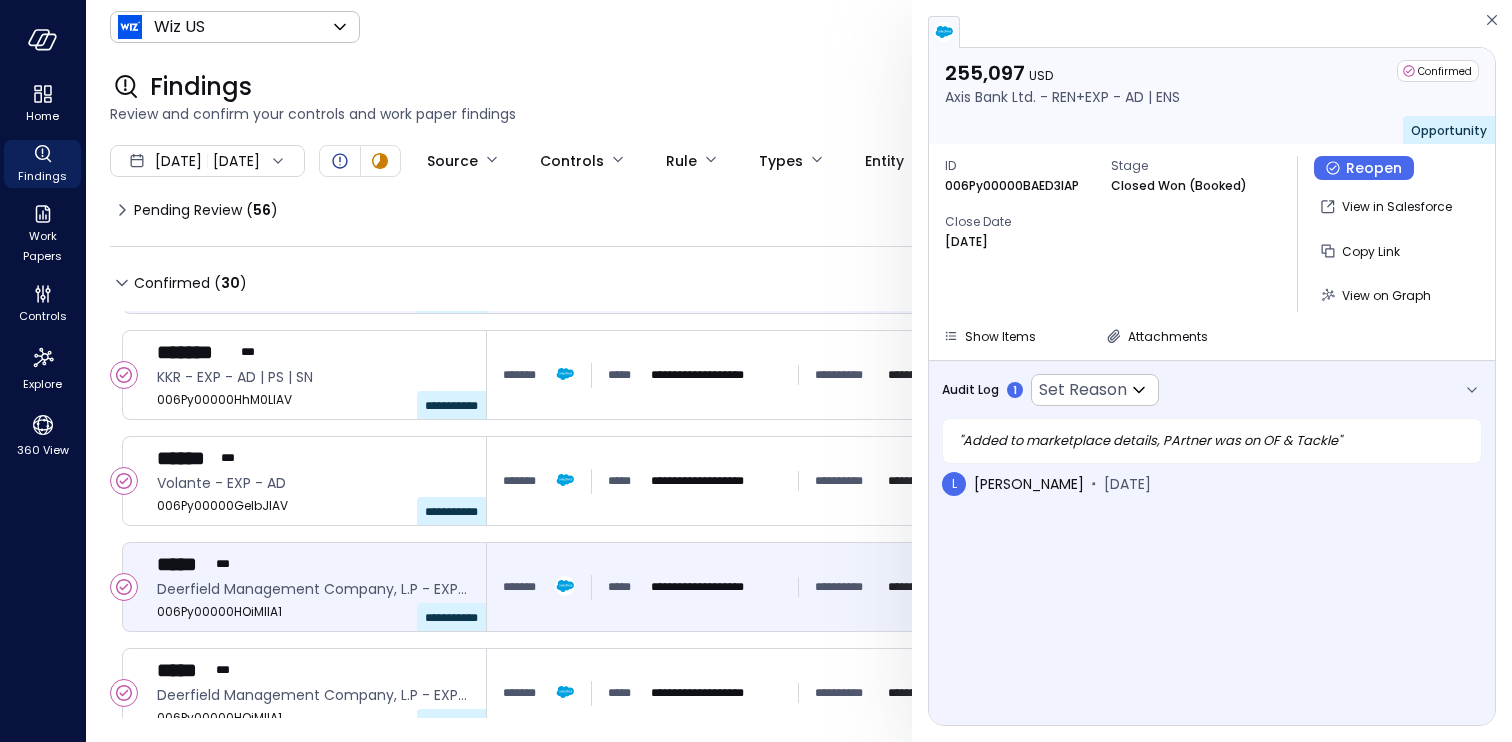 click on "006Py00000HOiMIIA1" at bounding box center (313, 612) 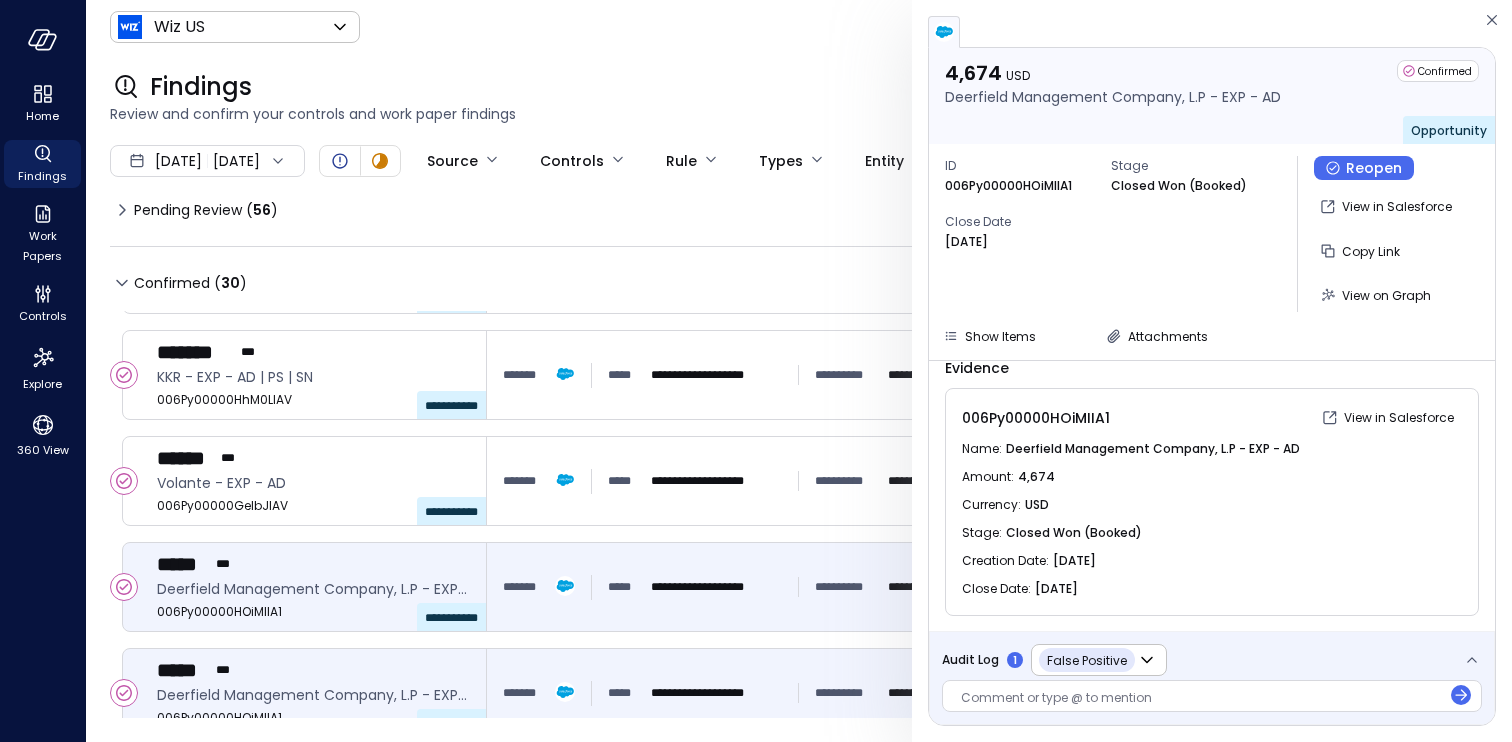 scroll, scrollTop: 90, scrollLeft: 0, axis: vertical 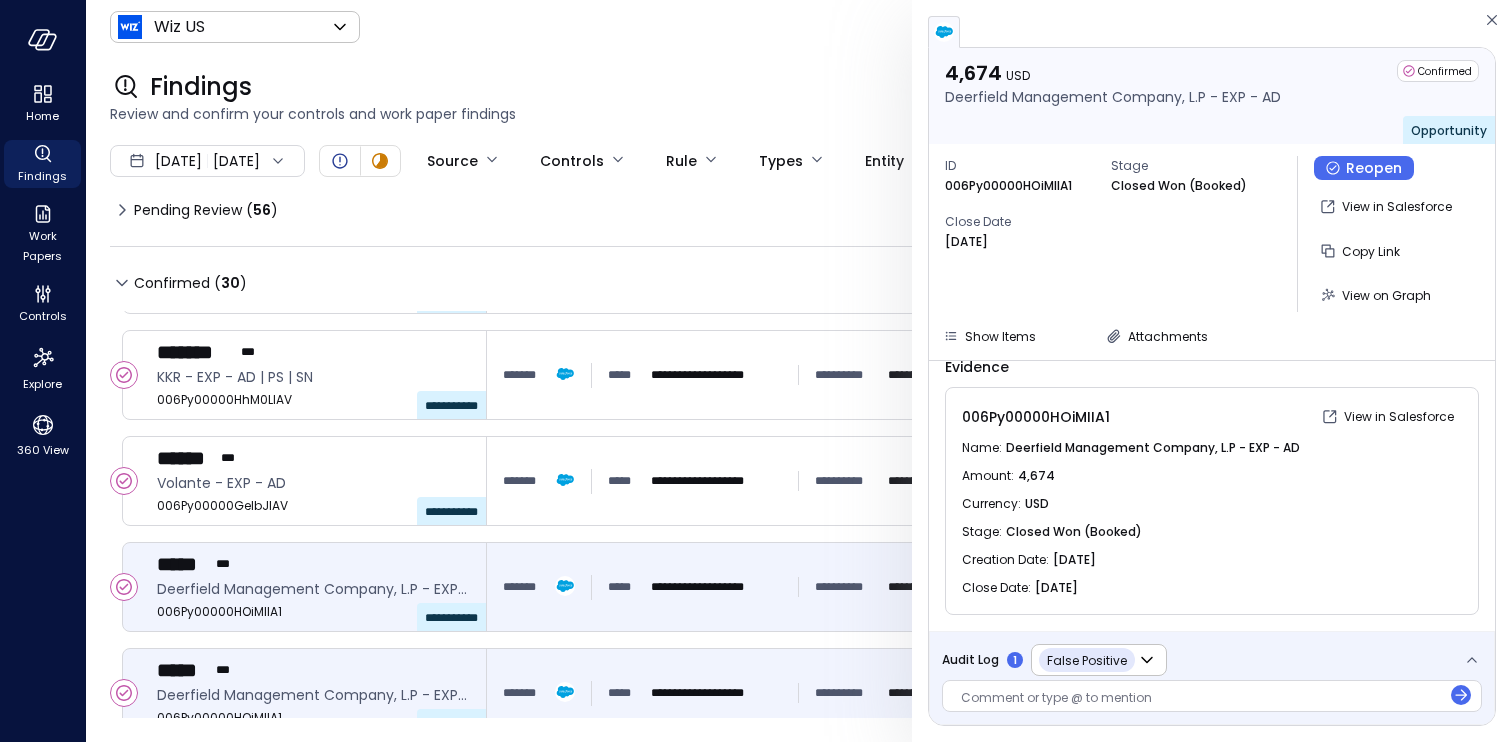 click on "1" at bounding box center (1015, 660) 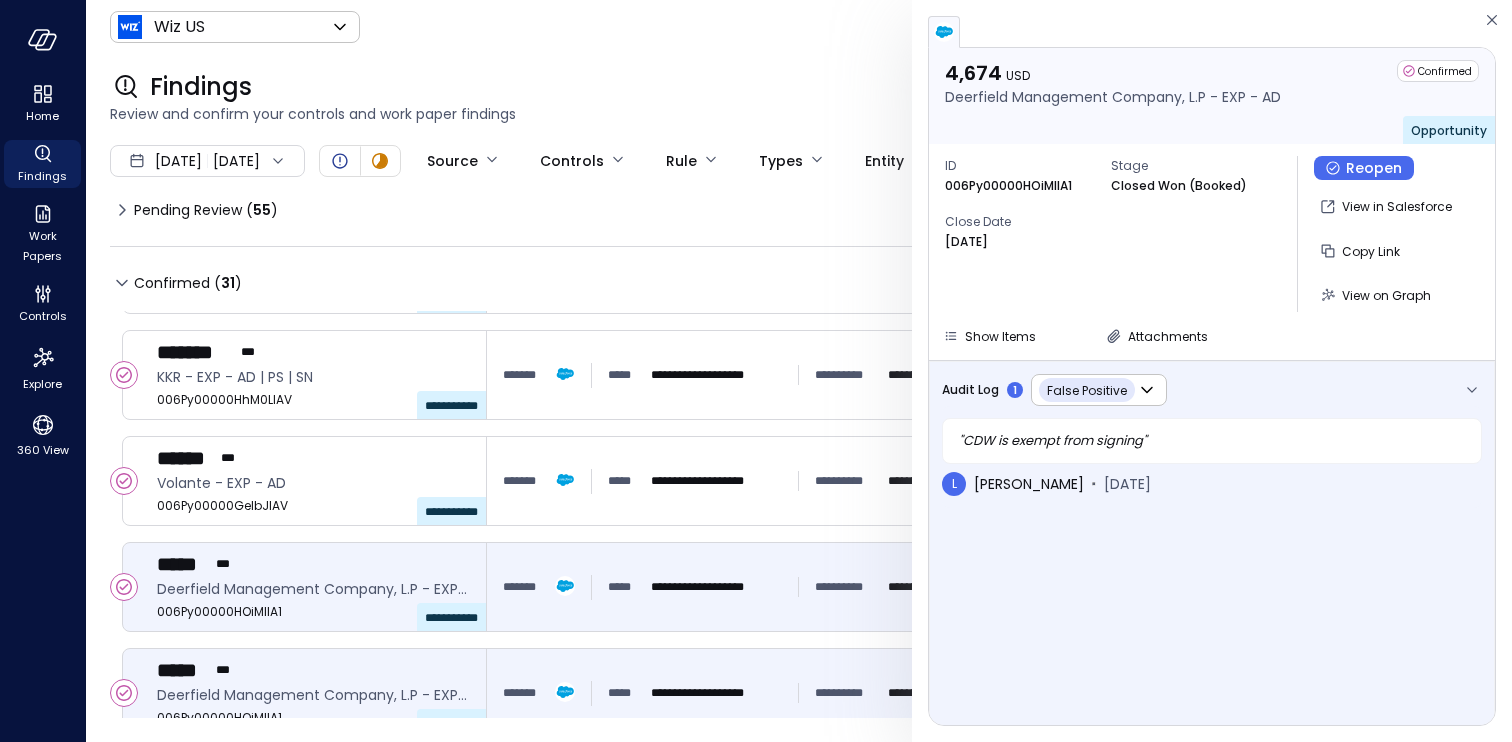 drag, startPoint x: 1497, startPoint y: 23, endPoint x: 1496, endPoint y: 35, distance: 12.0415945 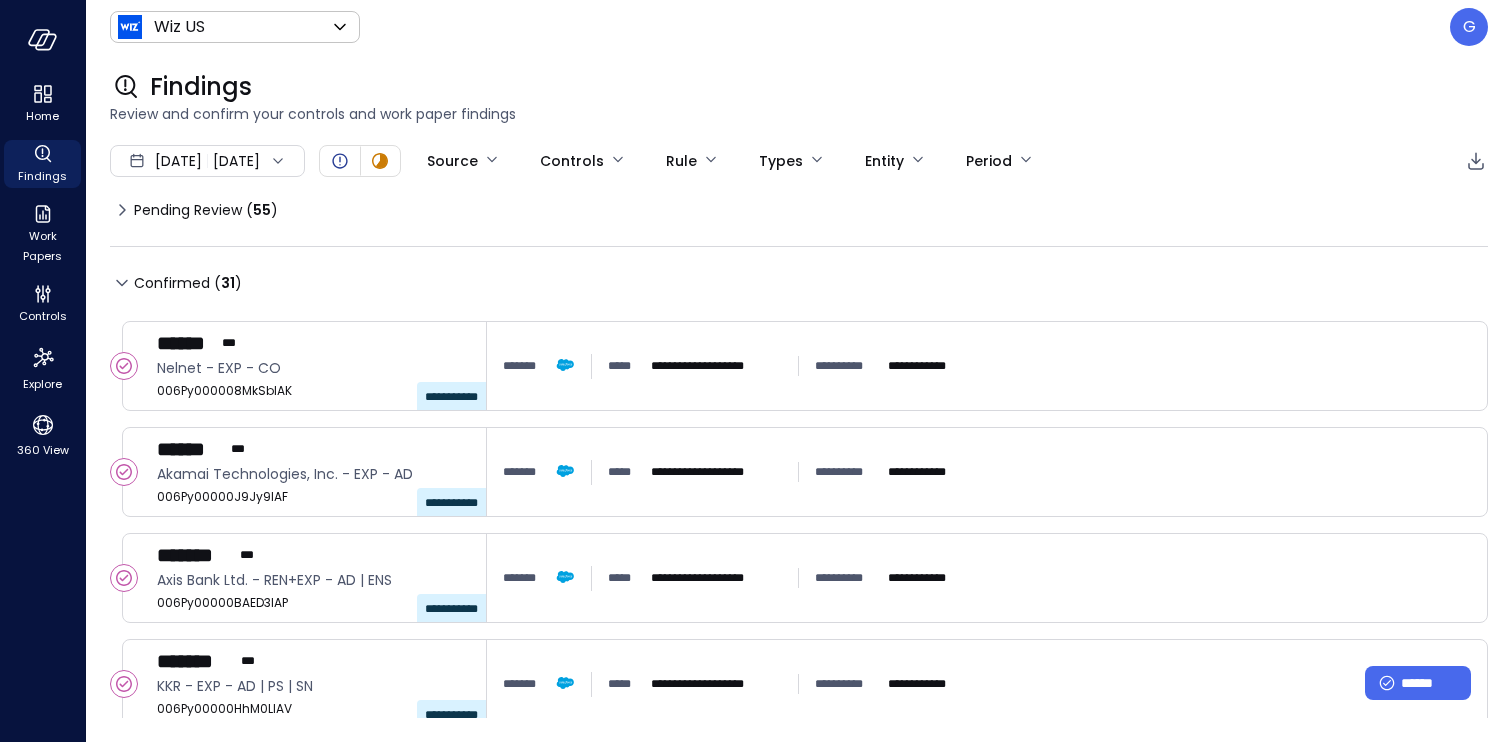 scroll, scrollTop: 1201, scrollLeft: 0, axis: vertical 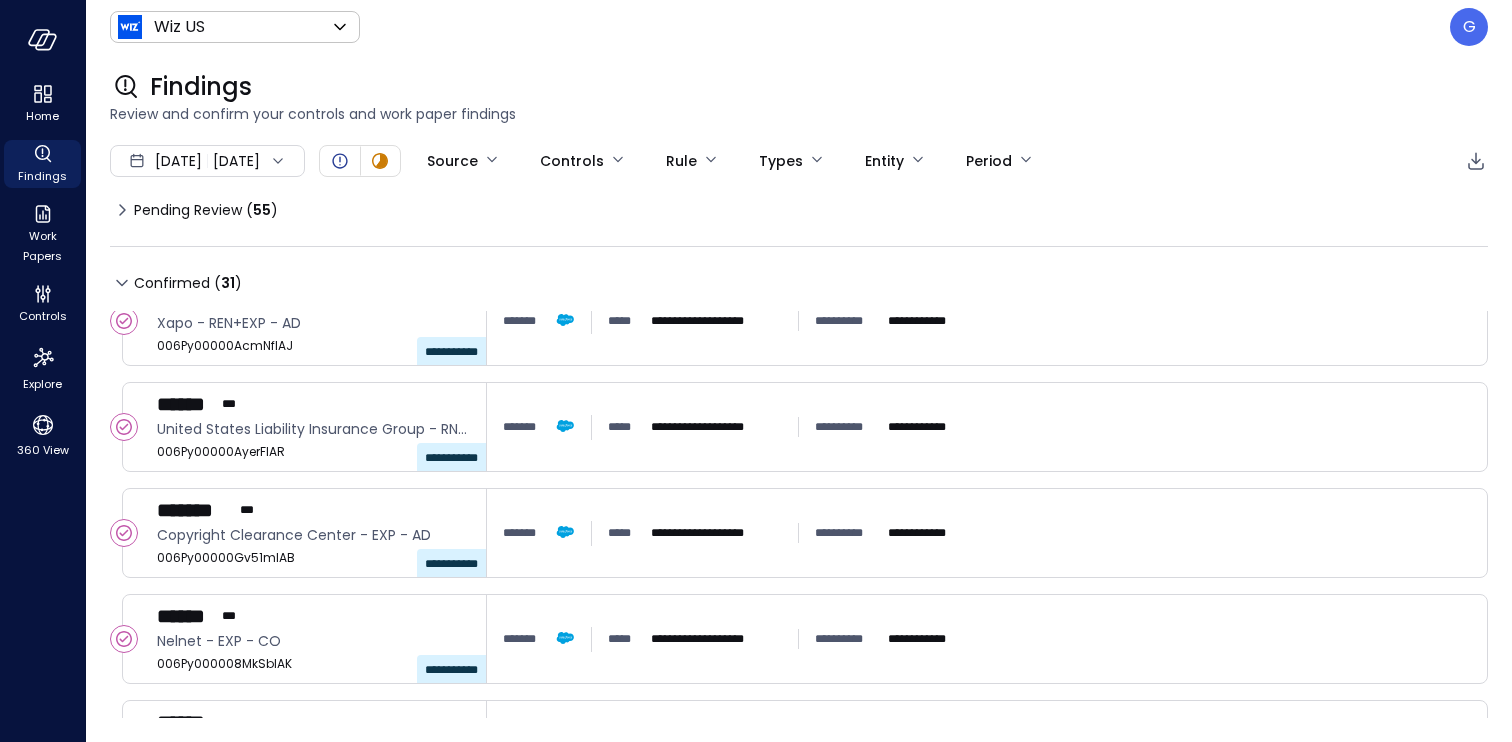 click on "**********" at bounding box center (799, 482) 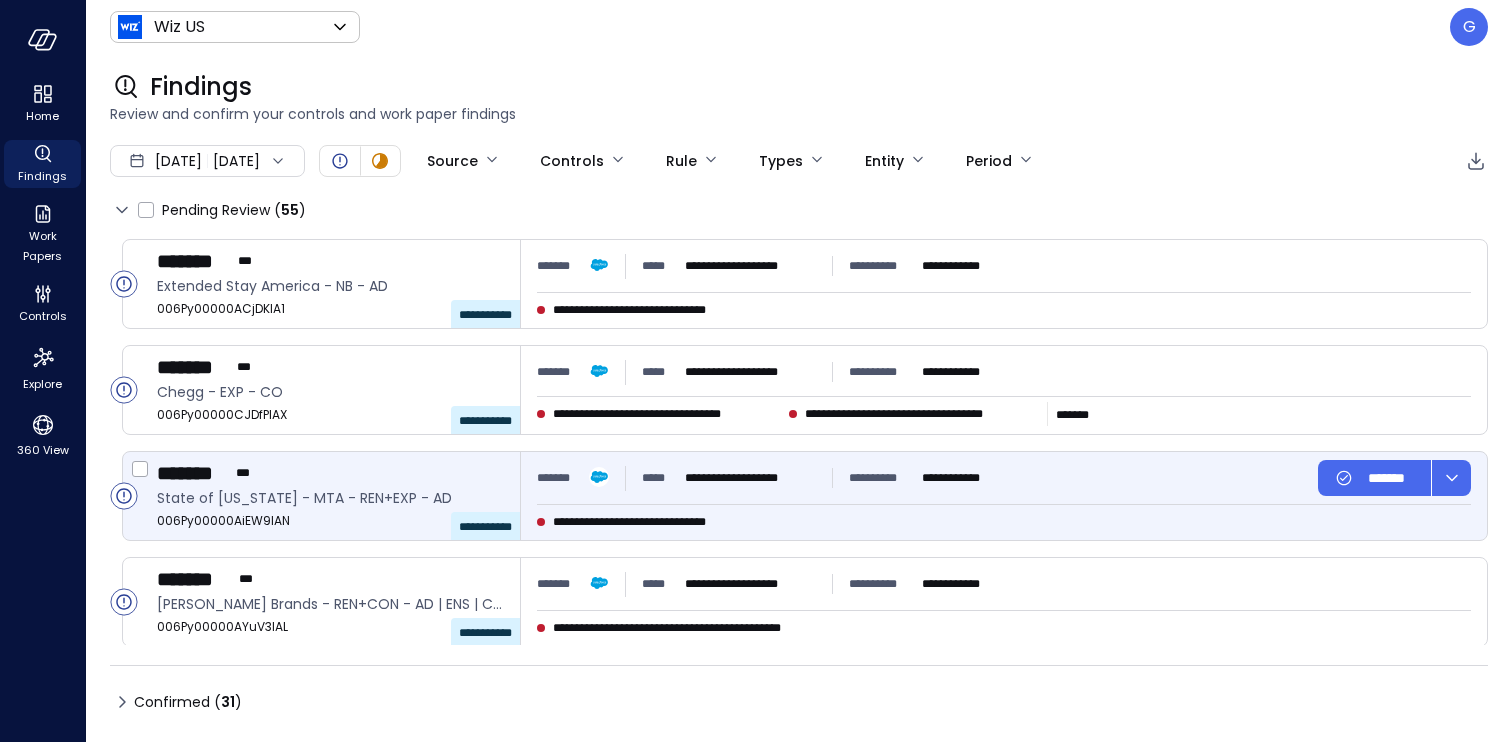 scroll, scrollTop: 1868, scrollLeft: 0, axis: vertical 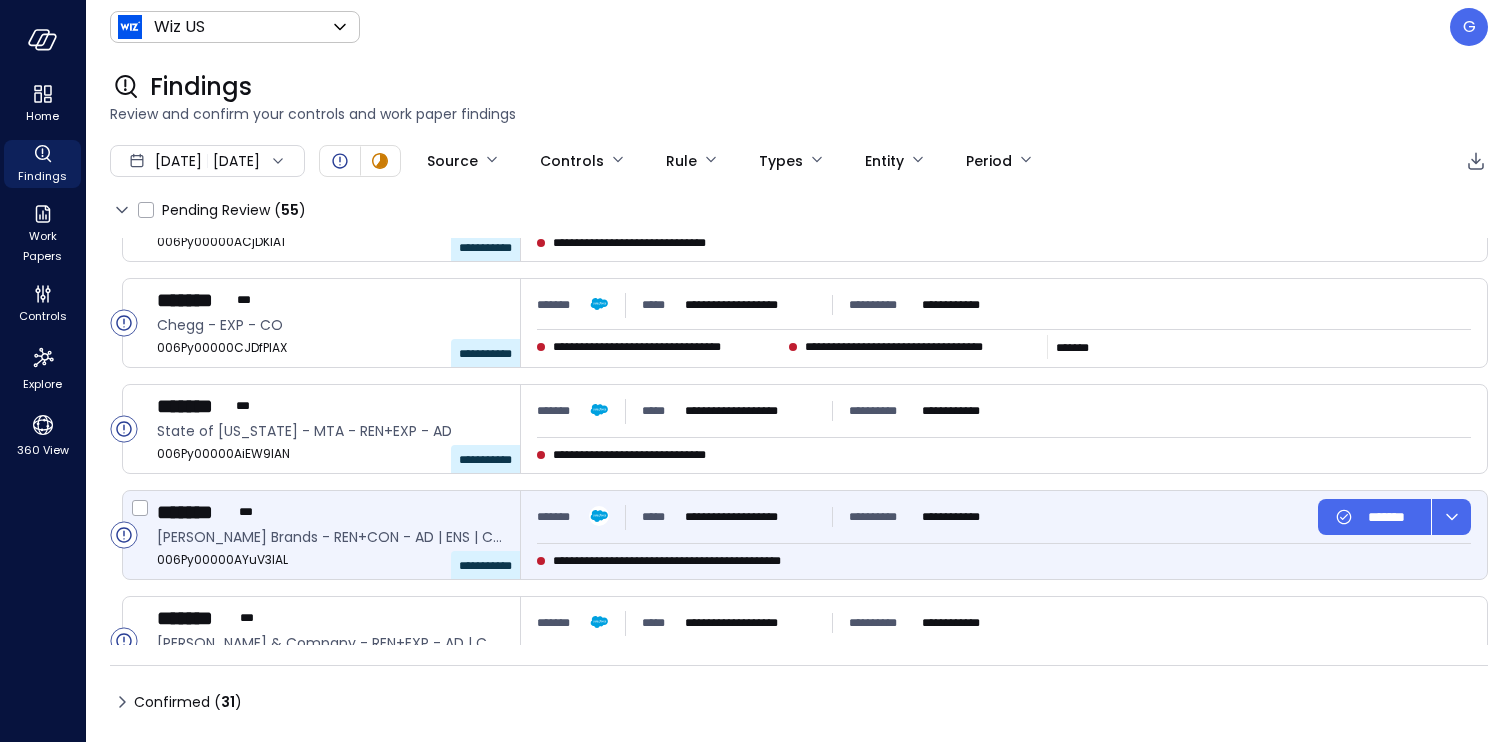 click on "******* ***" at bounding box center (330, 512) 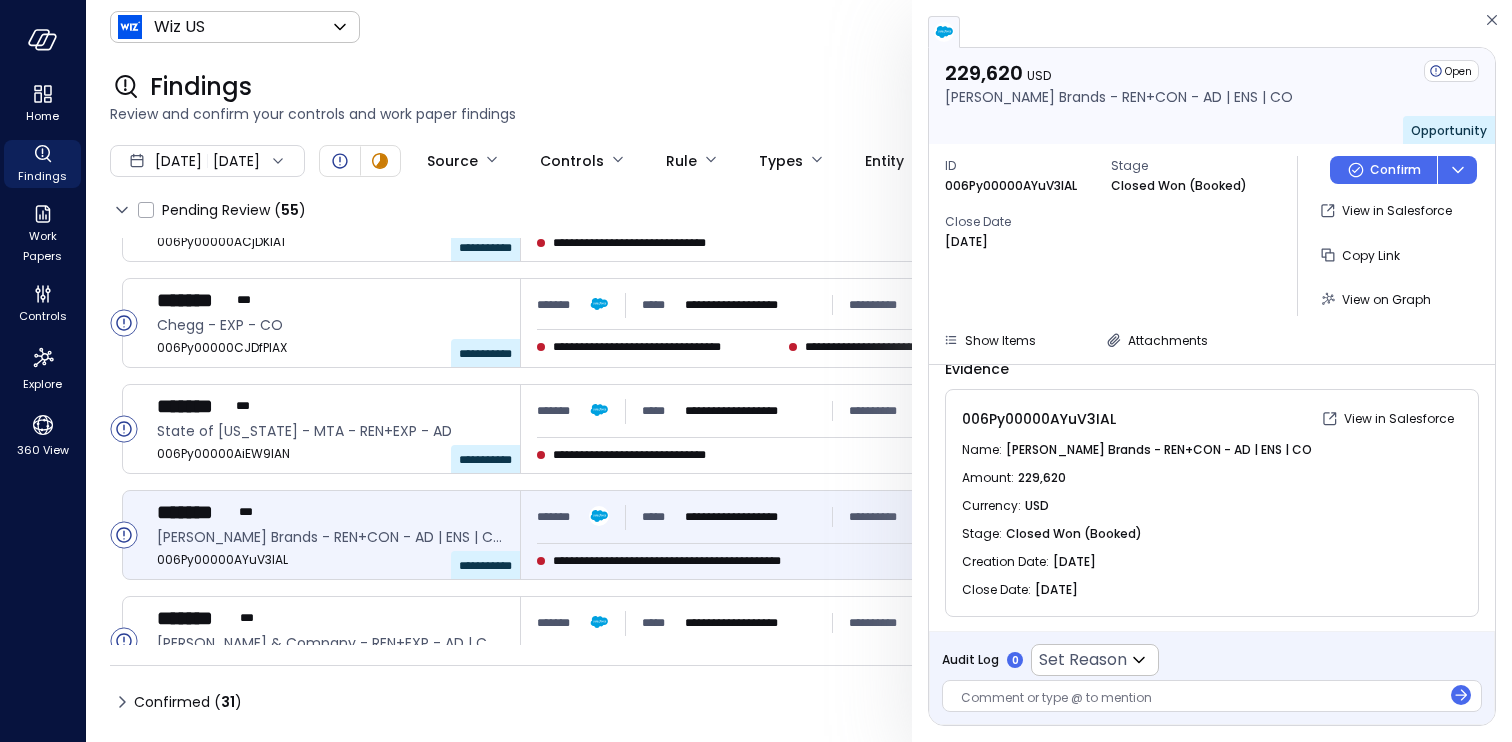 scroll, scrollTop: 94, scrollLeft: 0, axis: vertical 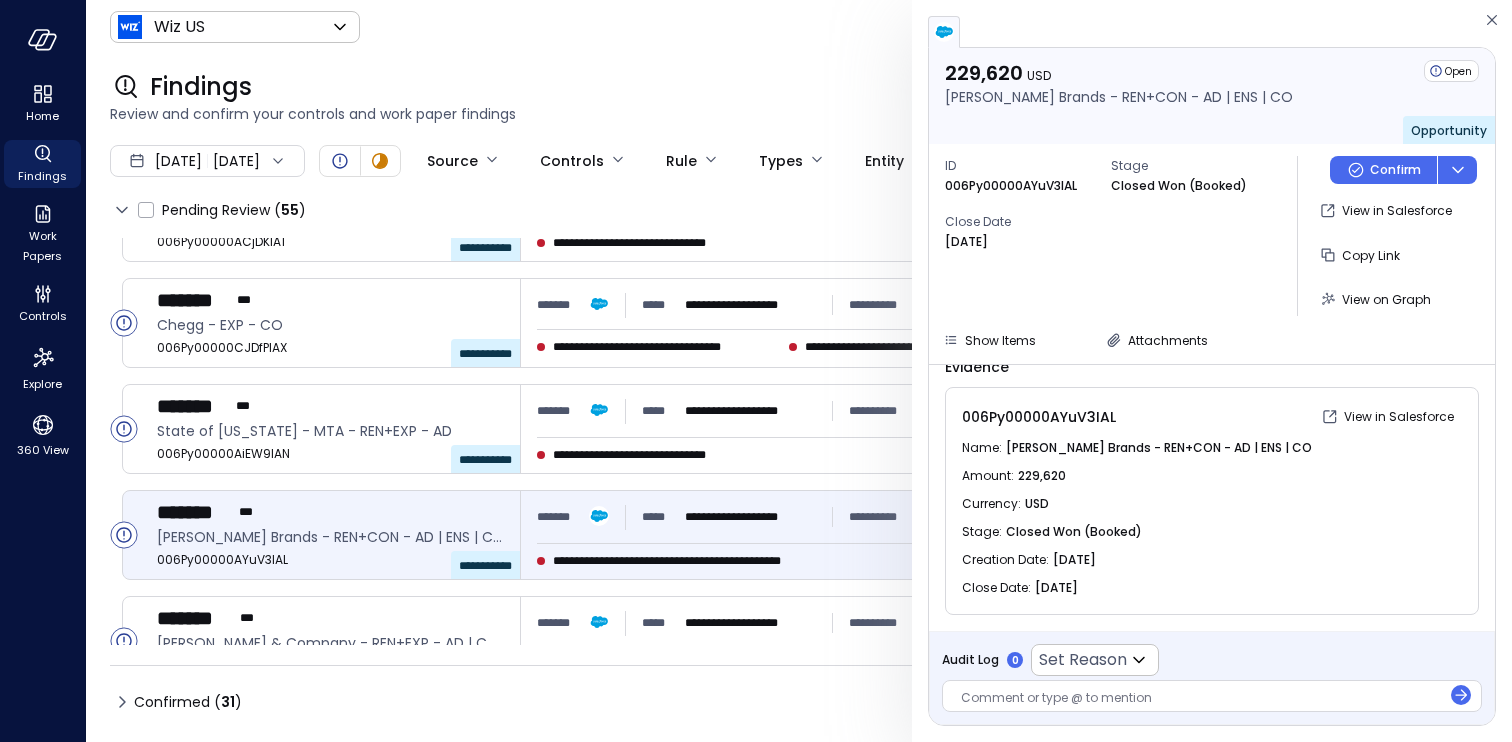 click at bounding box center (1201, 699) 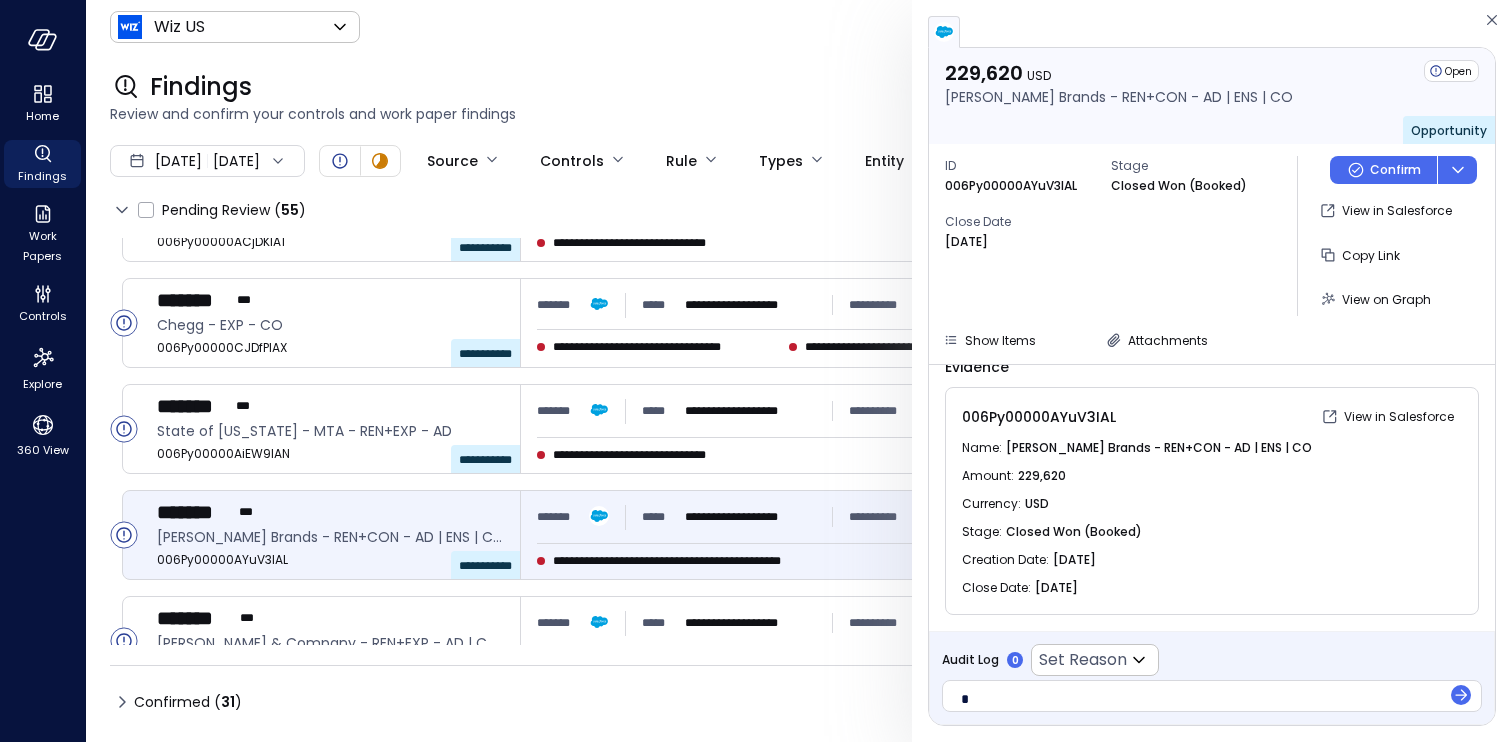 type 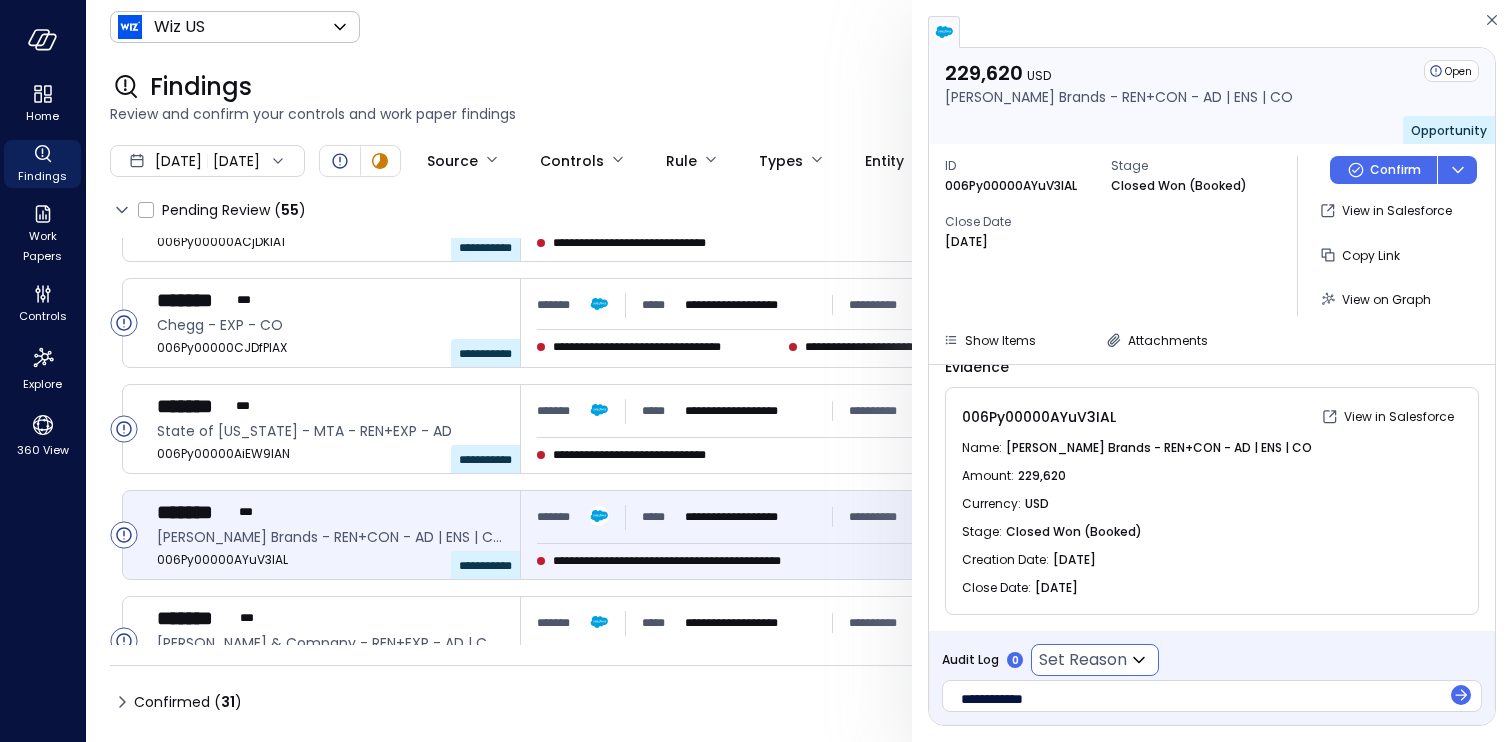 click on "Set Reason ​" at bounding box center [1095, 660] 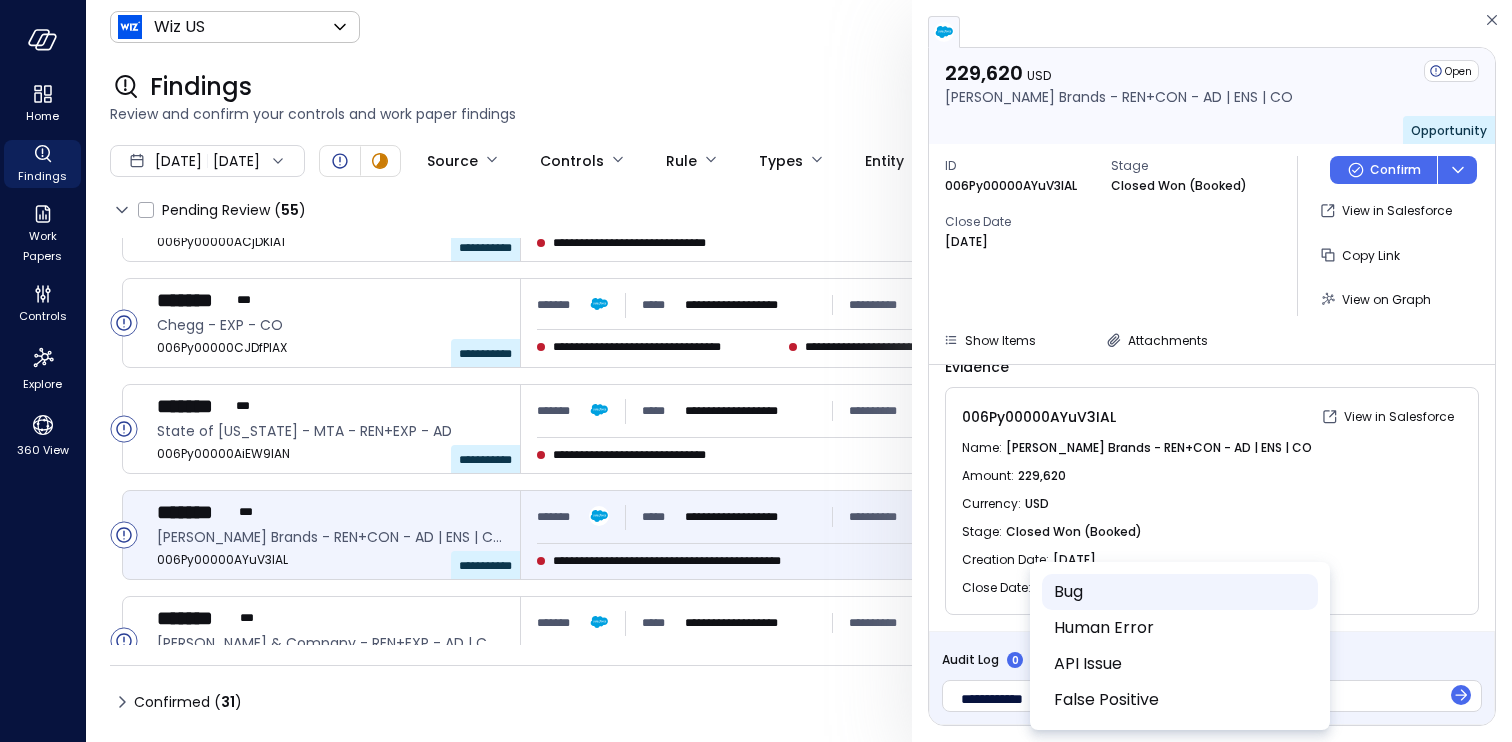 drag, startPoint x: 1096, startPoint y: 663, endPoint x: 1170, endPoint y: 590, distance: 103.947105 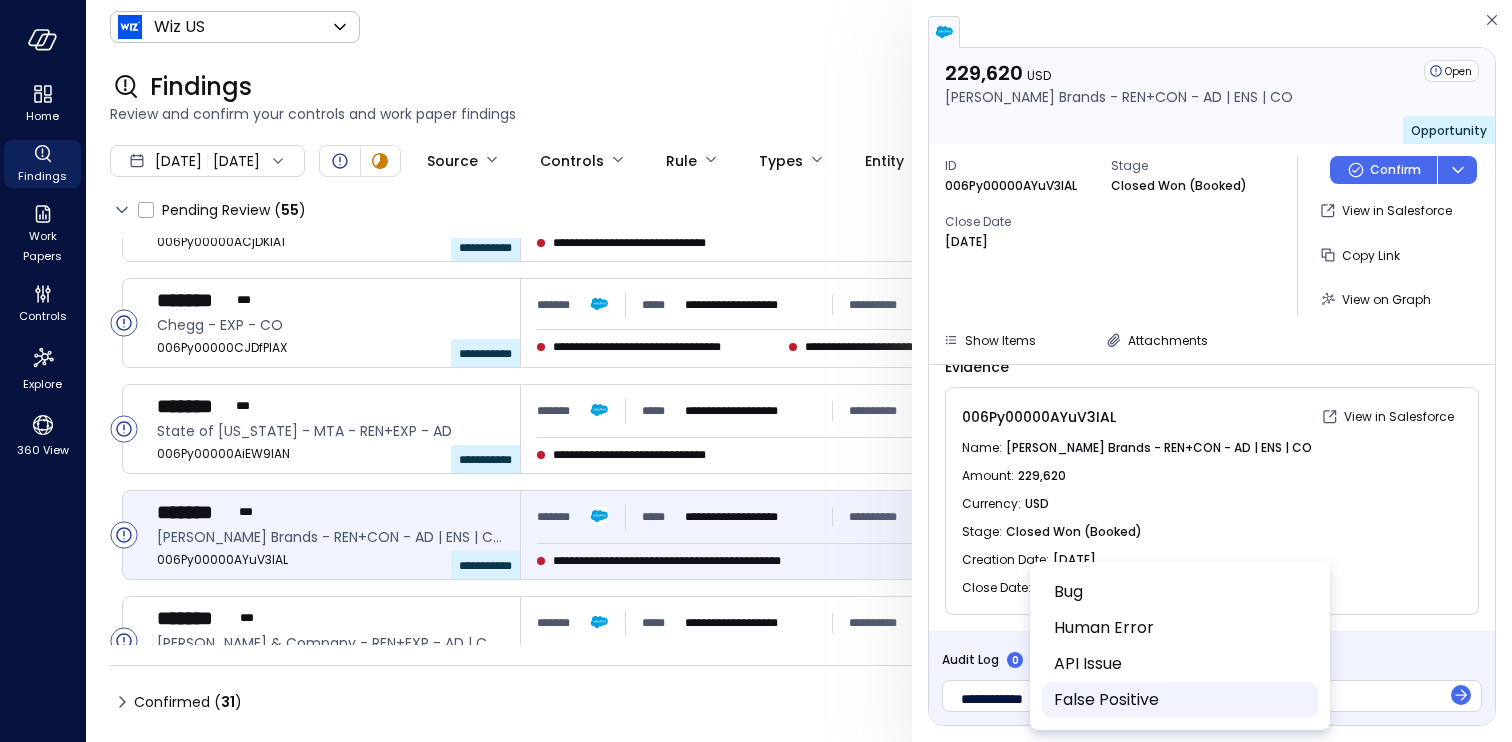 drag, startPoint x: 1161, startPoint y: 688, endPoint x: 1201, endPoint y: 691, distance: 40.112343 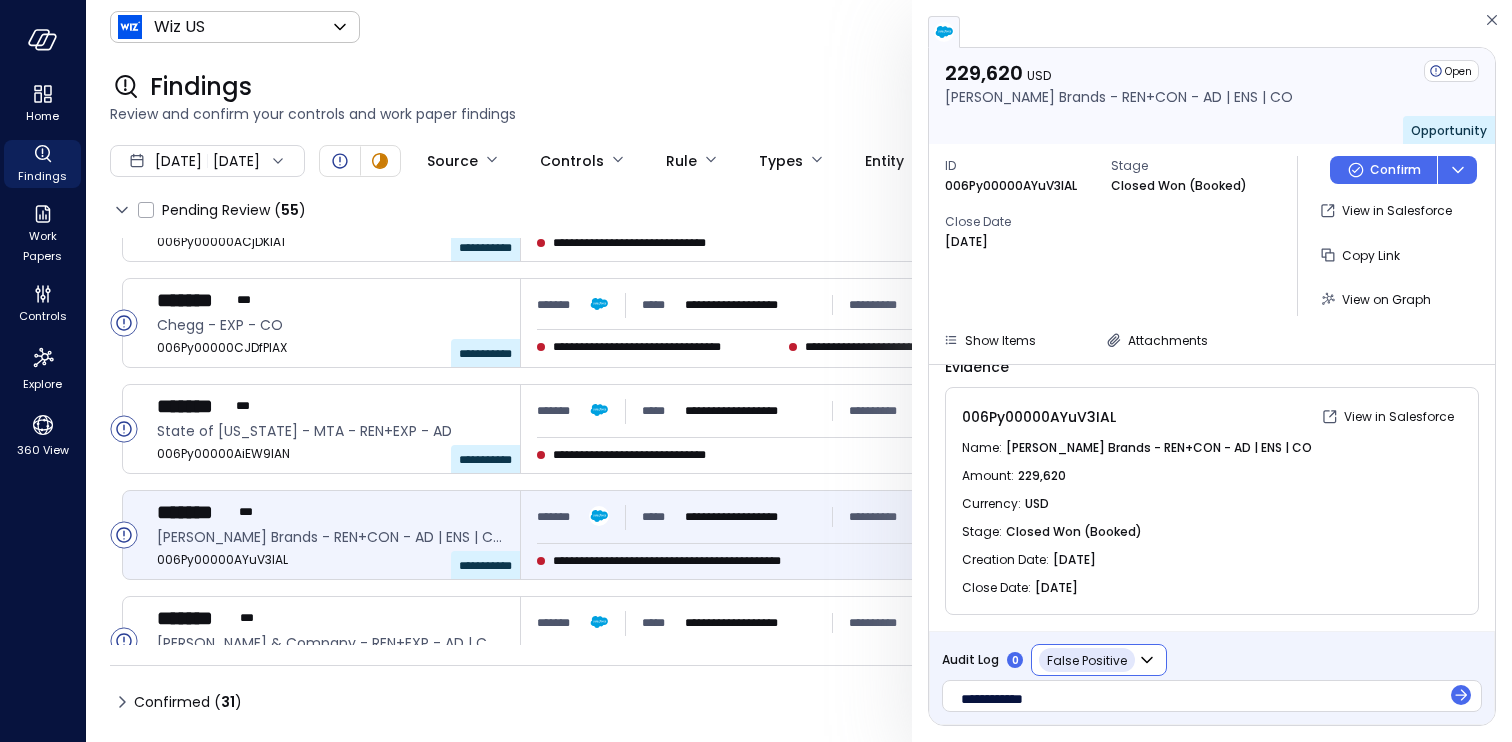 click on "Confirm" at bounding box center (1395, 170) 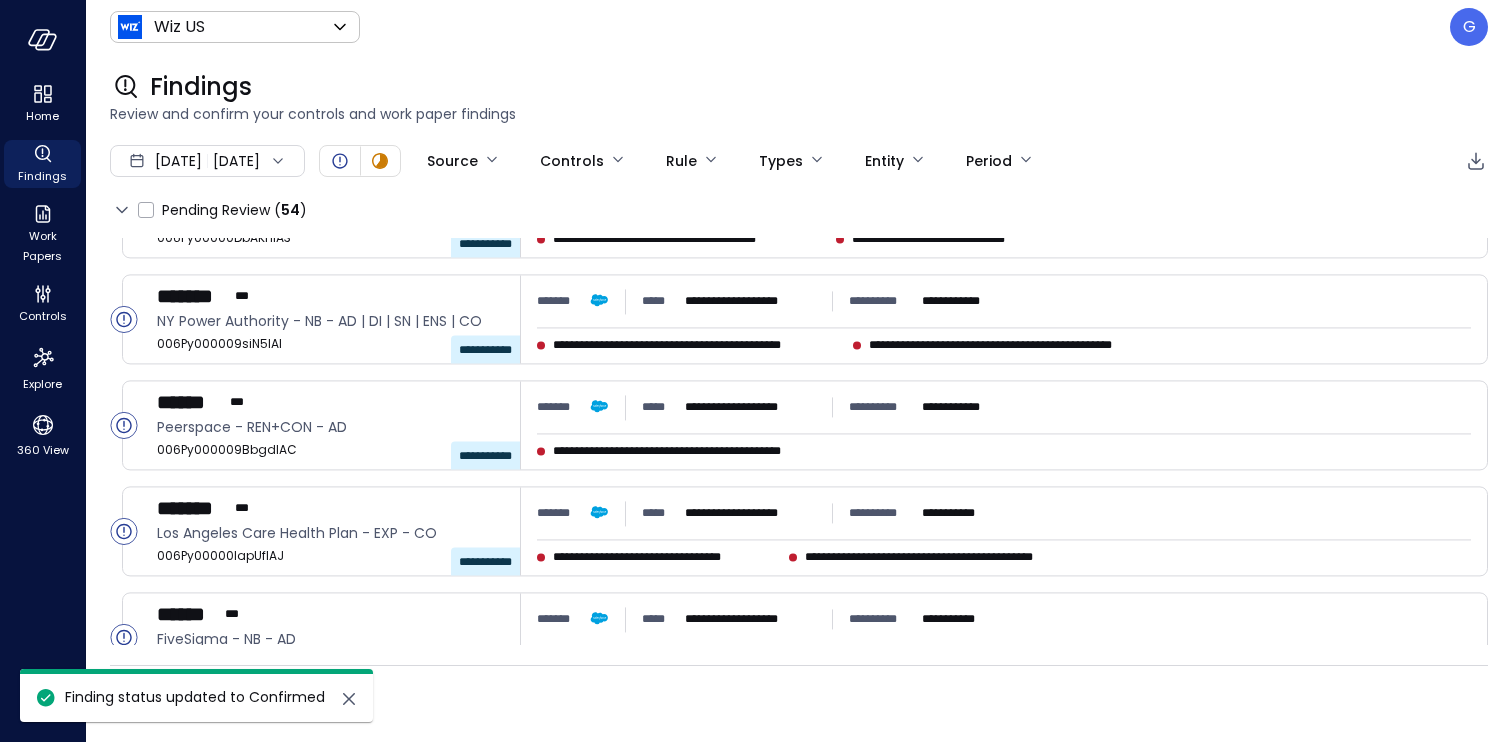 scroll, scrollTop: 0, scrollLeft: 0, axis: both 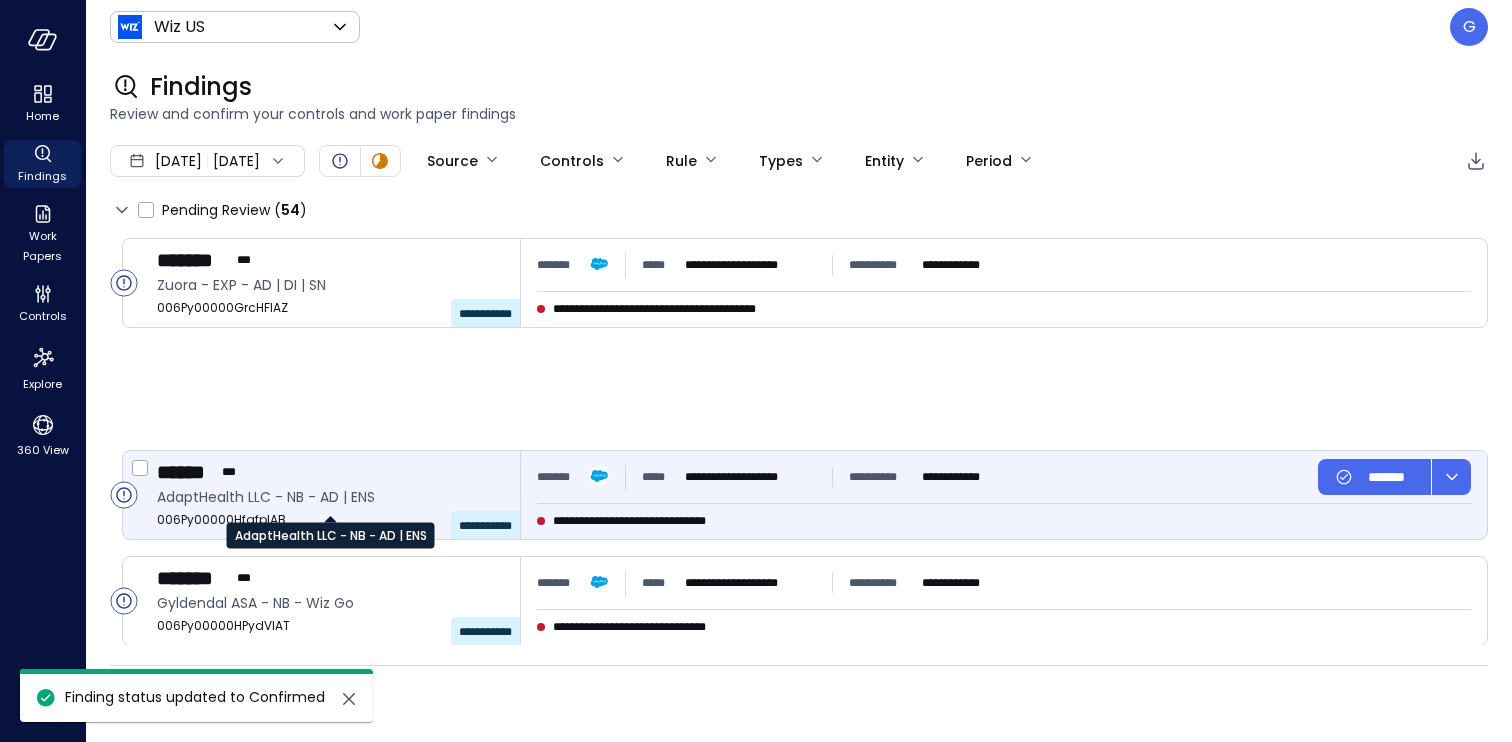 click on "AdaptHealth LLC  -  NB  -  AD | ENS" at bounding box center (330, 497) 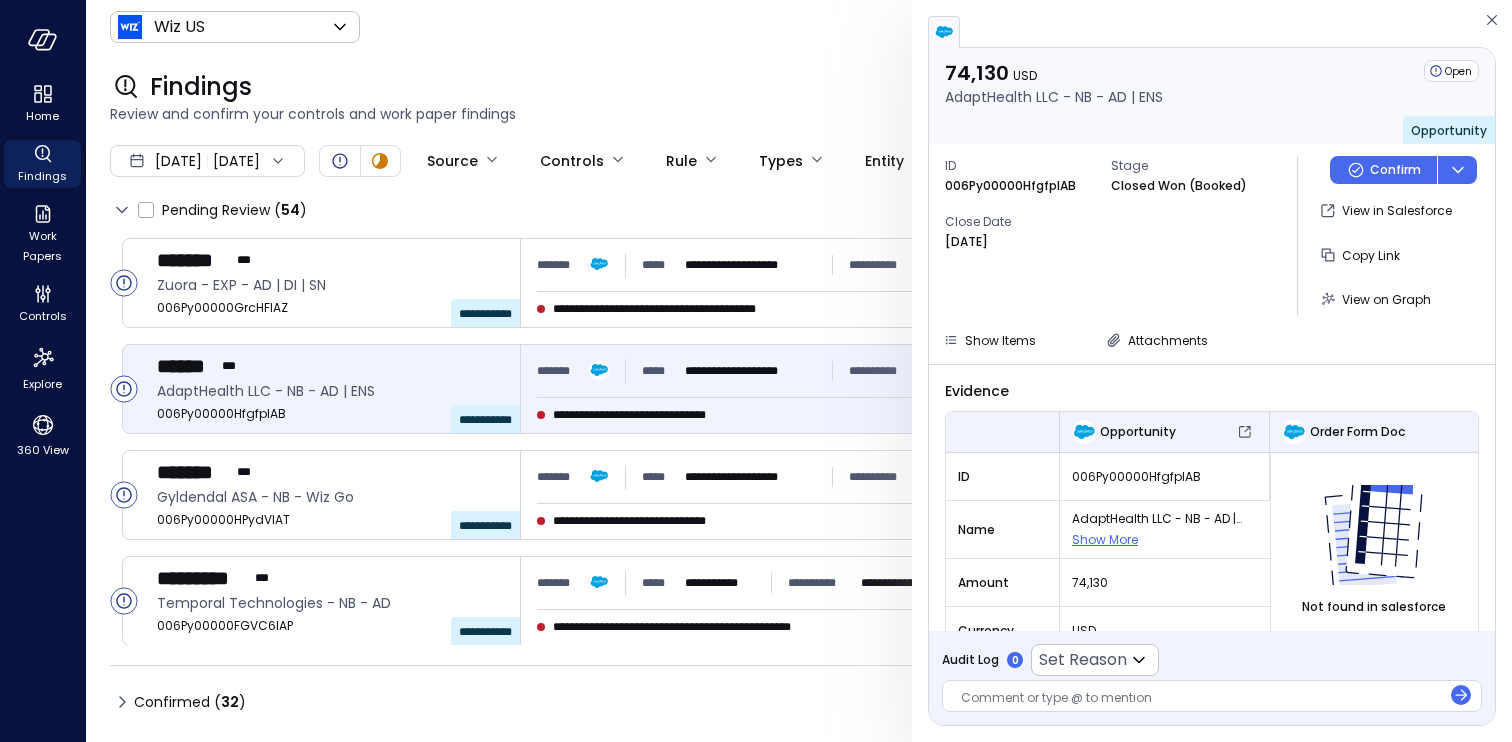 scroll, scrollTop: 0, scrollLeft: 0, axis: both 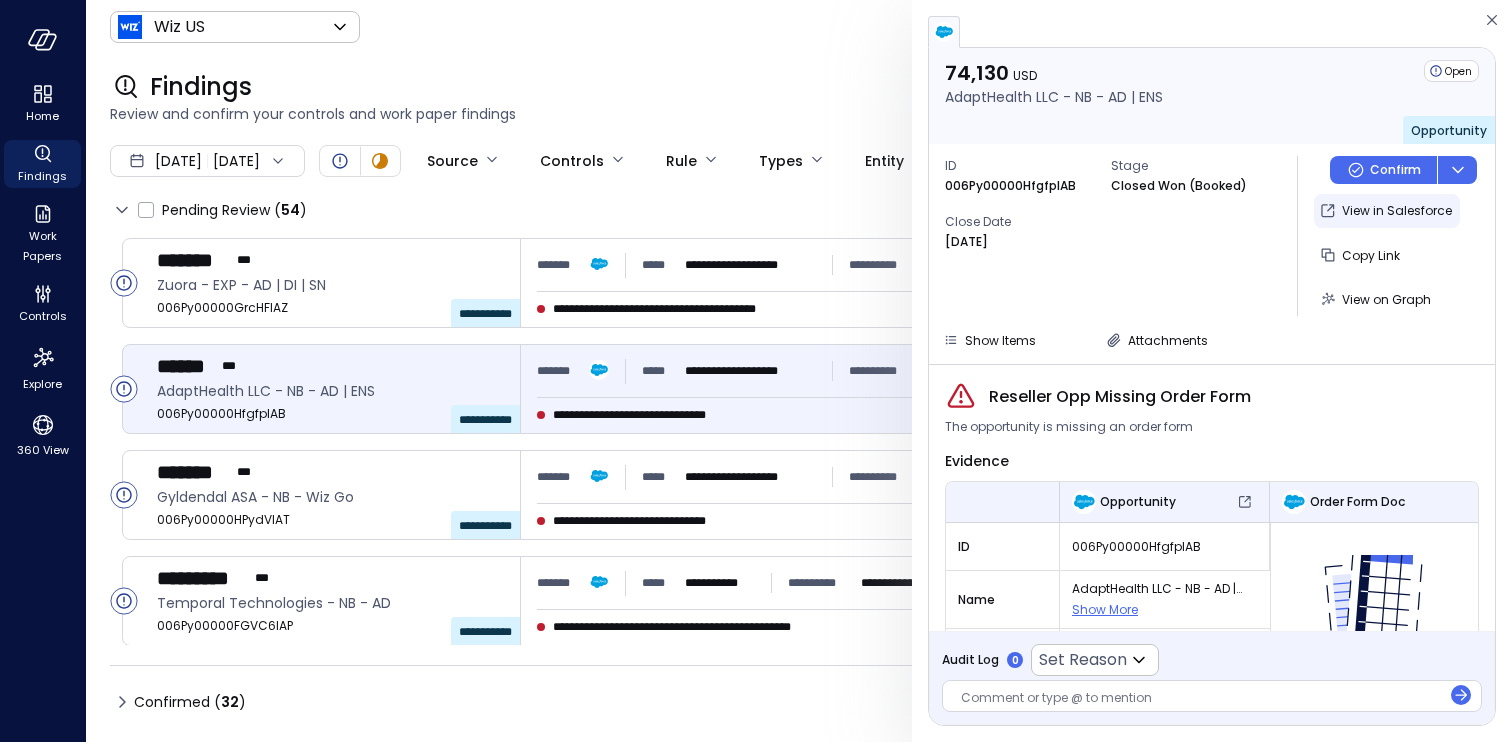 click on "View in Salesforce" at bounding box center (1397, 211) 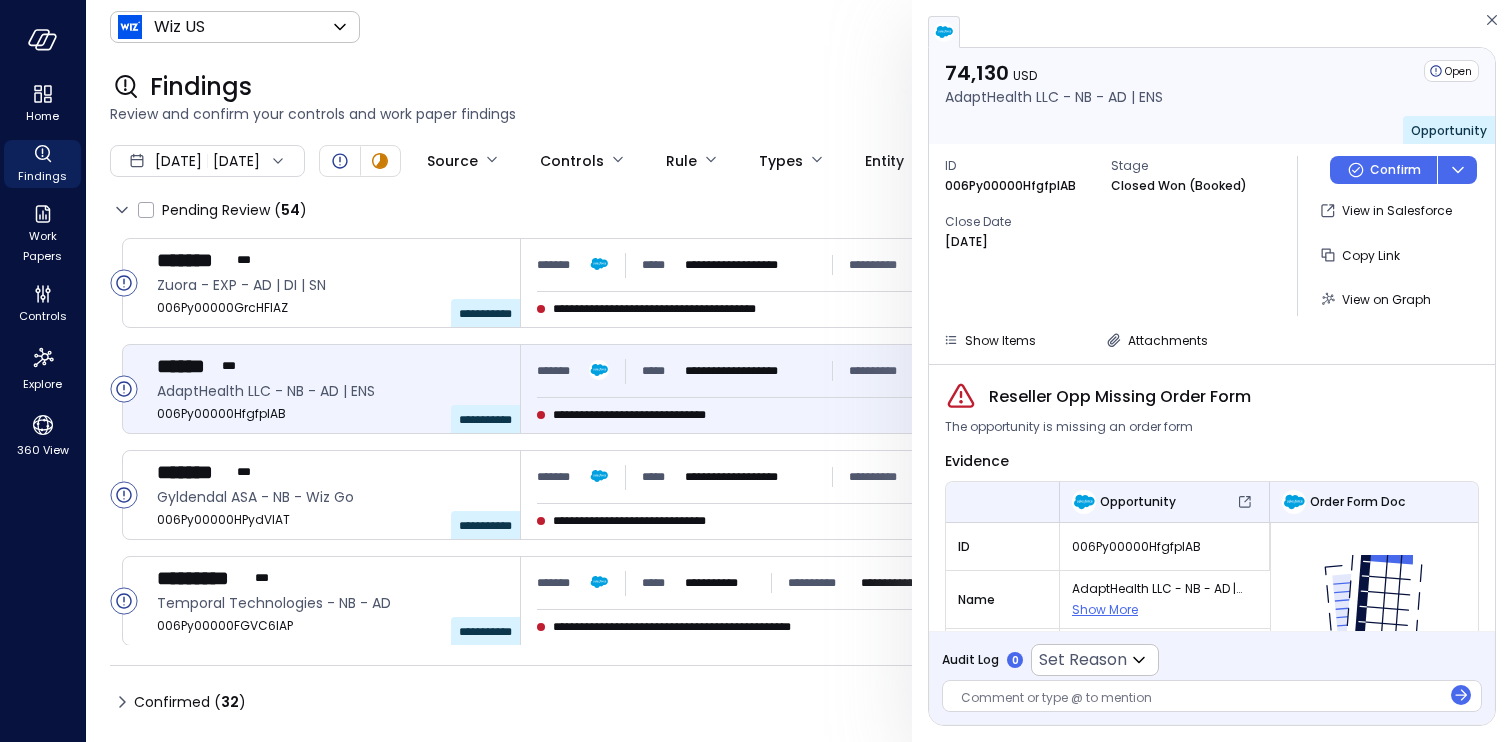 scroll, scrollTop: 254, scrollLeft: 0, axis: vertical 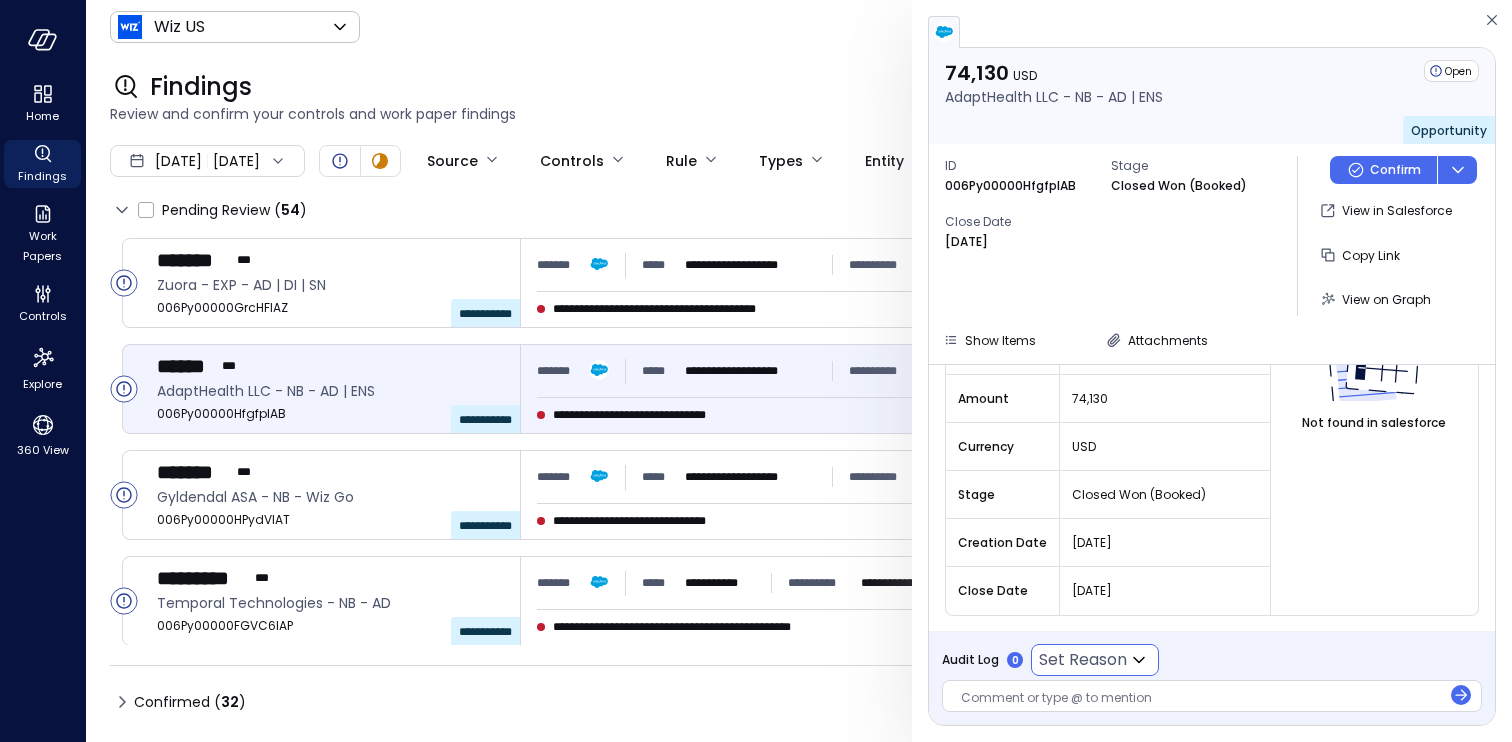 click on "**********" at bounding box center (756, 371) 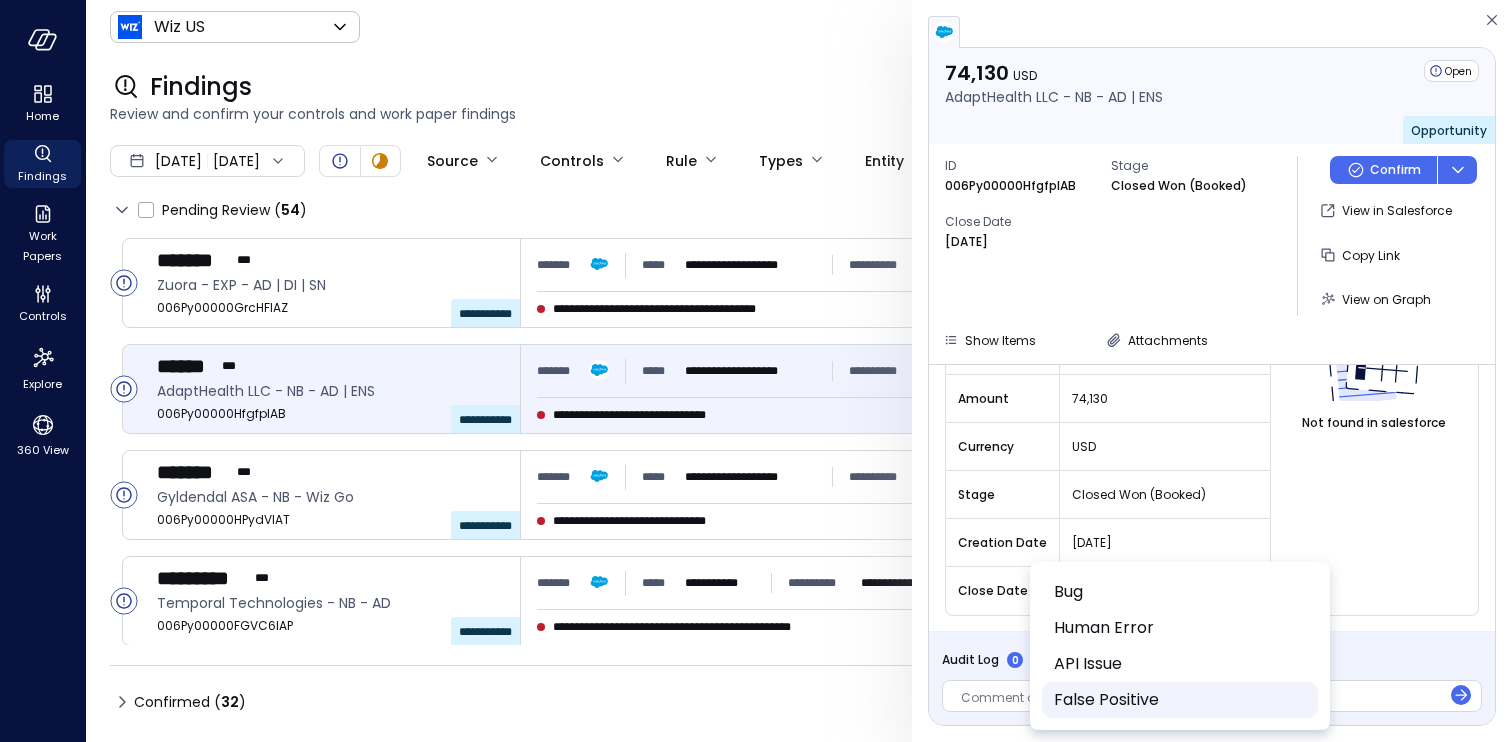 click on "False Positive" at bounding box center (1178, 700) 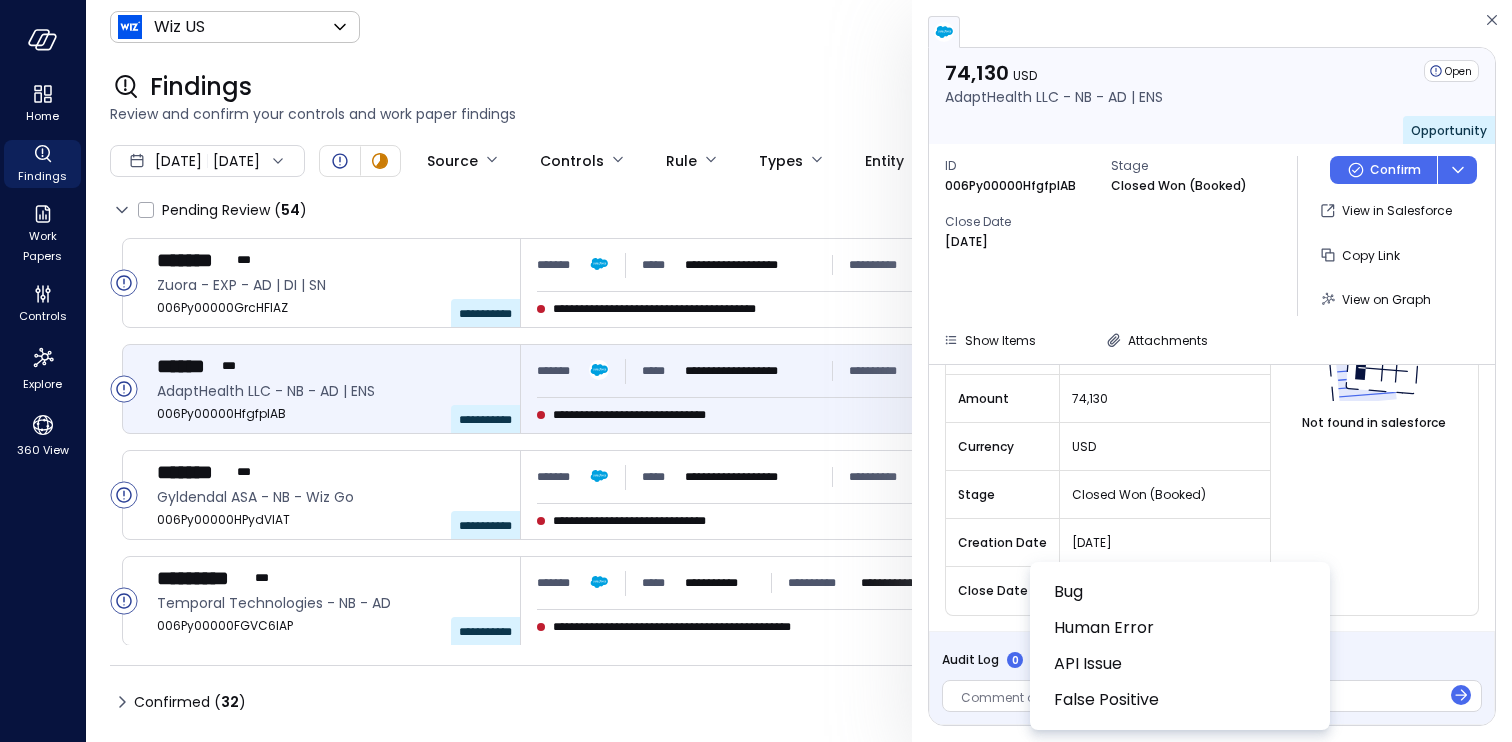 type on "**********" 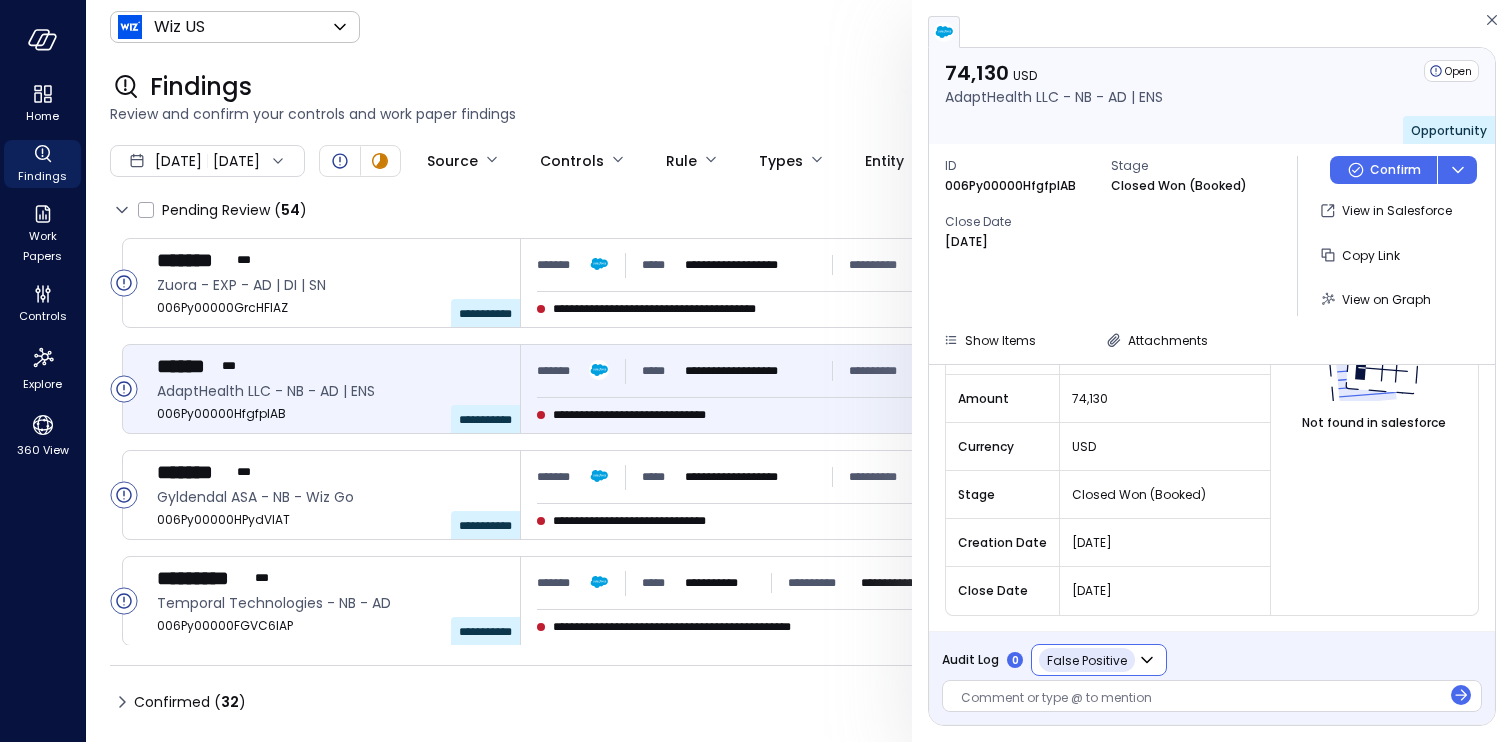 click at bounding box center (1201, 699) 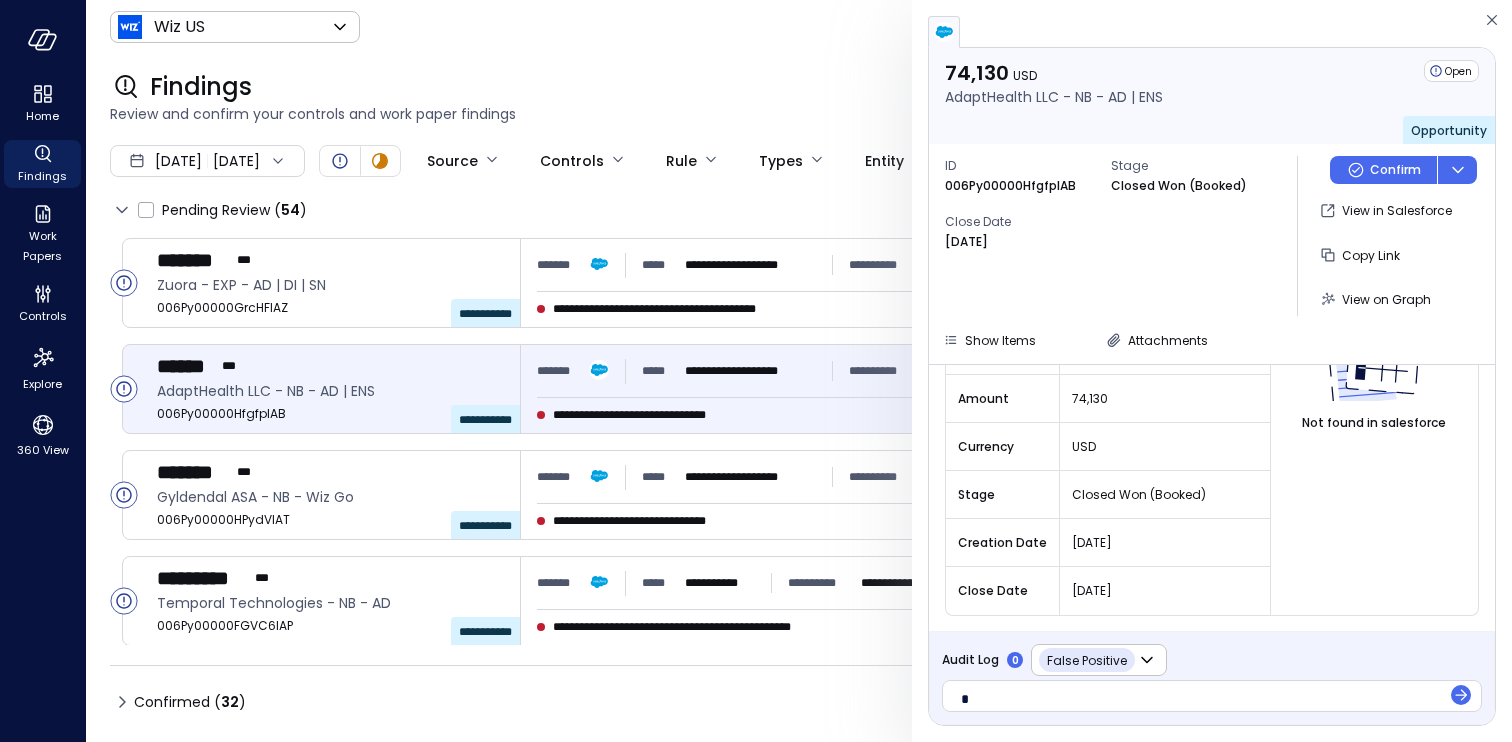 type 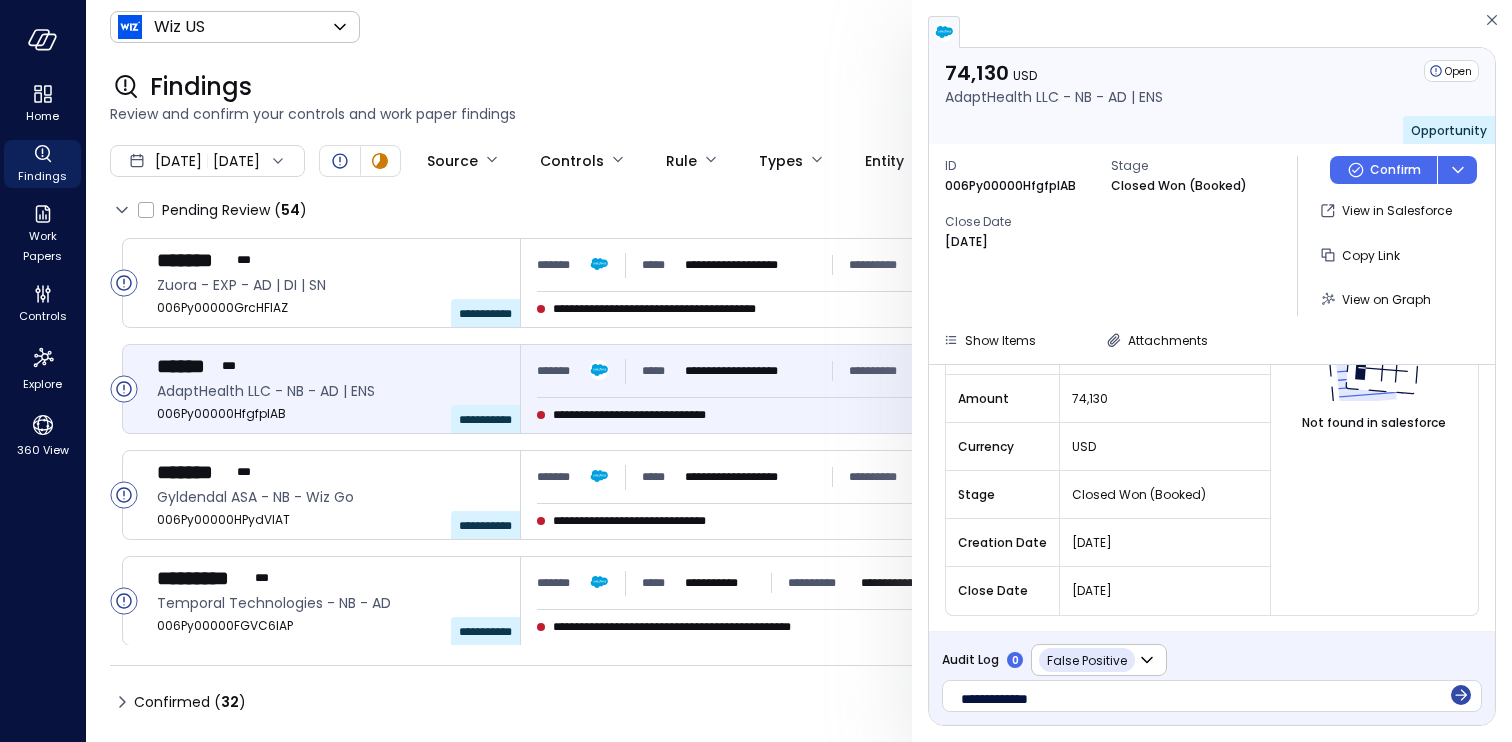 click 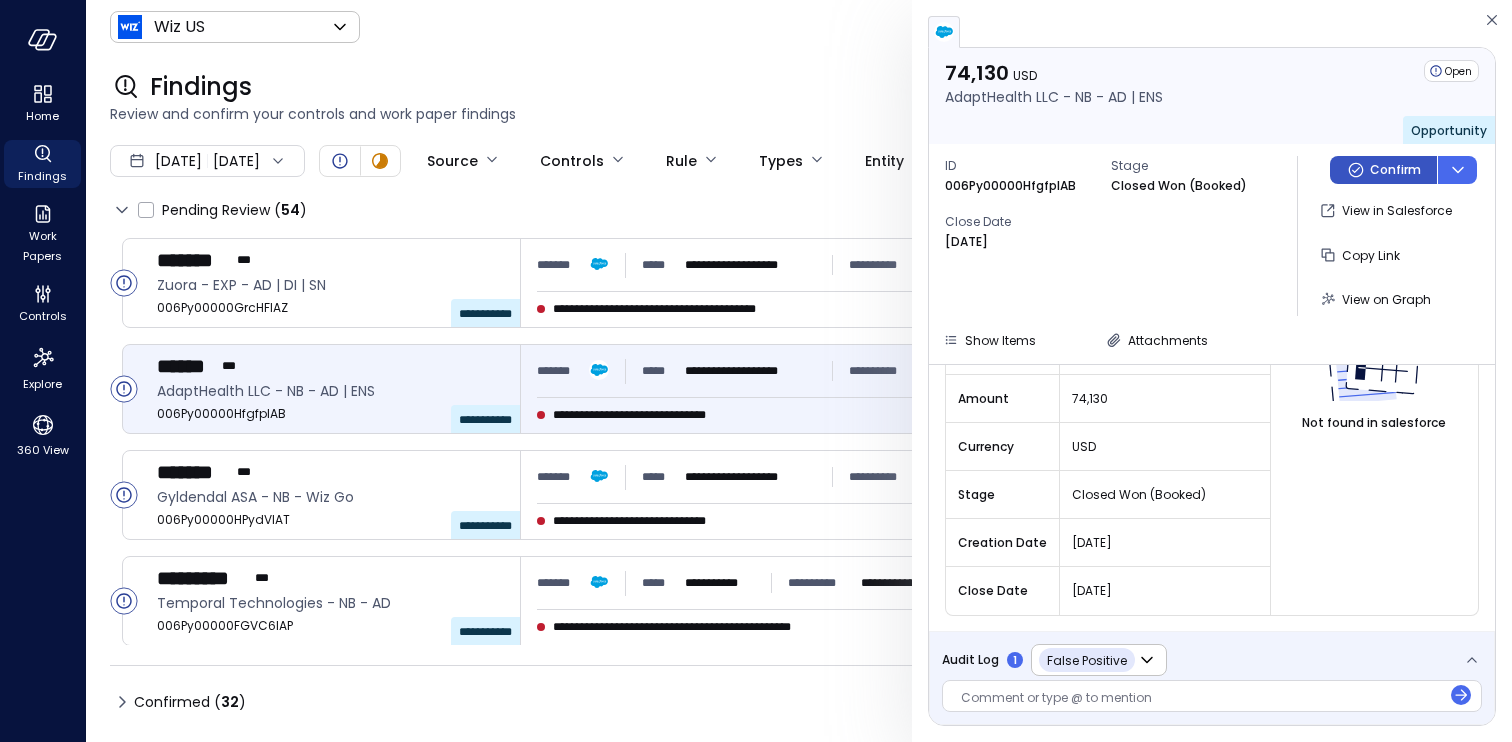 click on "Confirm" at bounding box center (1383, 170) 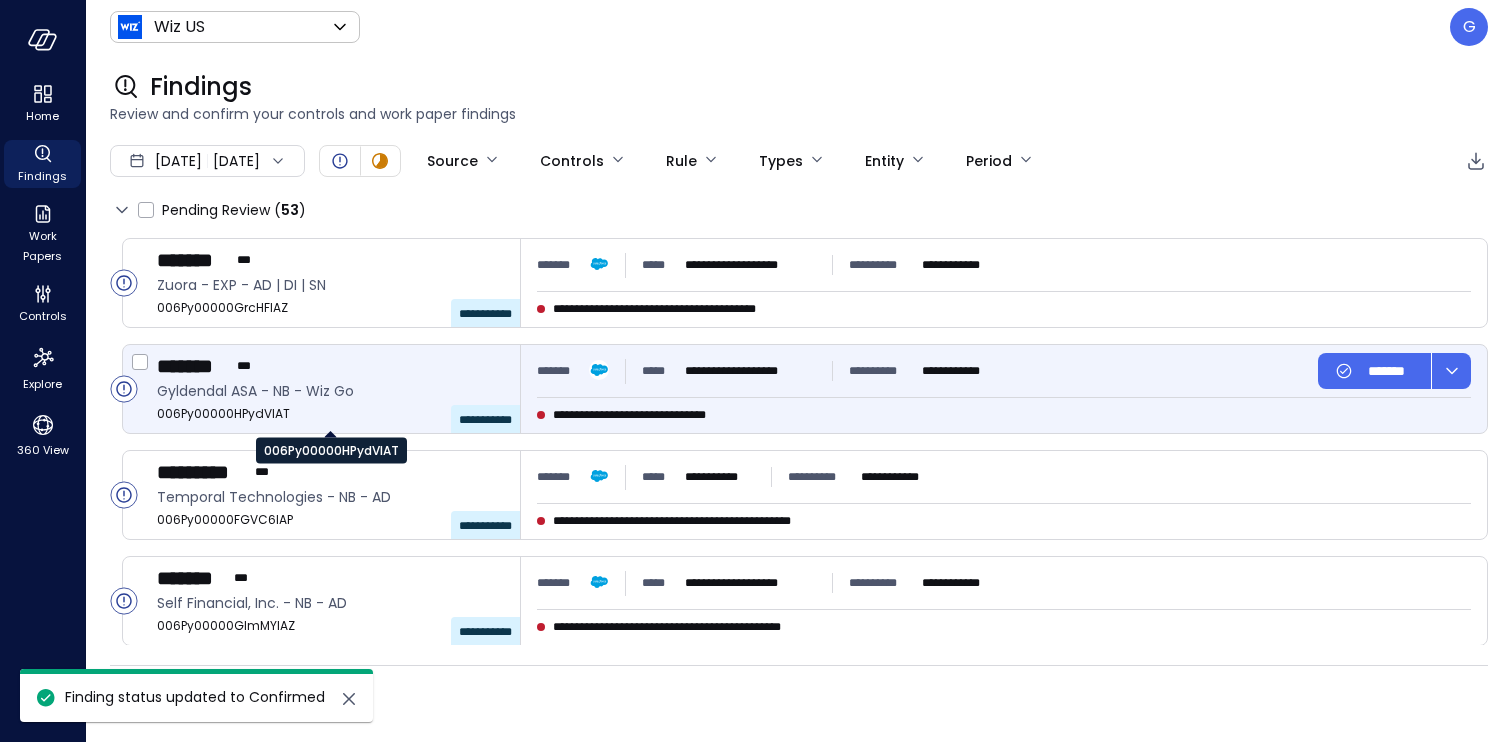click on "006Py00000HPydVIAT" at bounding box center (330, 414) 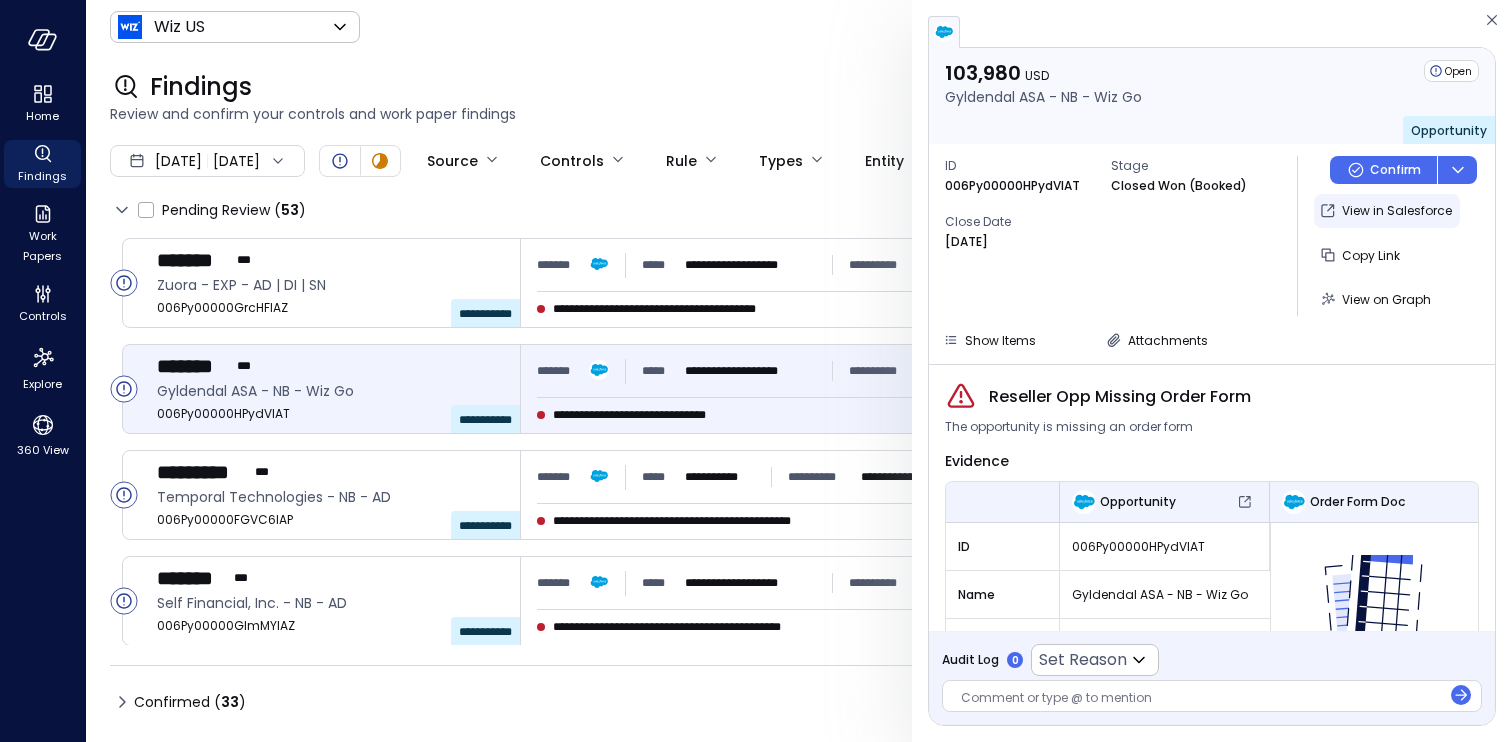 click on "View in Salesforce" at bounding box center [1397, 211] 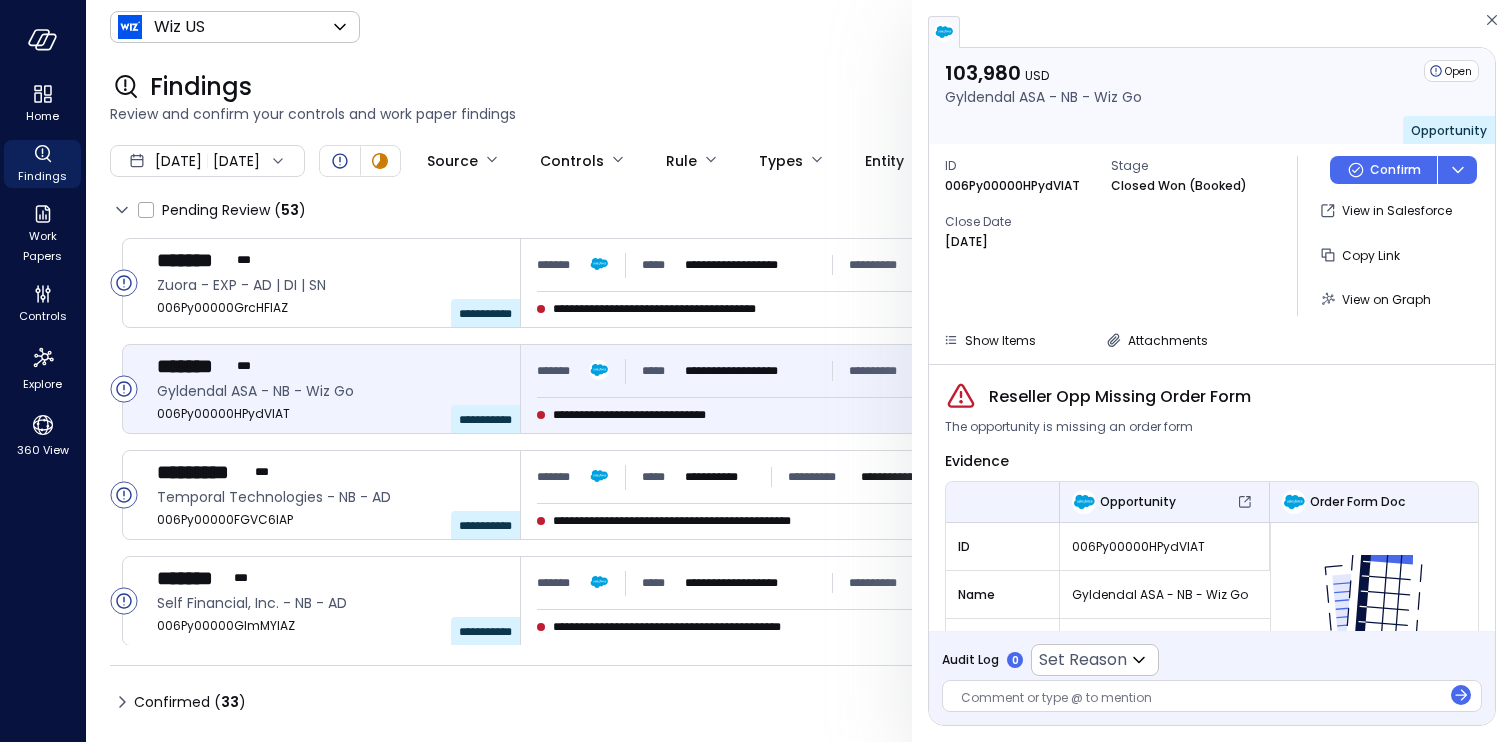 type 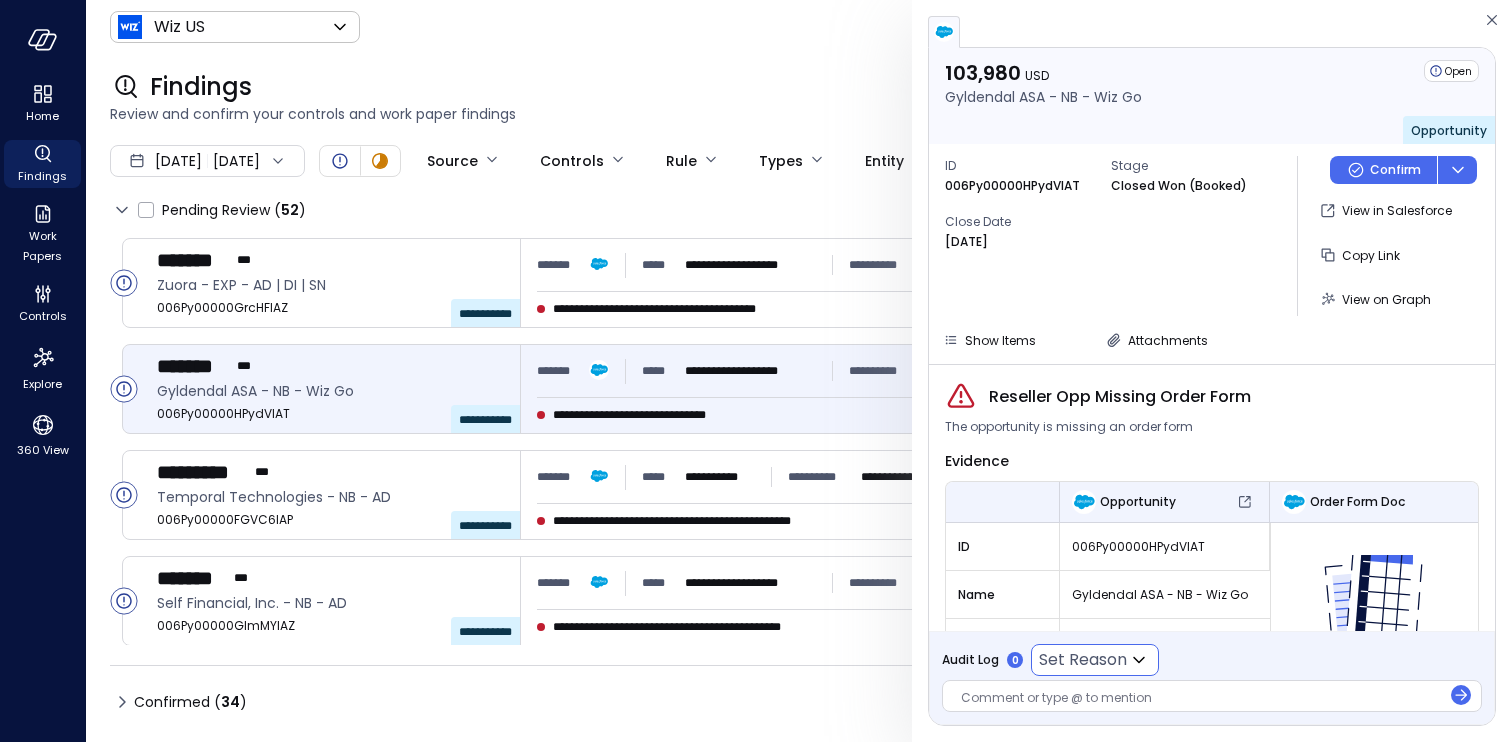 click on "Set Reason ​" at bounding box center [1095, 660] 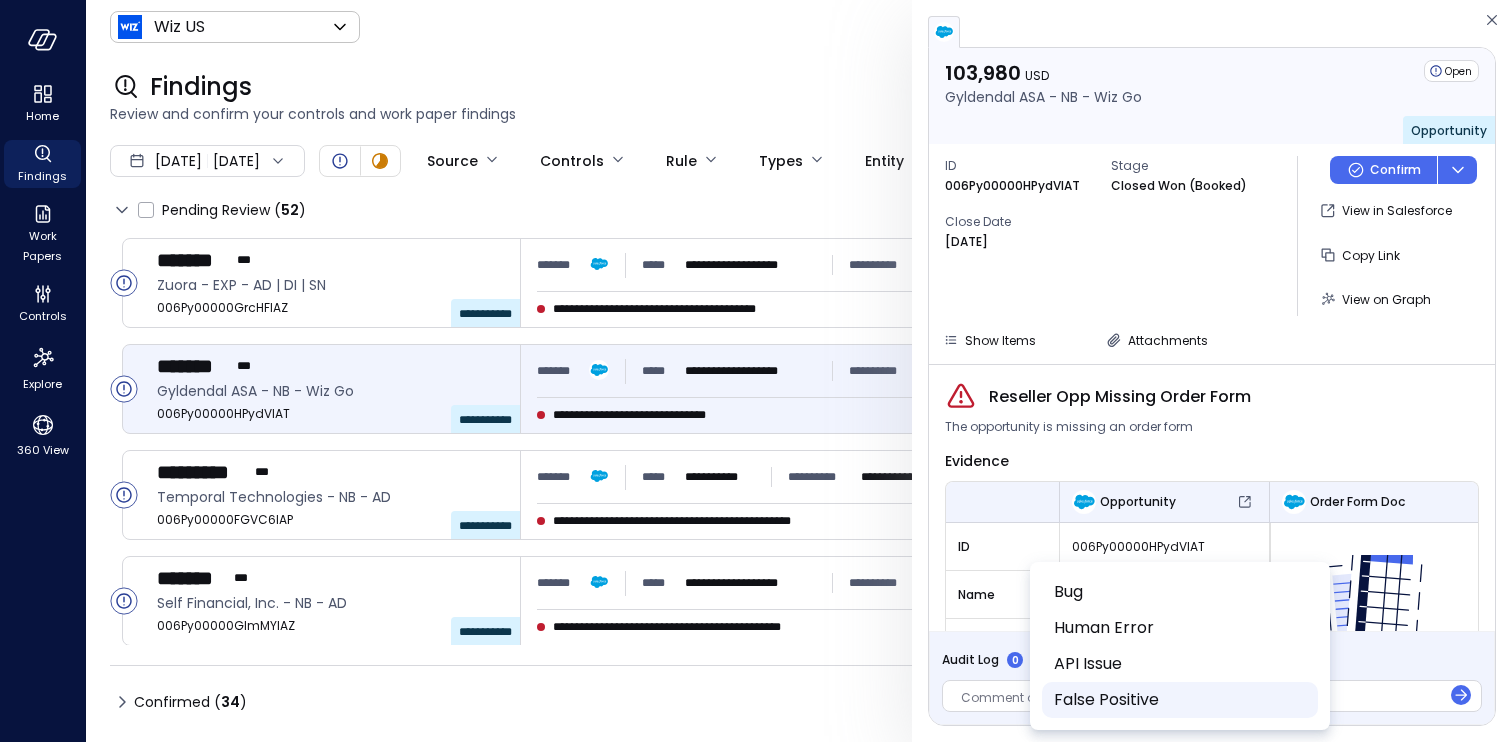 click on "False Positive" at bounding box center [1178, 700] 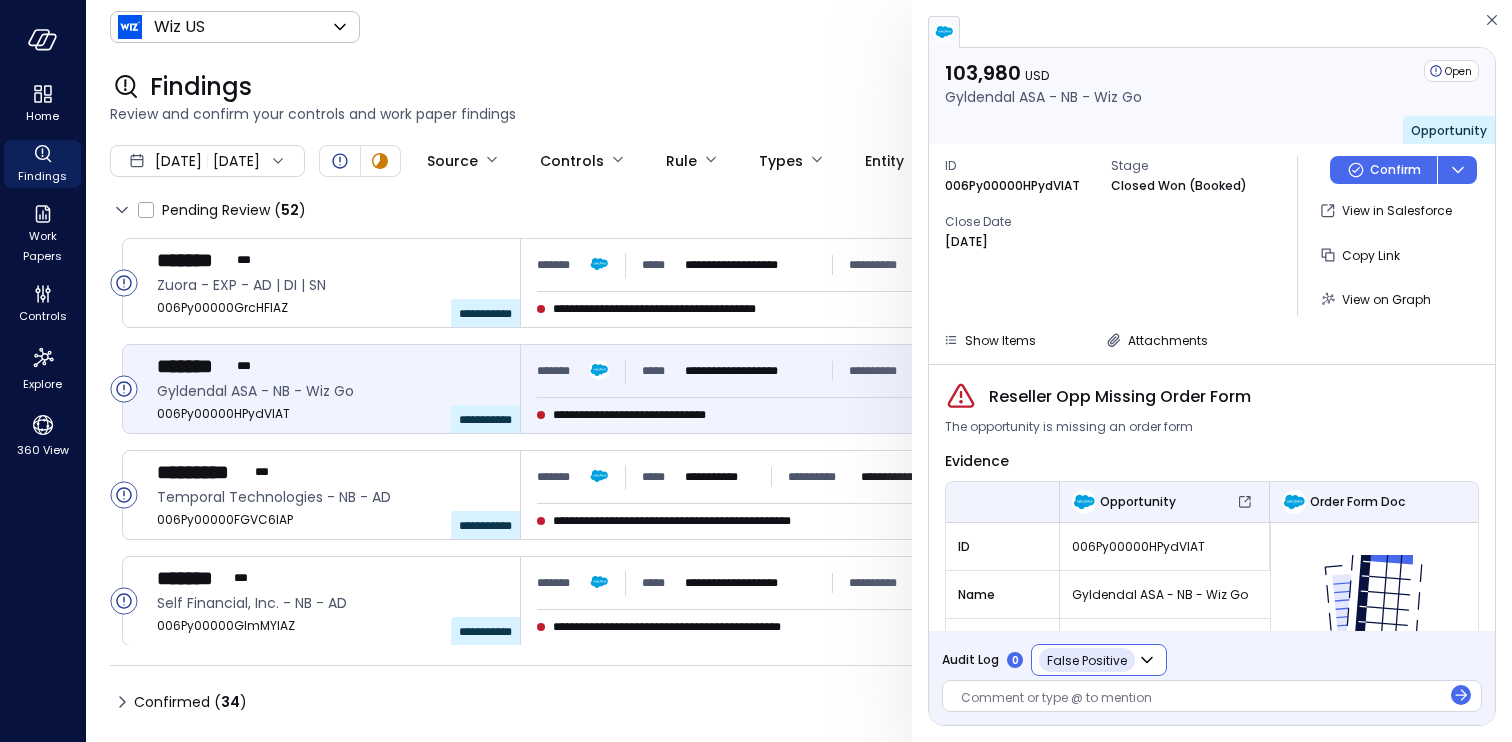 click at bounding box center (1201, 699) 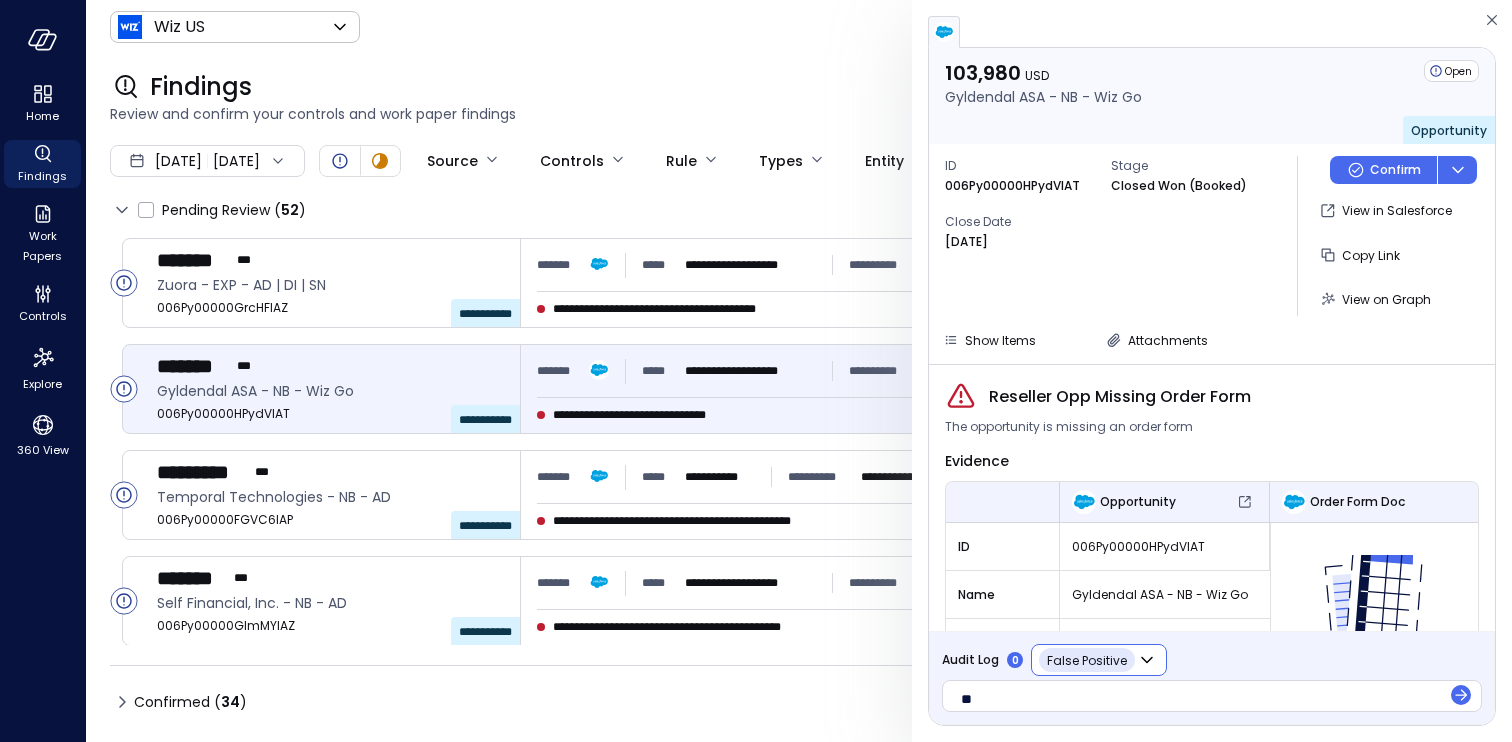 type 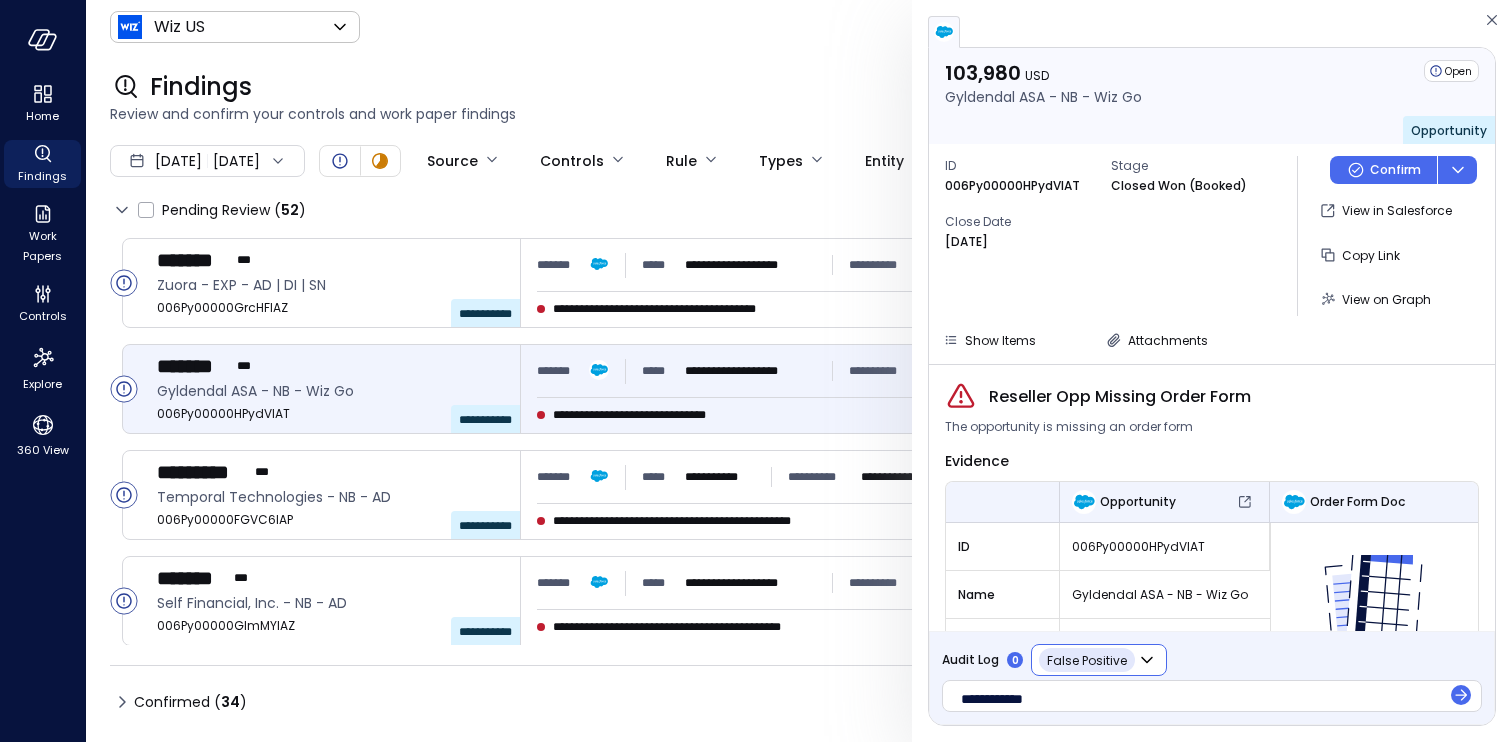 click on "**********" at bounding box center (992, 699) 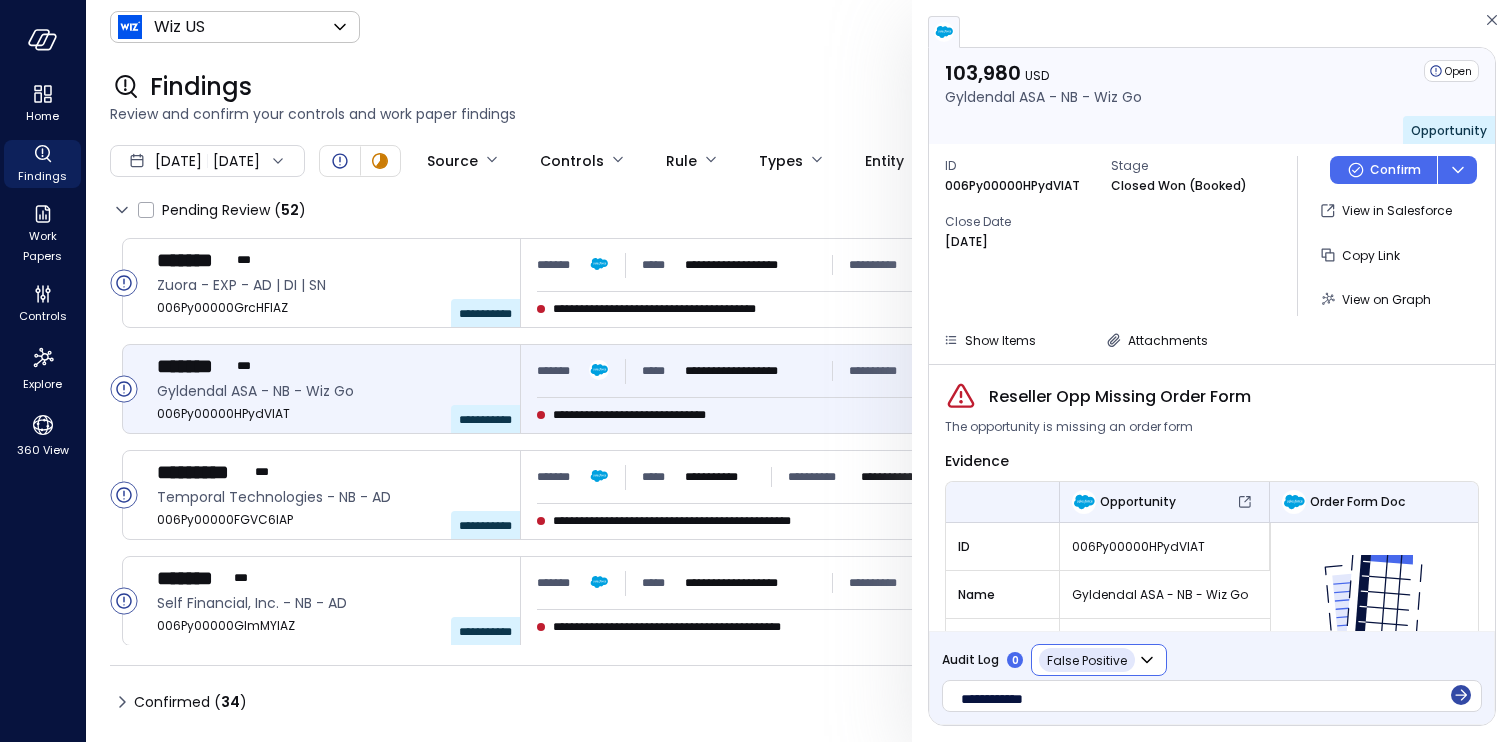 click 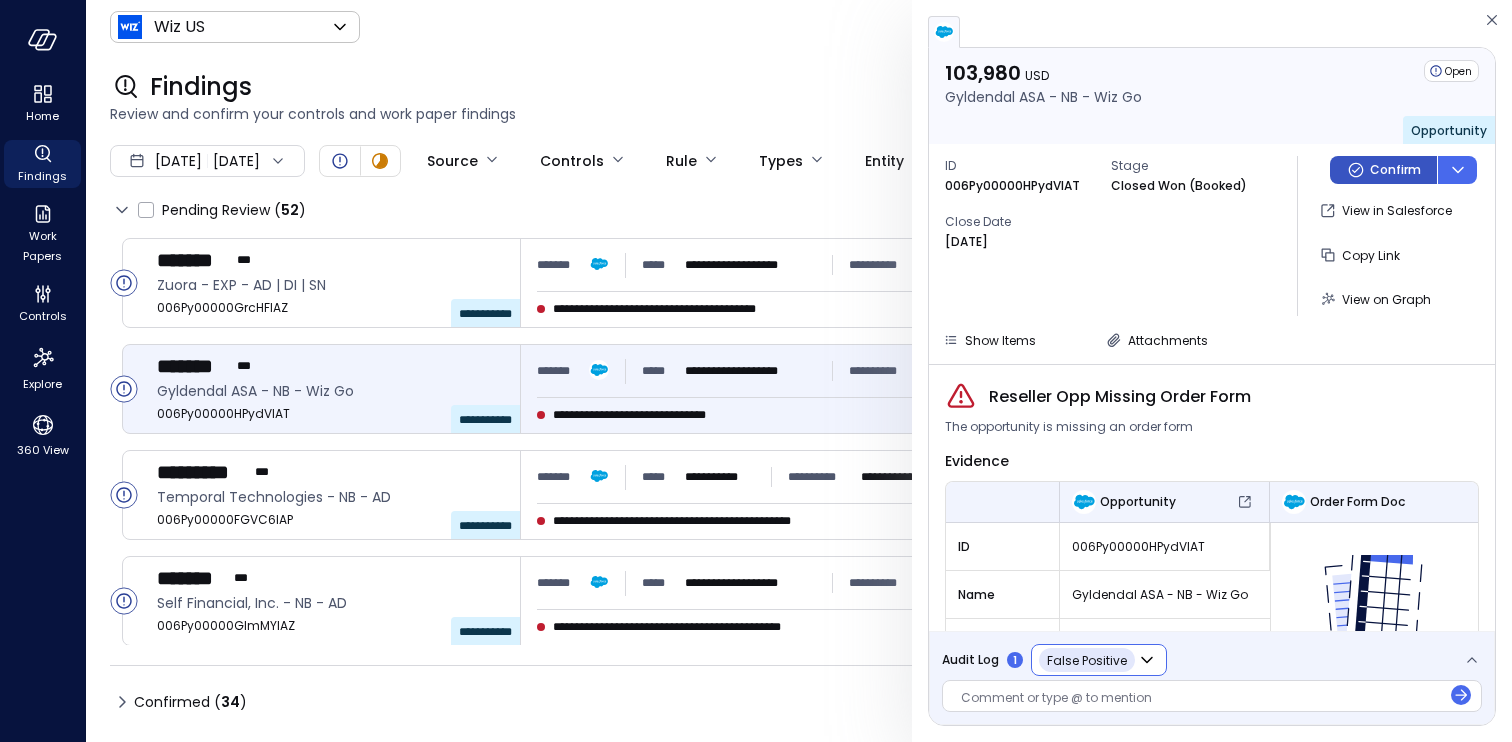 click on "Confirm" at bounding box center [1395, 170] 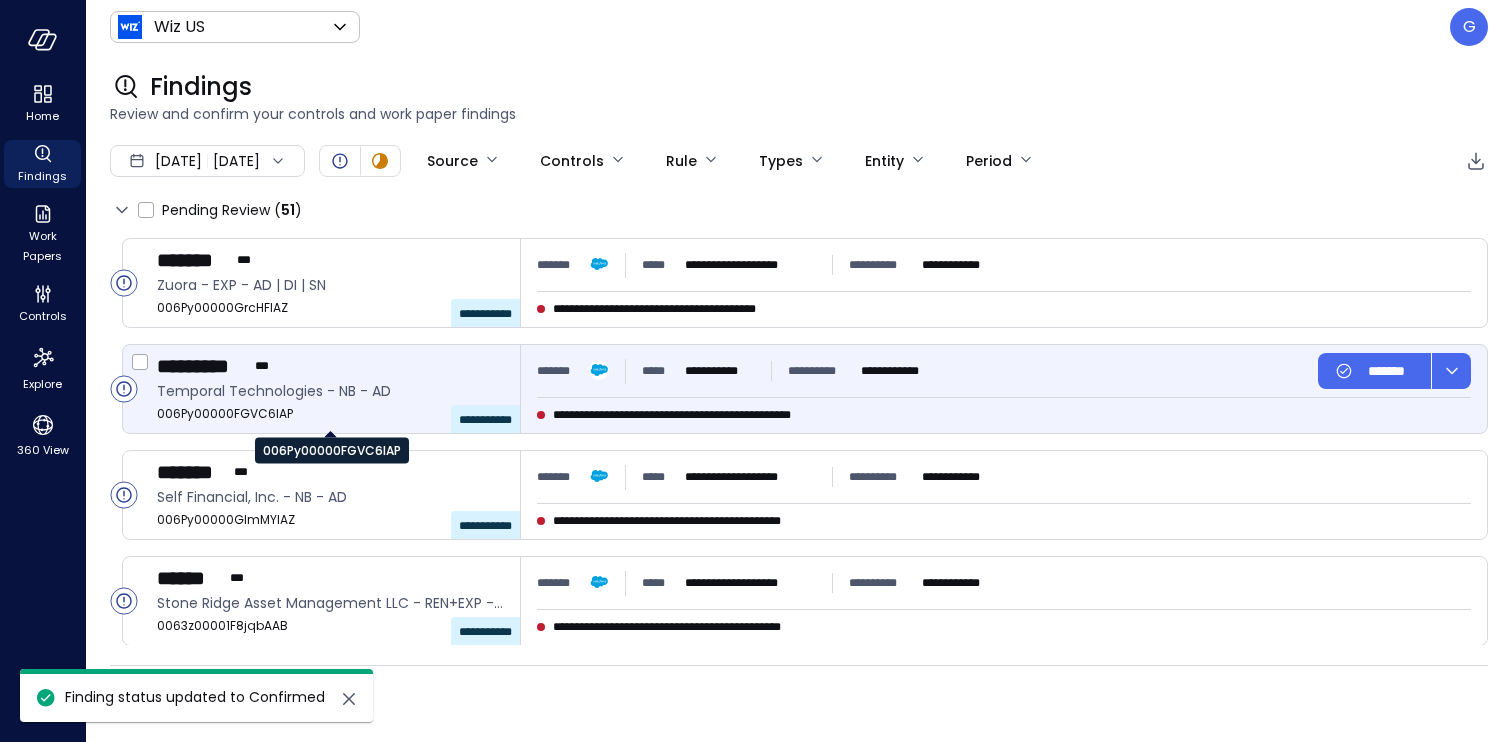 click on "006Py00000FGVC6IAP" at bounding box center [330, 414] 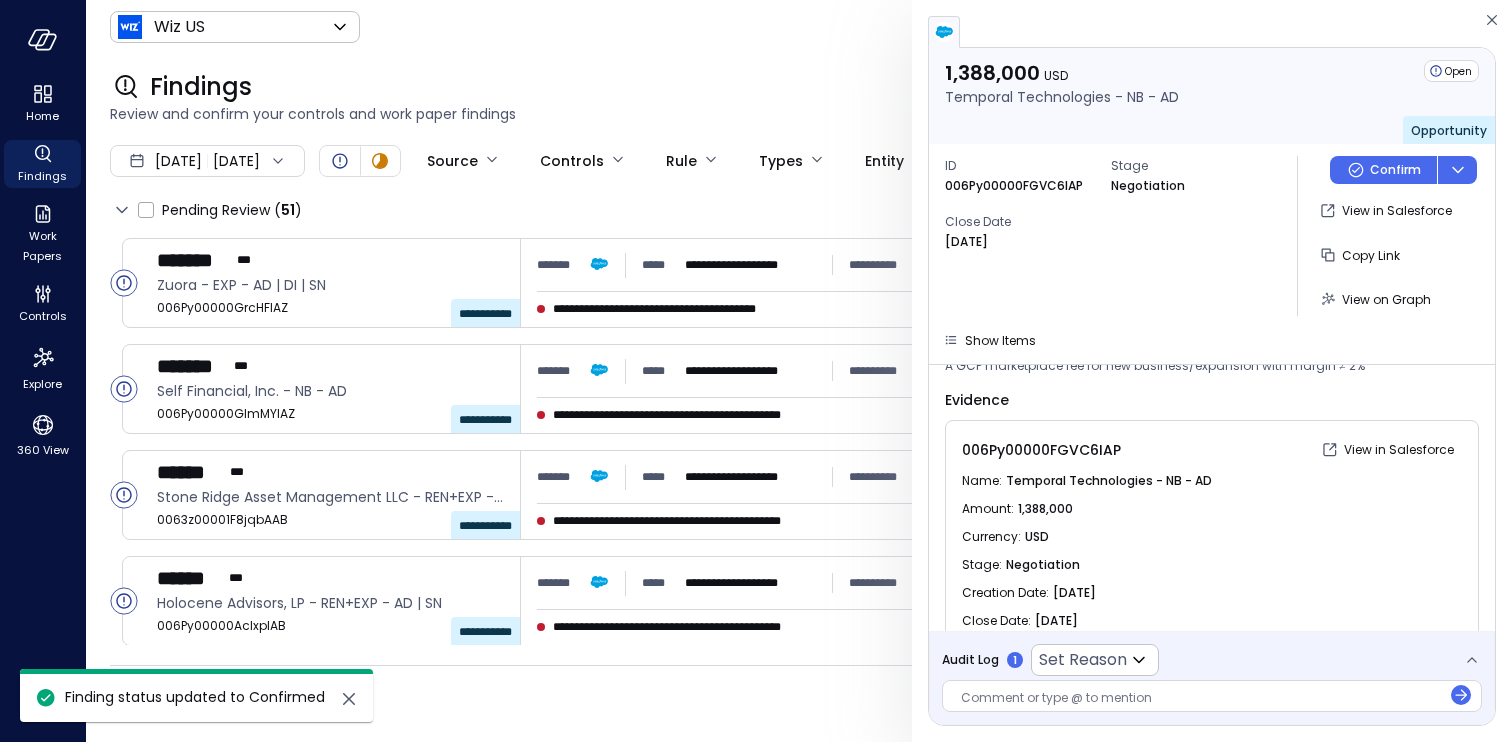 scroll, scrollTop: 70, scrollLeft: 0, axis: vertical 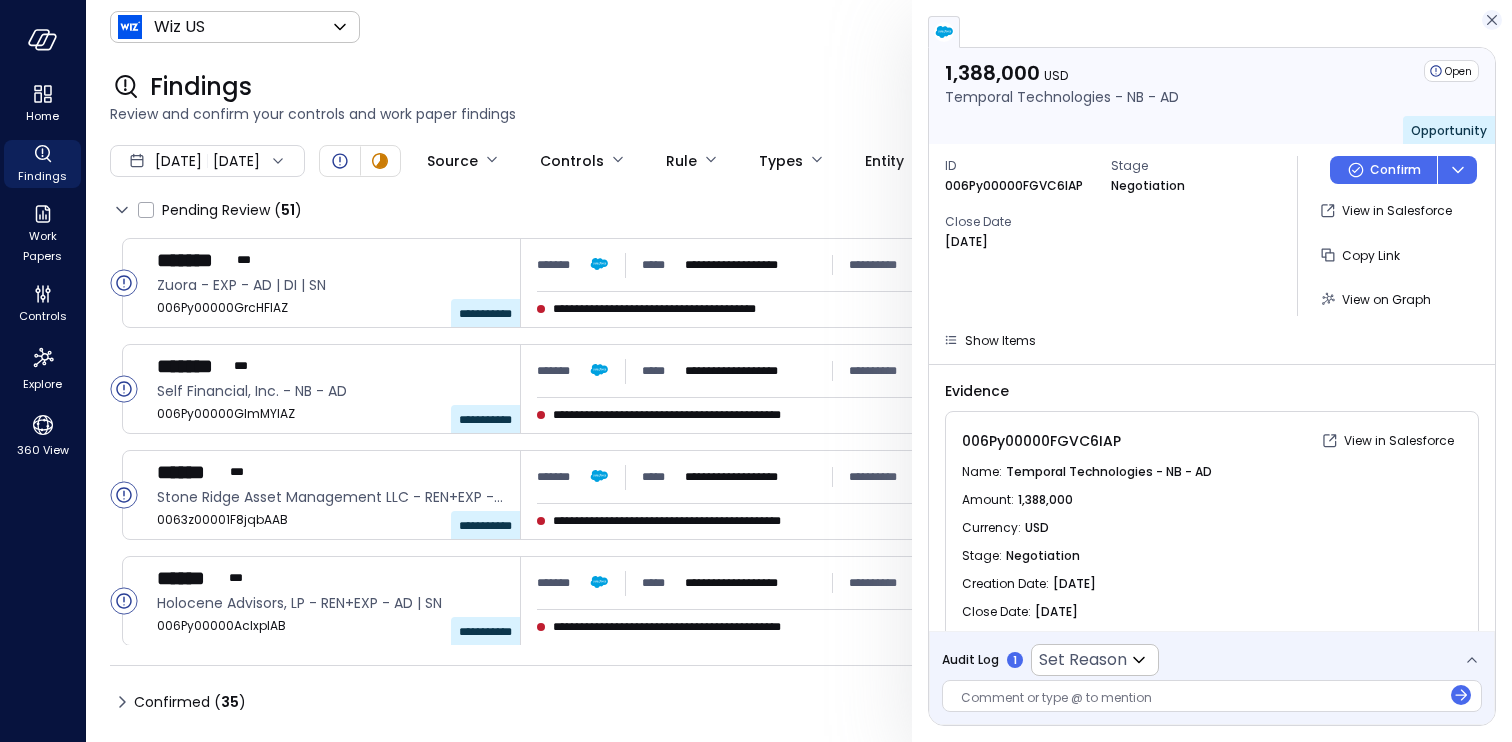 click 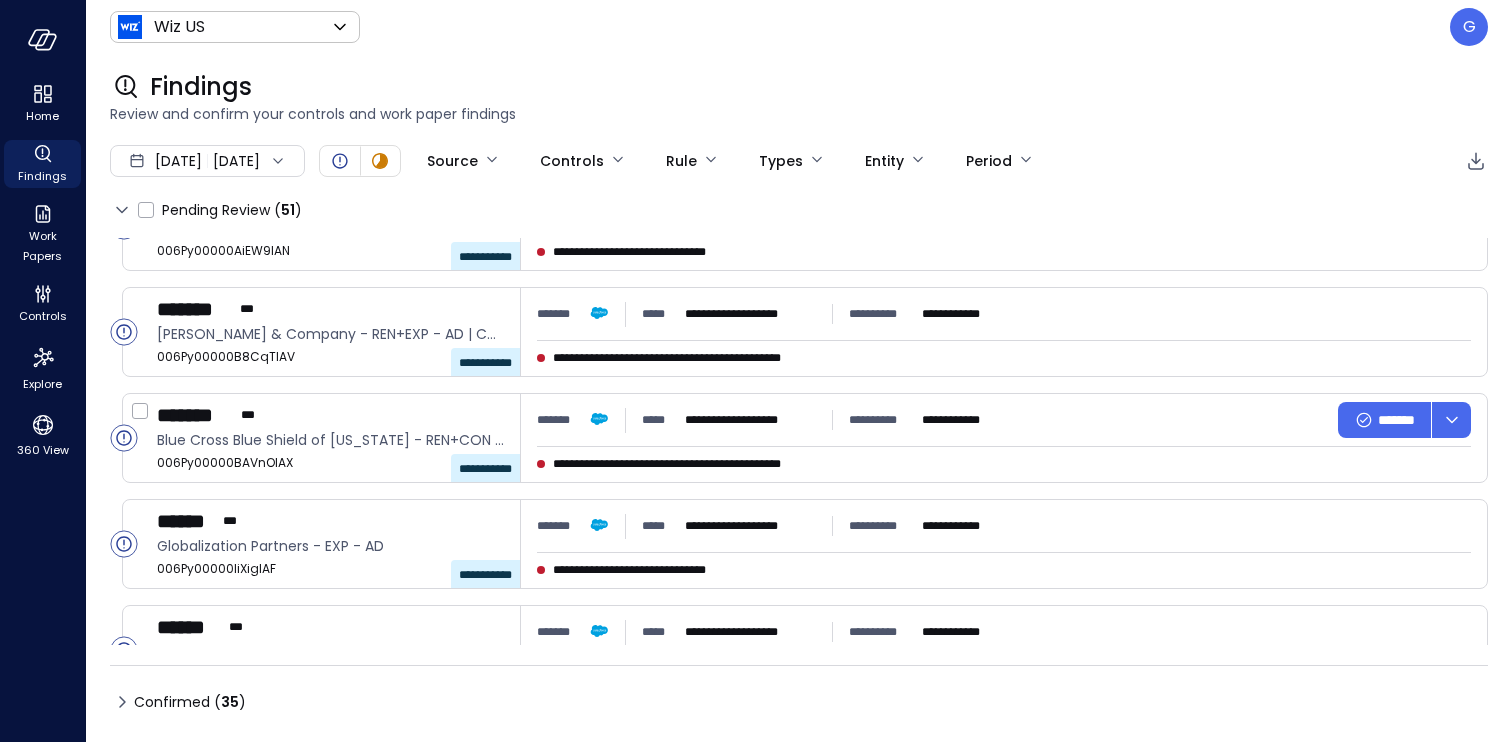 scroll, scrollTop: 1877, scrollLeft: 0, axis: vertical 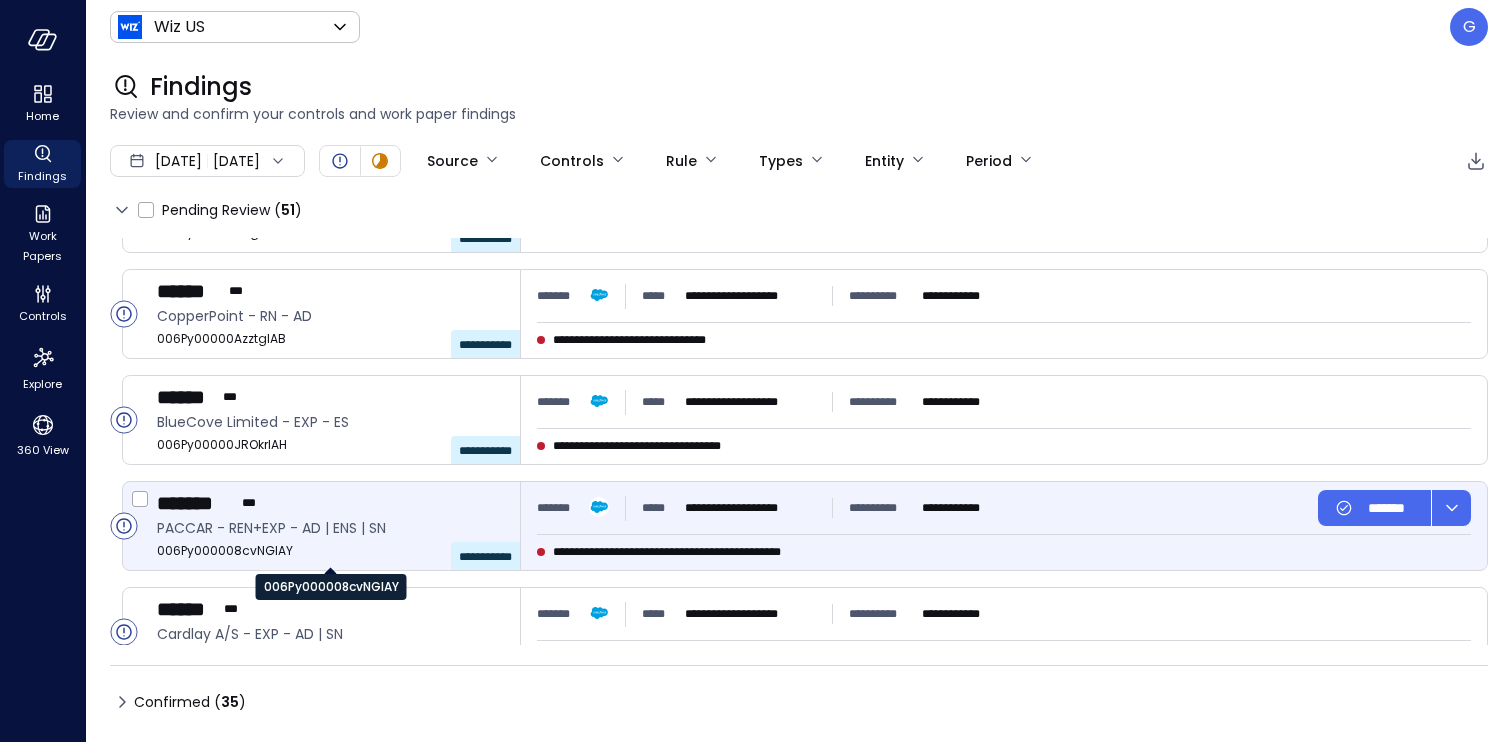 click on "006Py000008cvNGIAY" at bounding box center (330, 551) 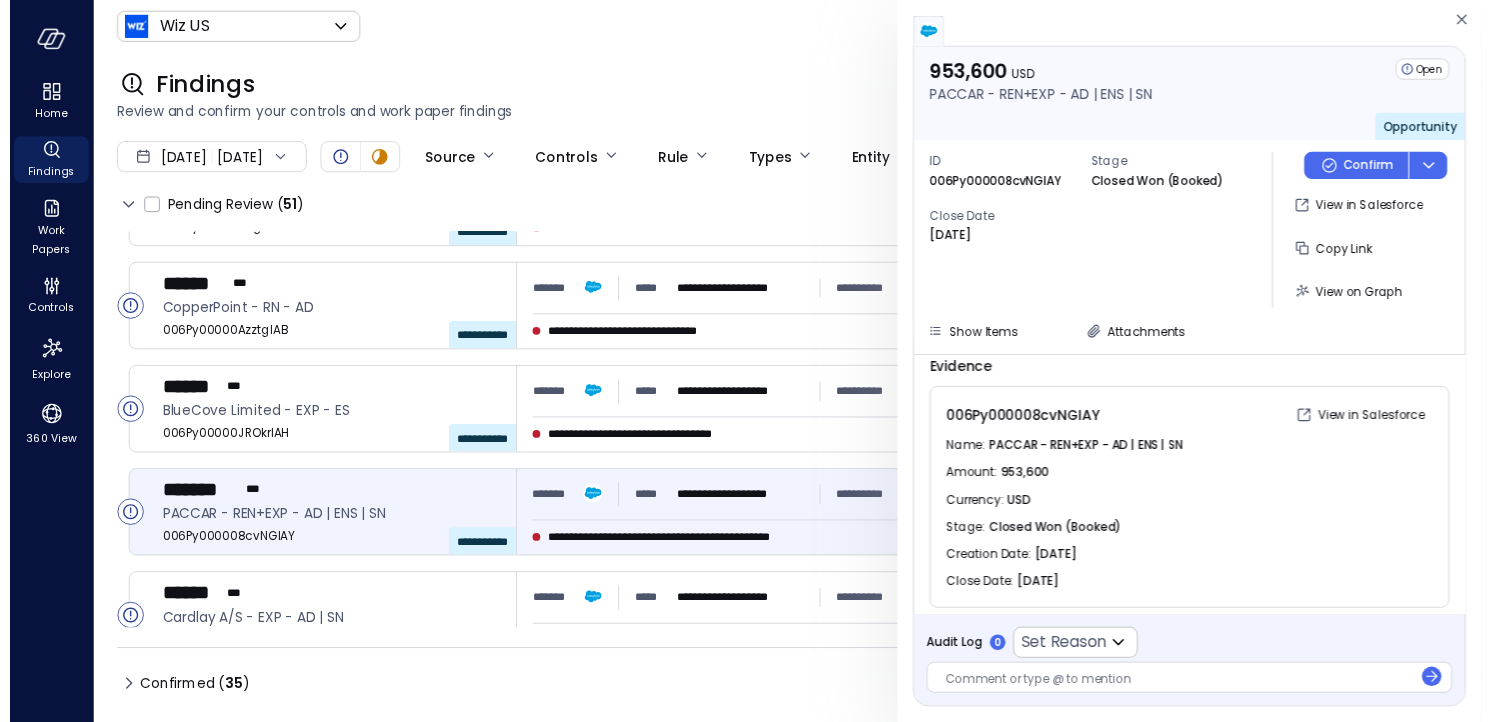 scroll, scrollTop: 94, scrollLeft: 0, axis: vertical 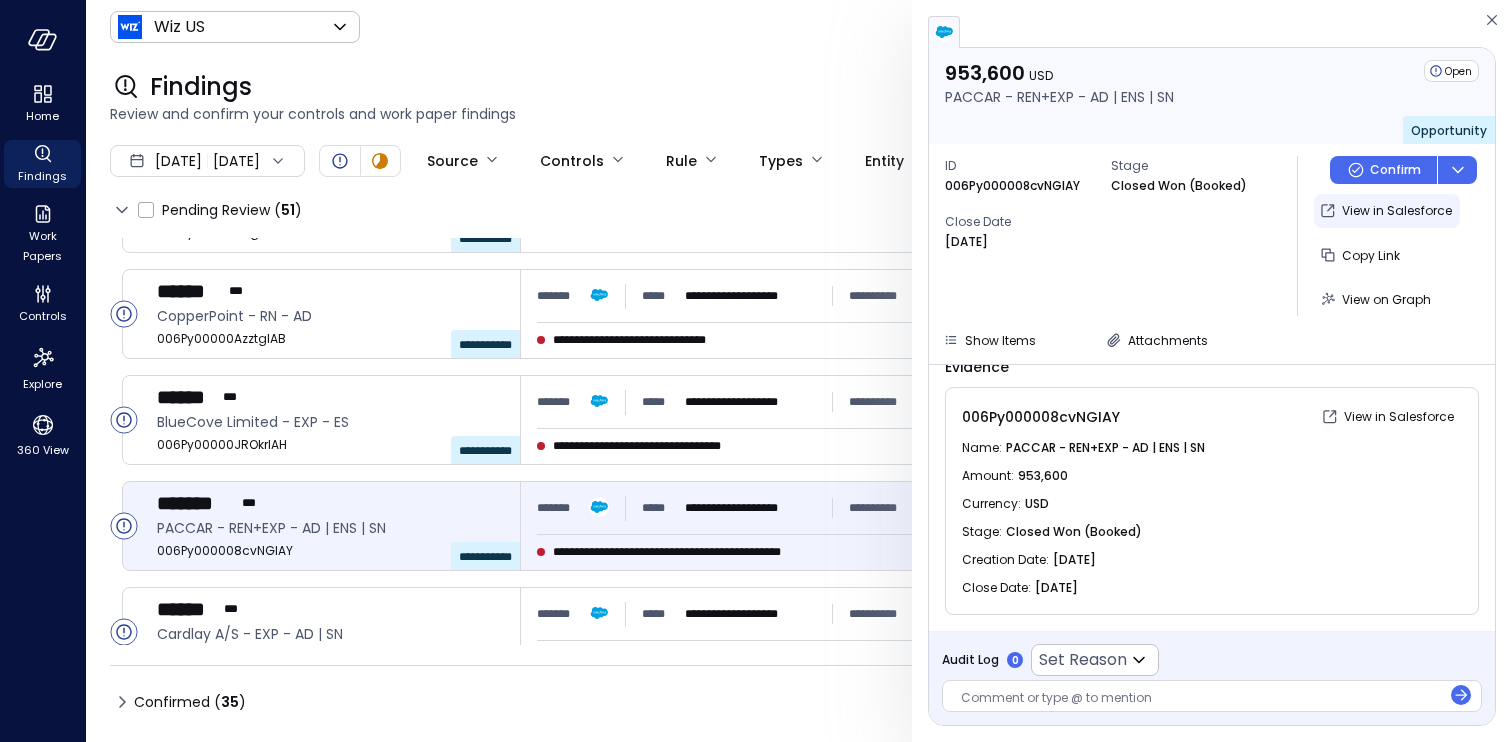 click on "View in Salesforce" at bounding box center [1397, 211] 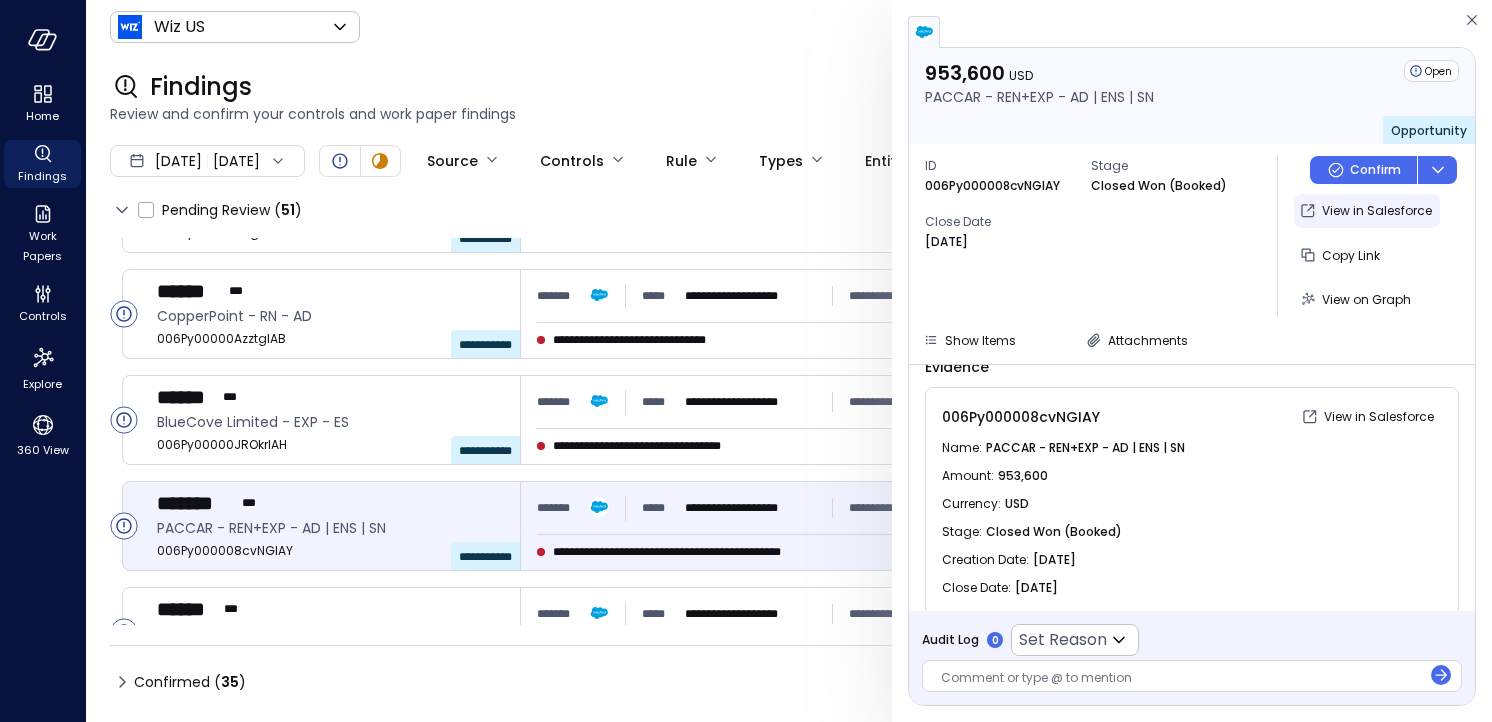 scroll, scrollTop: 924, scrollLeft: 0, axis: vertical 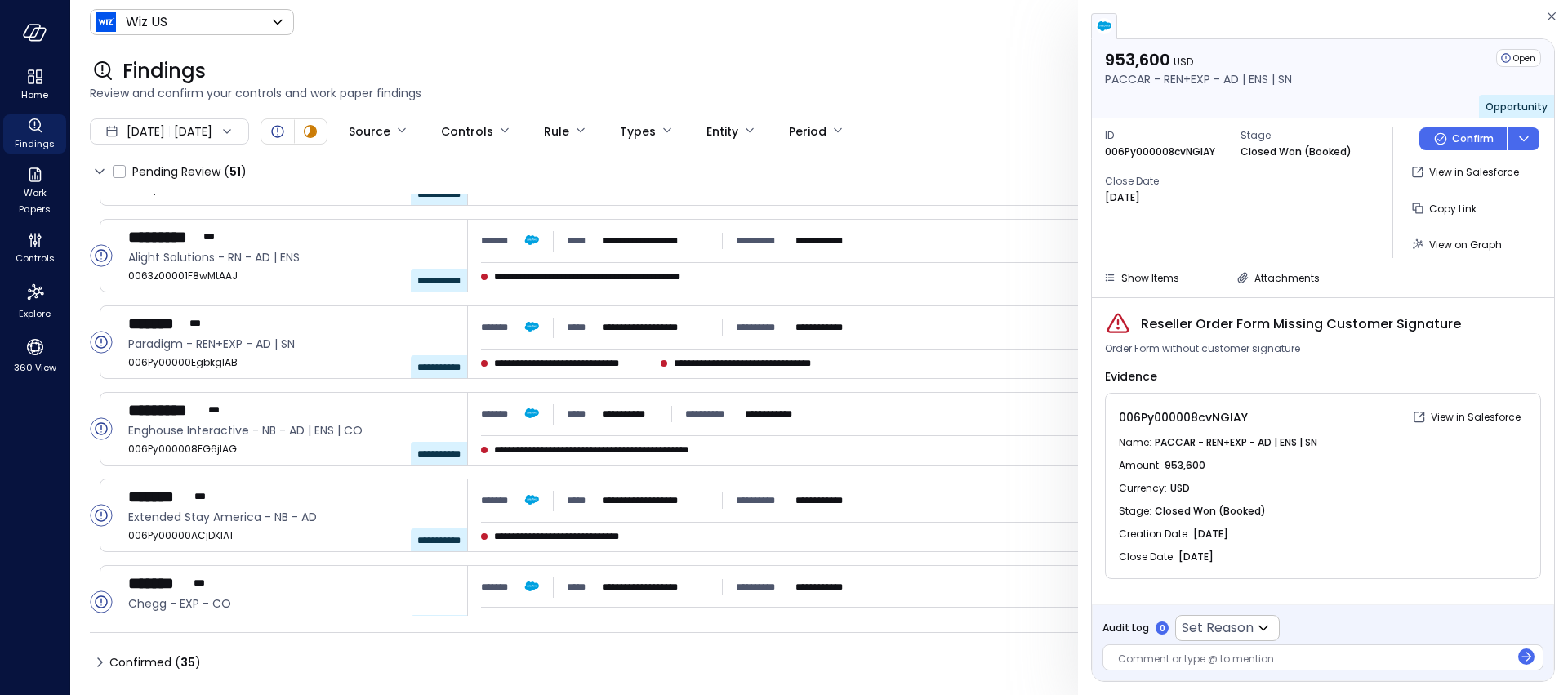 click on "Audit Log 0 Set Reason ​ Comment or type @ to mention" at bounding box center (1323, 643) 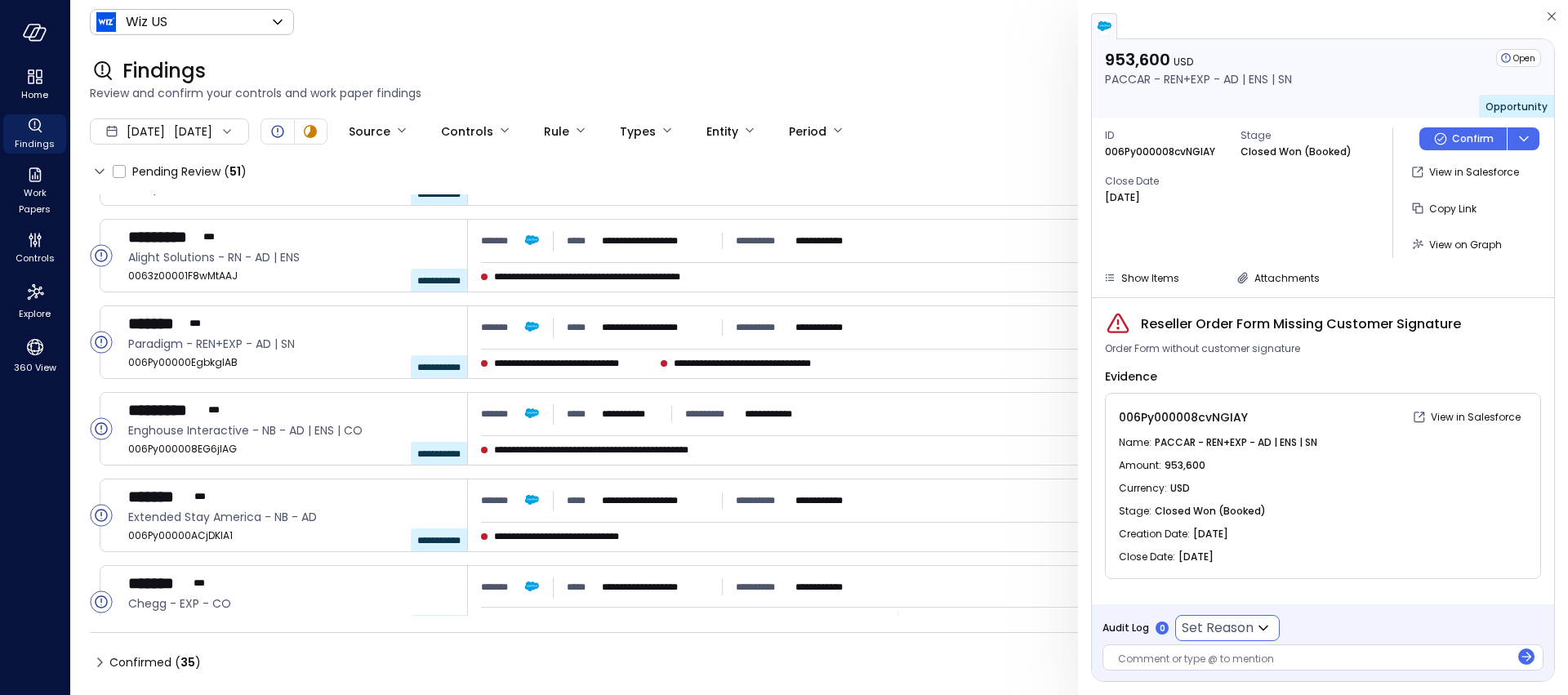 click on "**********" at bounding box center [784, 347] 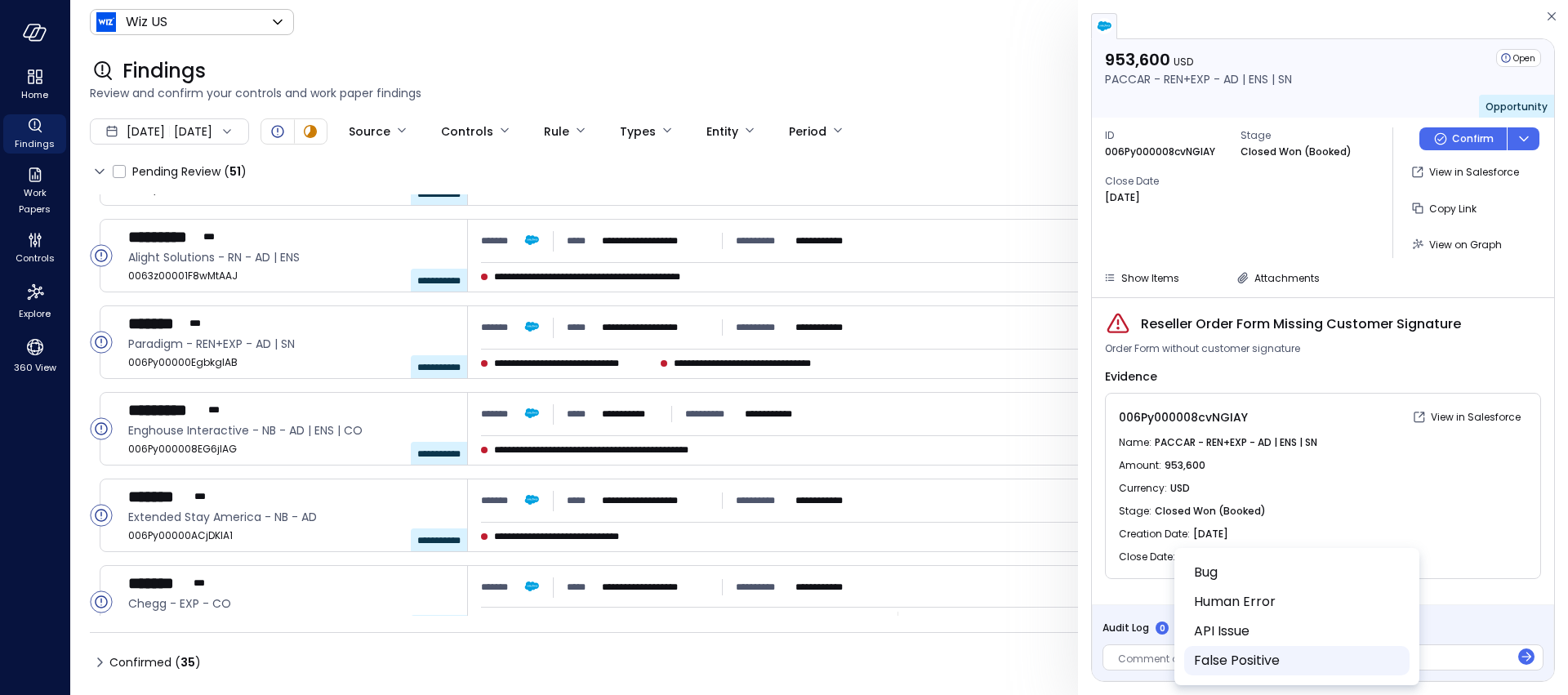 click on "False Positive" at bounding box center [1295, 661] 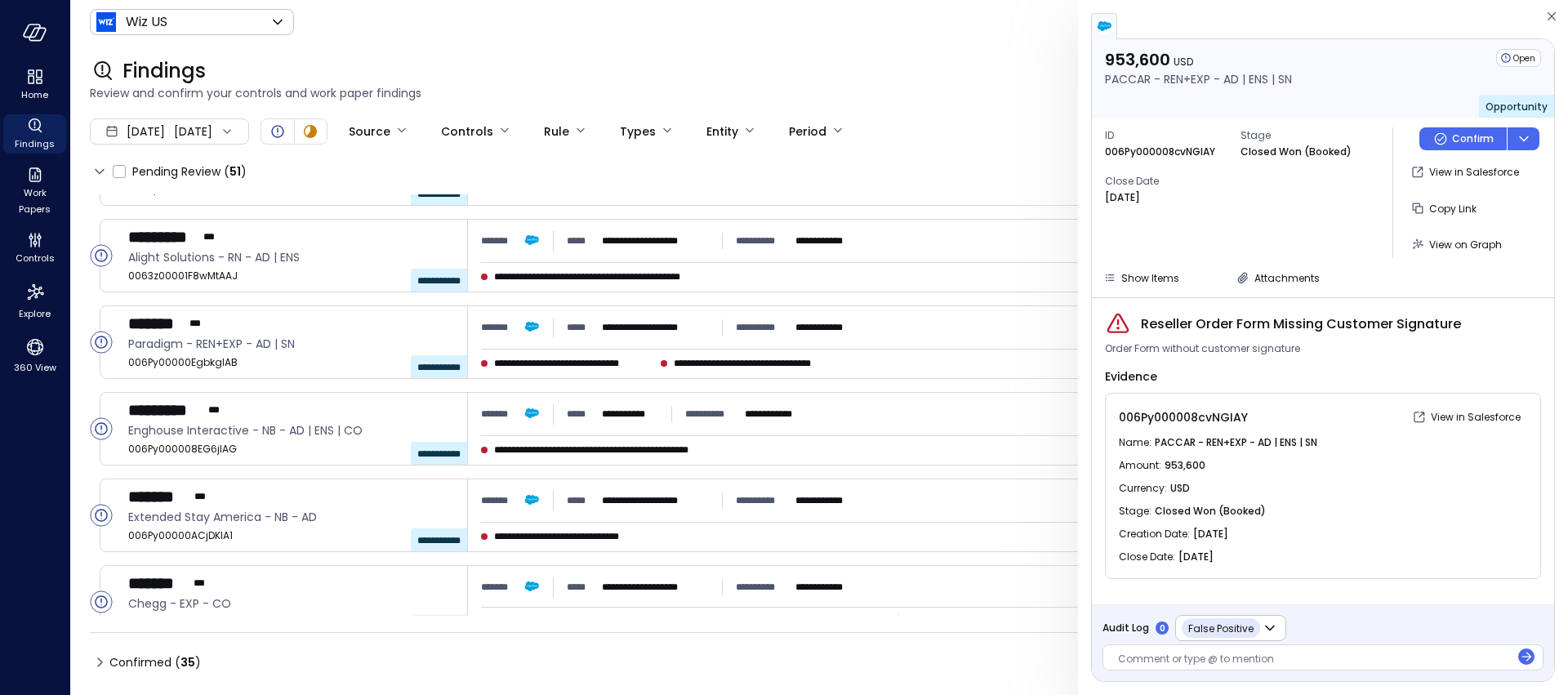click on "Comment or type @ to mention" at bounding box center [1323, 657] 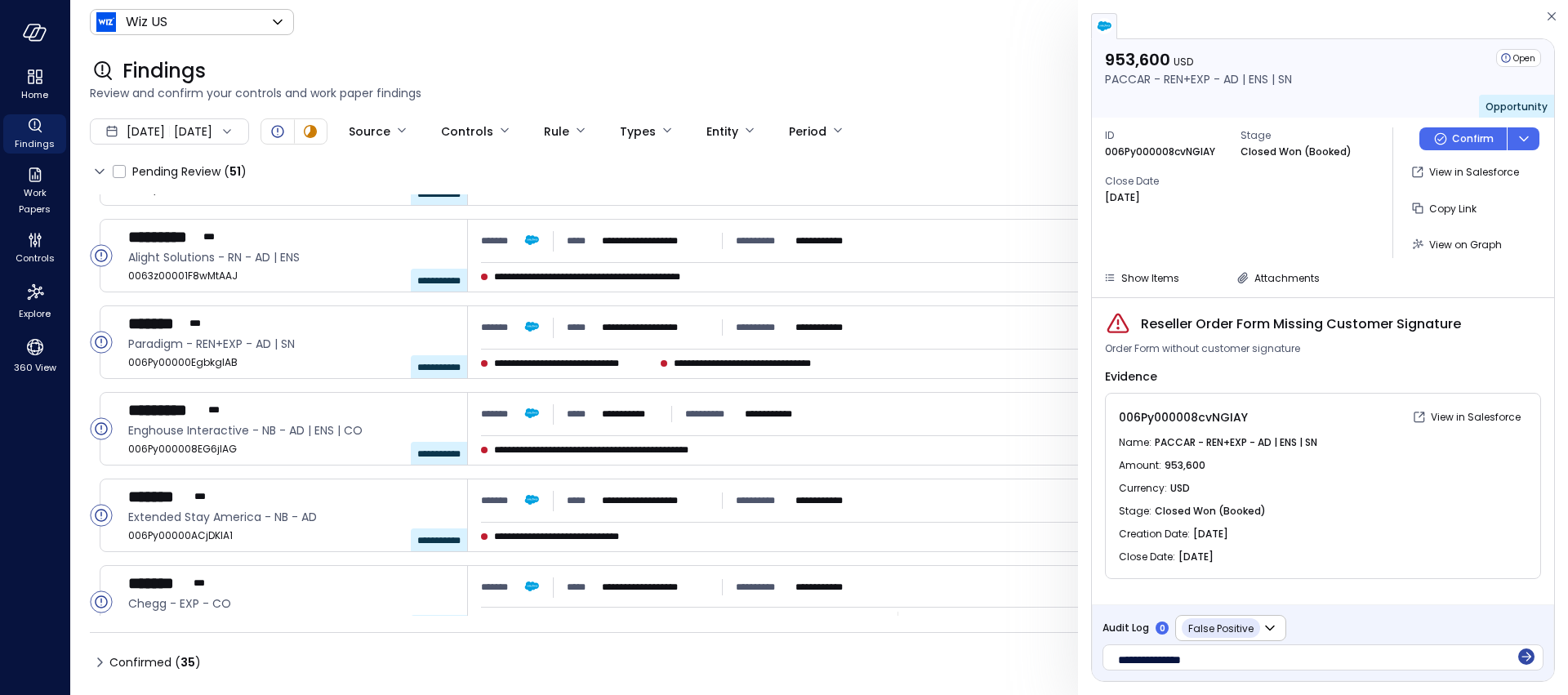 click 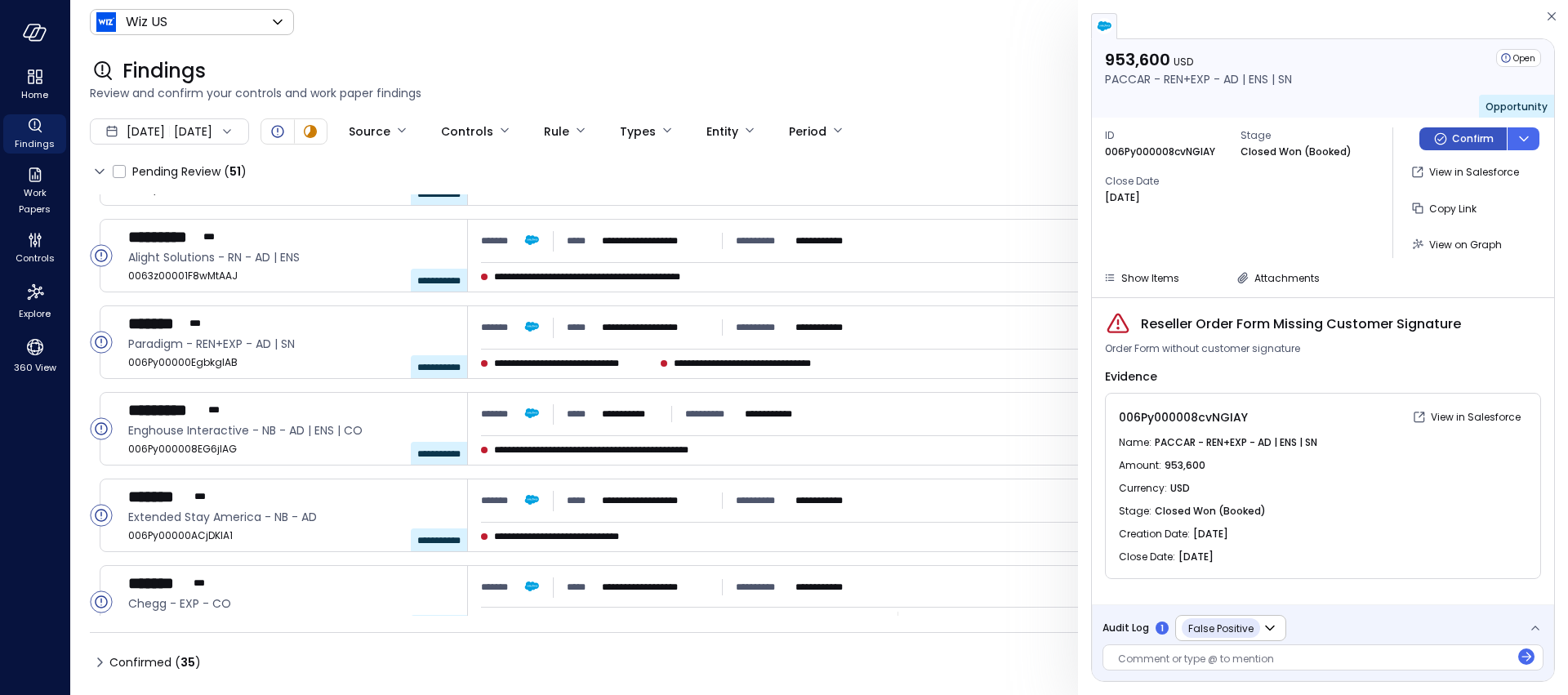 click on "Confirm" at bounding box center (1472, 139) 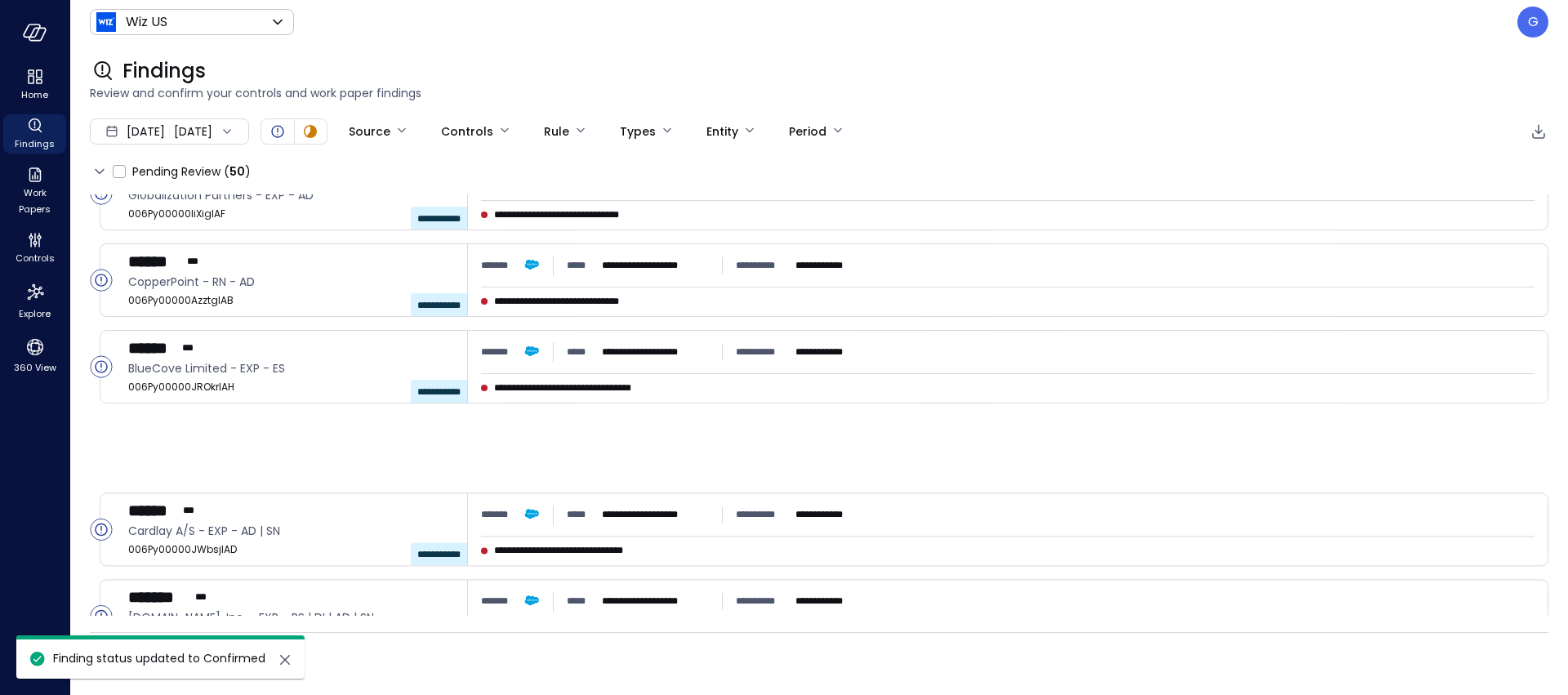 scroll, scrollTop: 0, scrollLeft: 0, axis: both 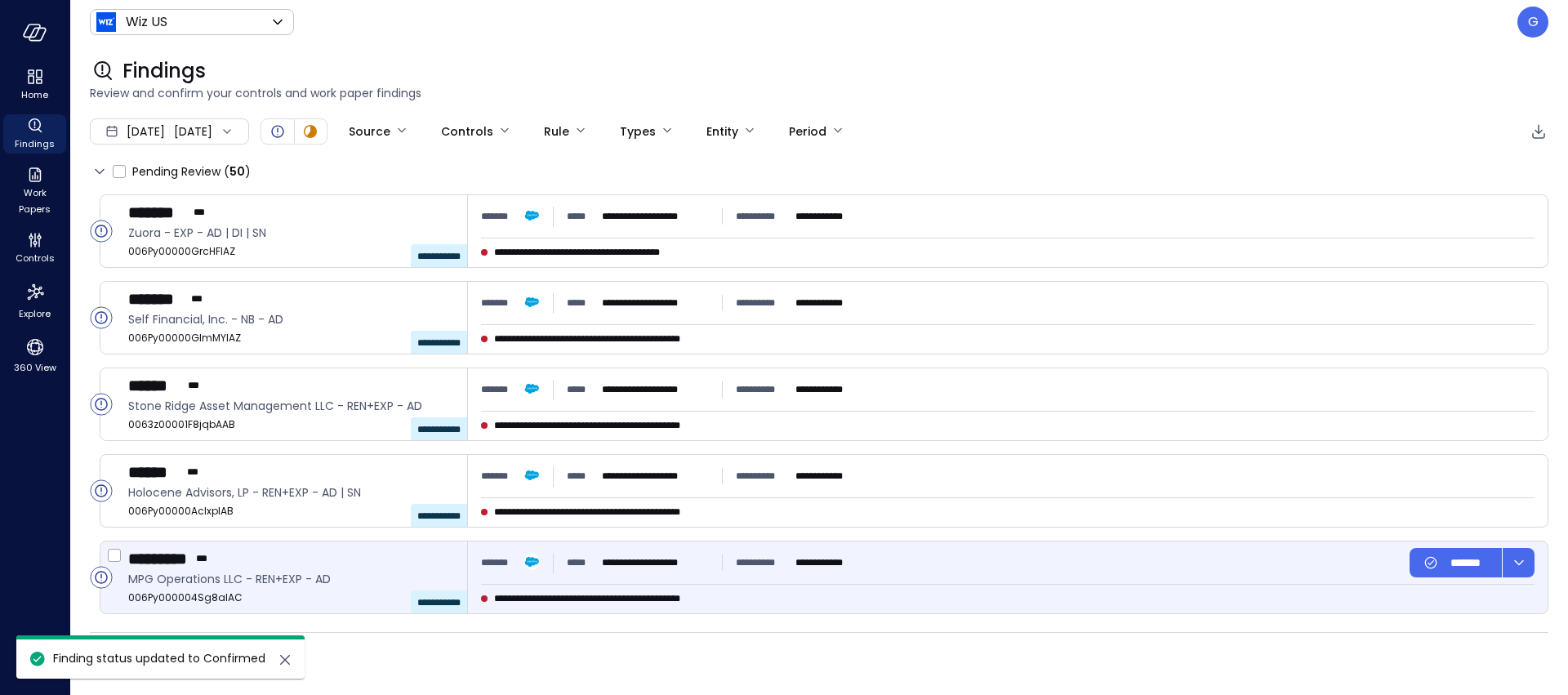 click on "MPG Operations LLC  -  REN+EXP  -  AD" at bounding box center (291, 579) 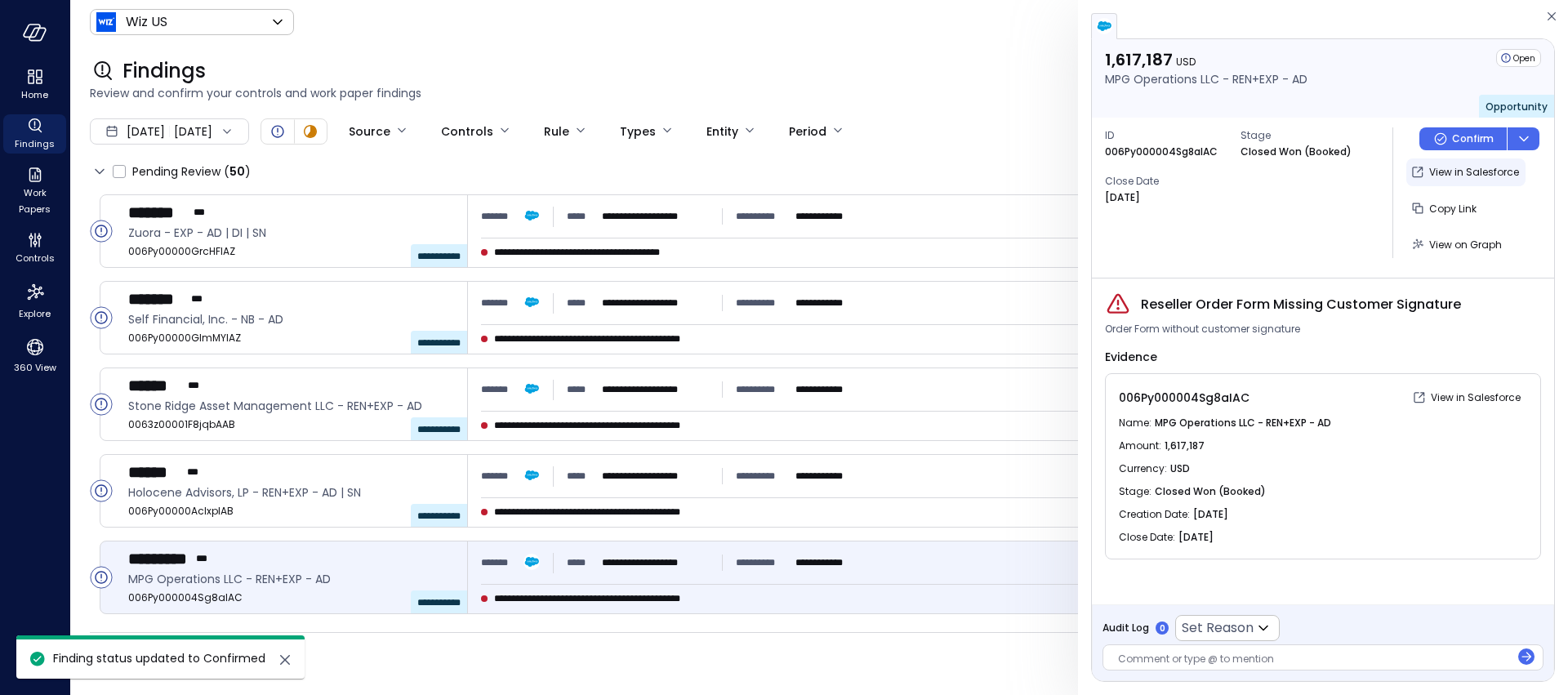 click on "View in Salesforce" at bounding box center (1474, 172) 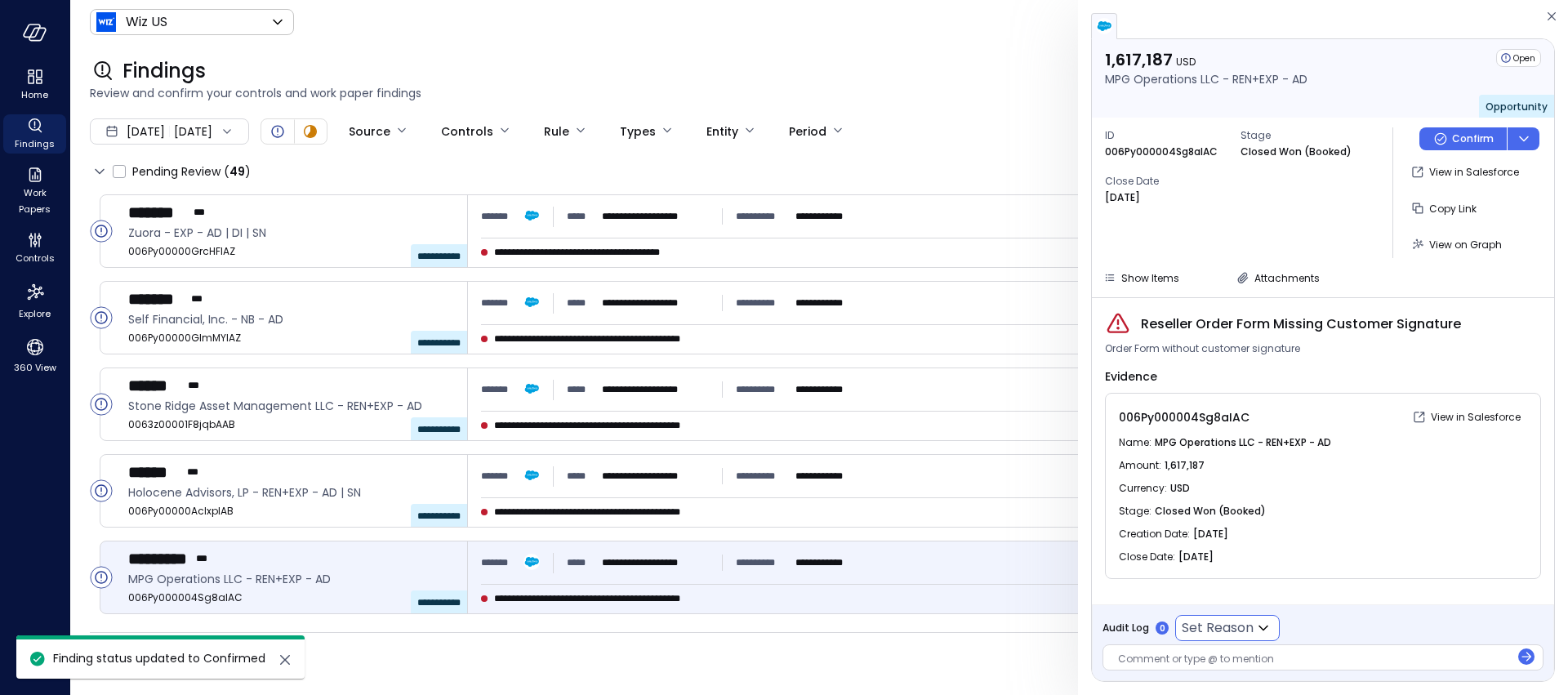 click on "**********" at bounding box center [784, 347] 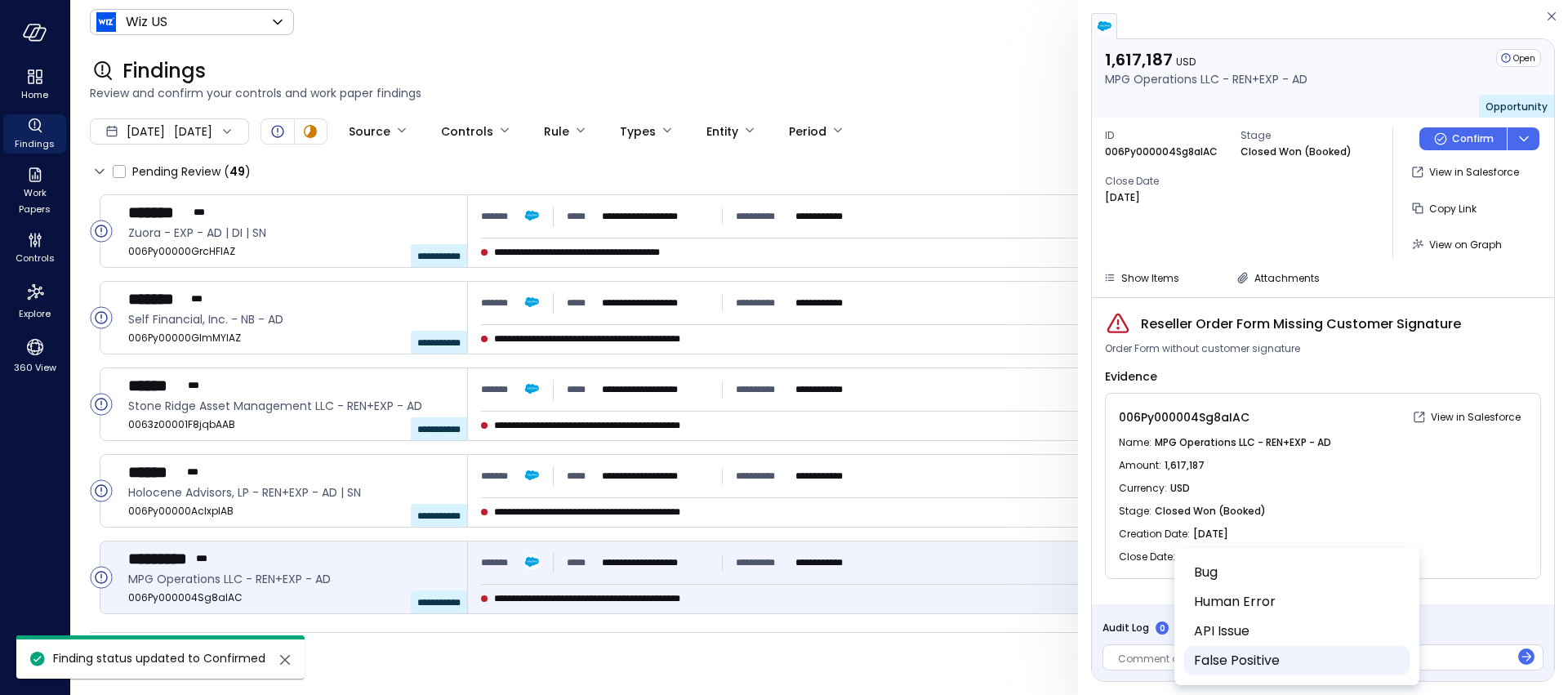 click on "False Positive" at bounding box center (1295, 661) 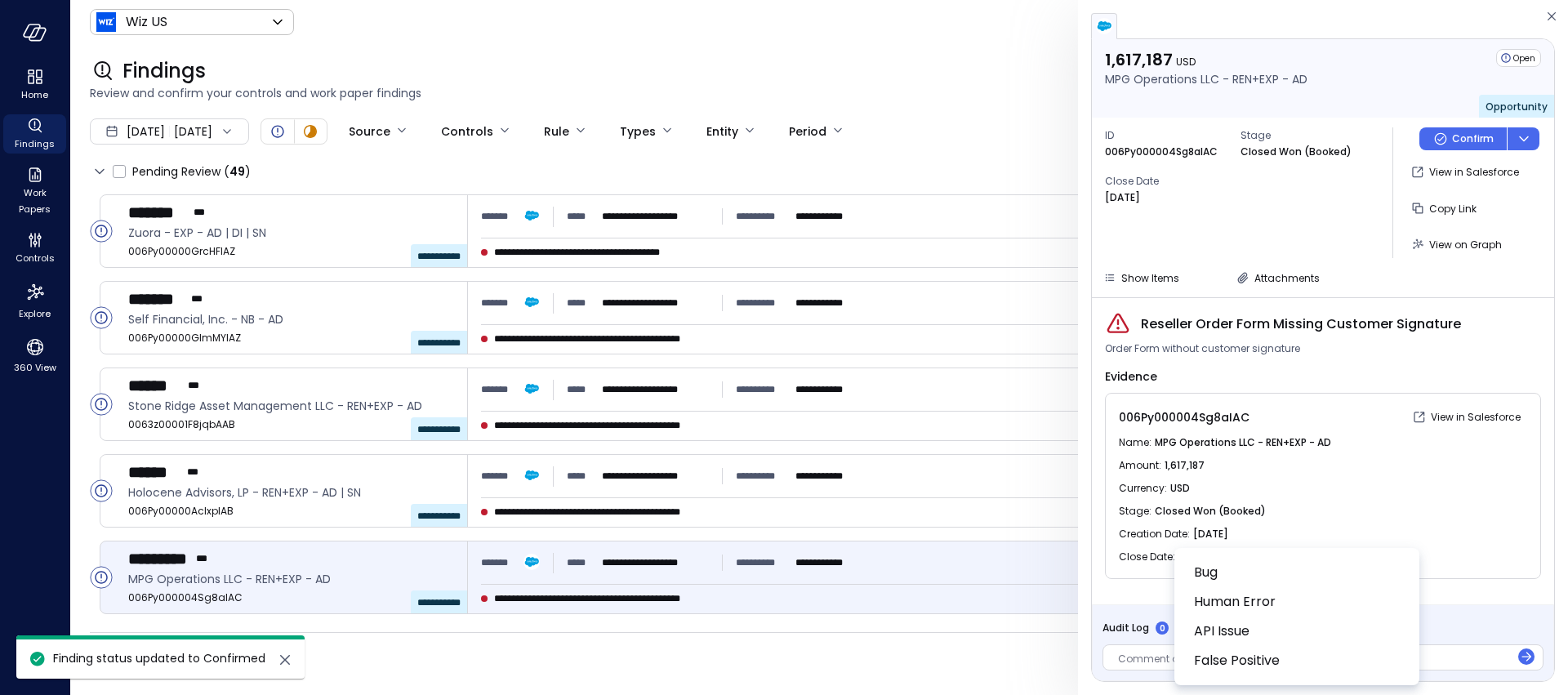 type on "**********" 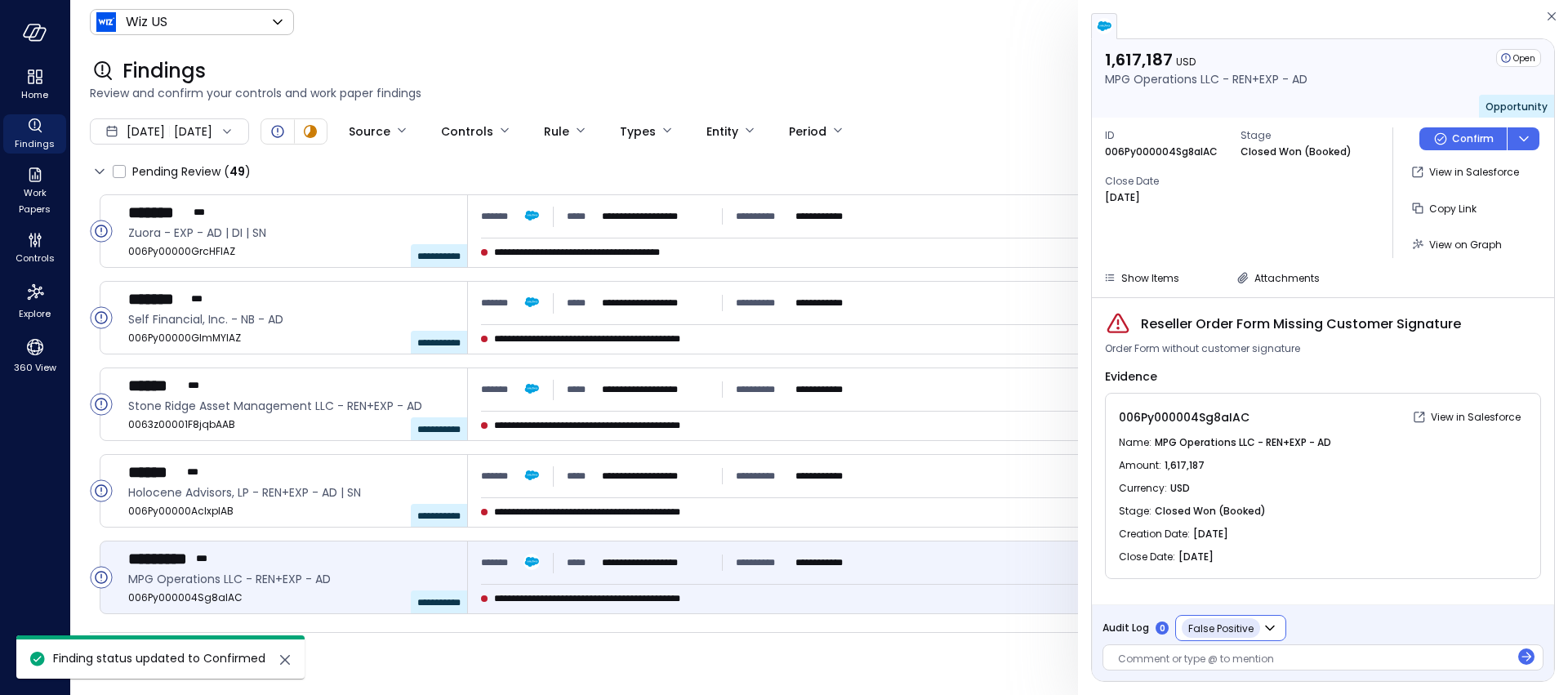 click at bounding box center (1314, 660) 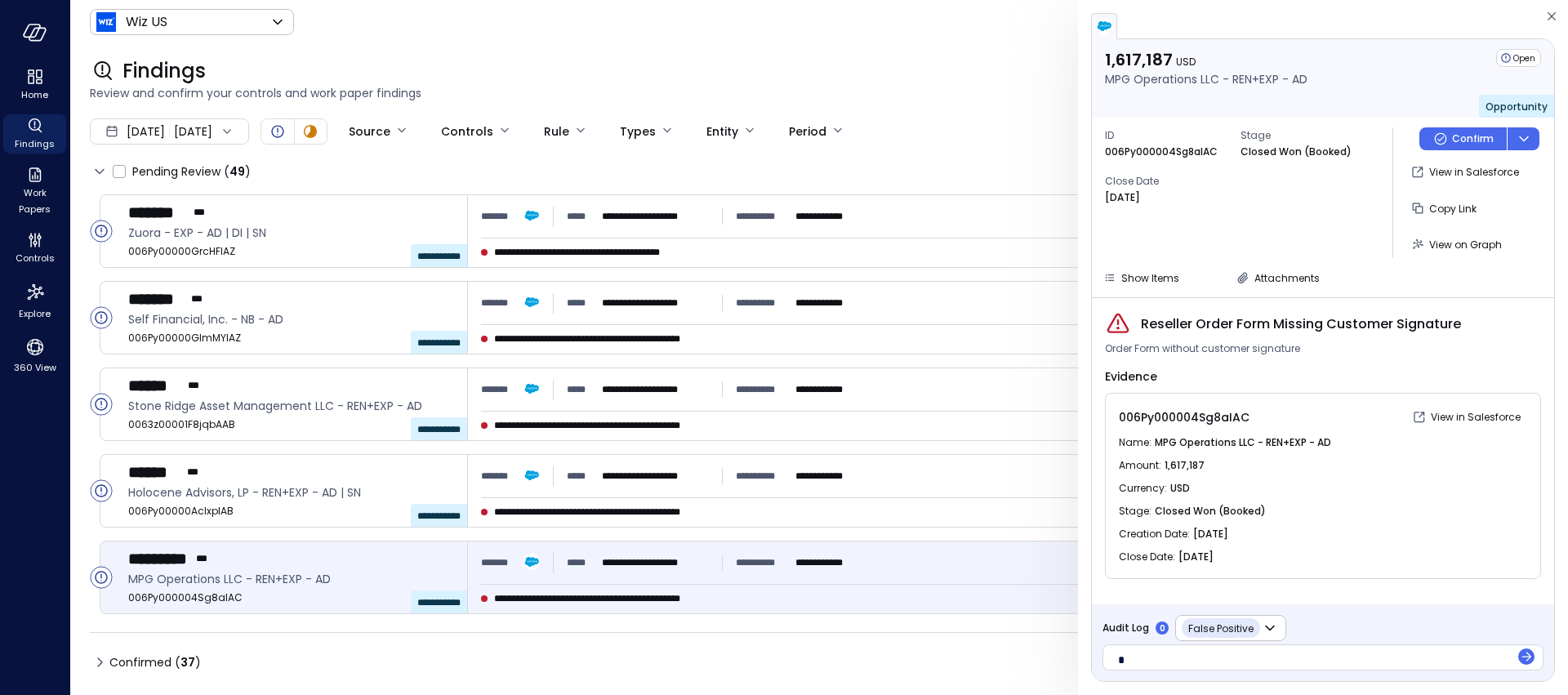 type 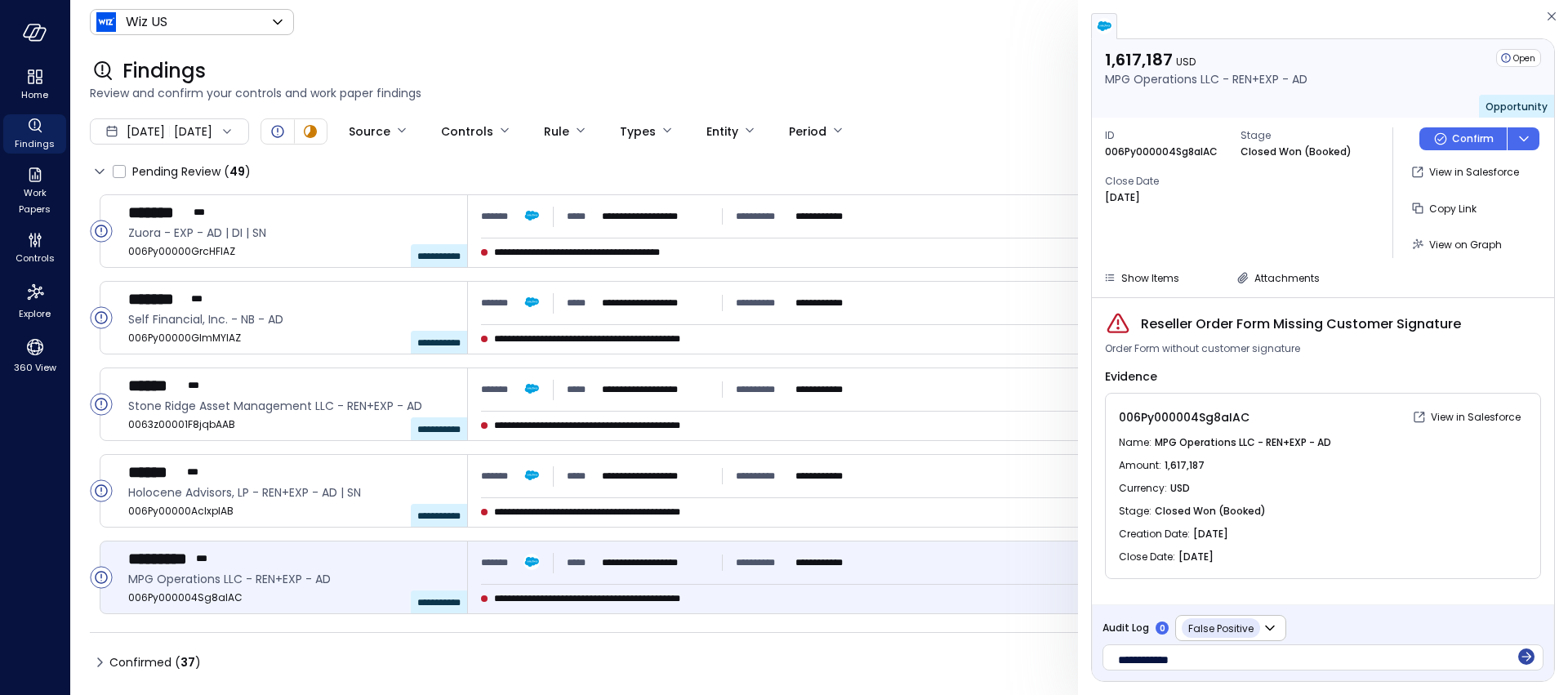 click 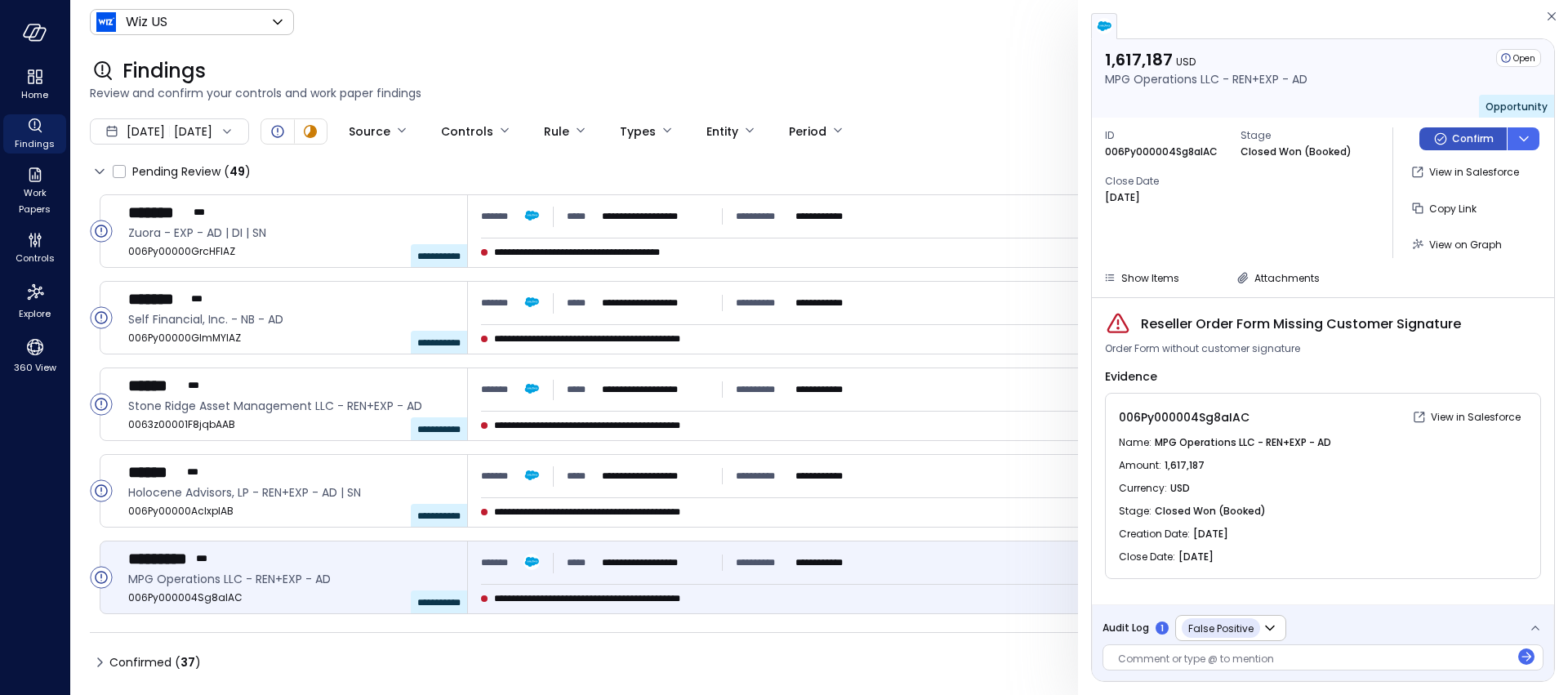 click on "Confirm" at bounding box center (1472, 139) 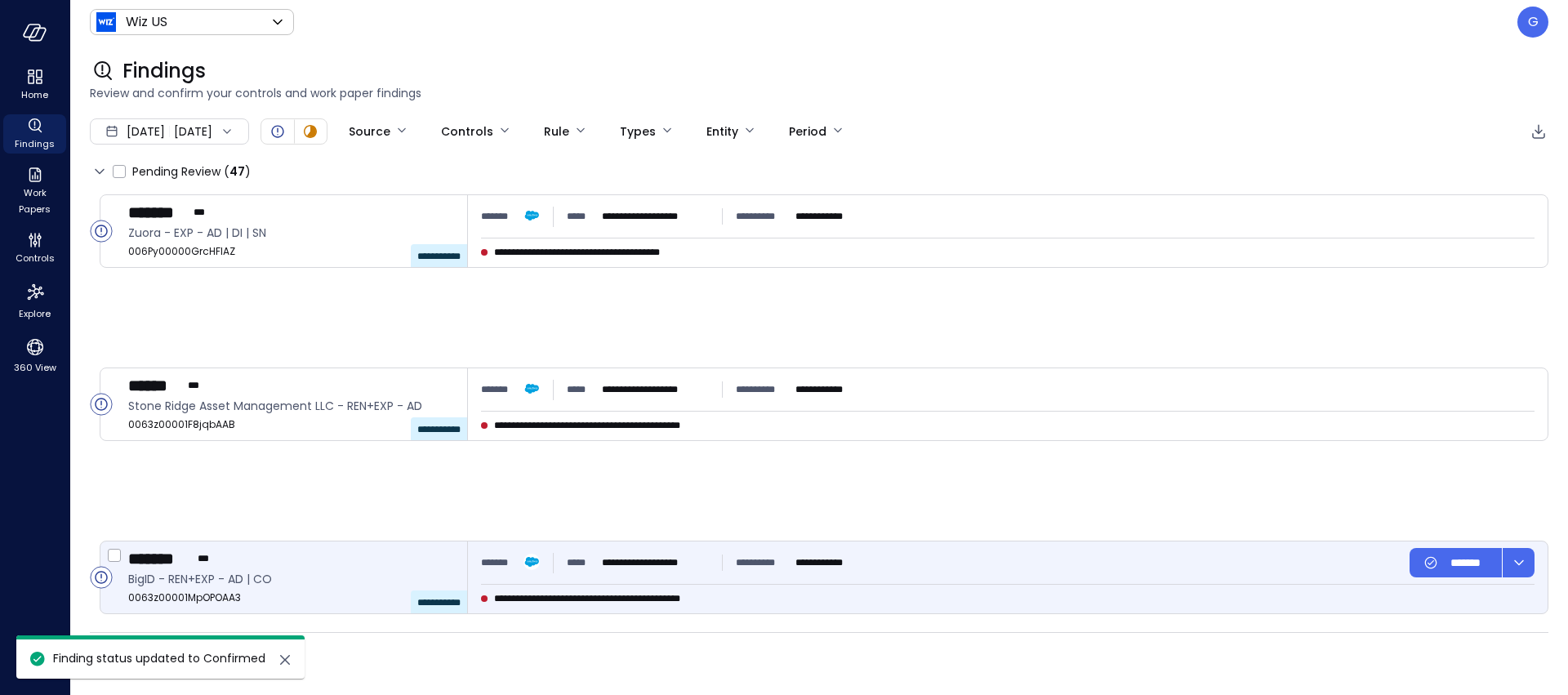click on "BigID  -  REN+EXP  -  AD | CO" at bounding box center [291, 579] 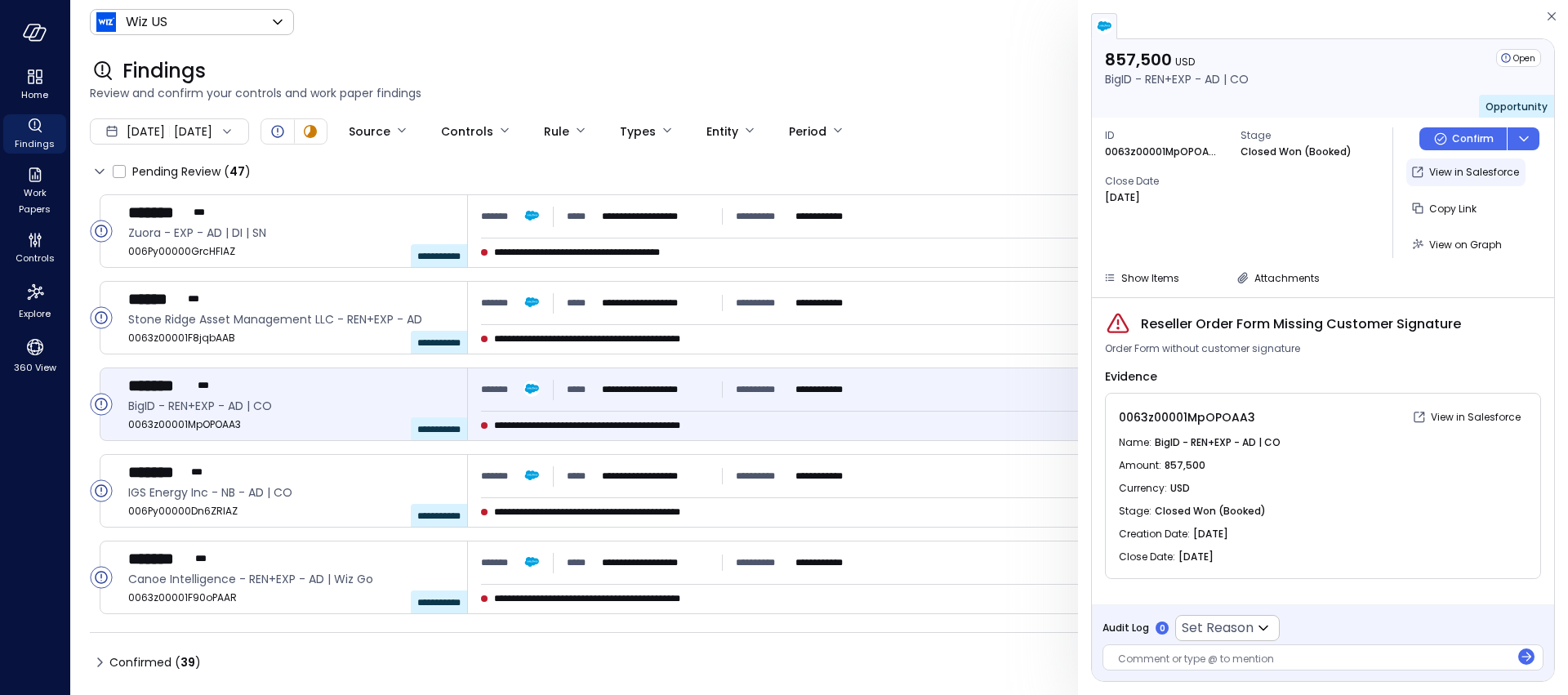 click on "View in Salesforce" at bounding box center (1474, 172) 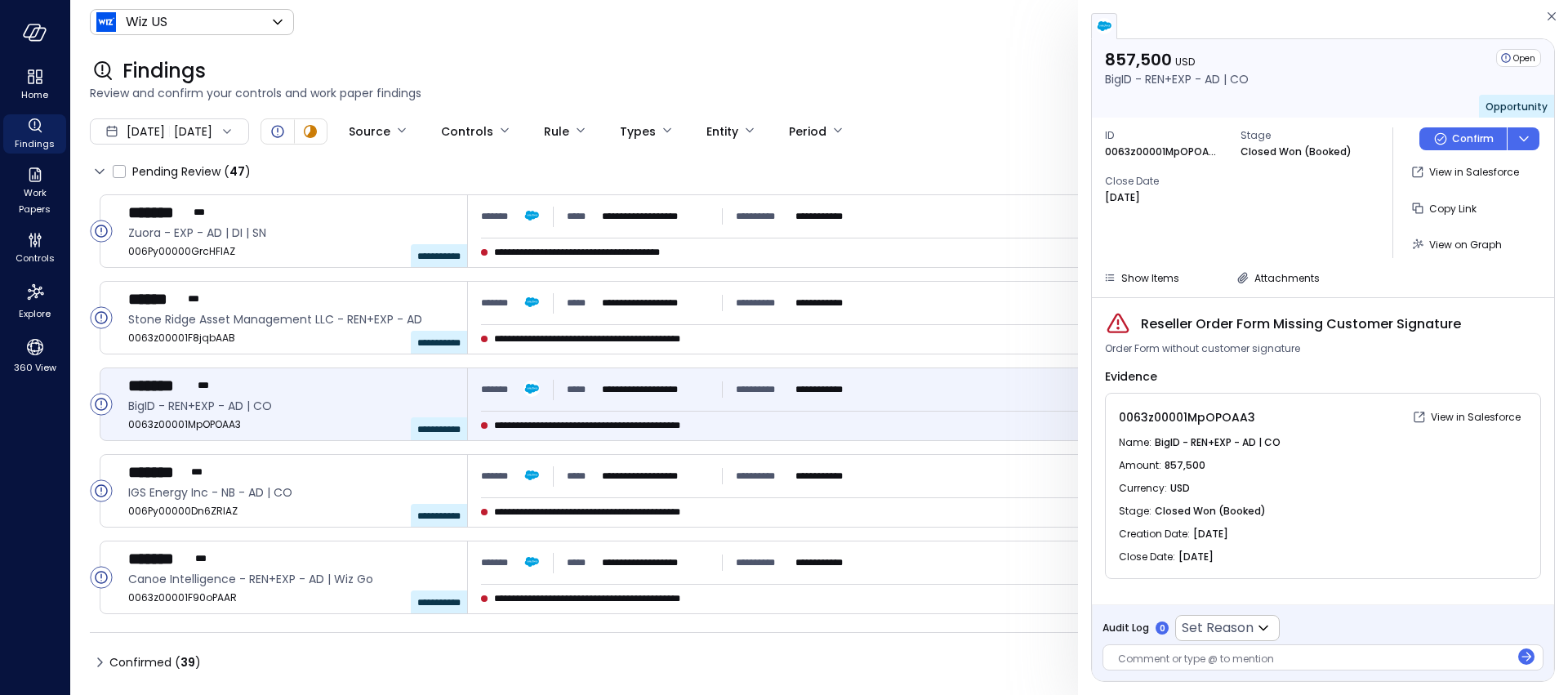 click at bounding box center [1314, 660] 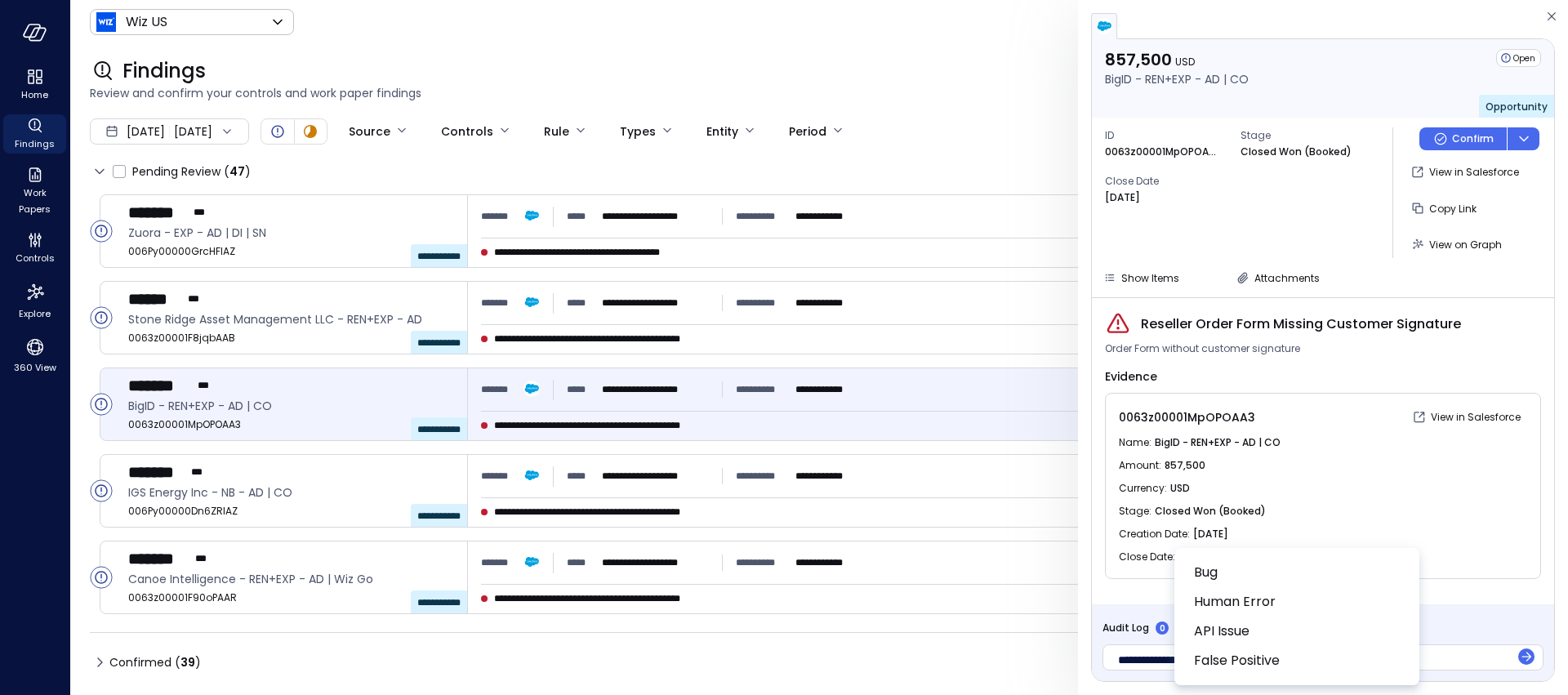 click on "**********" at bounding box center (784, 347) 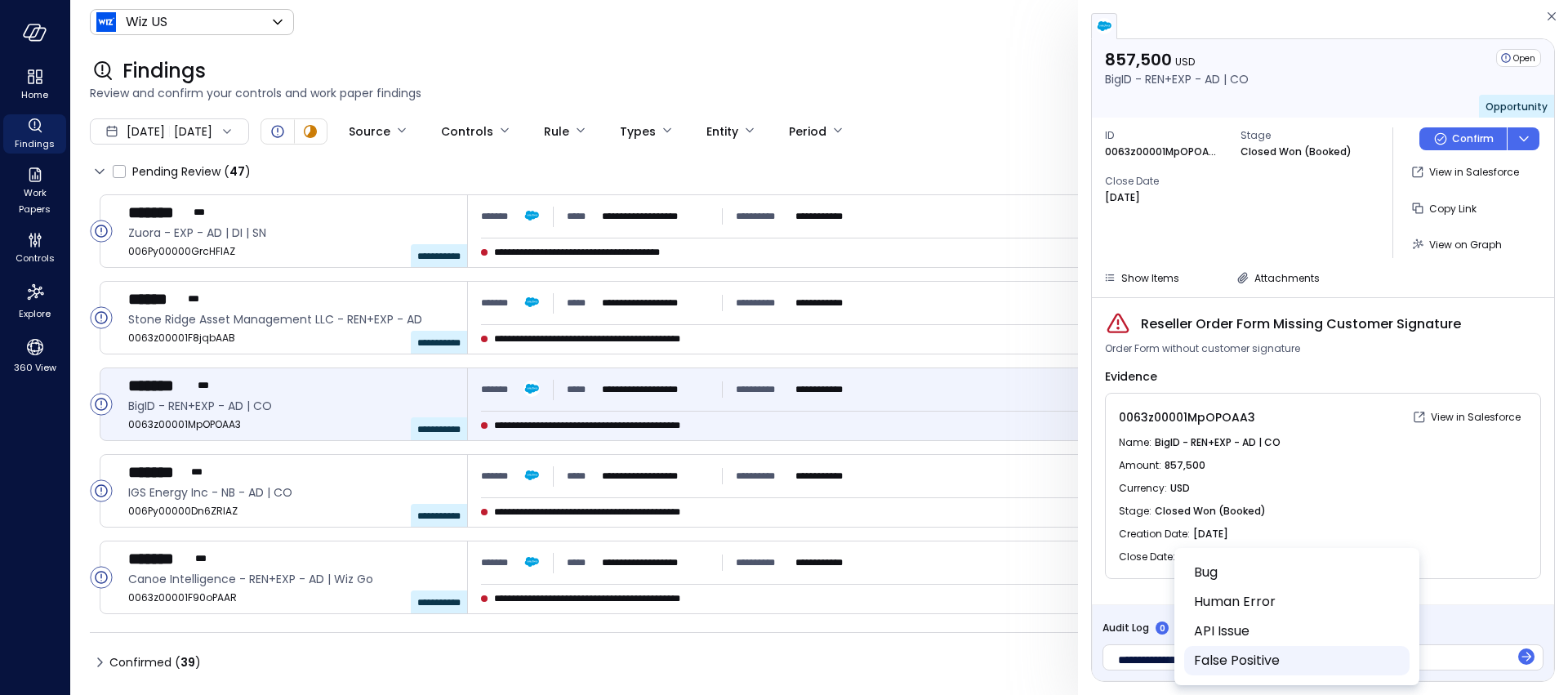 click on "False Positive" at bounding box center [1295, 661] 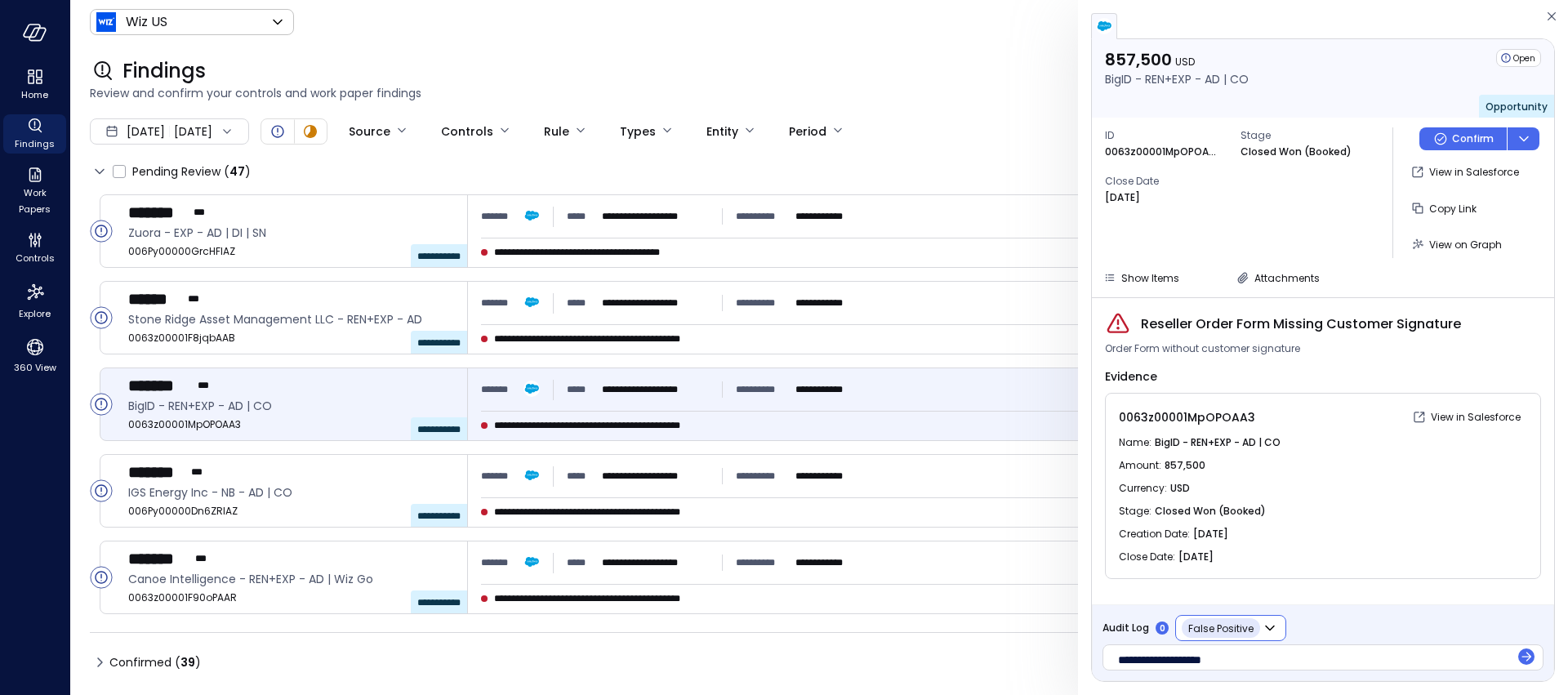 click on "**********" at bounding box center (1323, 657) 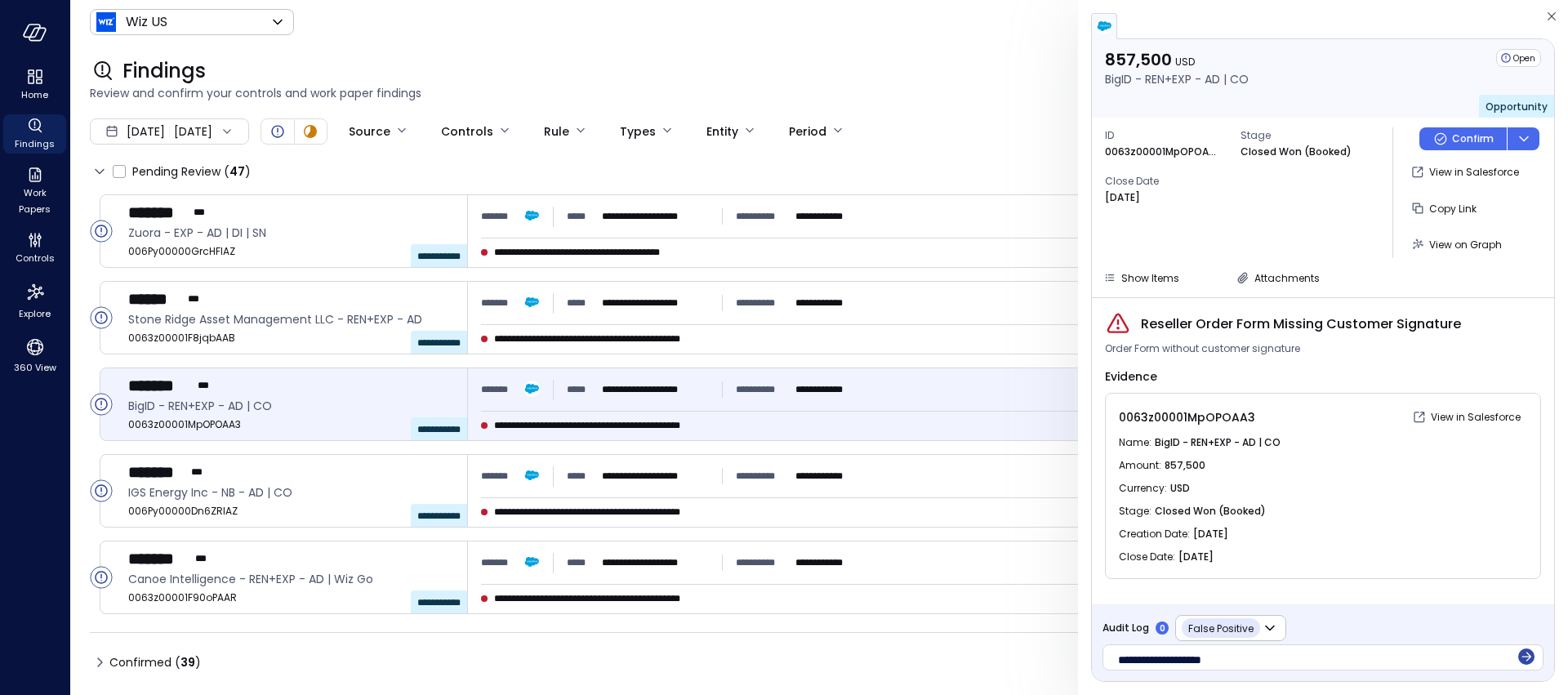 click 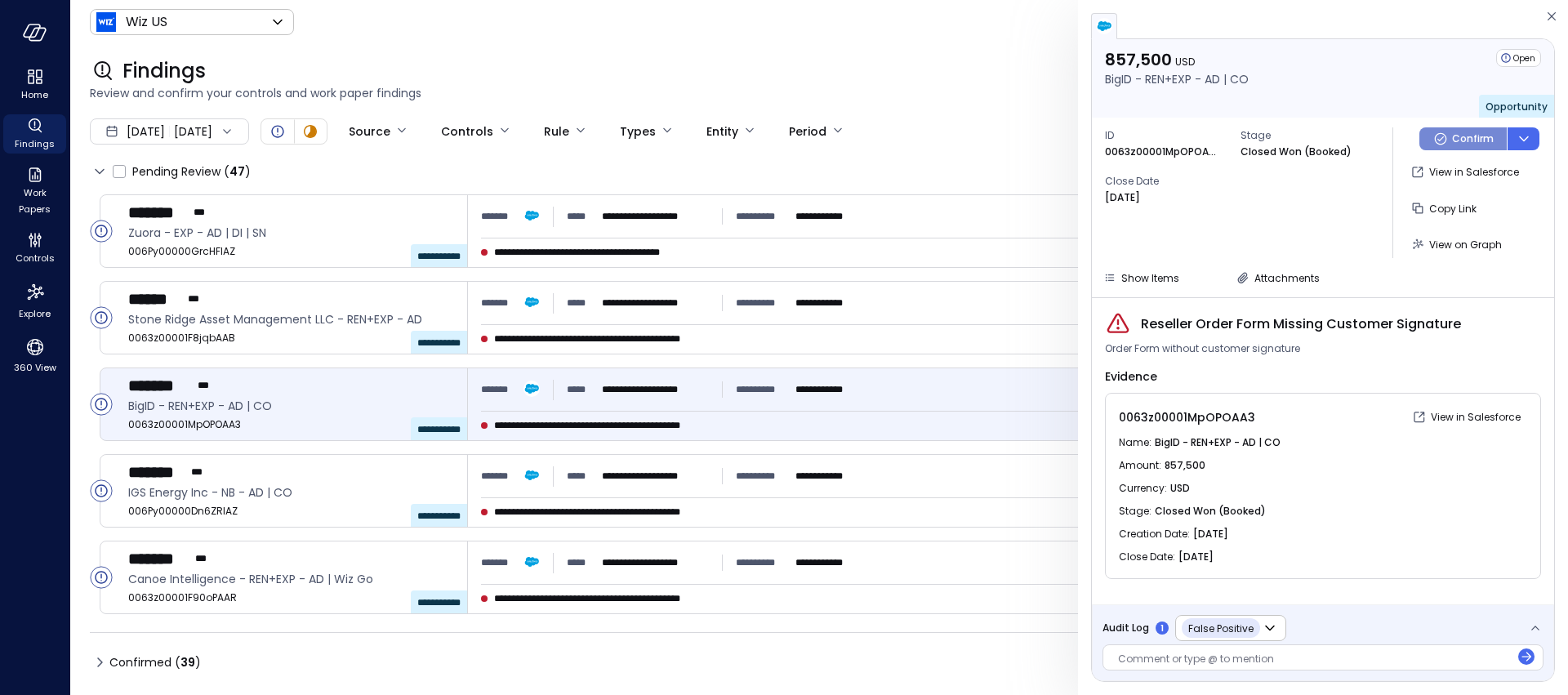 click on "Confirm" at bounding box center [1472, 139] 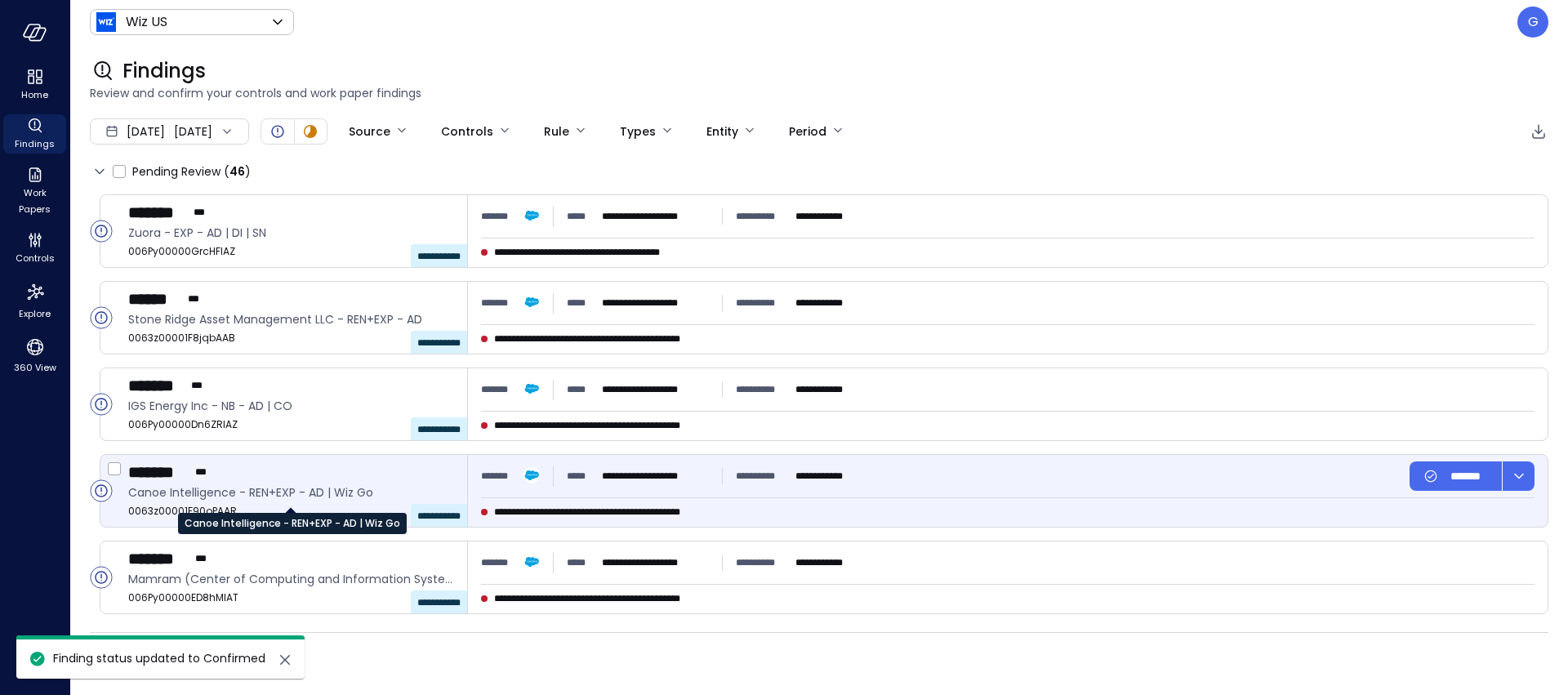 click on "Canoe Intelligence  -  REN+EXP  -  AD | Wiz Go" at bounding box center (291, 492) 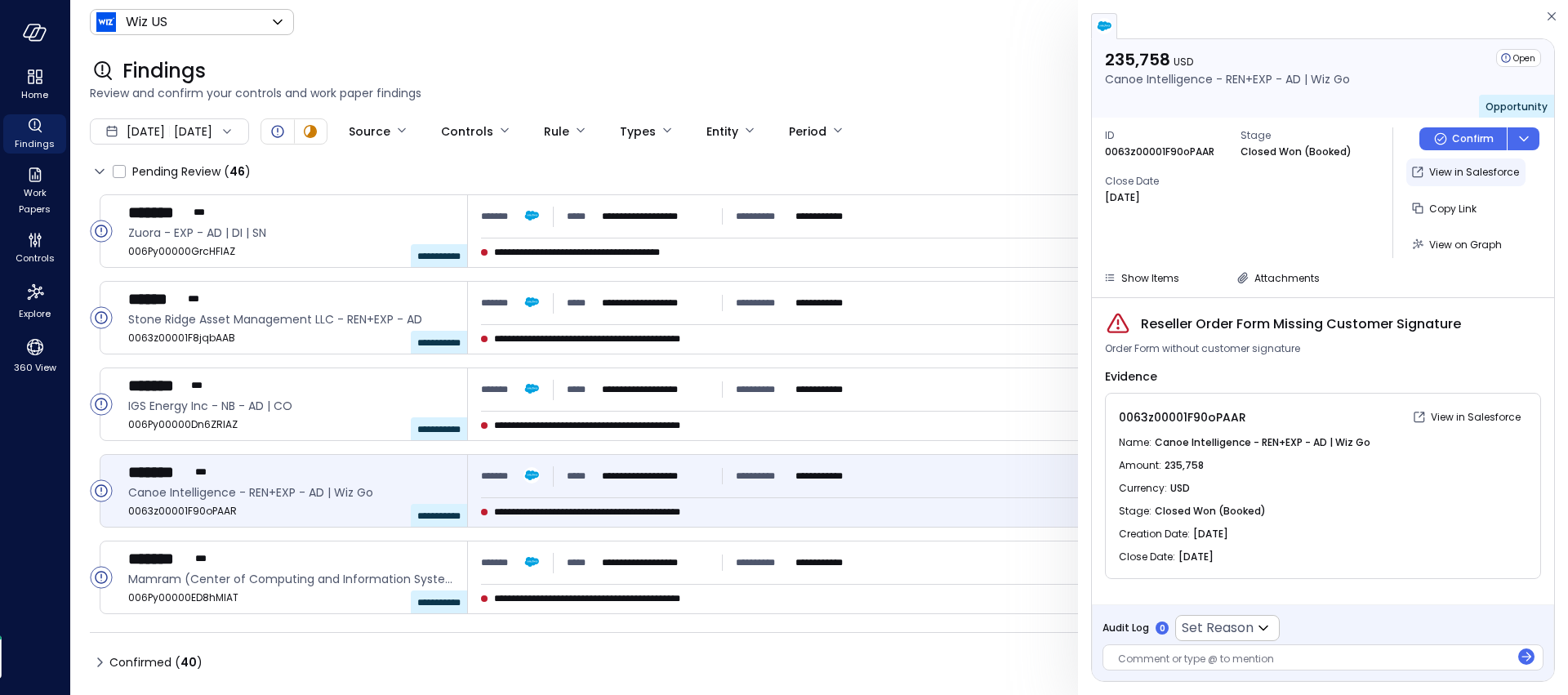 click on "View in Salesforce" at bounding box center [1474, 172] 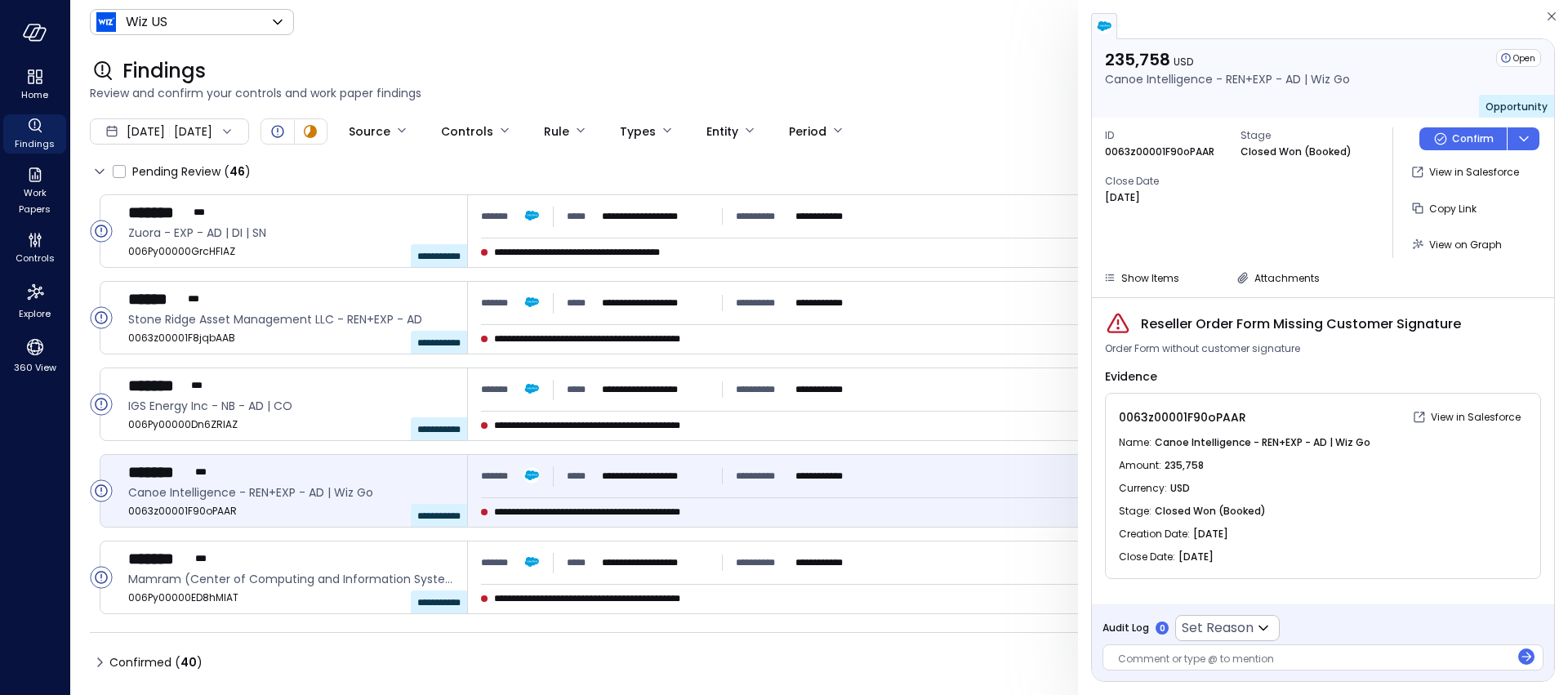 click at bounding box center (1314, 660) 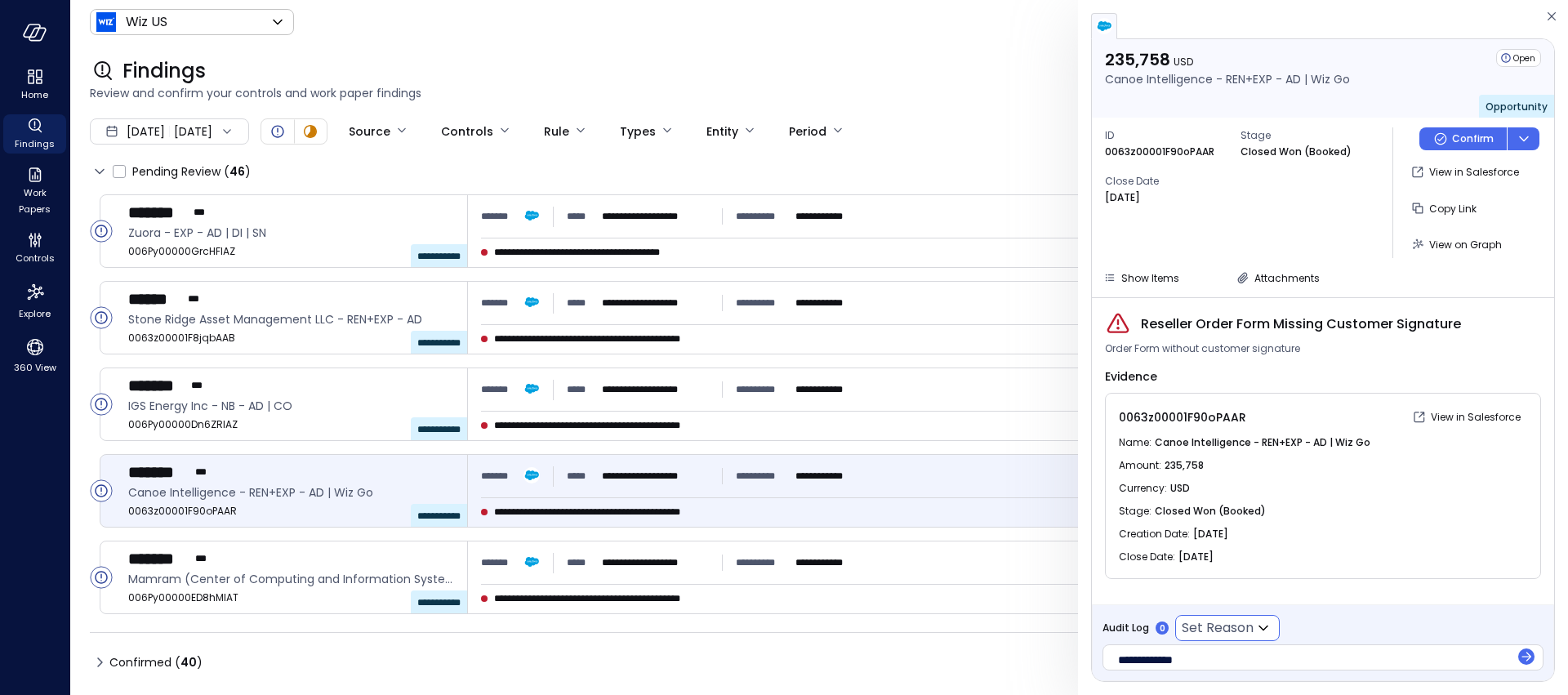 click 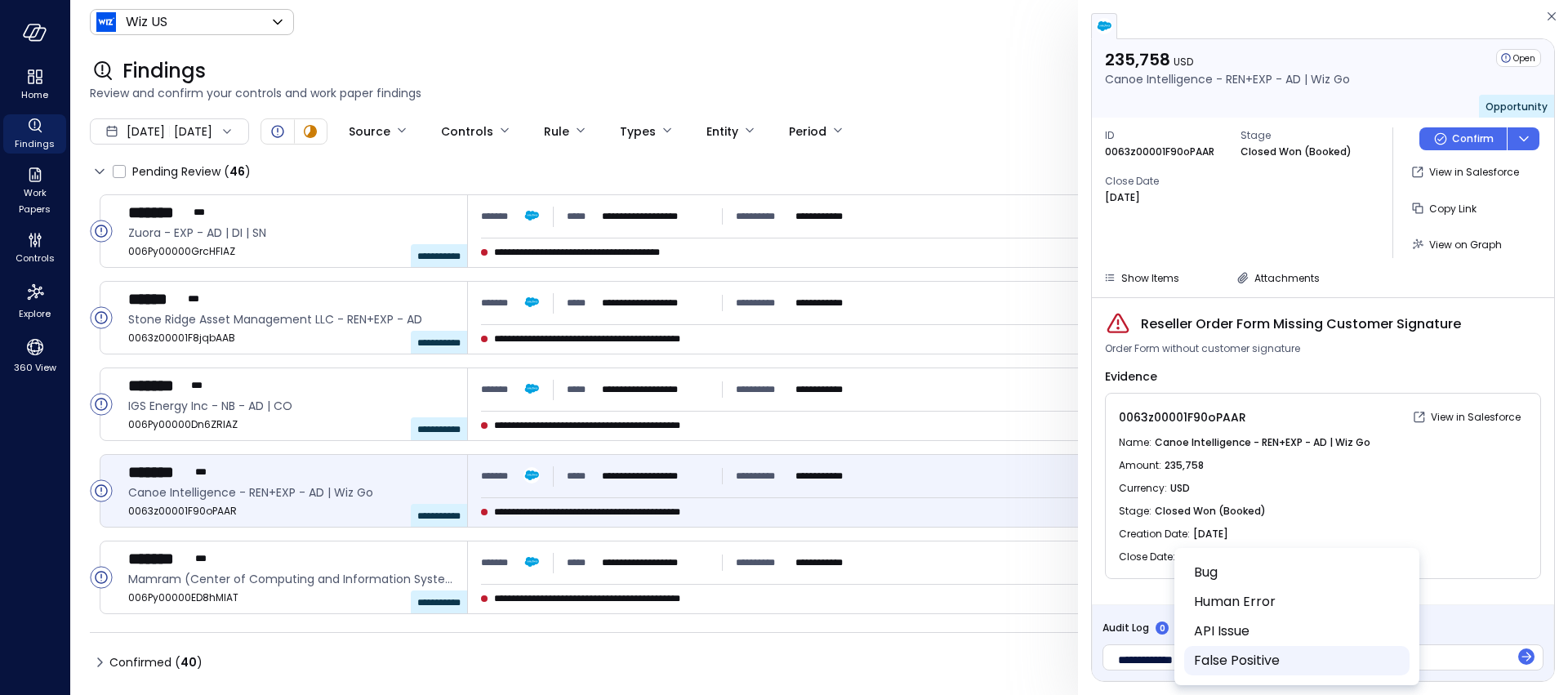 click on "False Positive" at bounding box center [1295, 661] 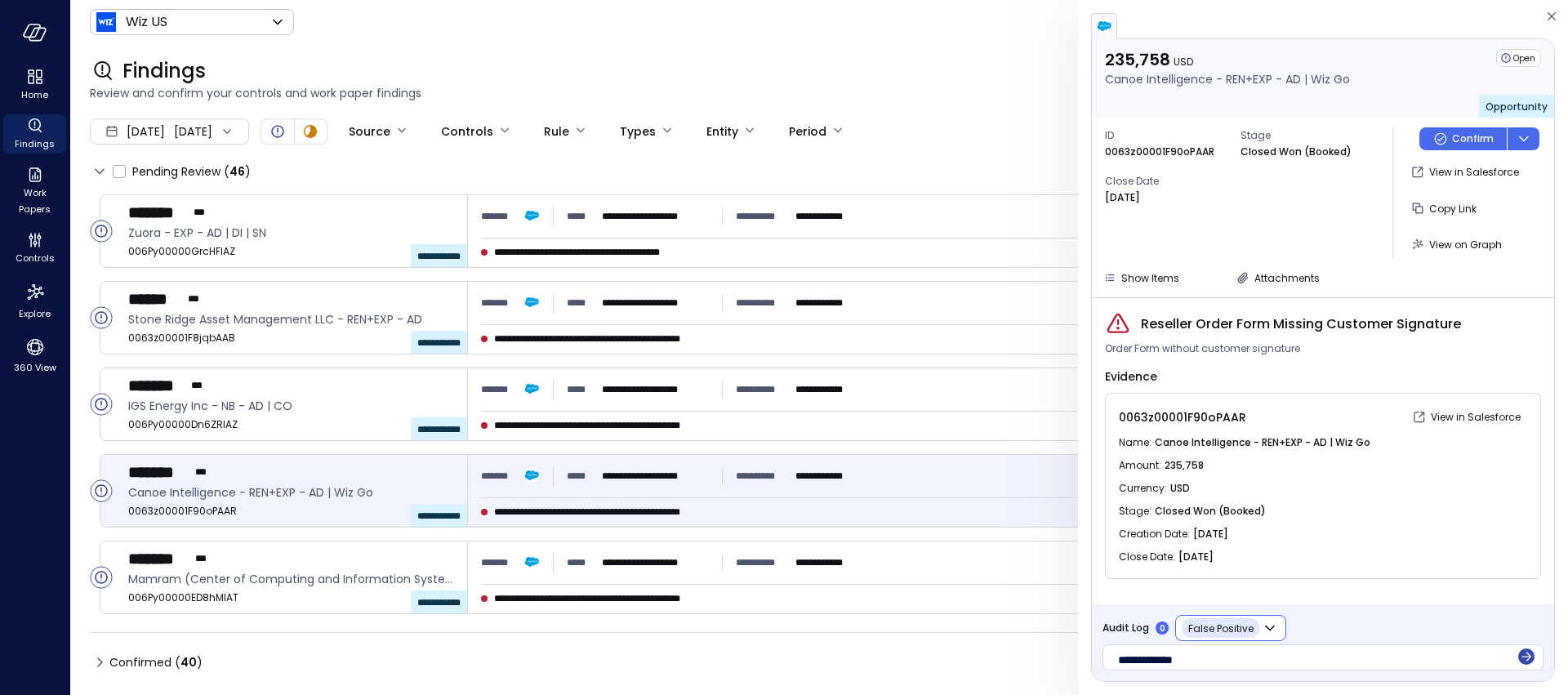 click 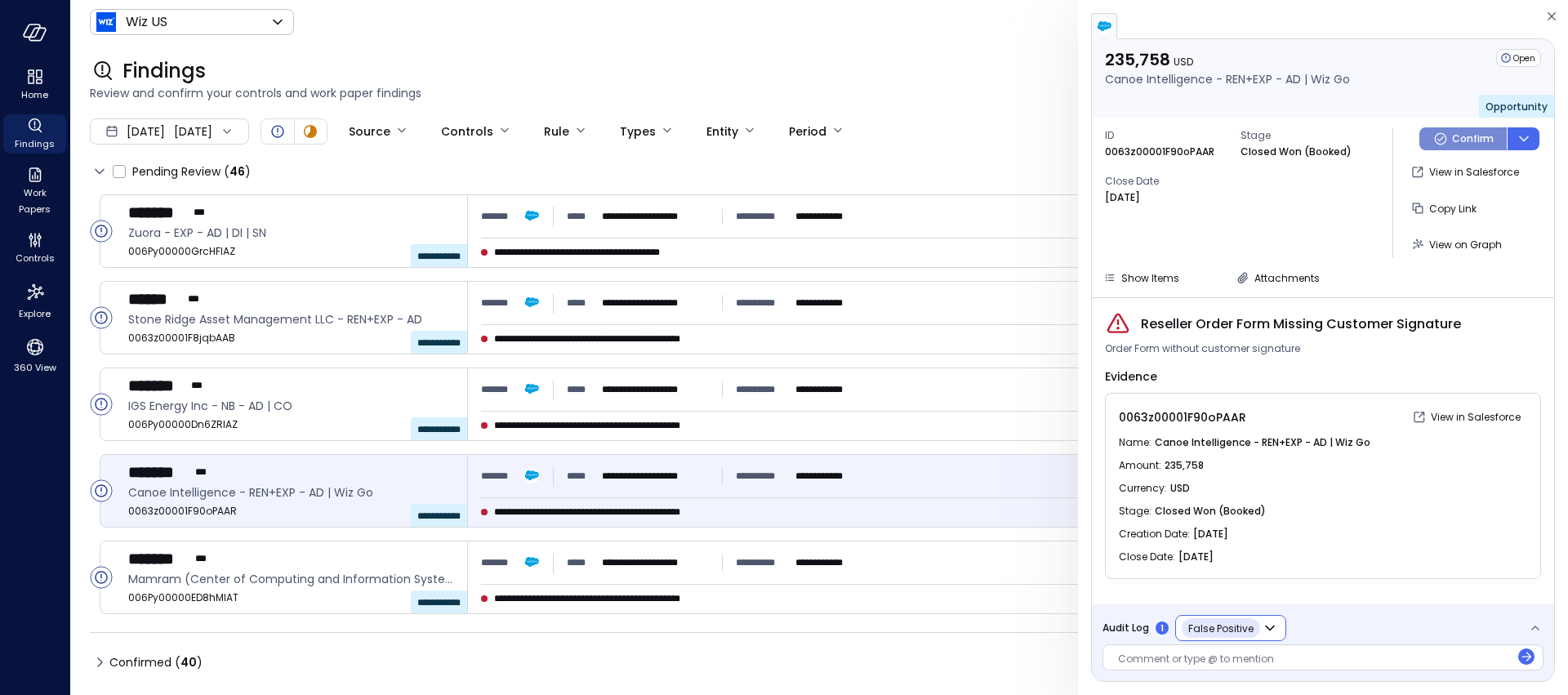 click on "Confirm" at bounding box center [1472, 139] 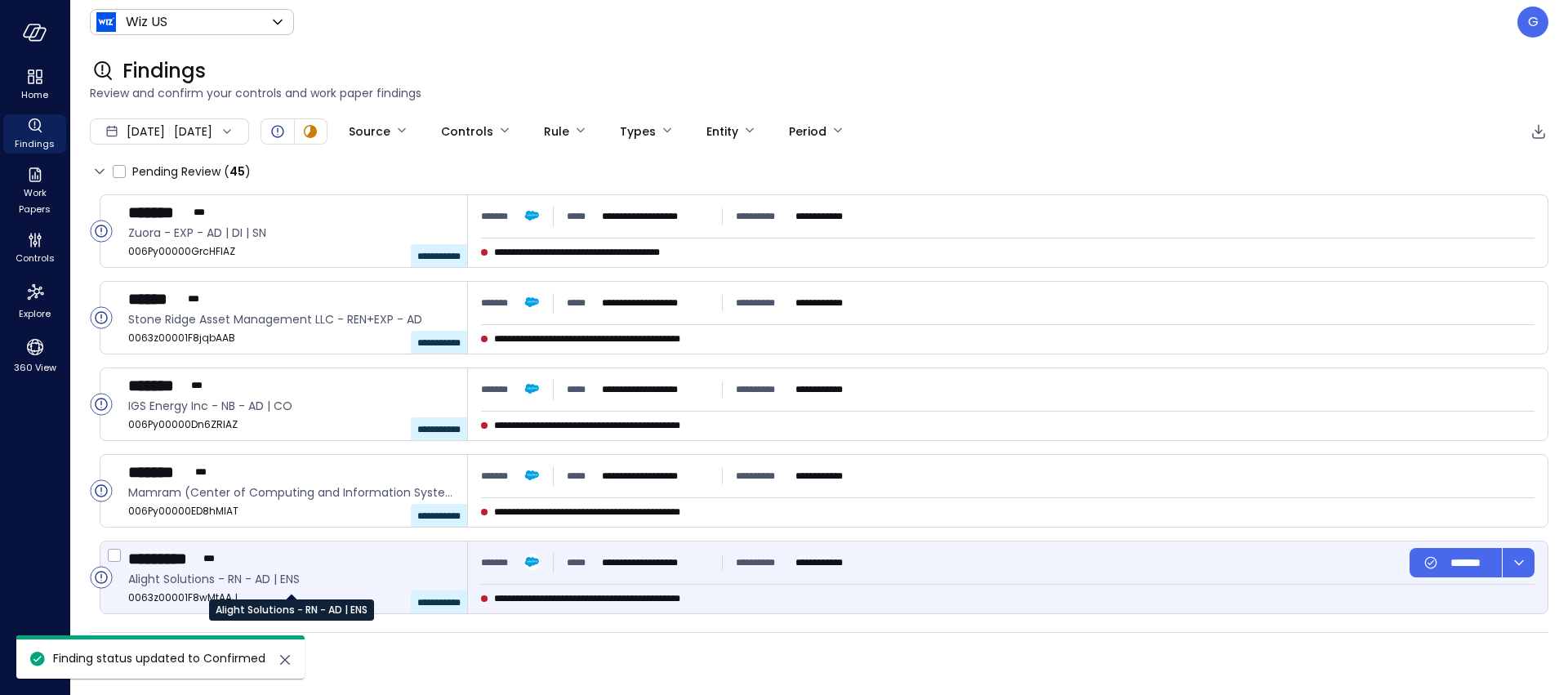 click on "Alight Solutions  -  RN  -  AD | ENS" at bounding box center [292, 604] 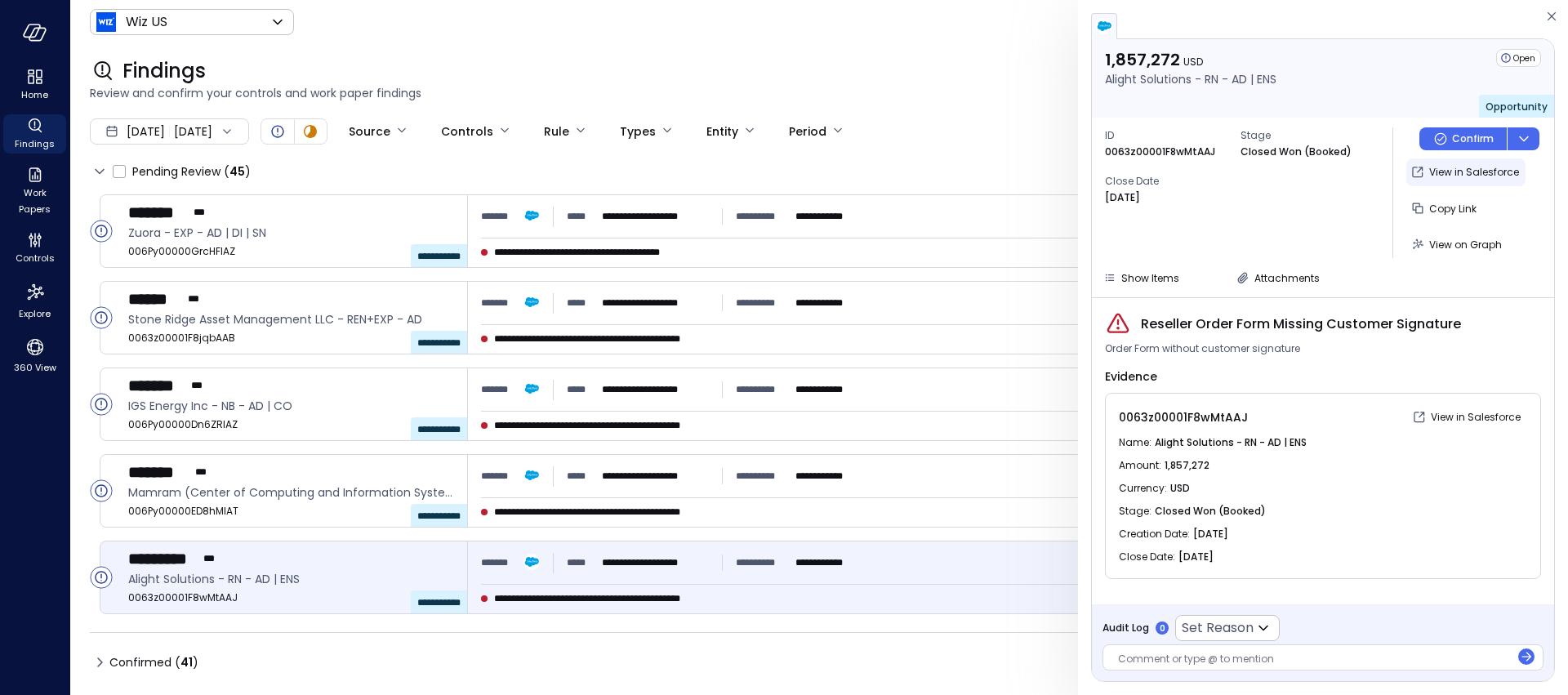 click on "View in Salesforce" at bounding box center [1474, 172] 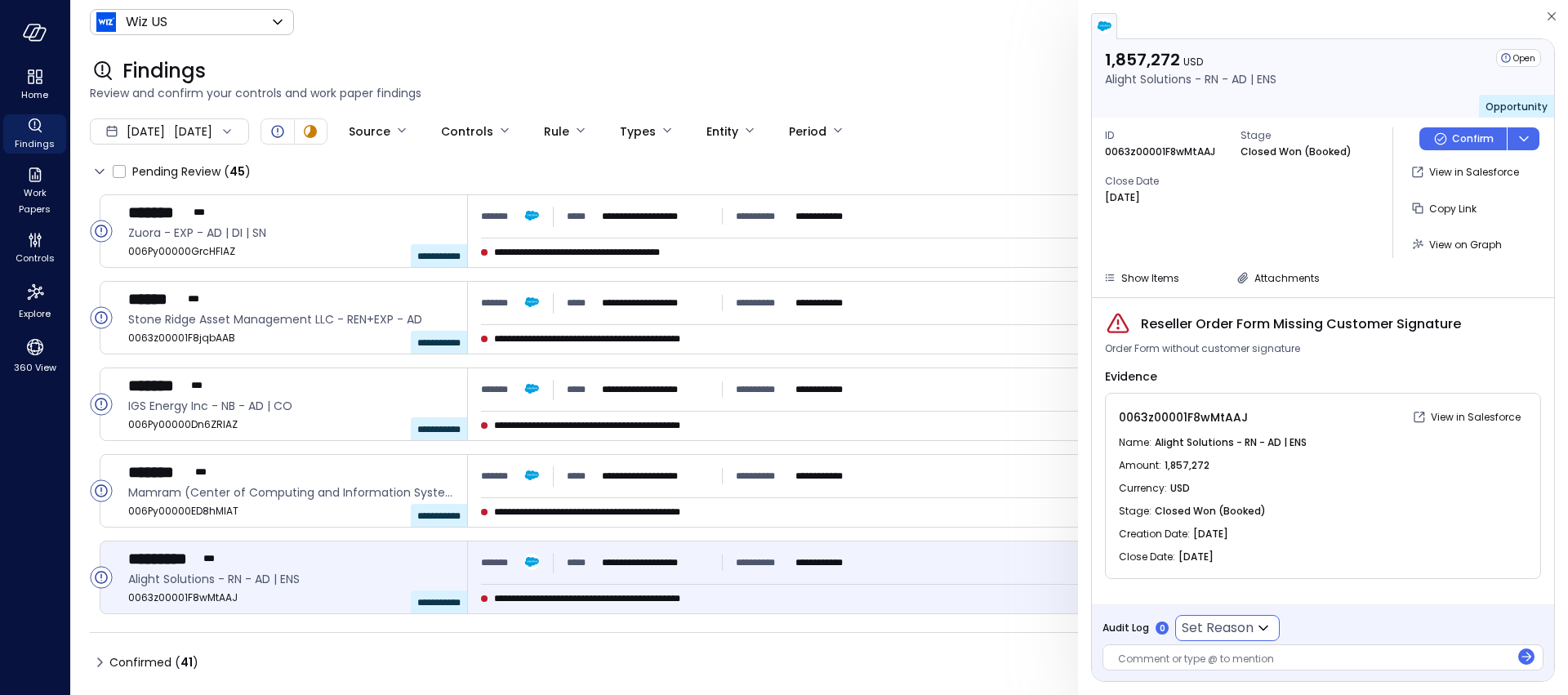 click on "**********" at bounding box center (784, 347) 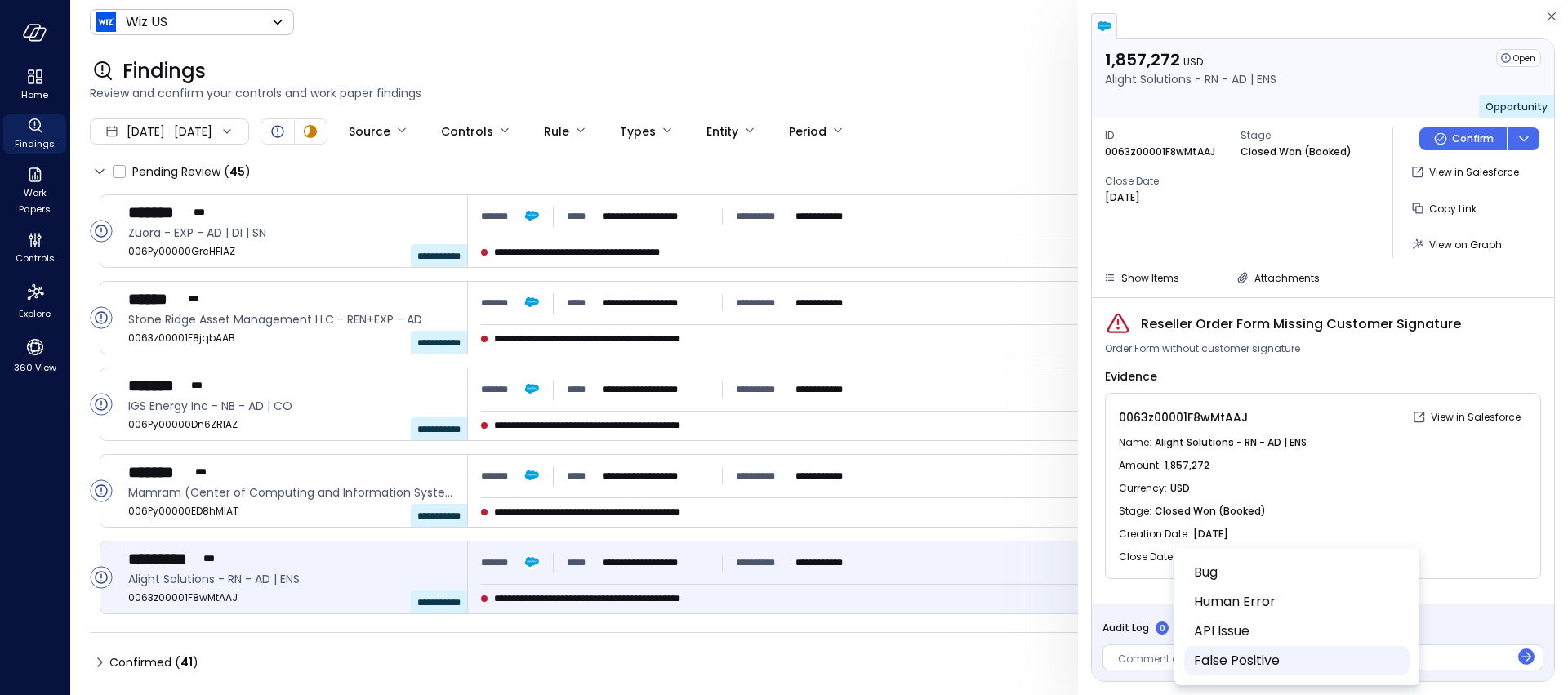 click on "False Positive" at bounding box center [1295, 661] 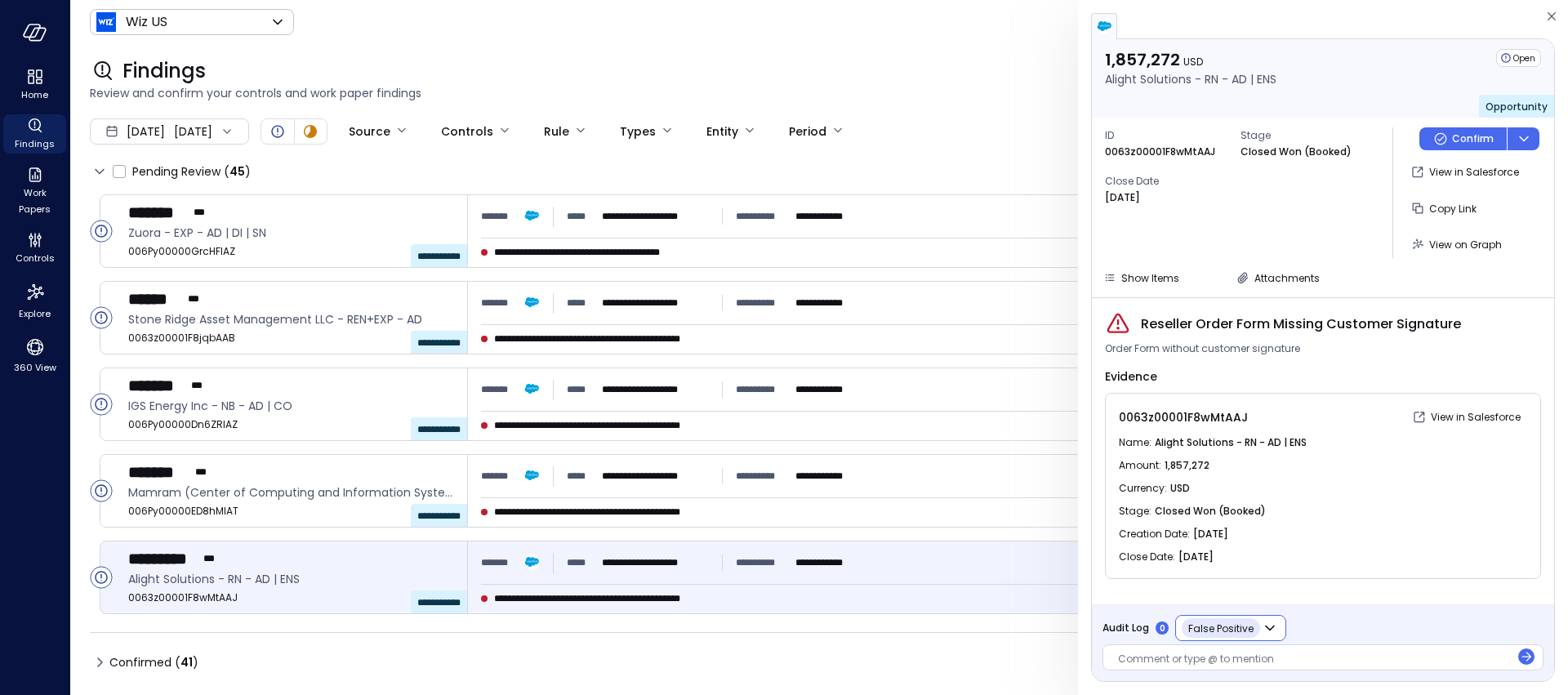 click on "Comment or type @ to mention" at bounding box center [1323, 657] 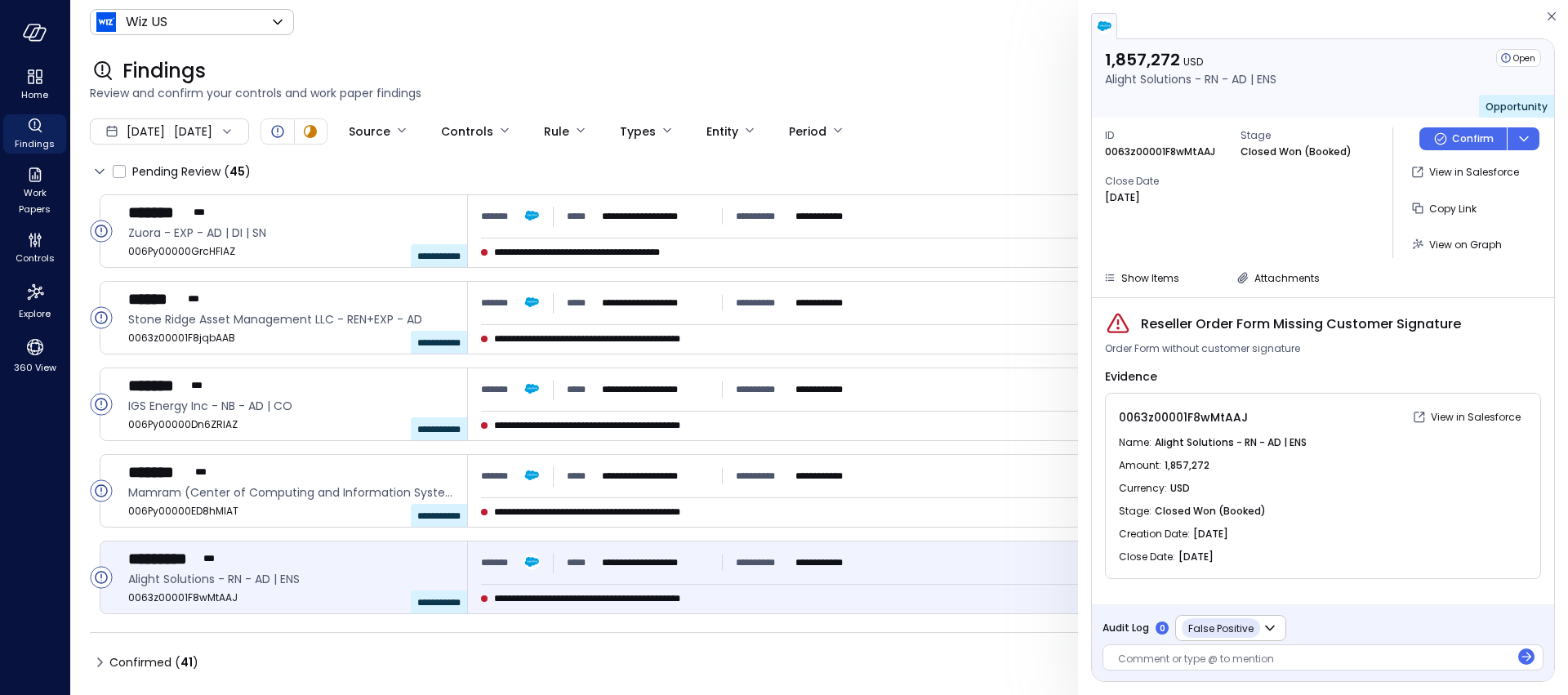 click at bounding box center (1314, 660) 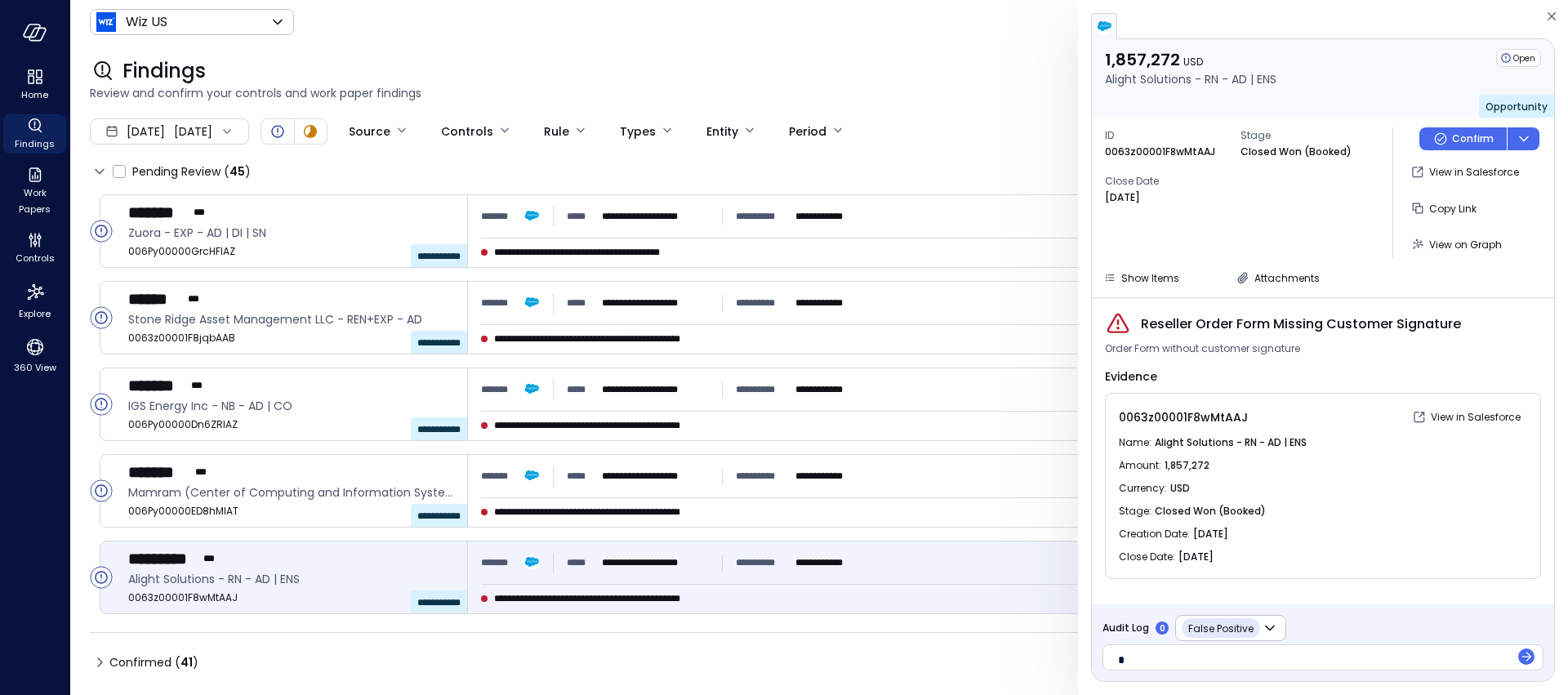 type 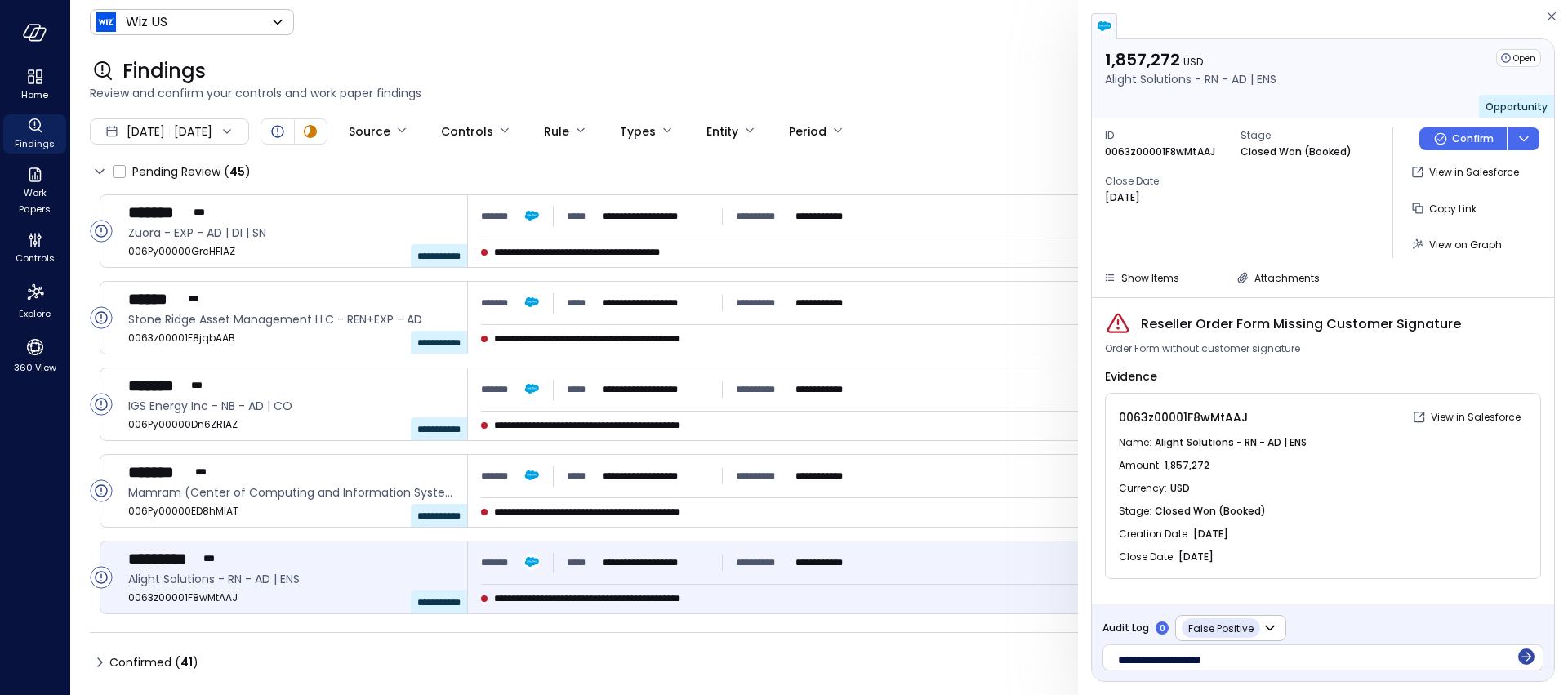 click 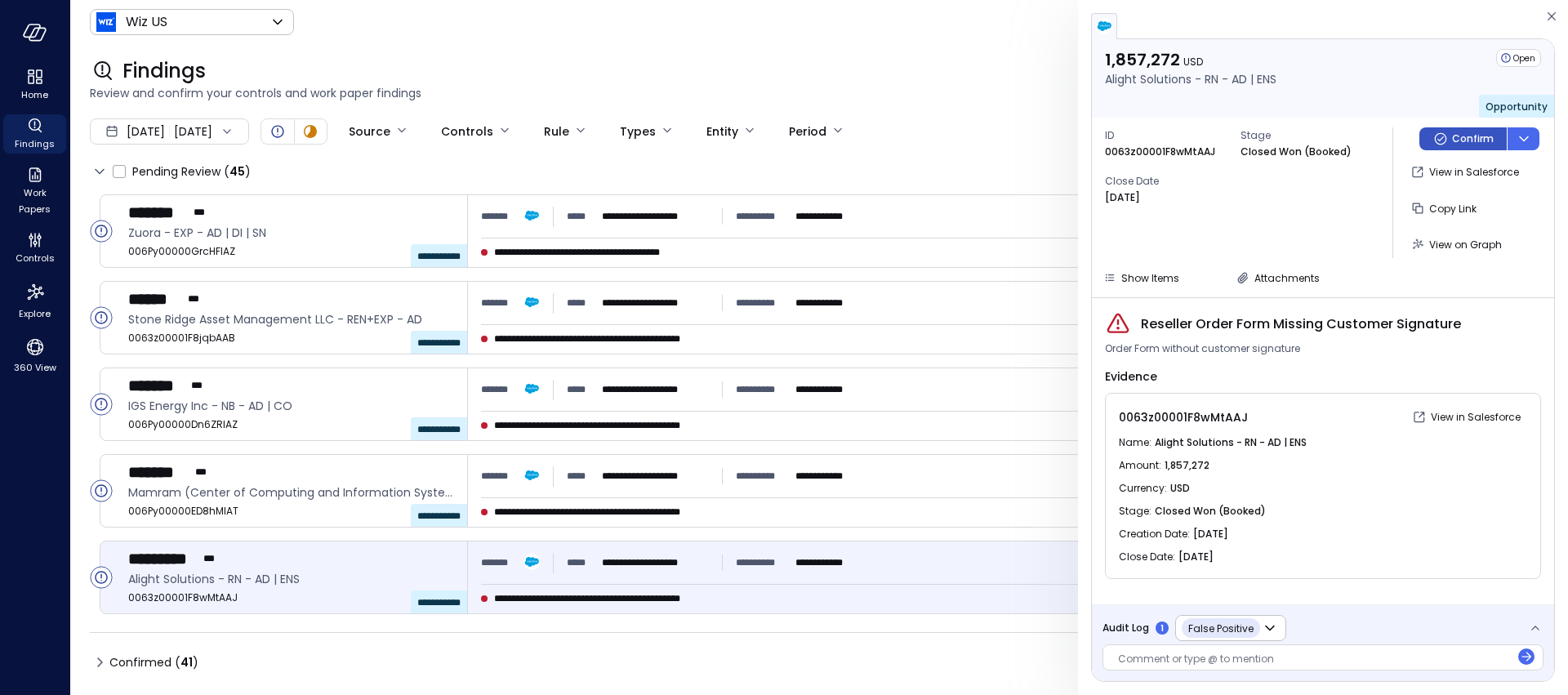 click 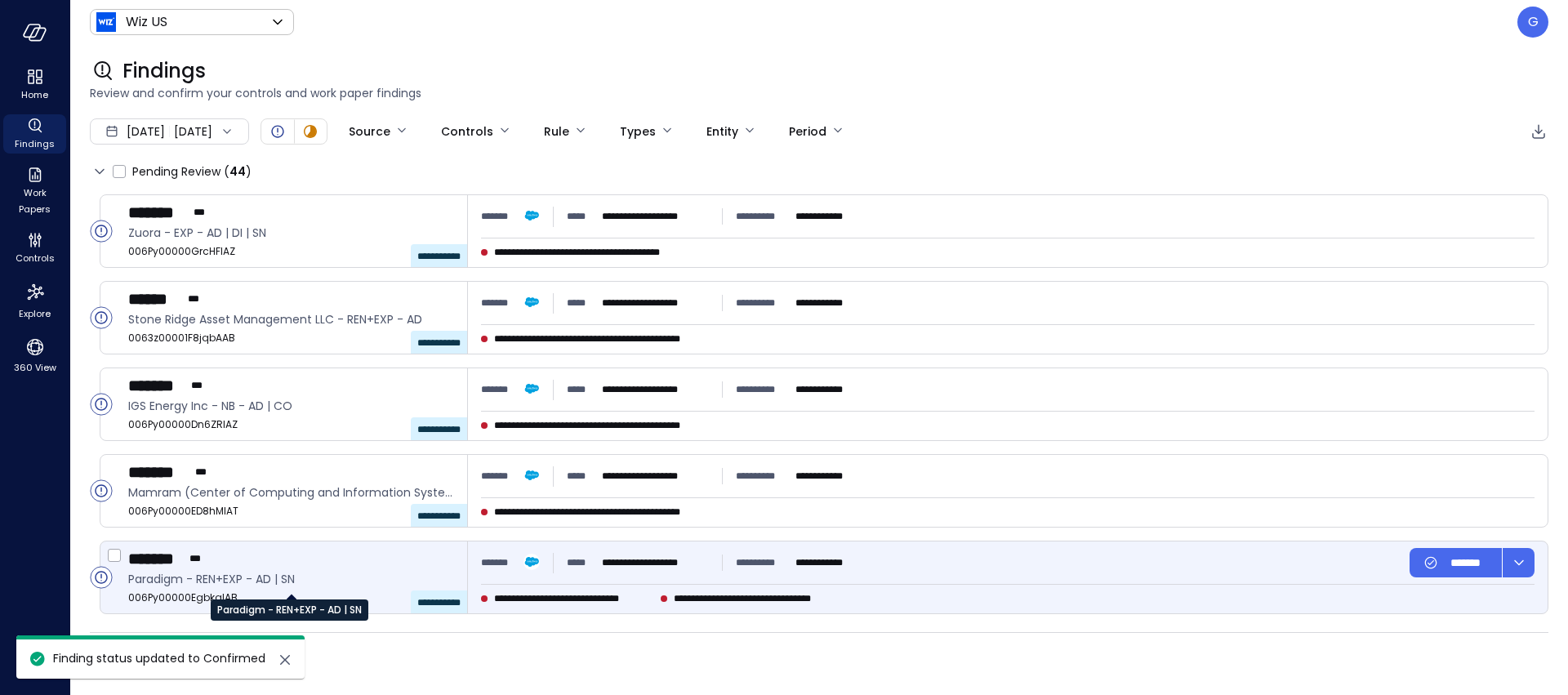 click on "Paradigm  -  REN+EXP  -  AD | SN" at bounding box center (291, 579) 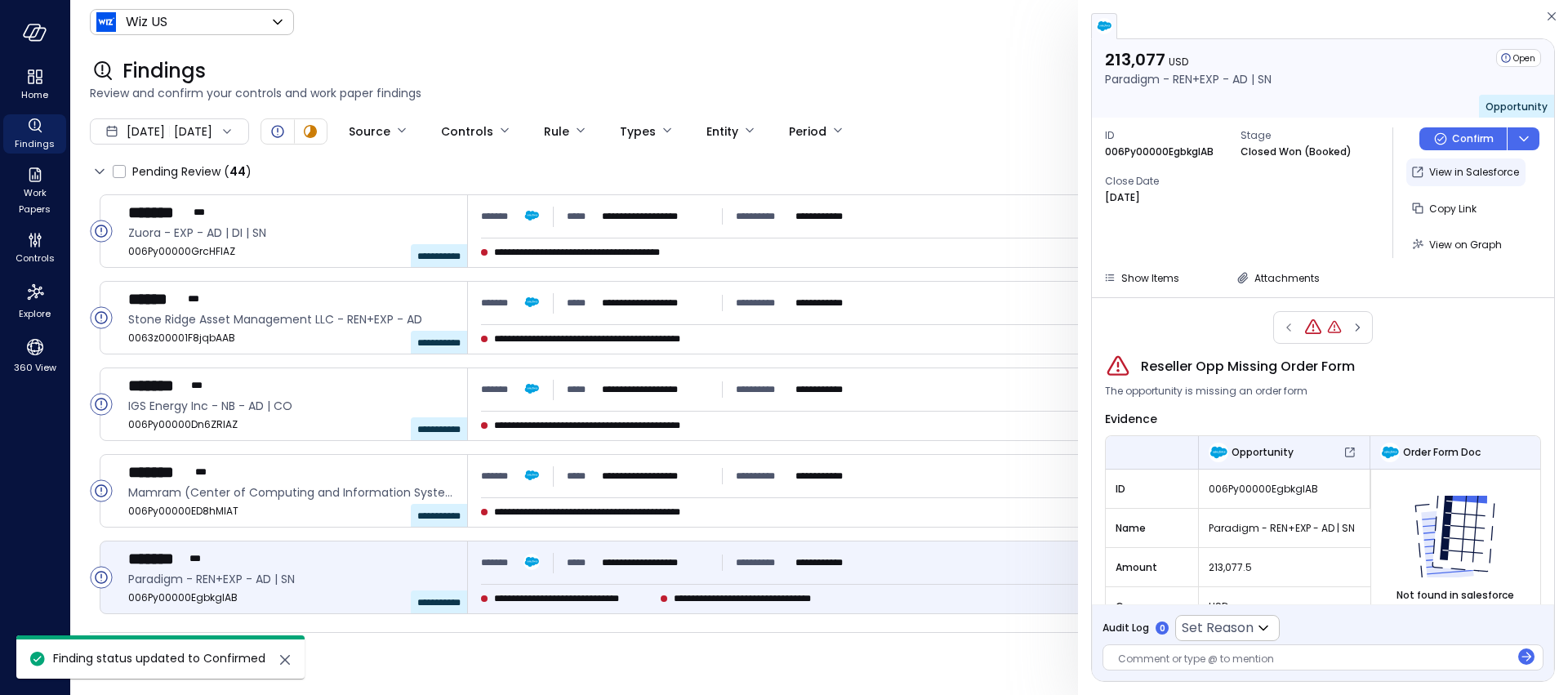 click on "View in Salesforce" at bounding box center (1474, 172) 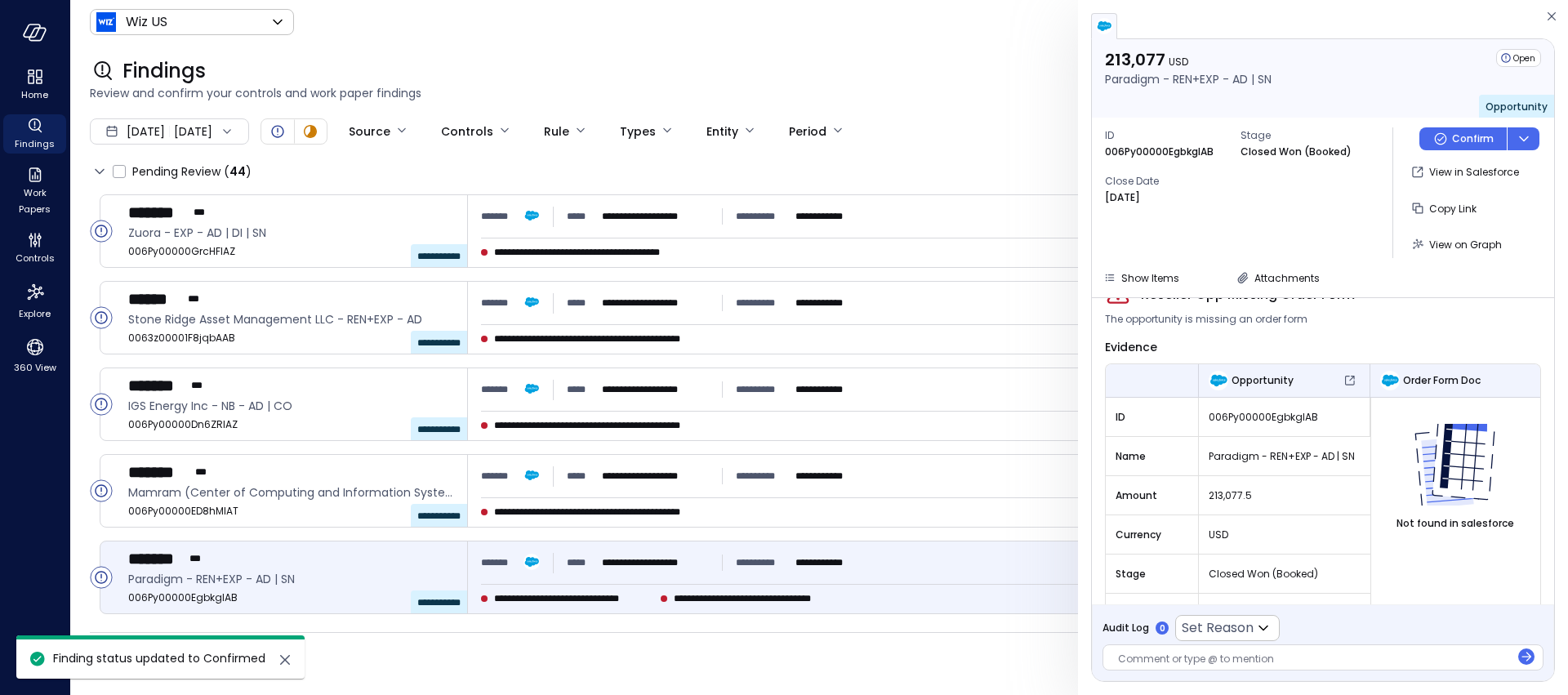 scroll, scrollTop: 0, scrollLeft: 0, axis: both 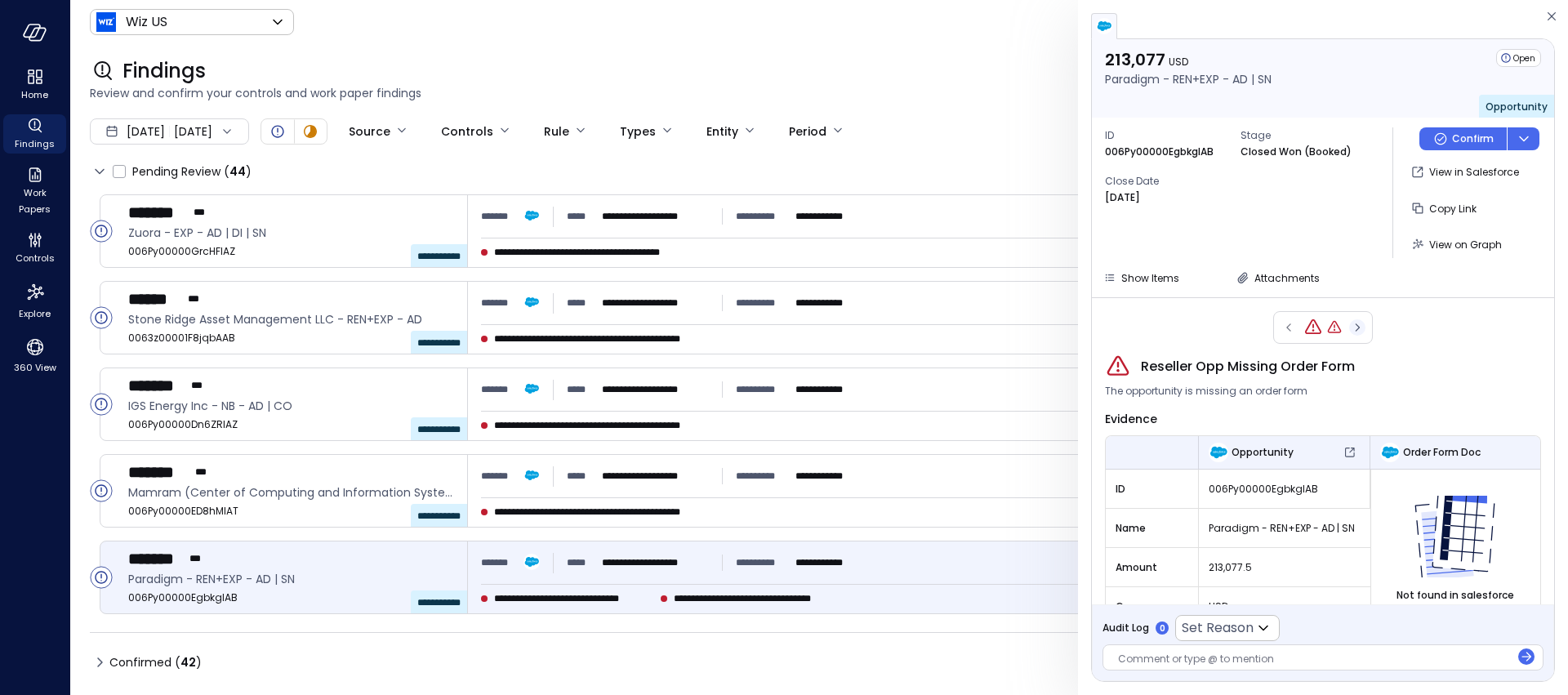 click 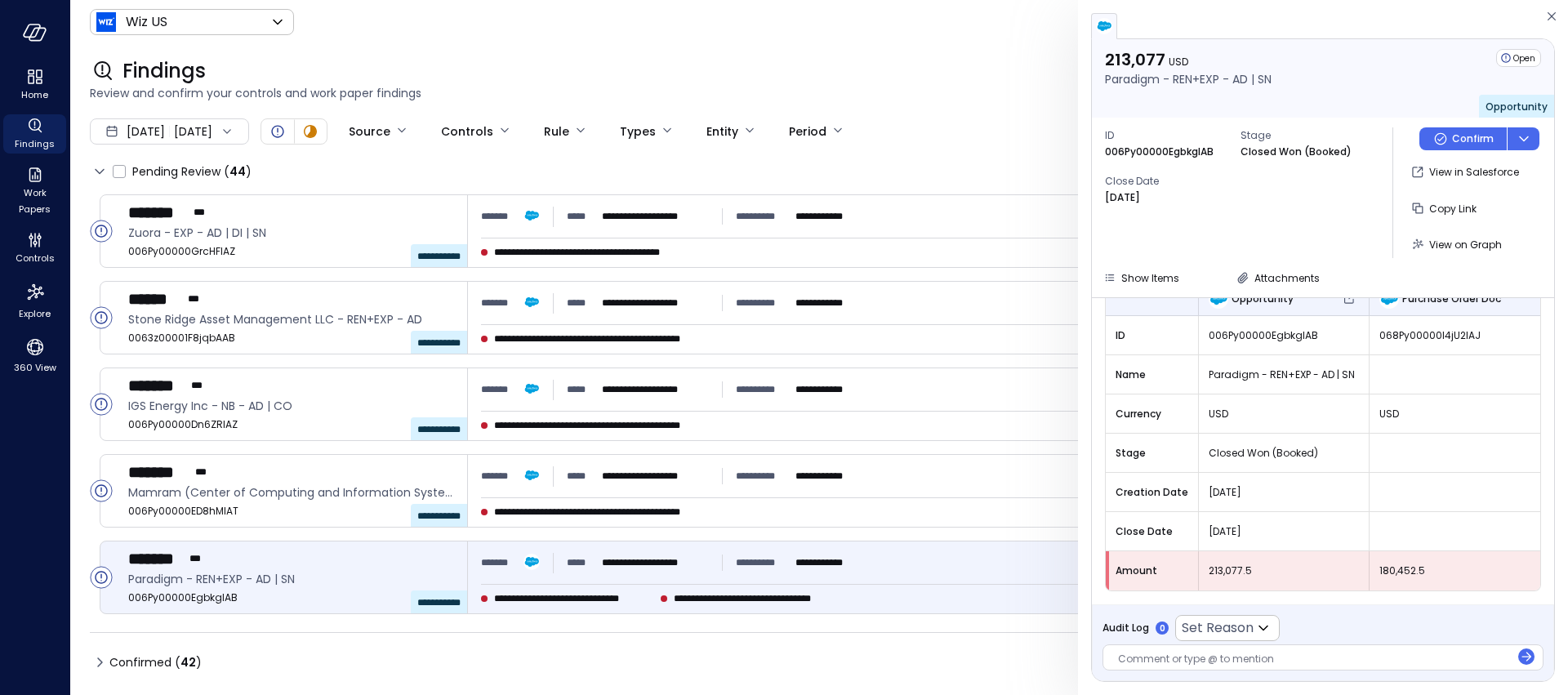 scroll, scrollTop: 0, scrollLeft: 0, axis: both 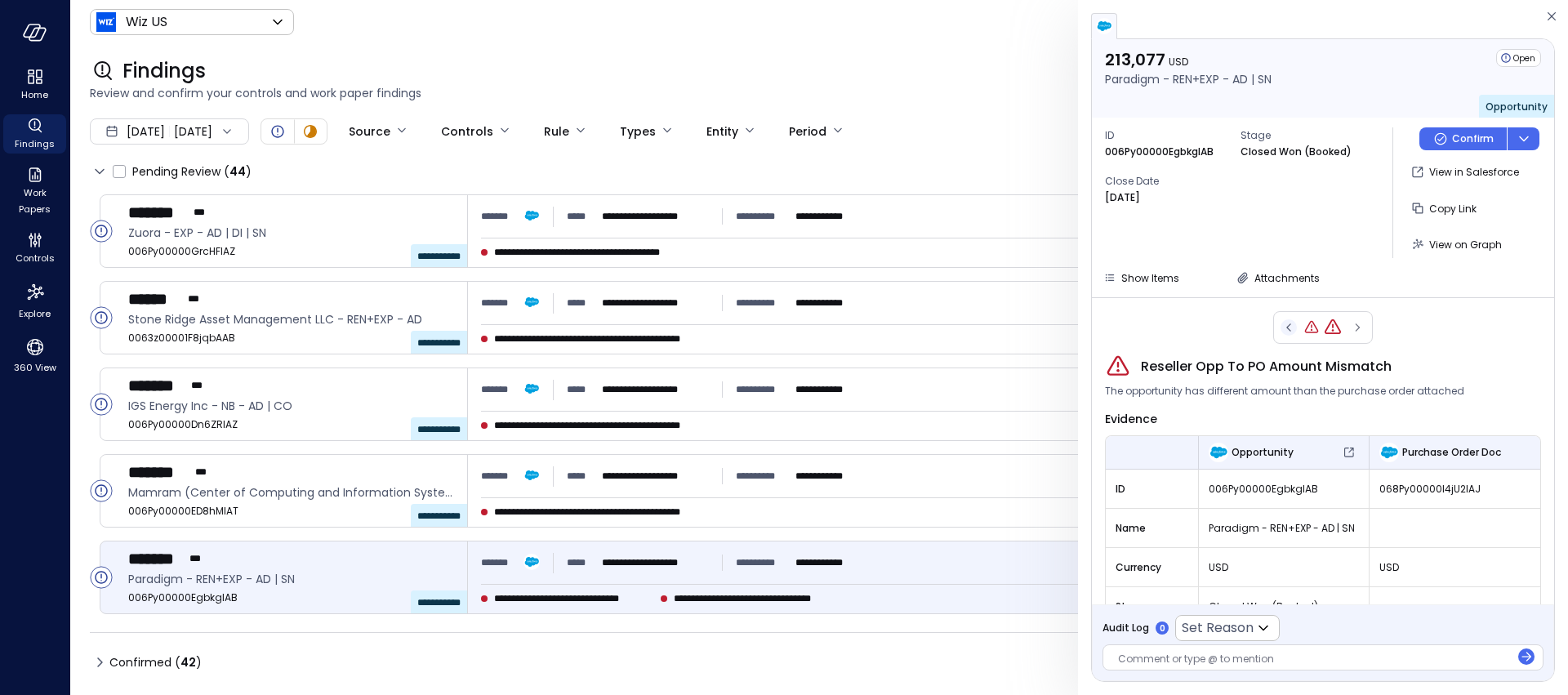 click 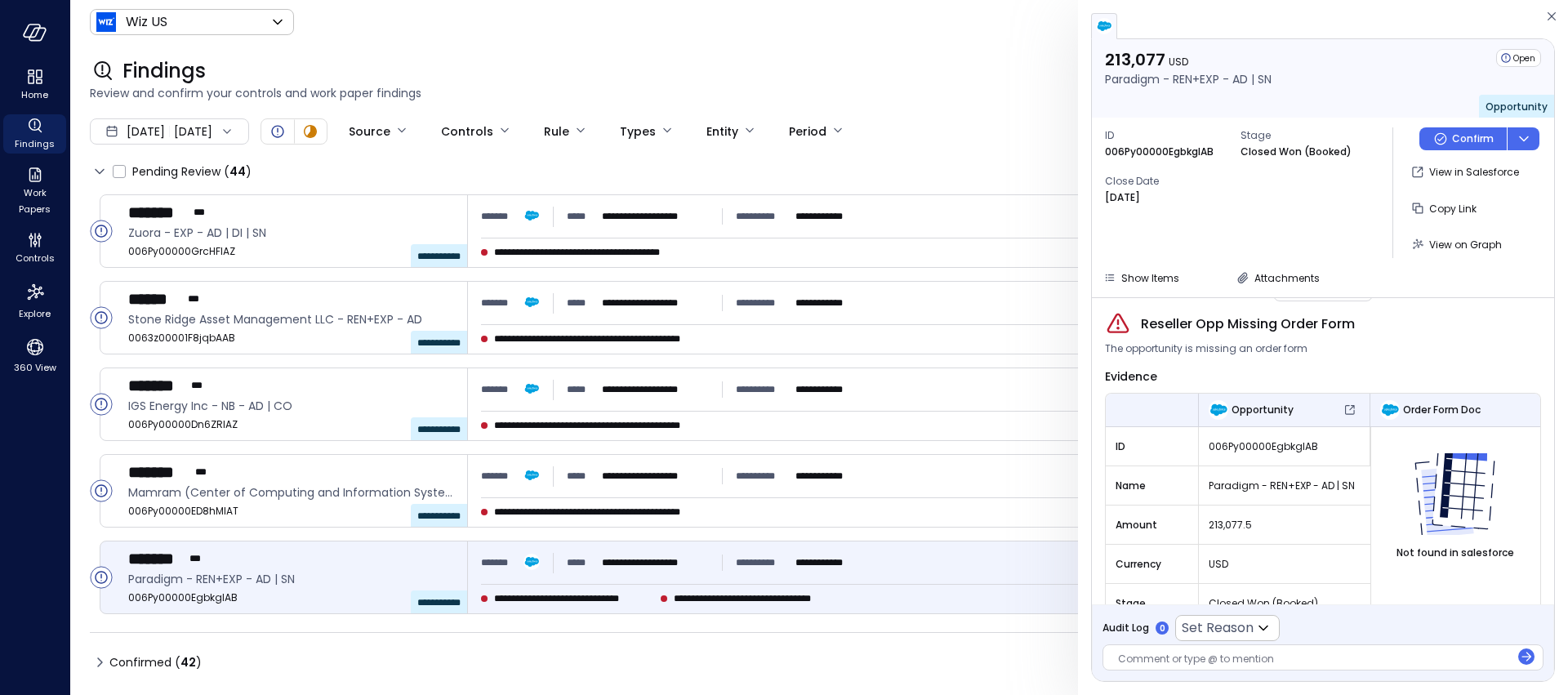 scroll, scrollTop: 0, scrollLeft: 0, axis: both 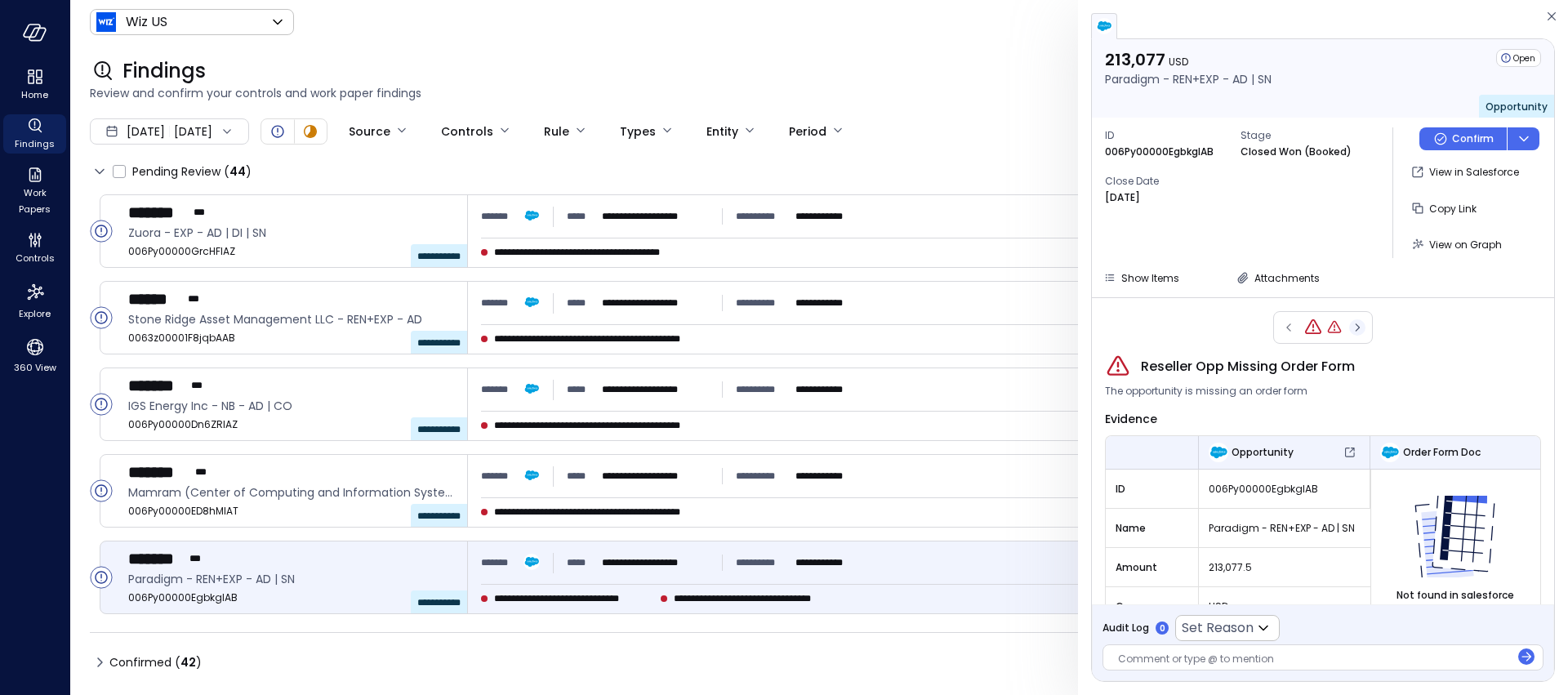 click 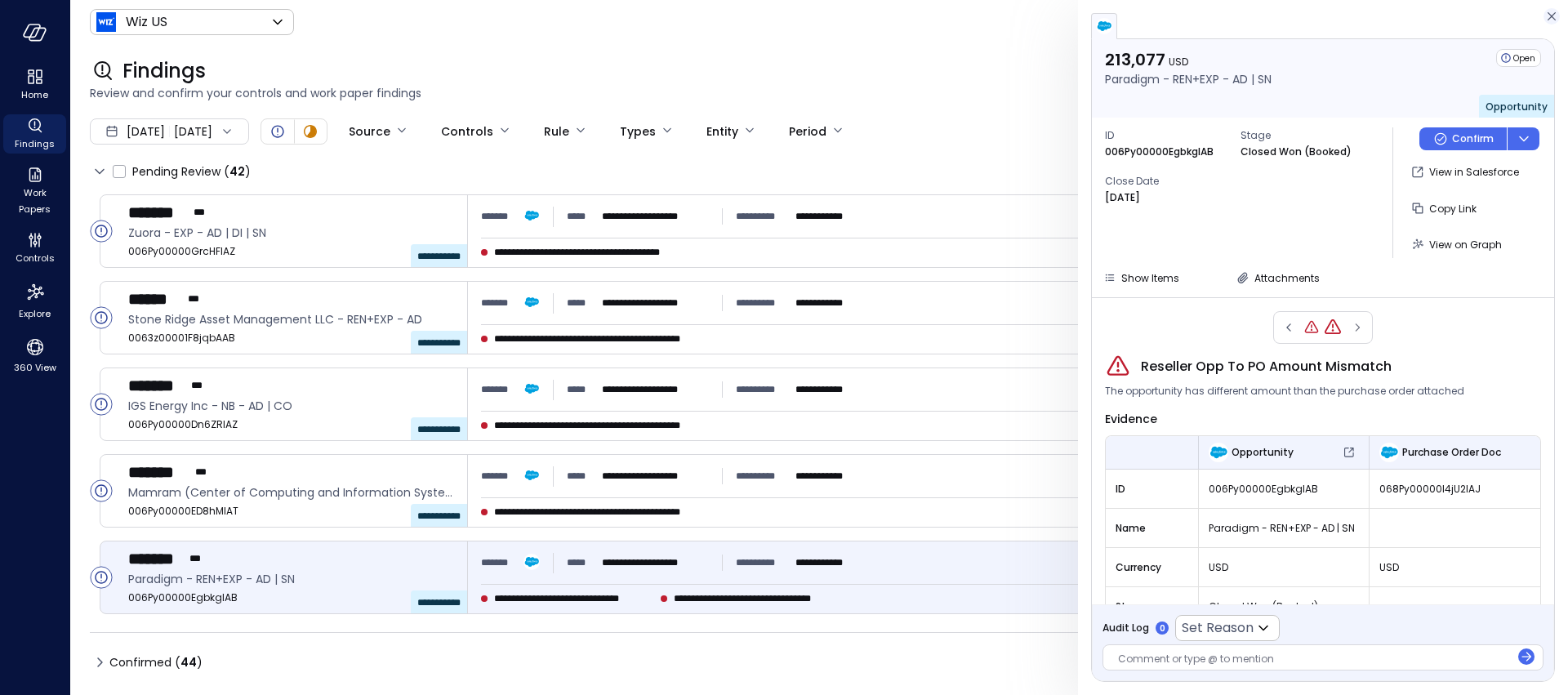 click 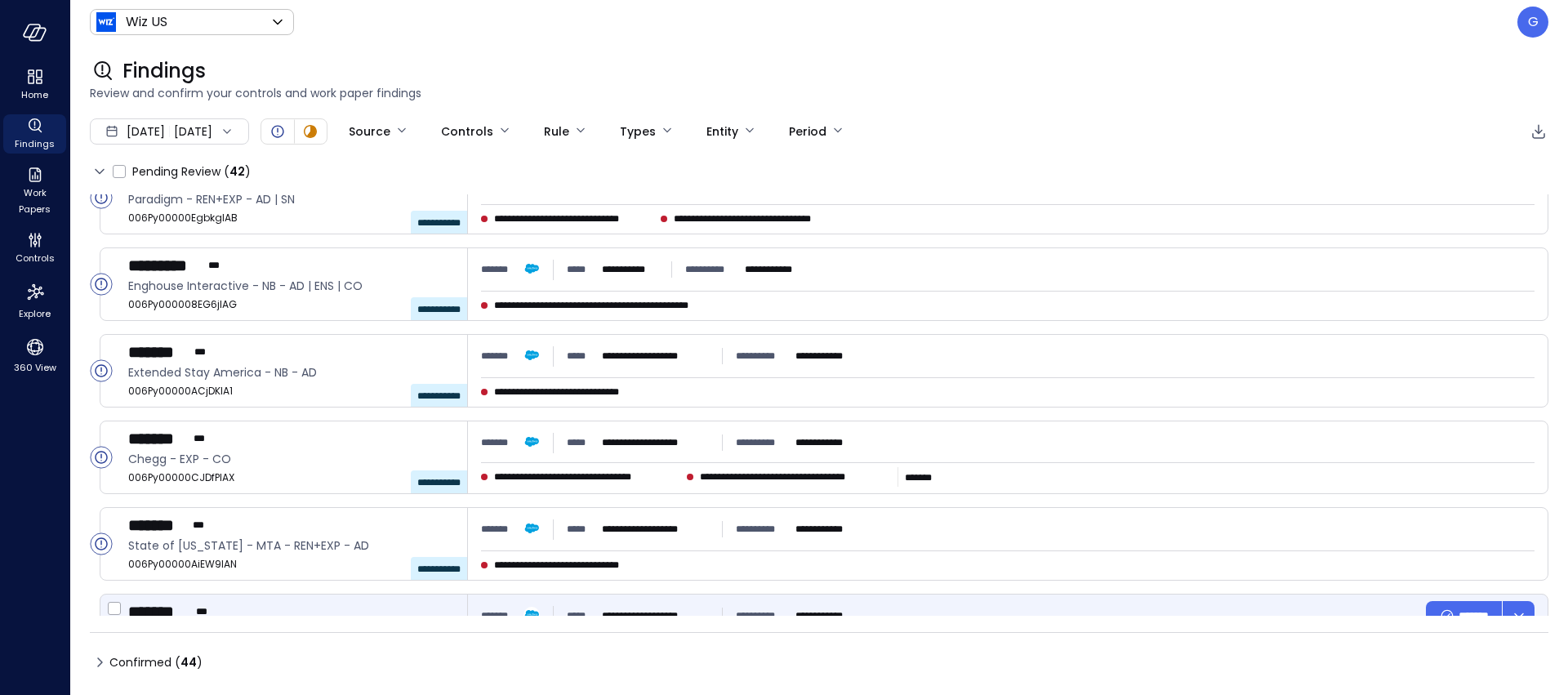 scroll, scrollTop: 453, scrollLeft: 0, axis: vertical 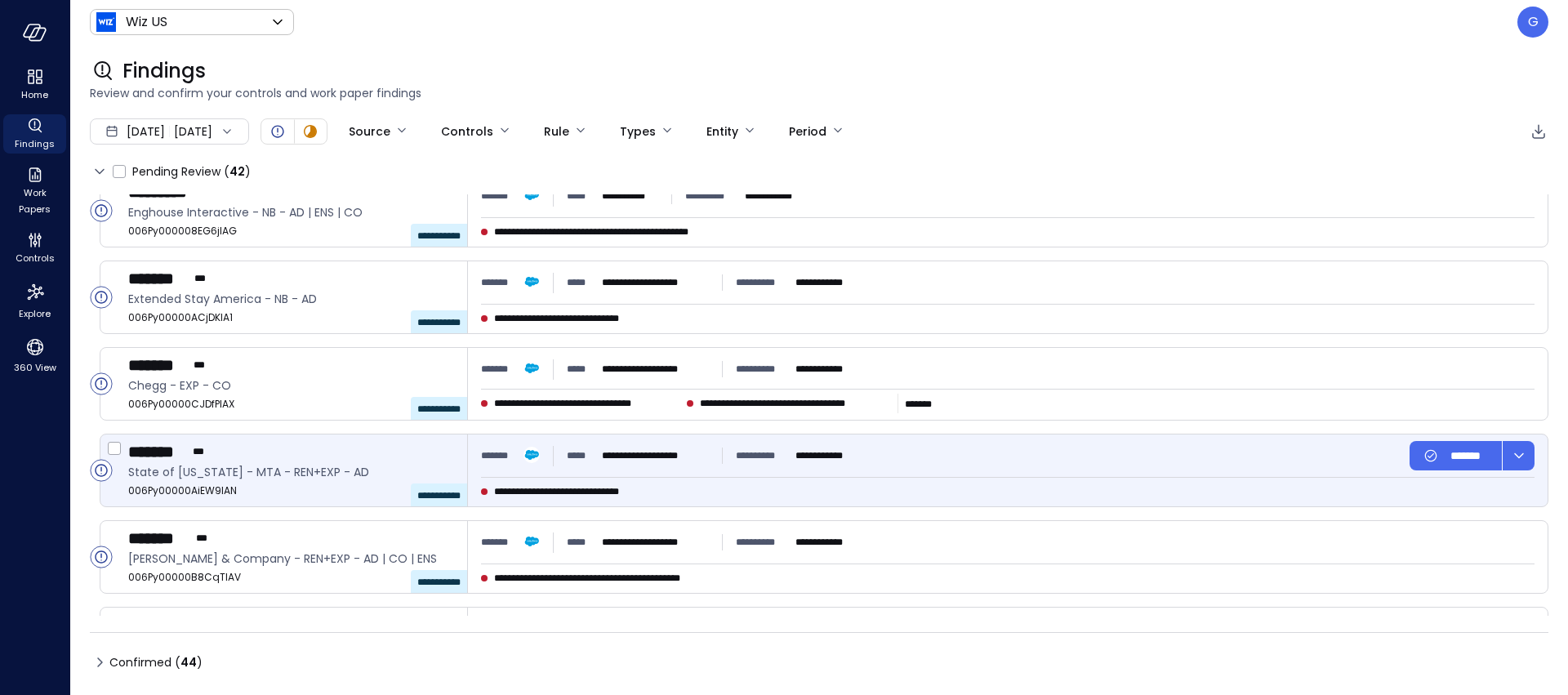 click on "State of New York - MTA  -  REN+EXP  -  AD" at bounding box center [291, 472] 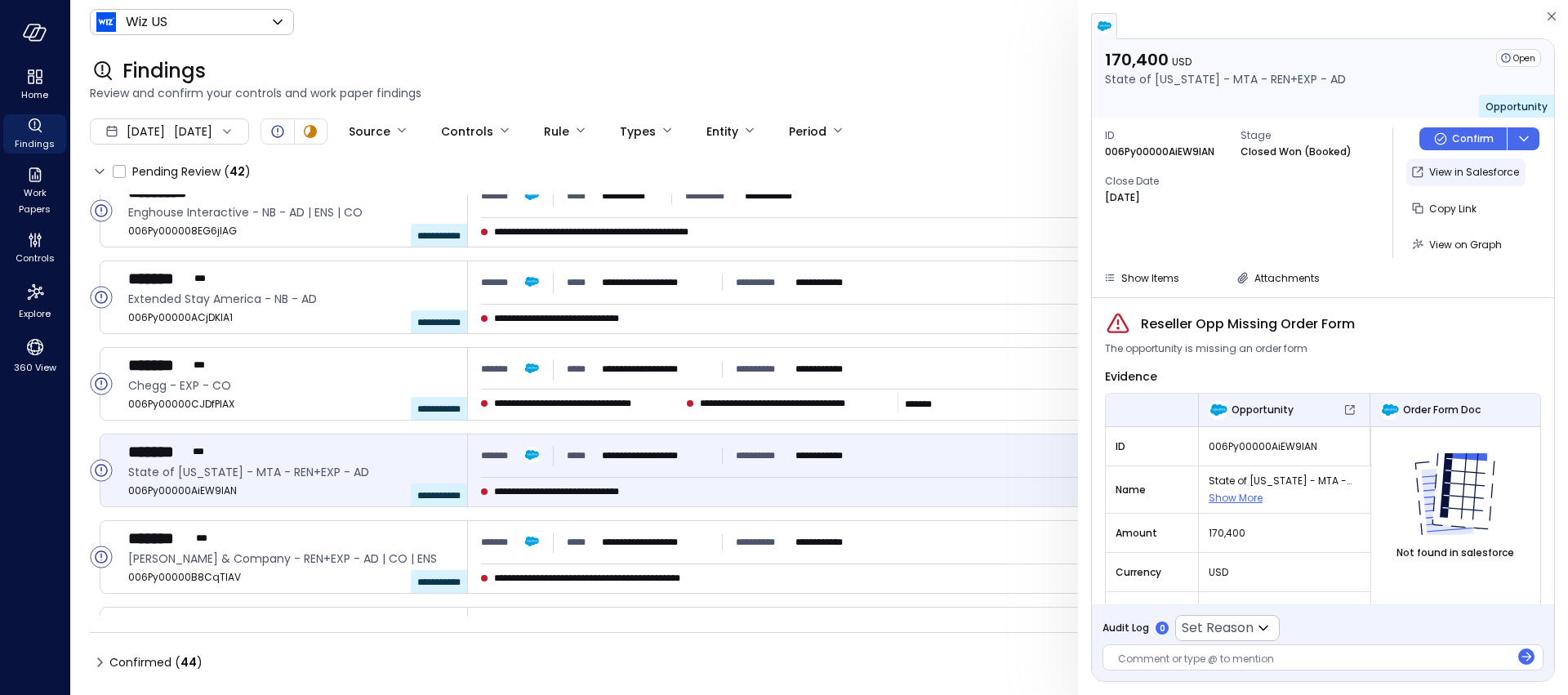 click on "View in Salesforce" at bounding box center (1474, 172) 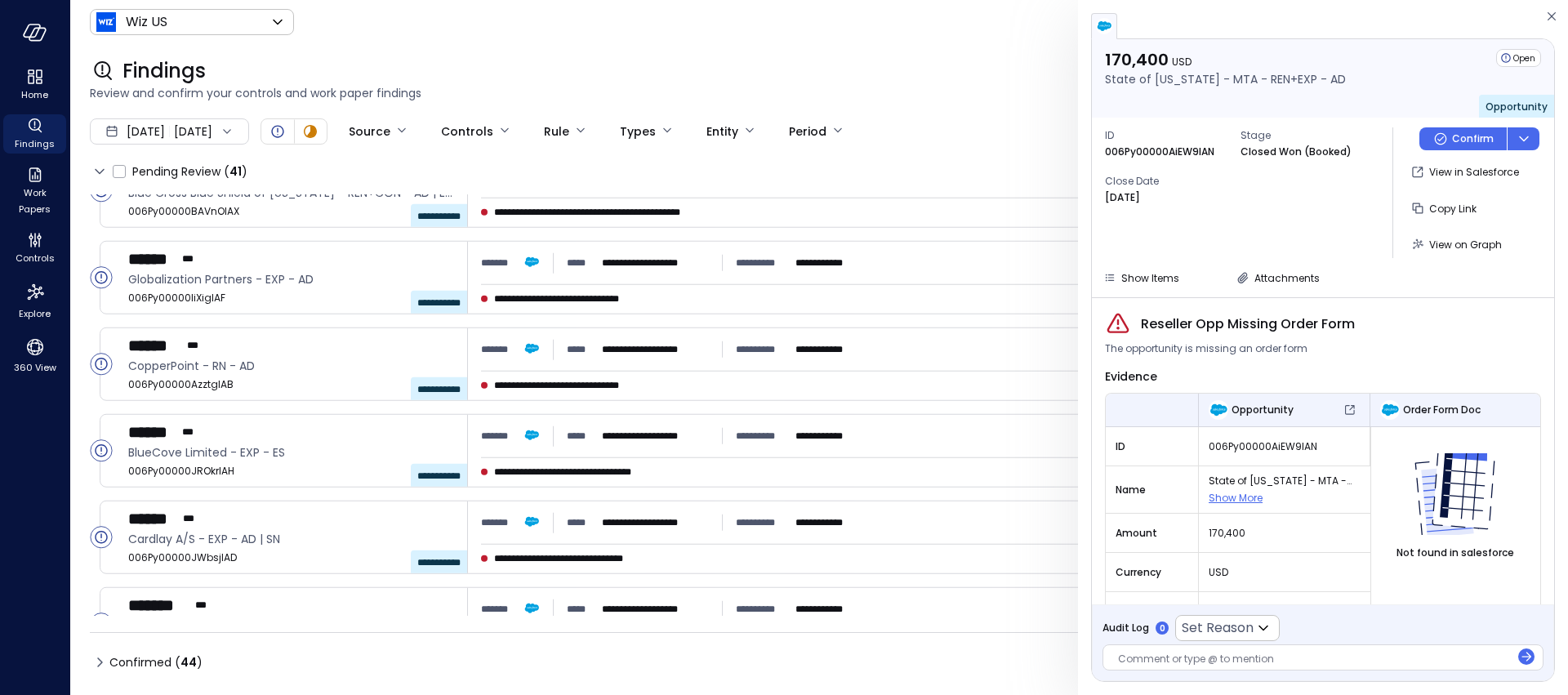 scroll, scrollTop: 0, scrollLeft: 0, axis: both 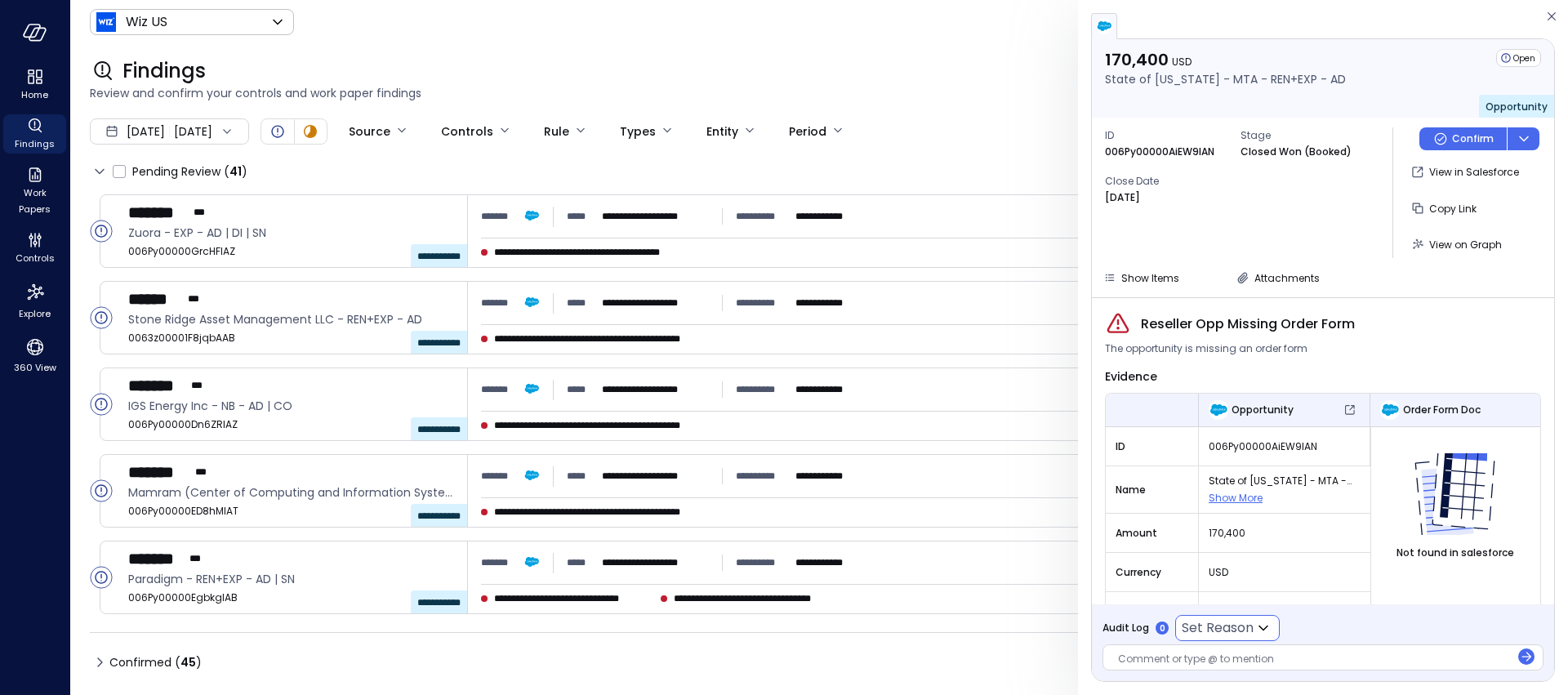 click on "**********" at bounding box center (784, 347) 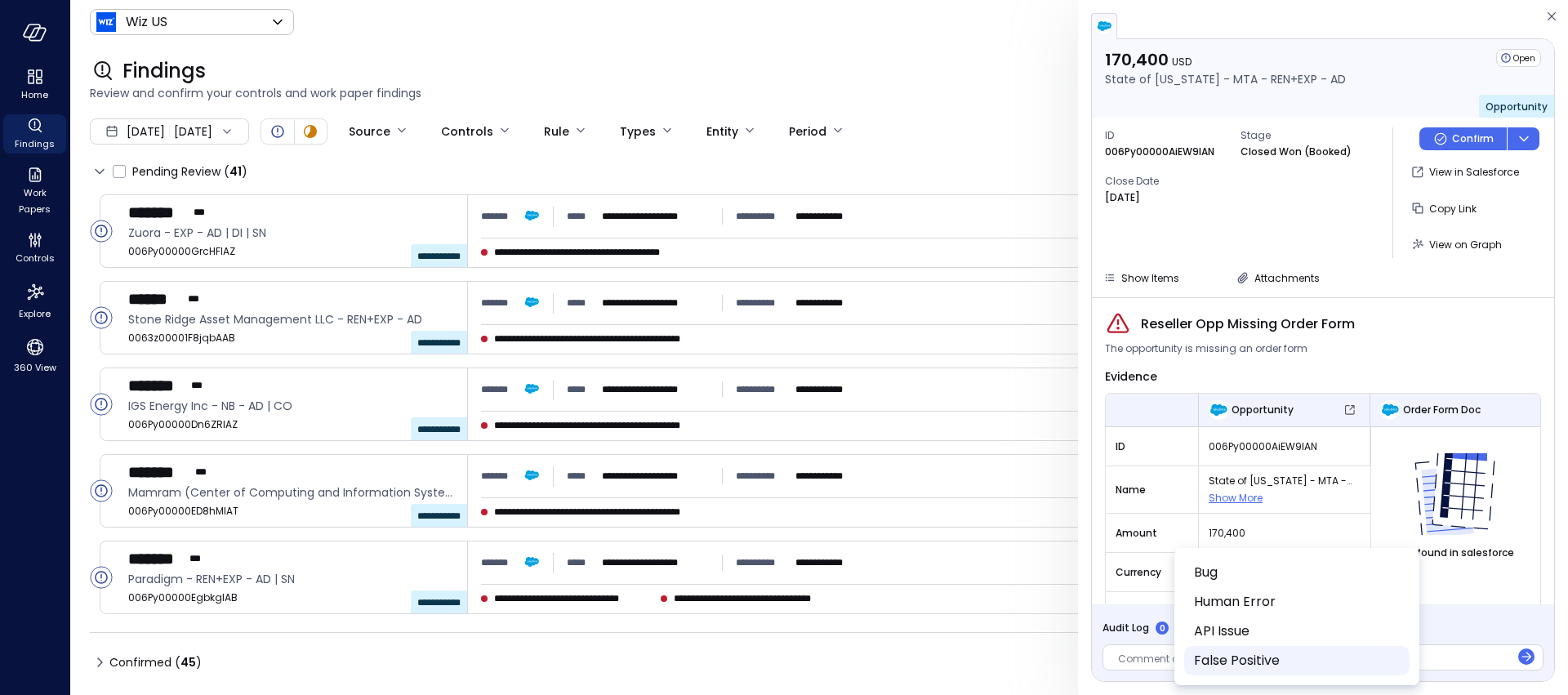 click on "False Positive" at bounding box center [1295, 661] 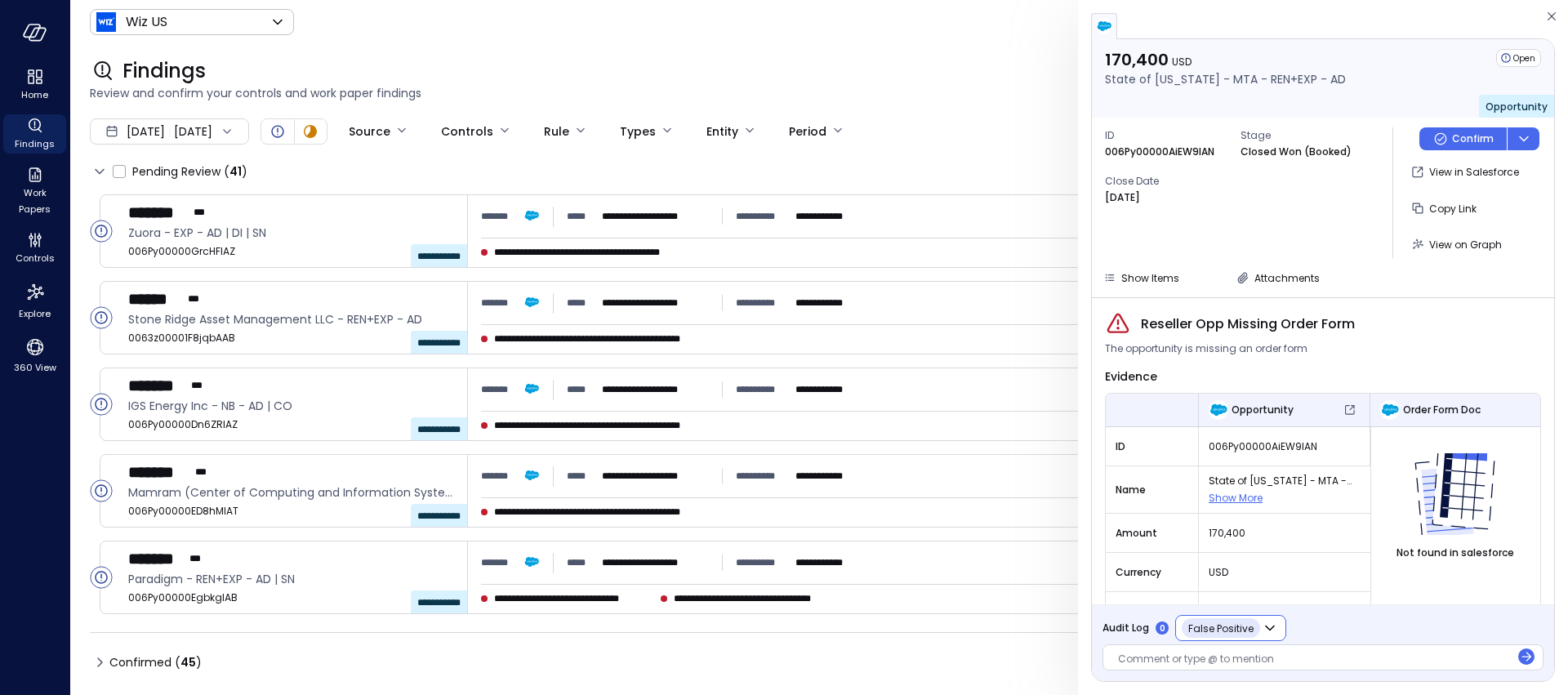 click at bounding box center [1314, 660] 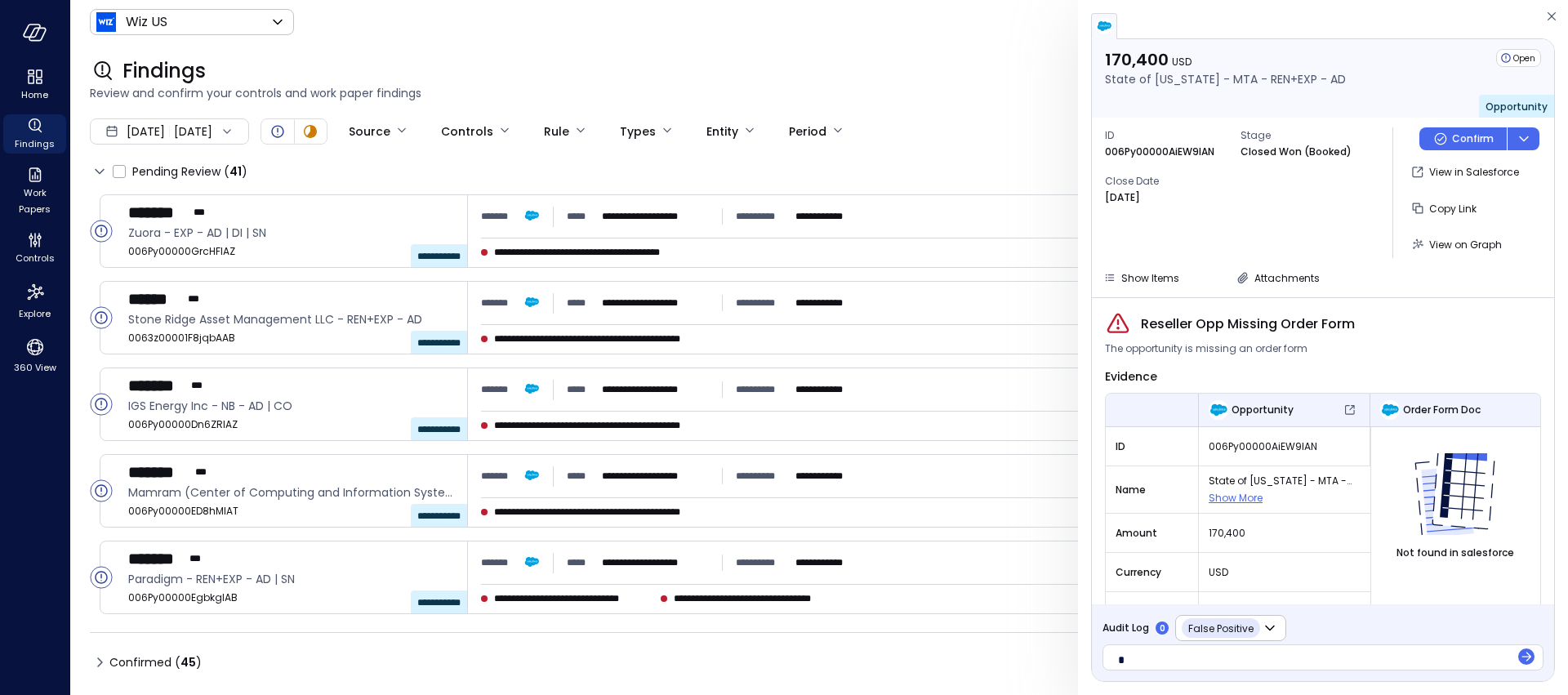 type 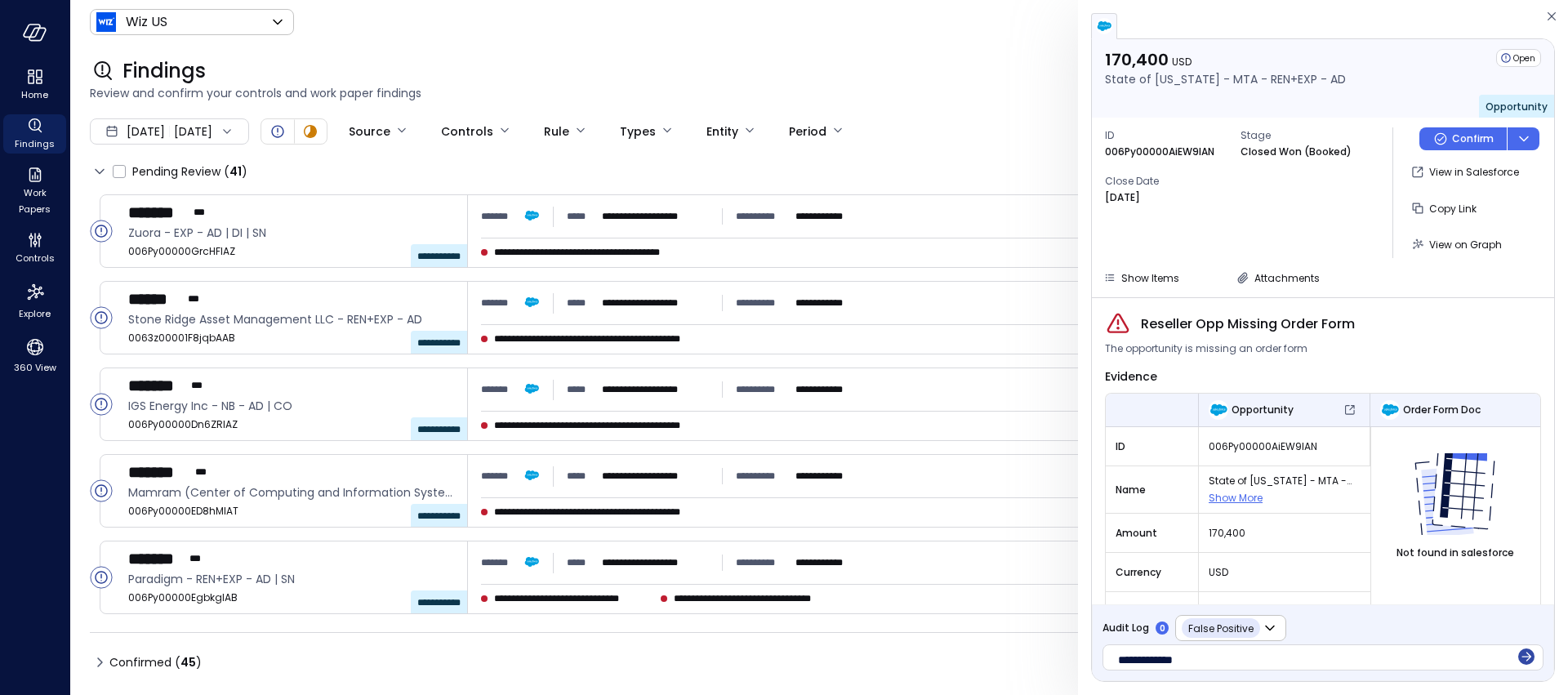 click 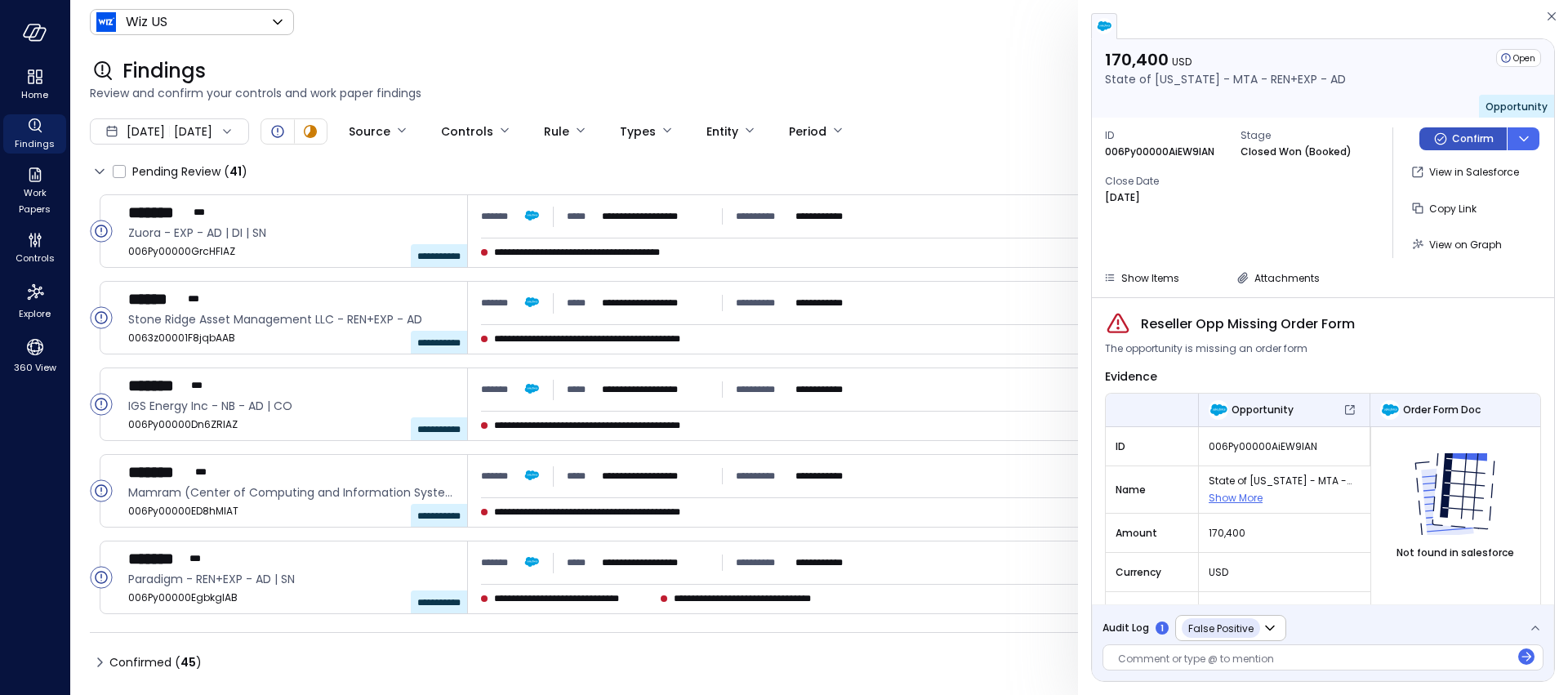 click on "Confirm" at bounding box center [1472, 139] 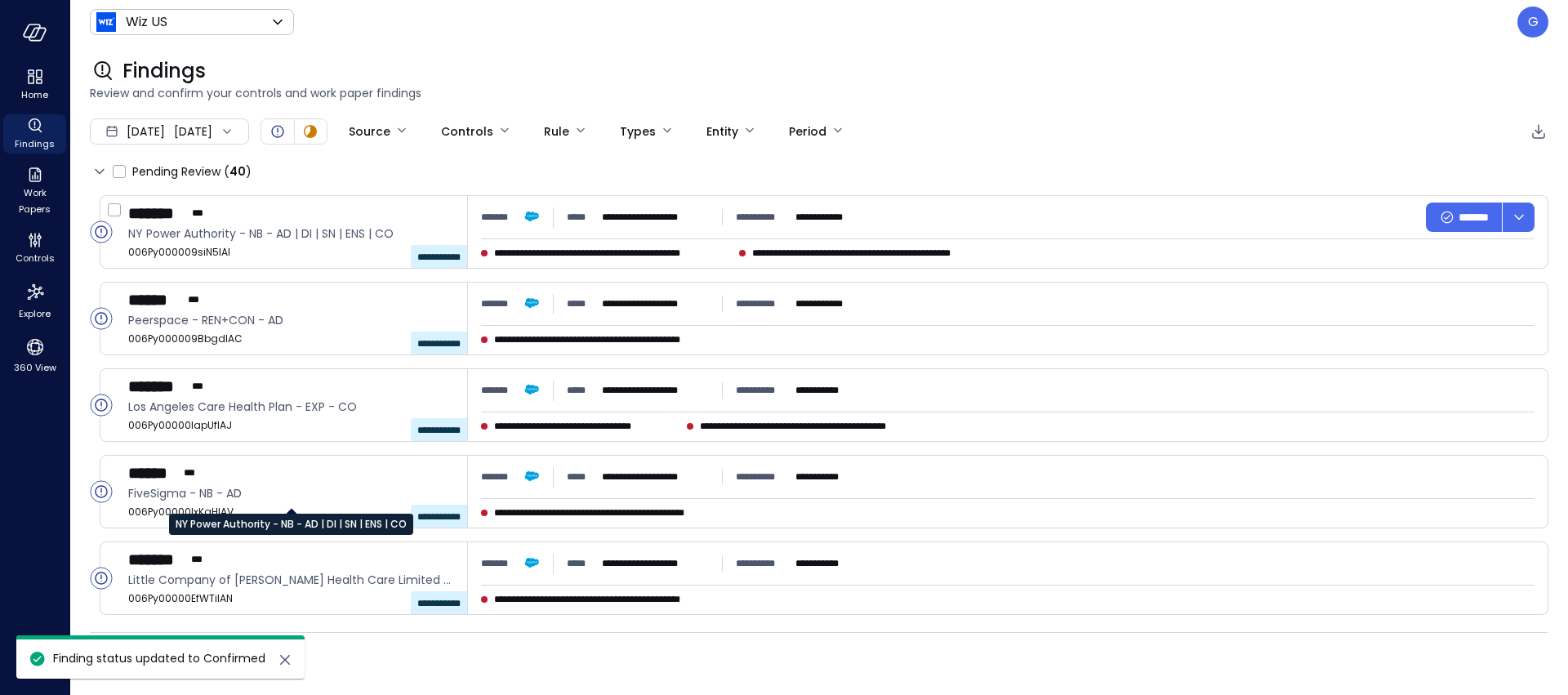 scroll, scrollTop: 1298, scrollLeft: 0, axis: vertical 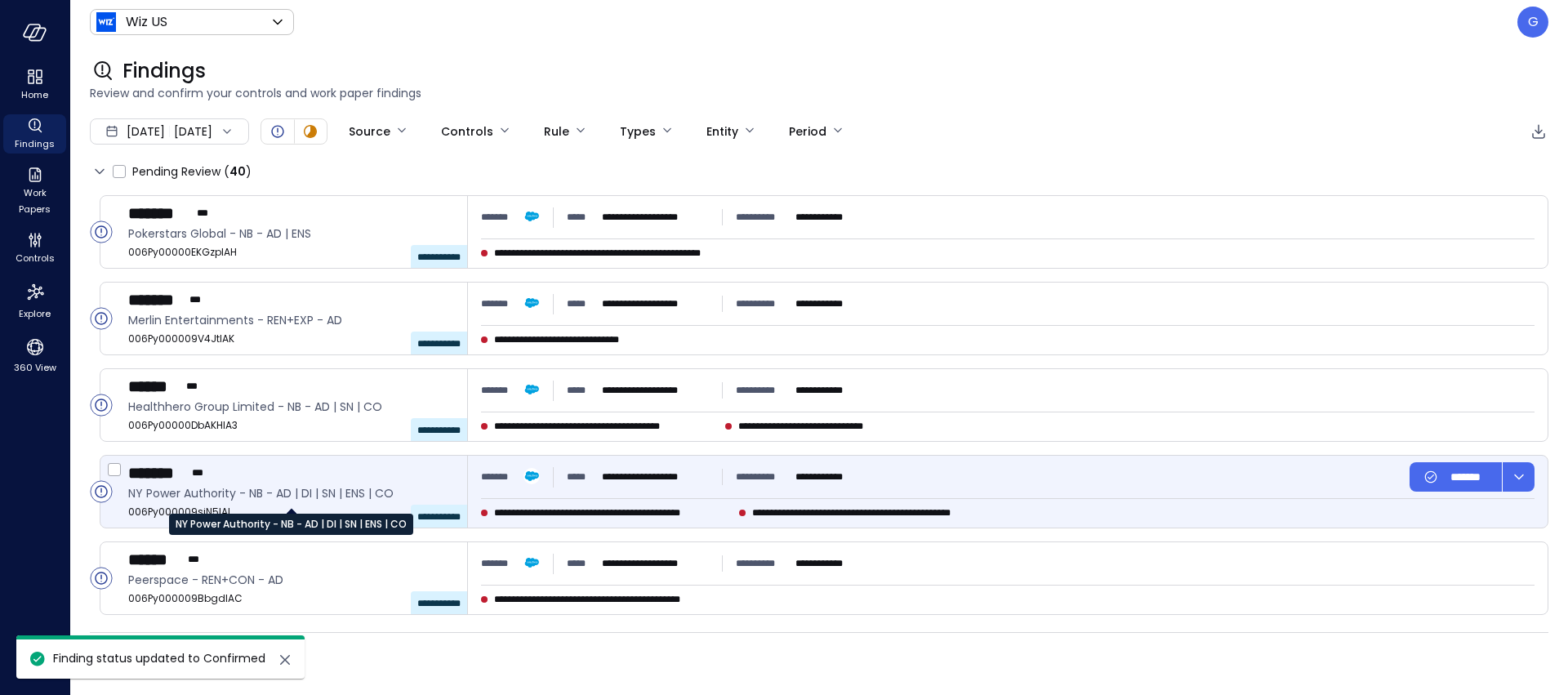 click on "NY Power Authority  -  NB  -  AD | DI | SN | ENS | CO" at bounding box center [291, 493] 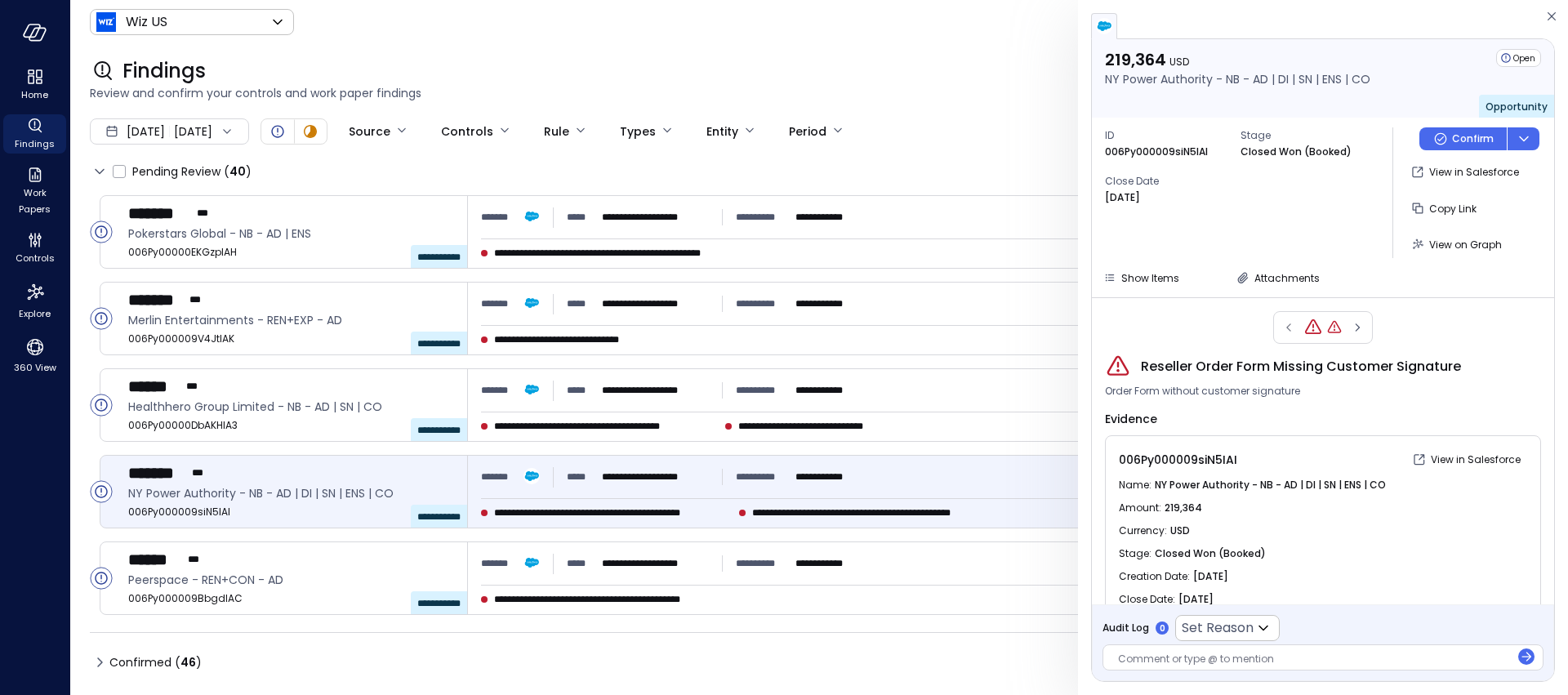 scroll, scrollTop: 30, scrollLeft: 0, axis: vertical 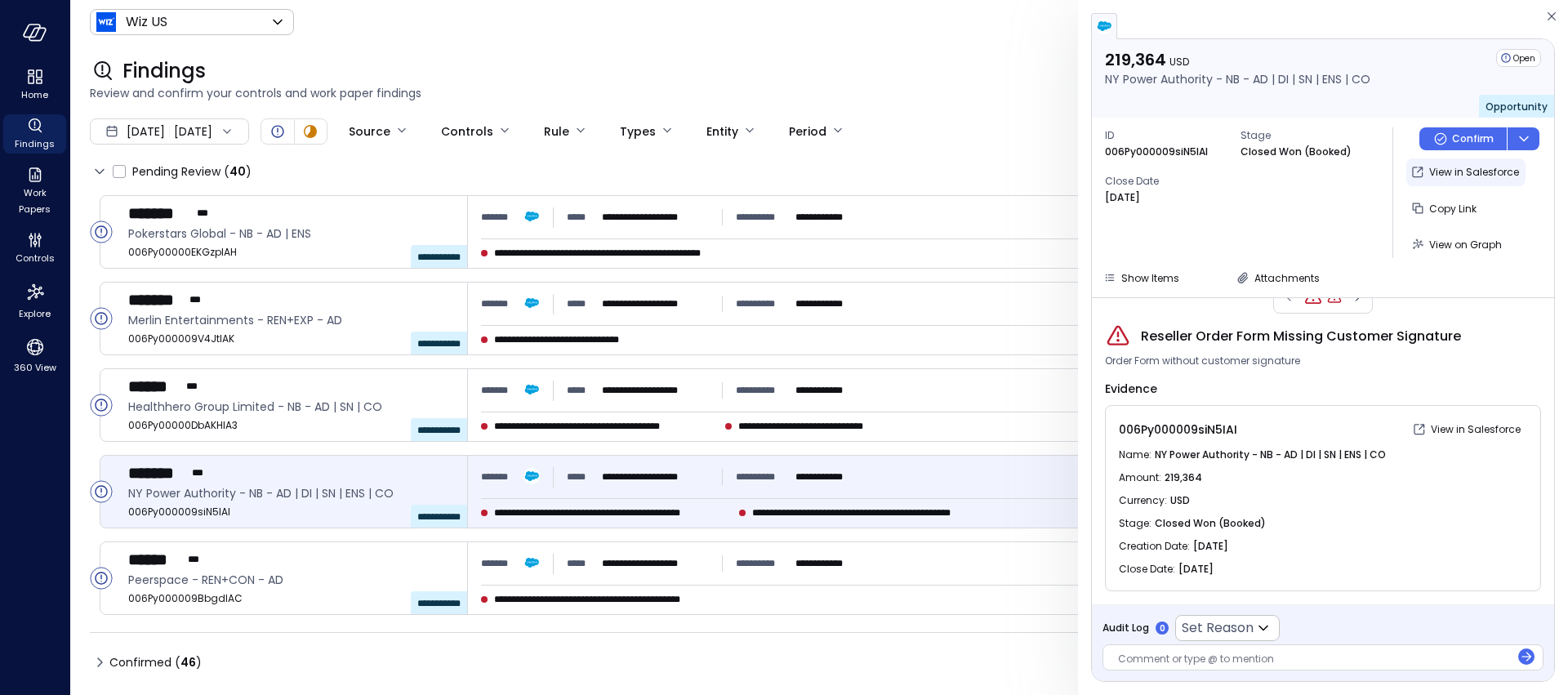 click on "View in Salesforce" at bounding box center [1474, 172] 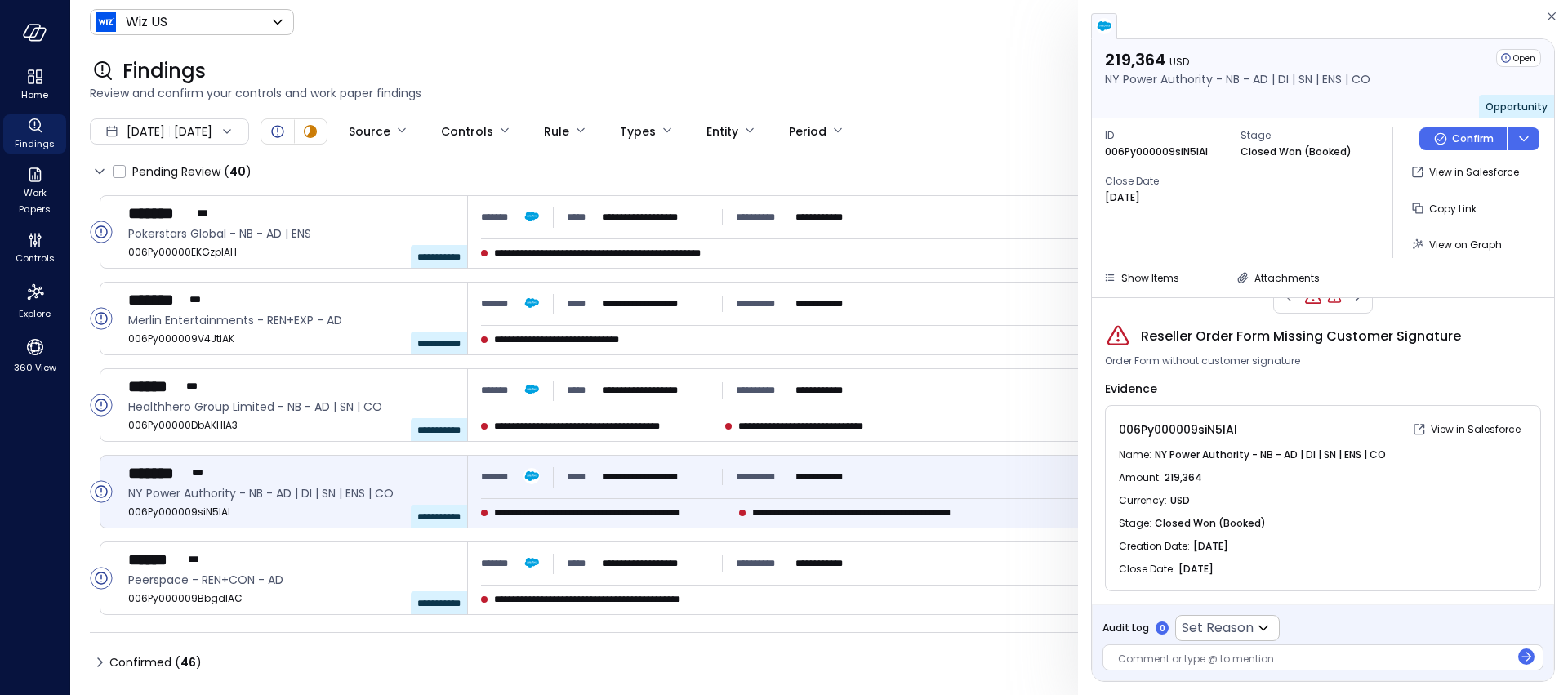click on "219,364 USD NY Power Authority  -  NB  -  AD | DI | SN | ENS | CO Open Opportunity ID 006Py000009siN5IAI Stage Closed Won (Booked) Close Date Jul 10, 2025 Confirm View in Salesforce Copy Link View on Graph Show Items Attachments" at bounding box center [1323, 168] 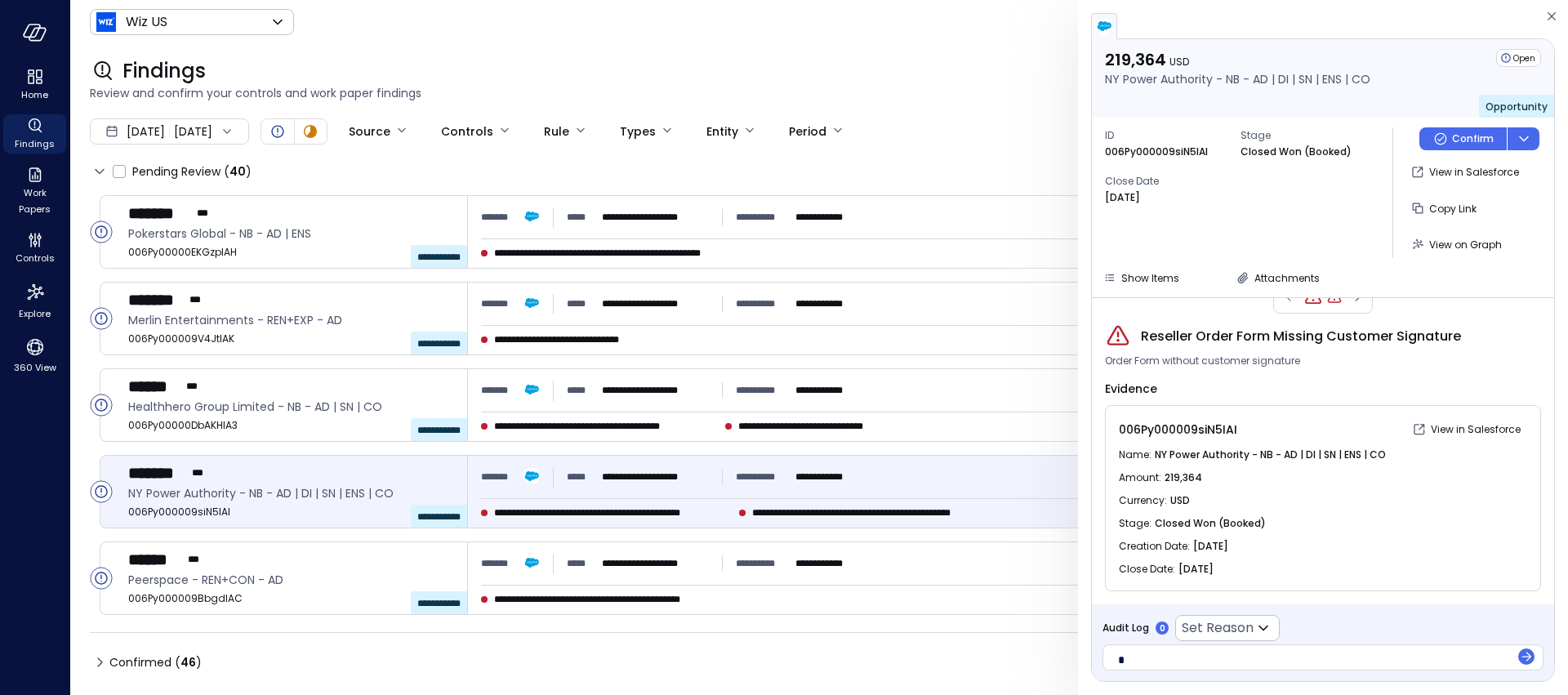 type 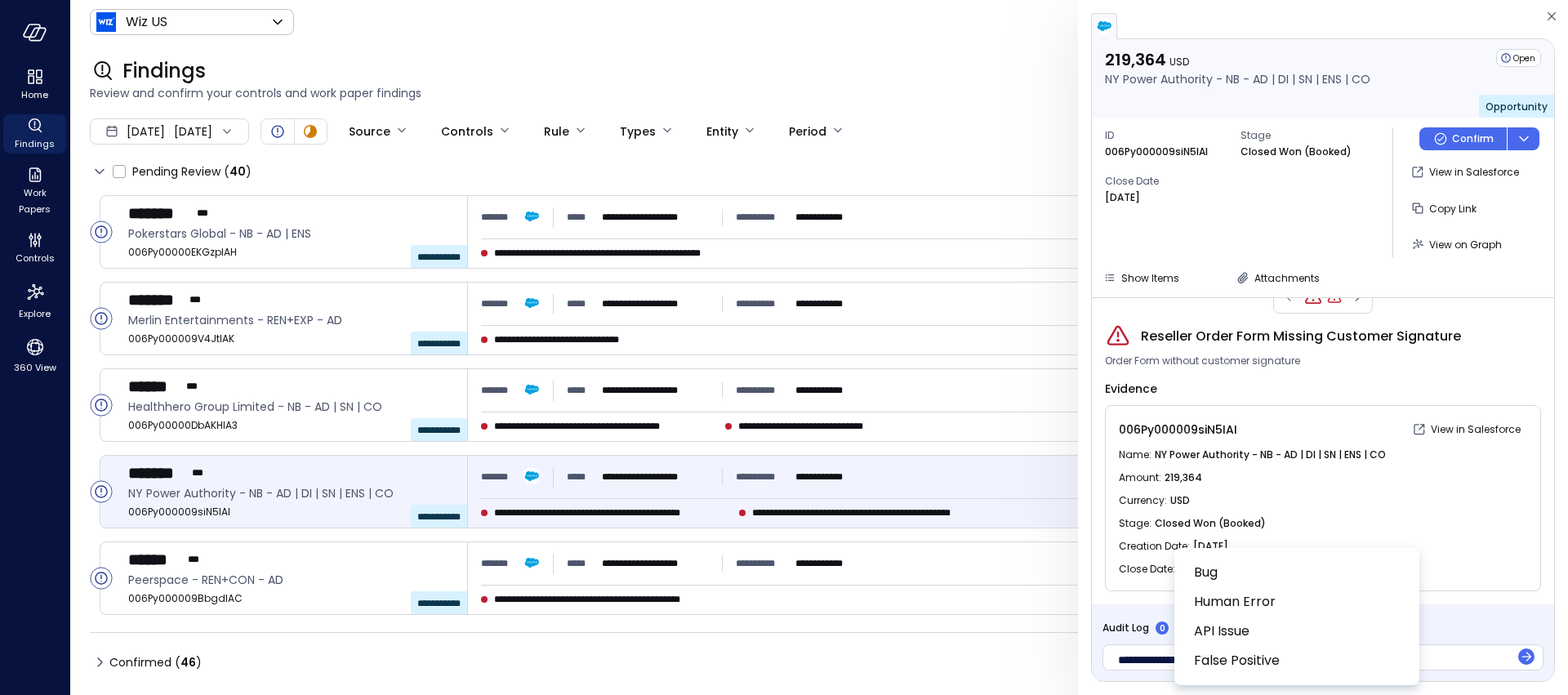 click on "**********" at bounding box center [784, 347] 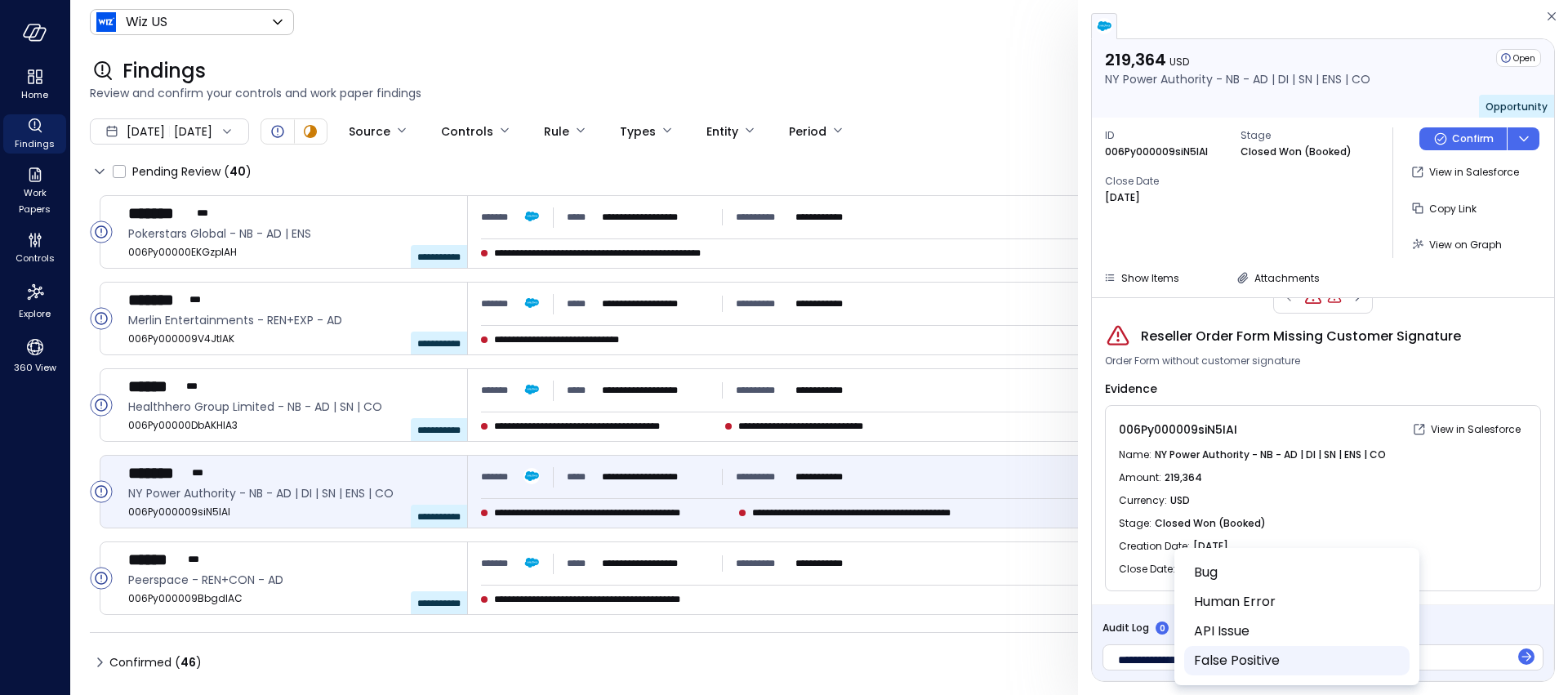 click on "False Positive" at bounding box center (1295, 661) 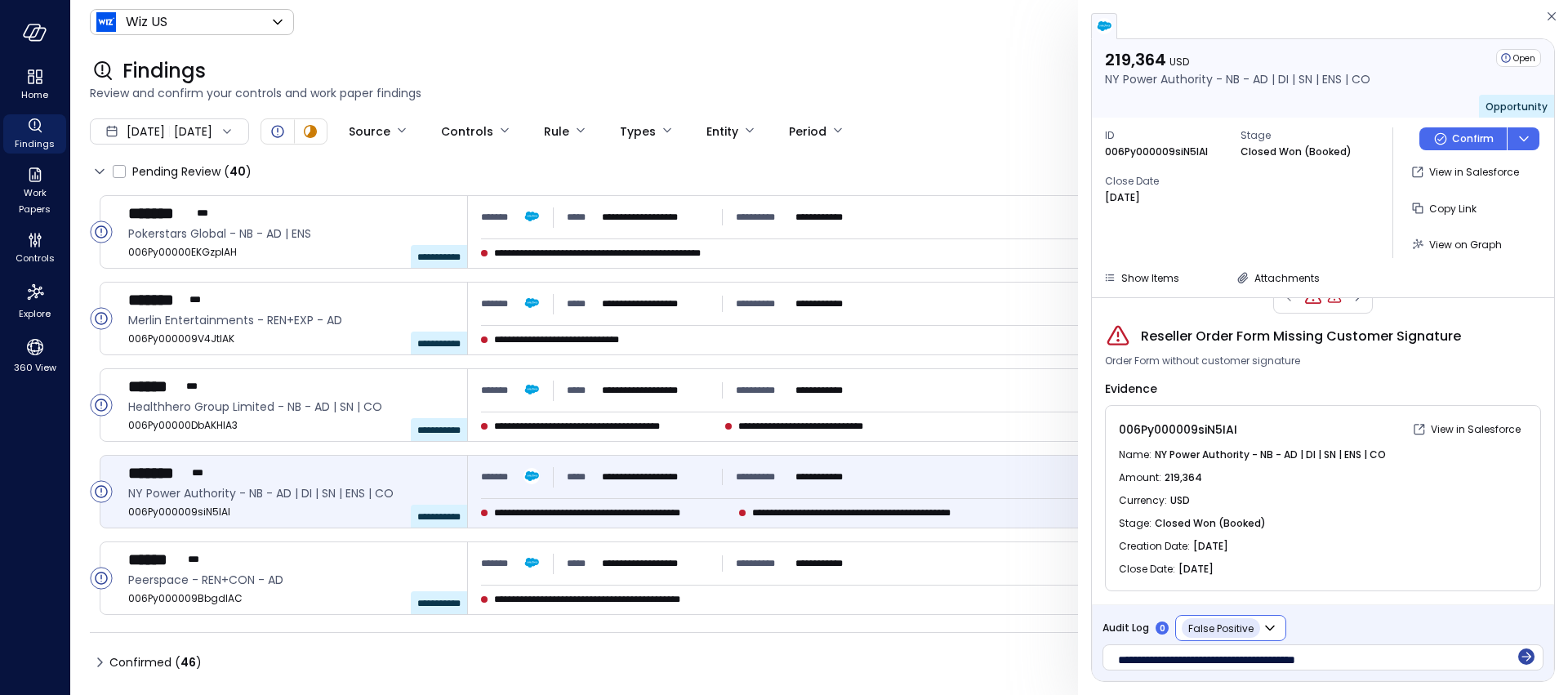 click 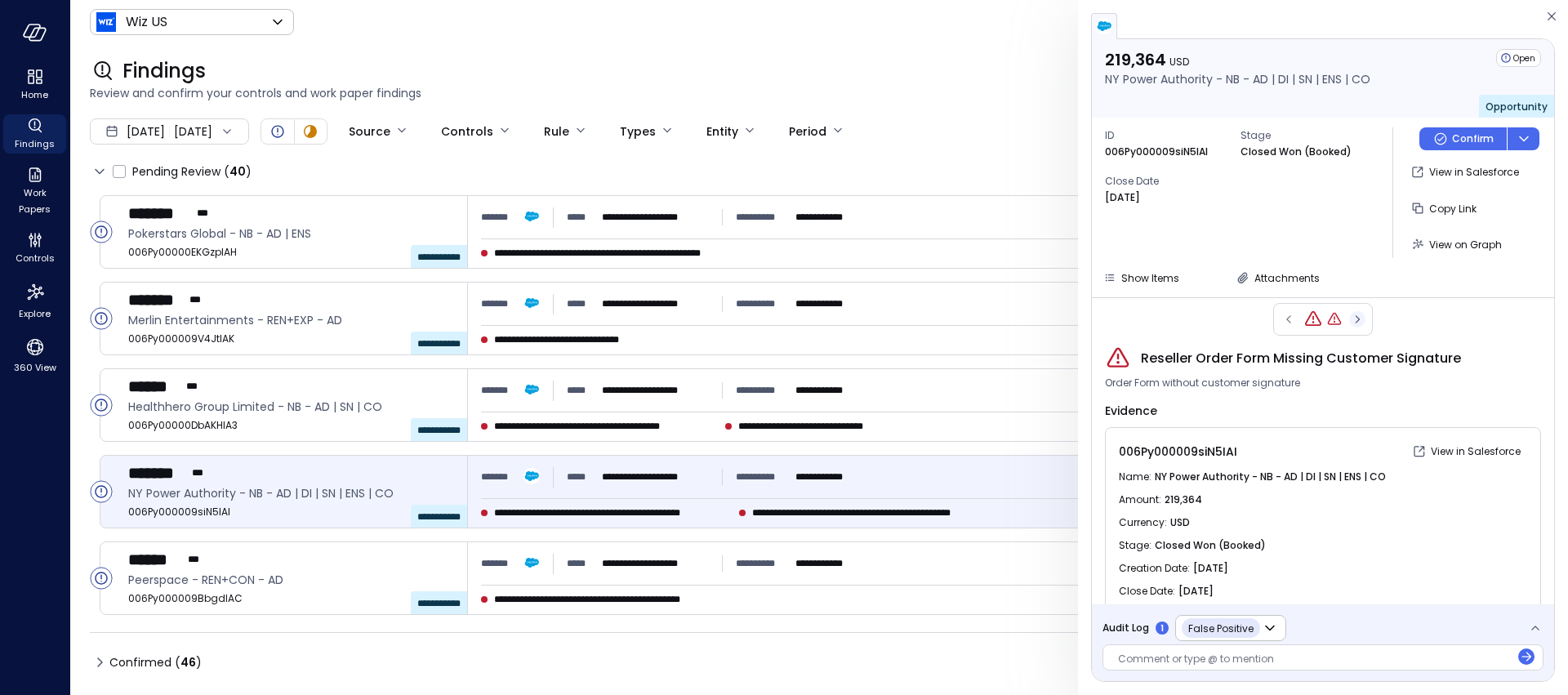 scroll, scrollTop: 0, scrollLeft: 0, axis: both 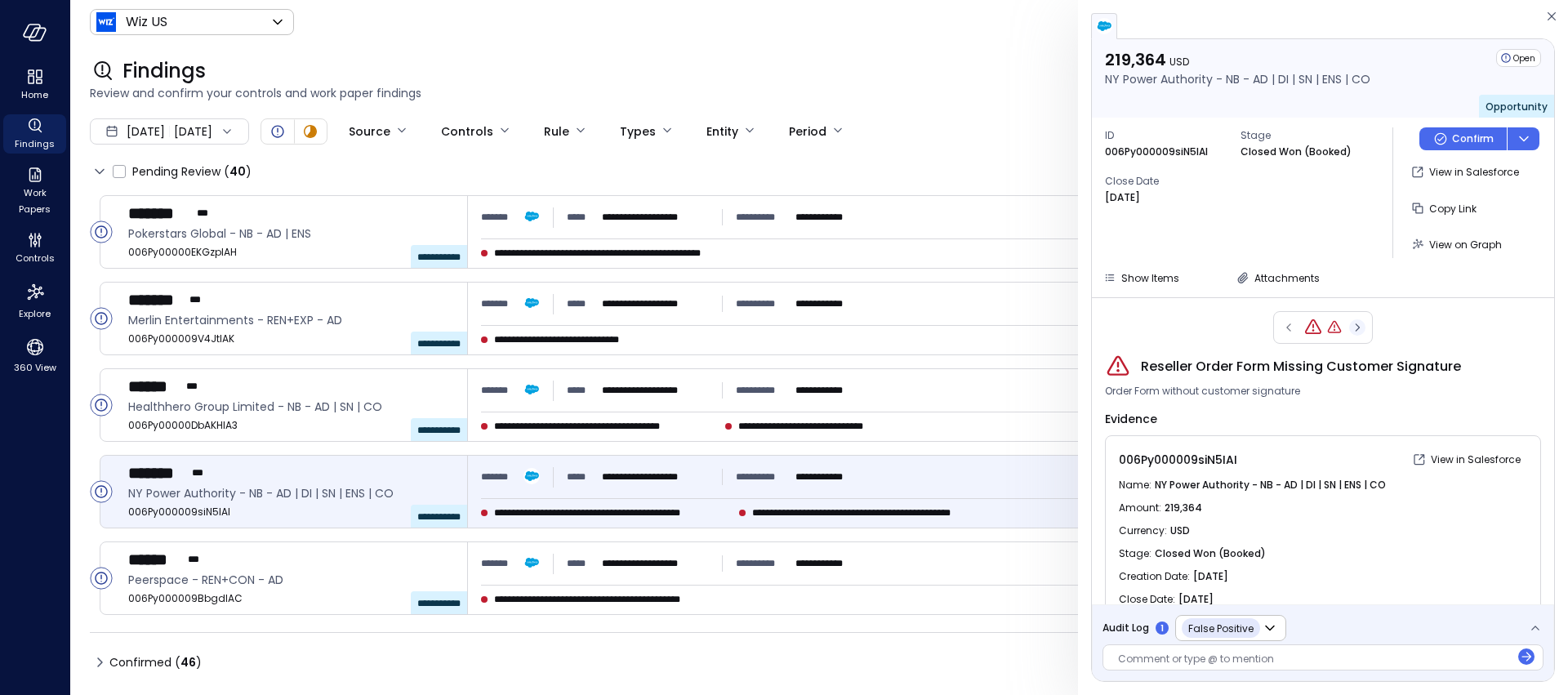 click 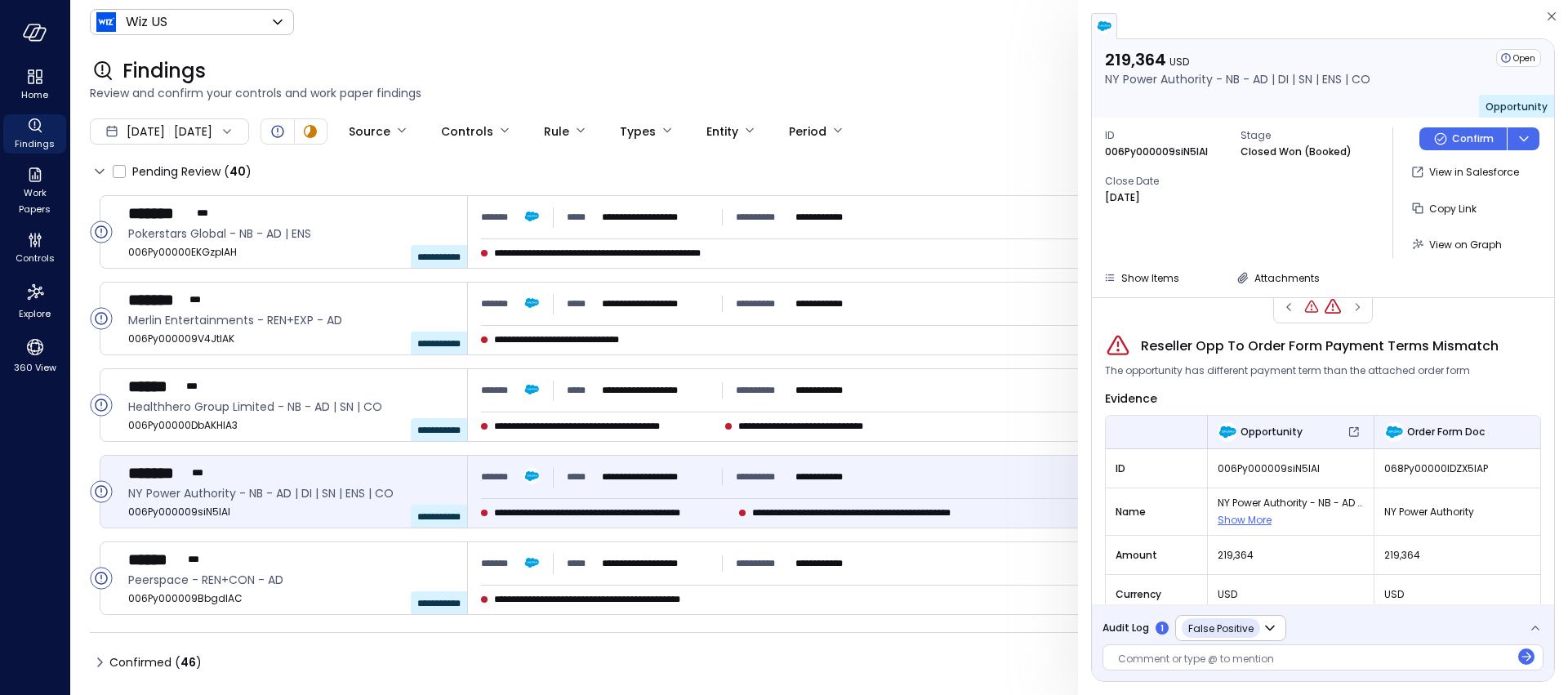 scroll, scrollTop: 0, scrollLeft: 0, axis: both 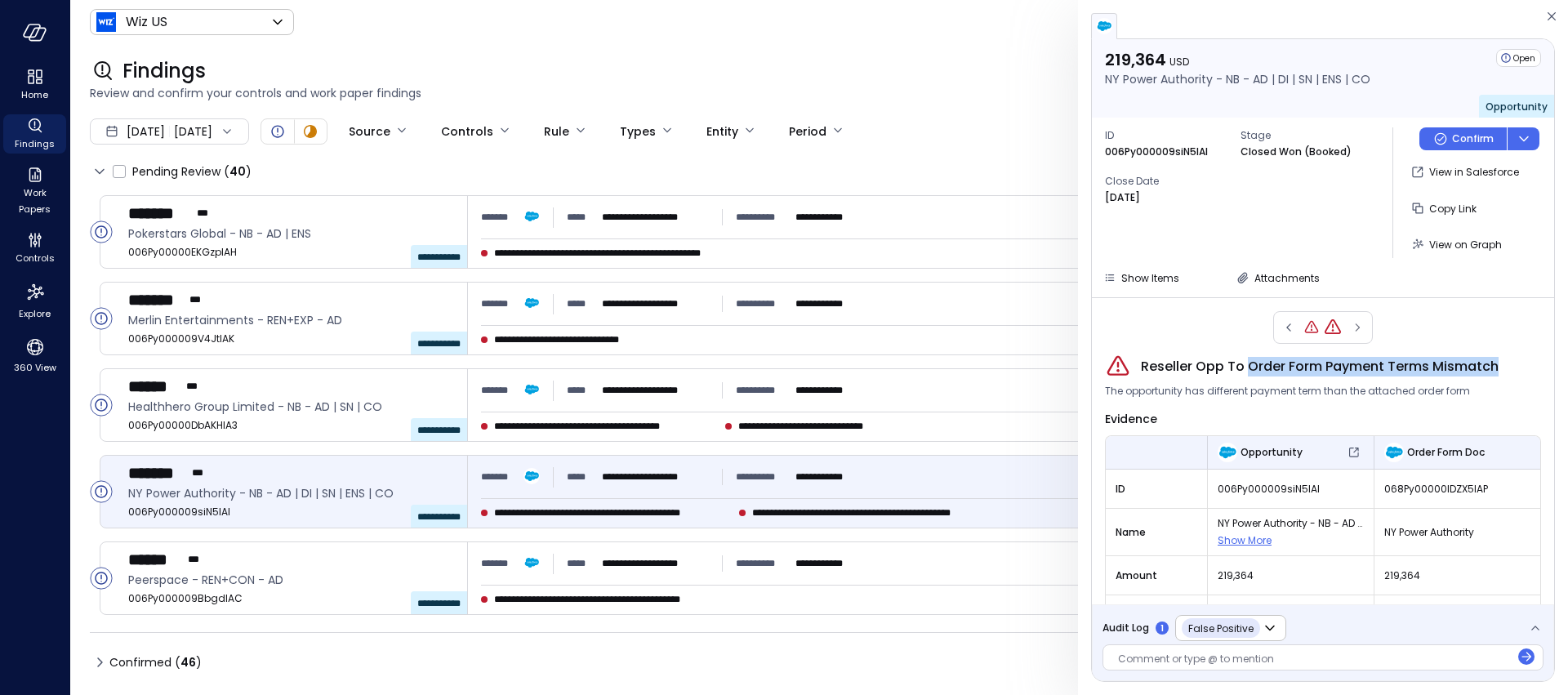 drag, startPoint x: 1245, startPoint y: 365, endPoint x: 1538, endPoint y: 368, distance: 293.01536 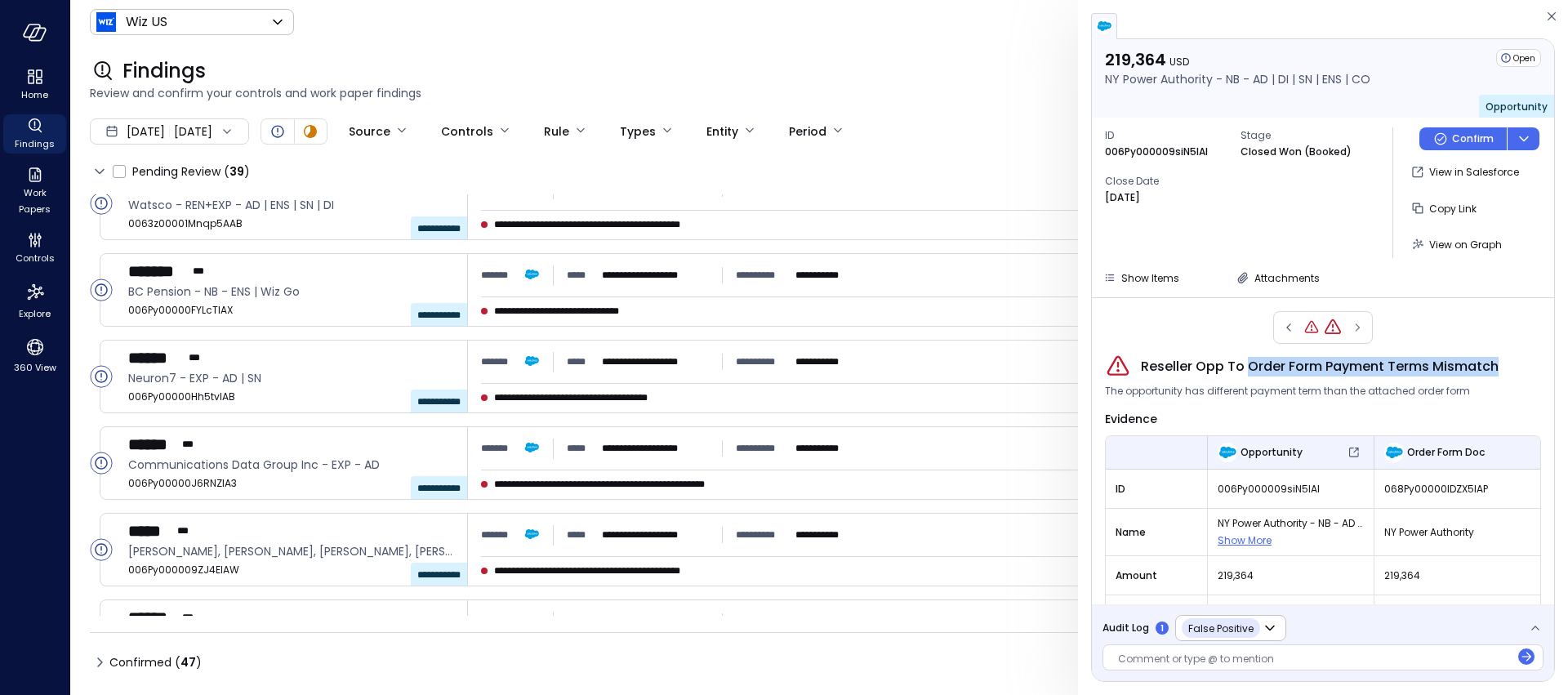 scroll, scrollTop: 0, scrollLeft: 0, axis: both 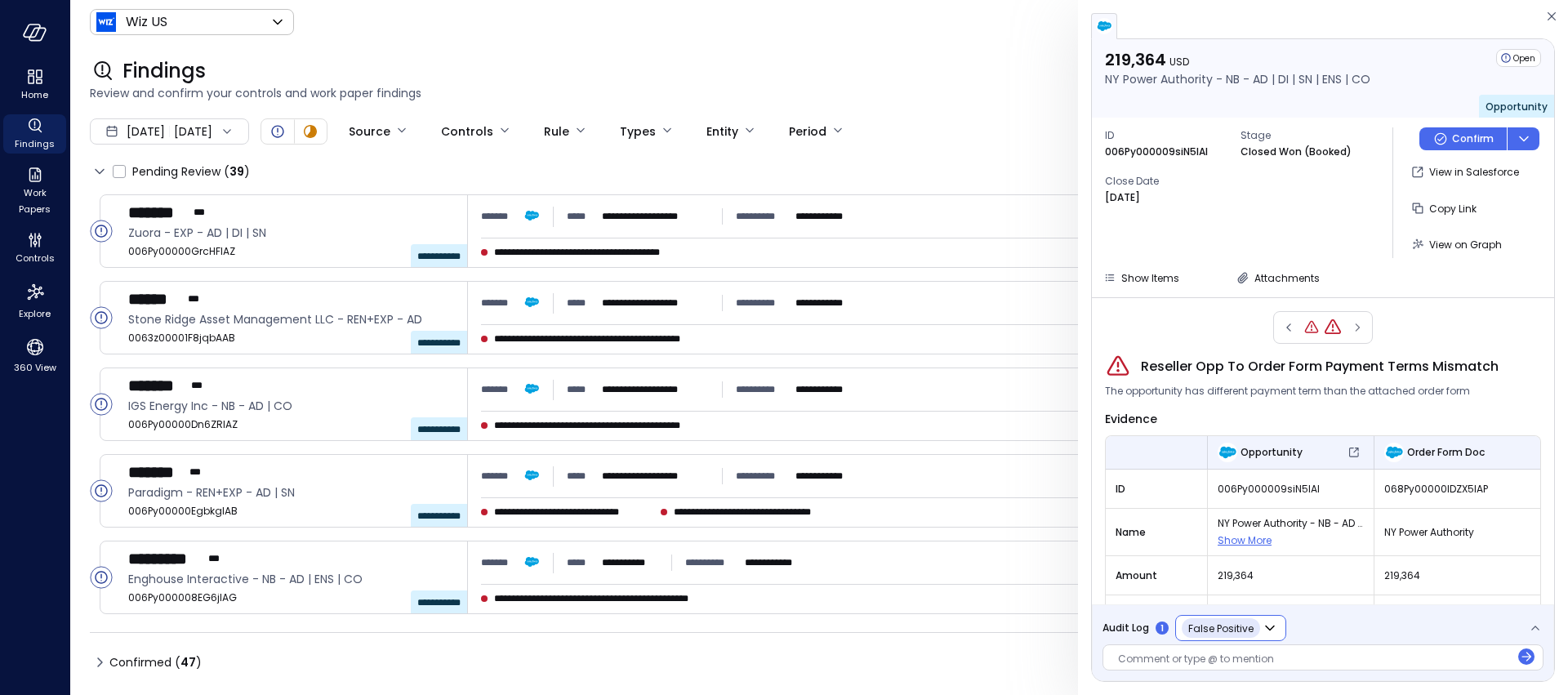 click 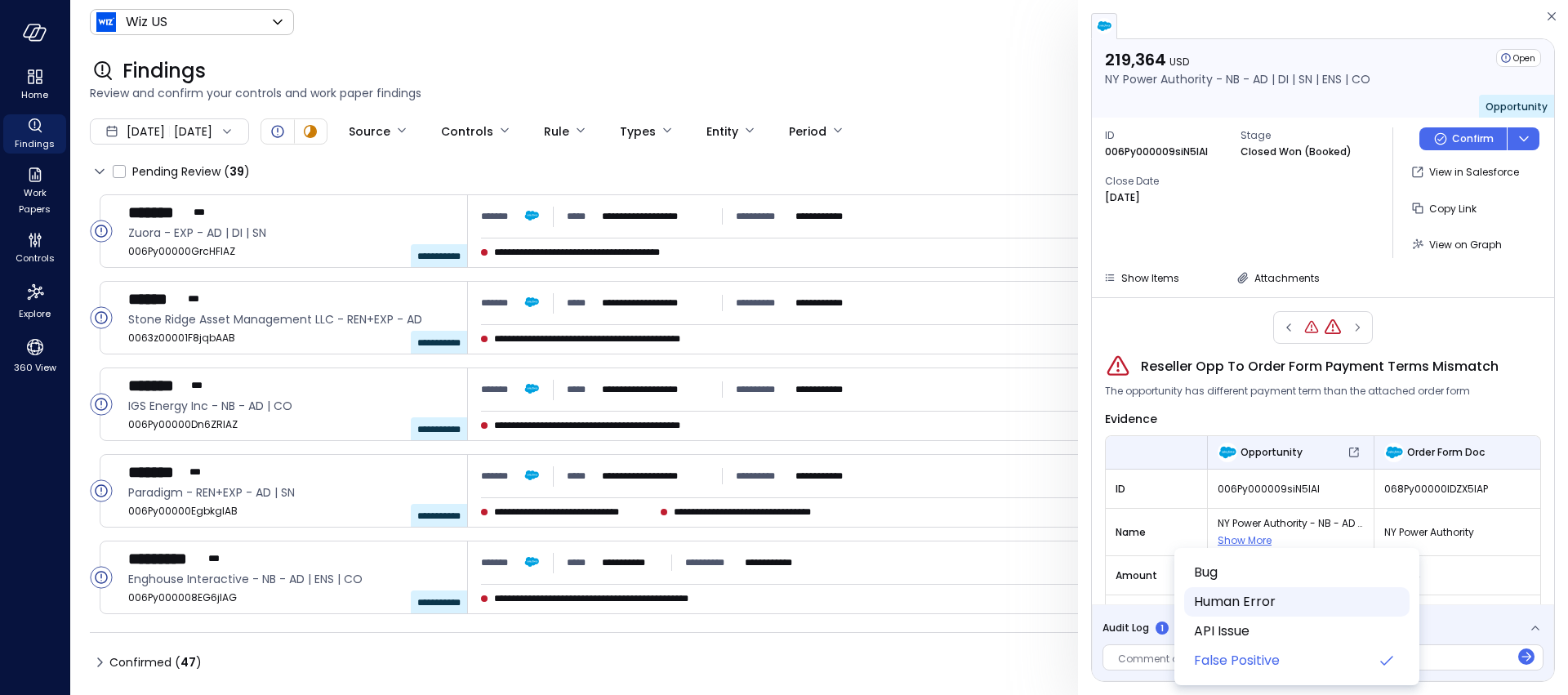 drag, startPoint x: 1245, startPoint y: 581, endPoint x: 1250, endPoint y: 606, distance: 25.495098 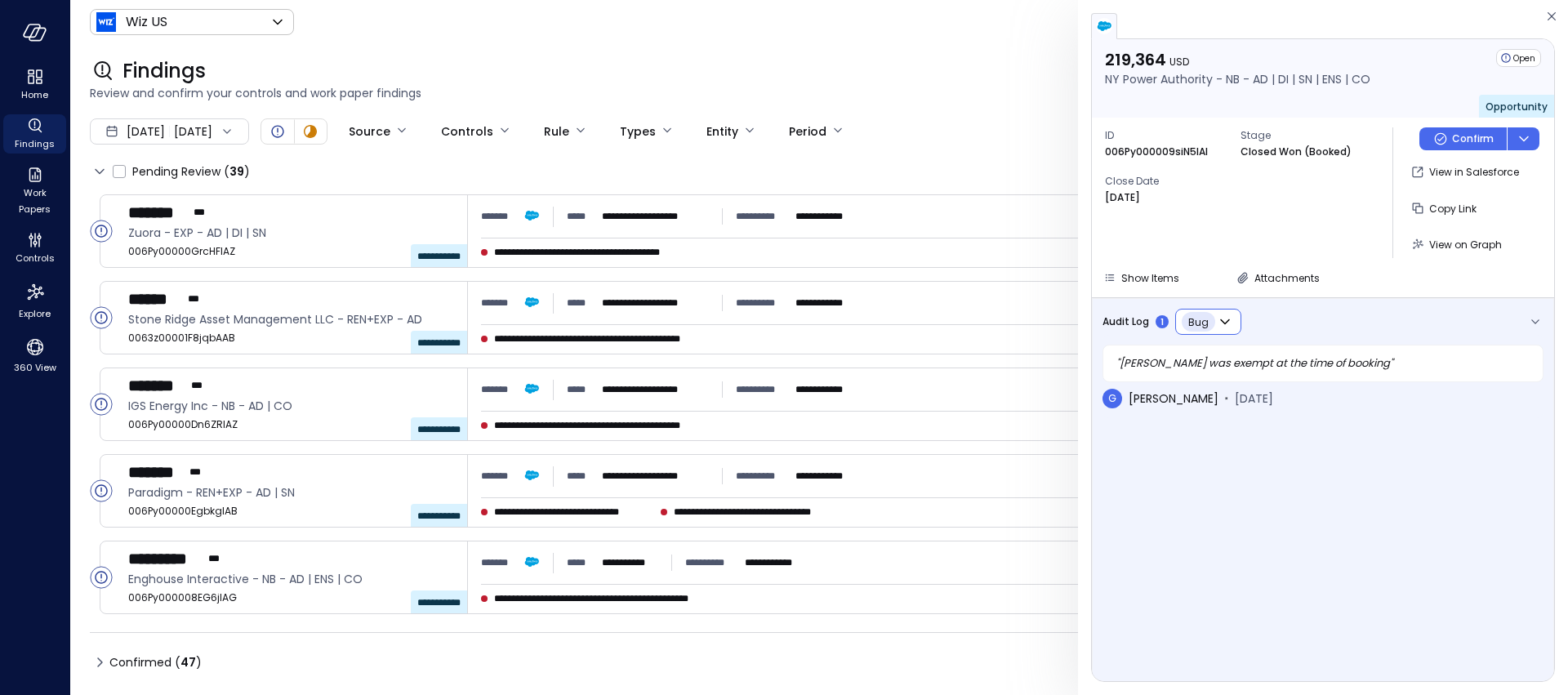 click on "Audit Log 1 Bug *** ​ " Carahsoft was exempt at the time of booking " G Geraldine Gonzalez Jul 22, 2025 Comment or type @ to mention" at bounding box center [1323, 619] 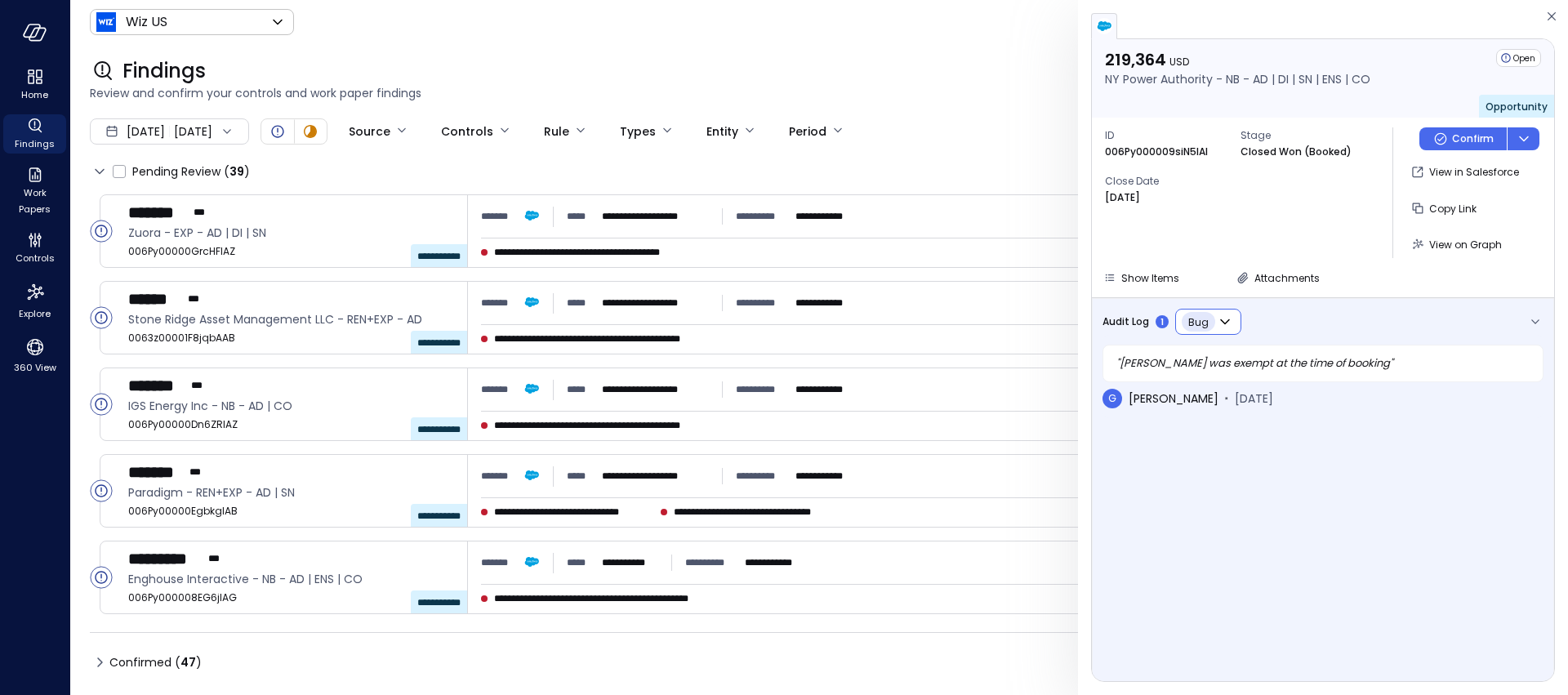 click 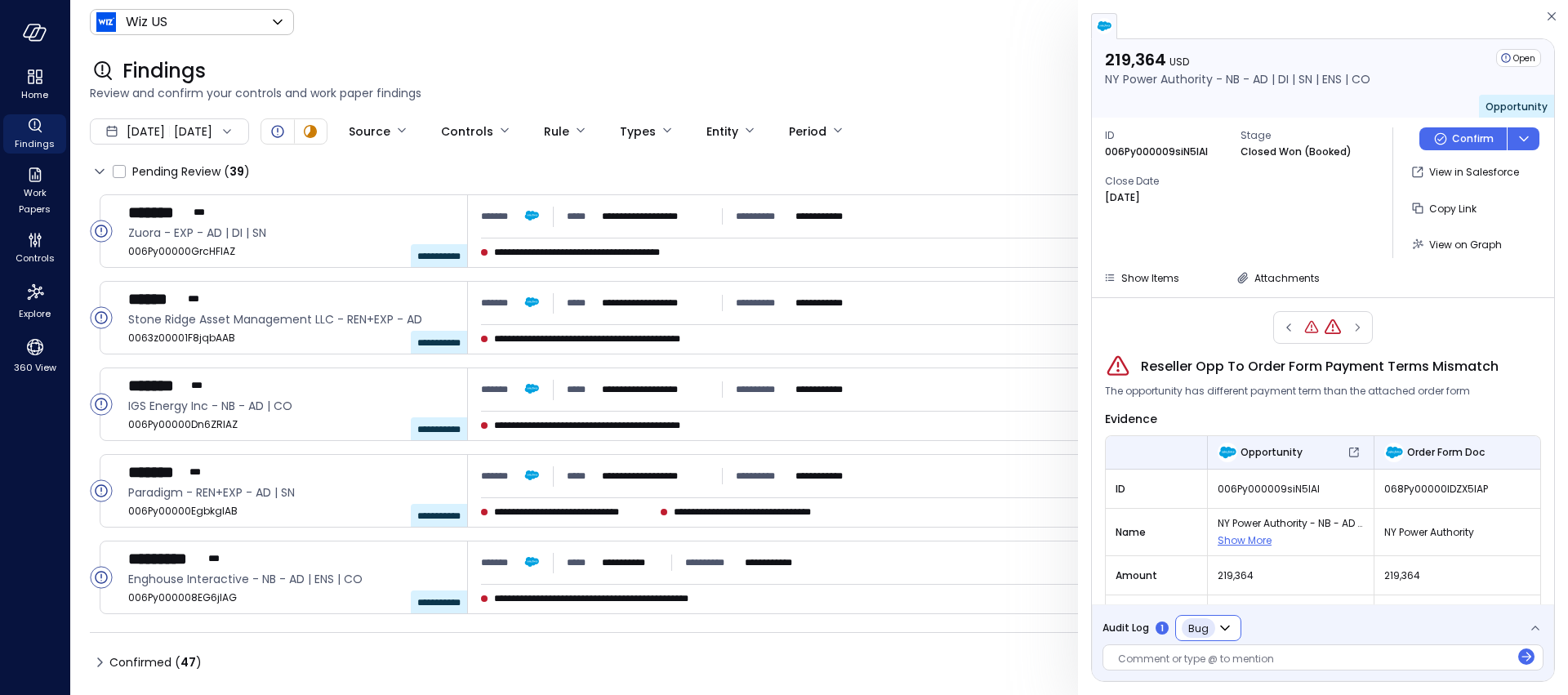 click at bounding box center [1323, 327] 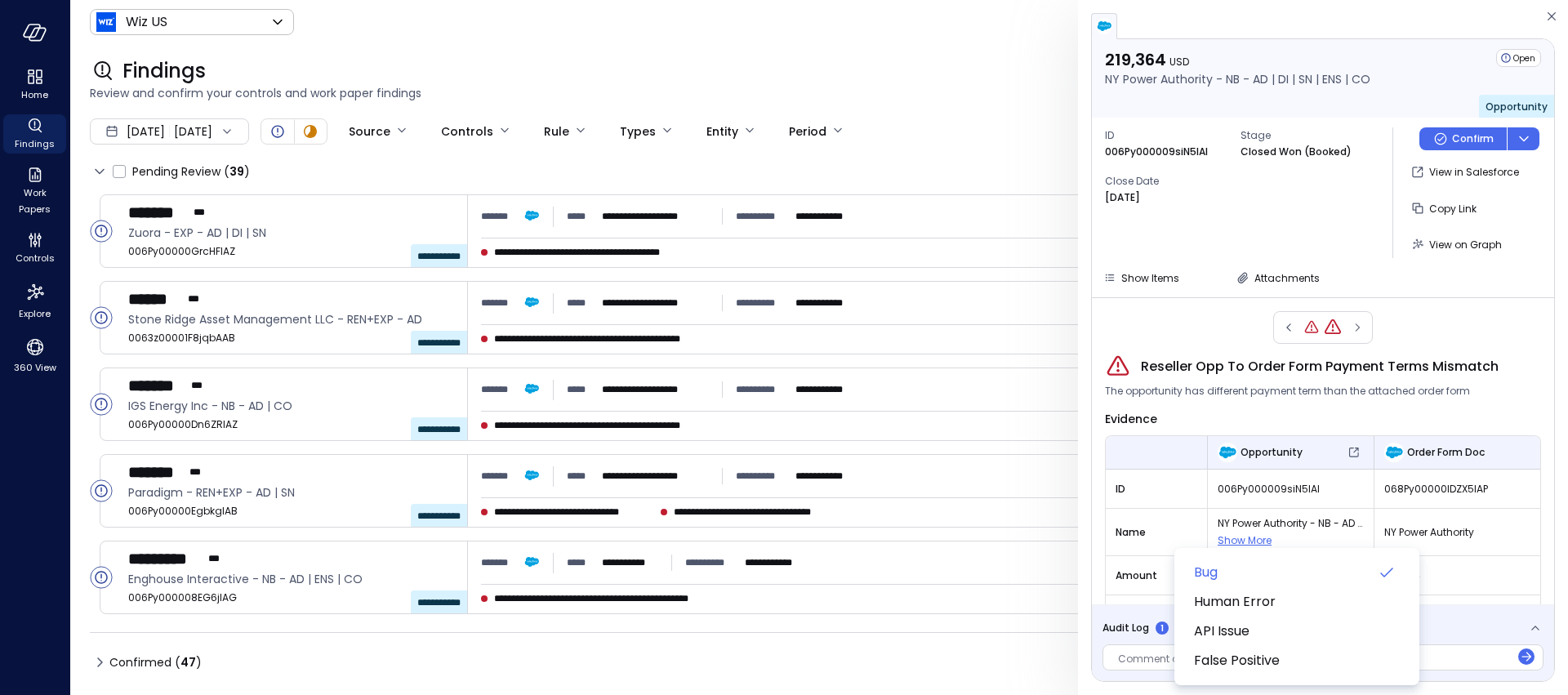 click at bounding box center [784, 347] 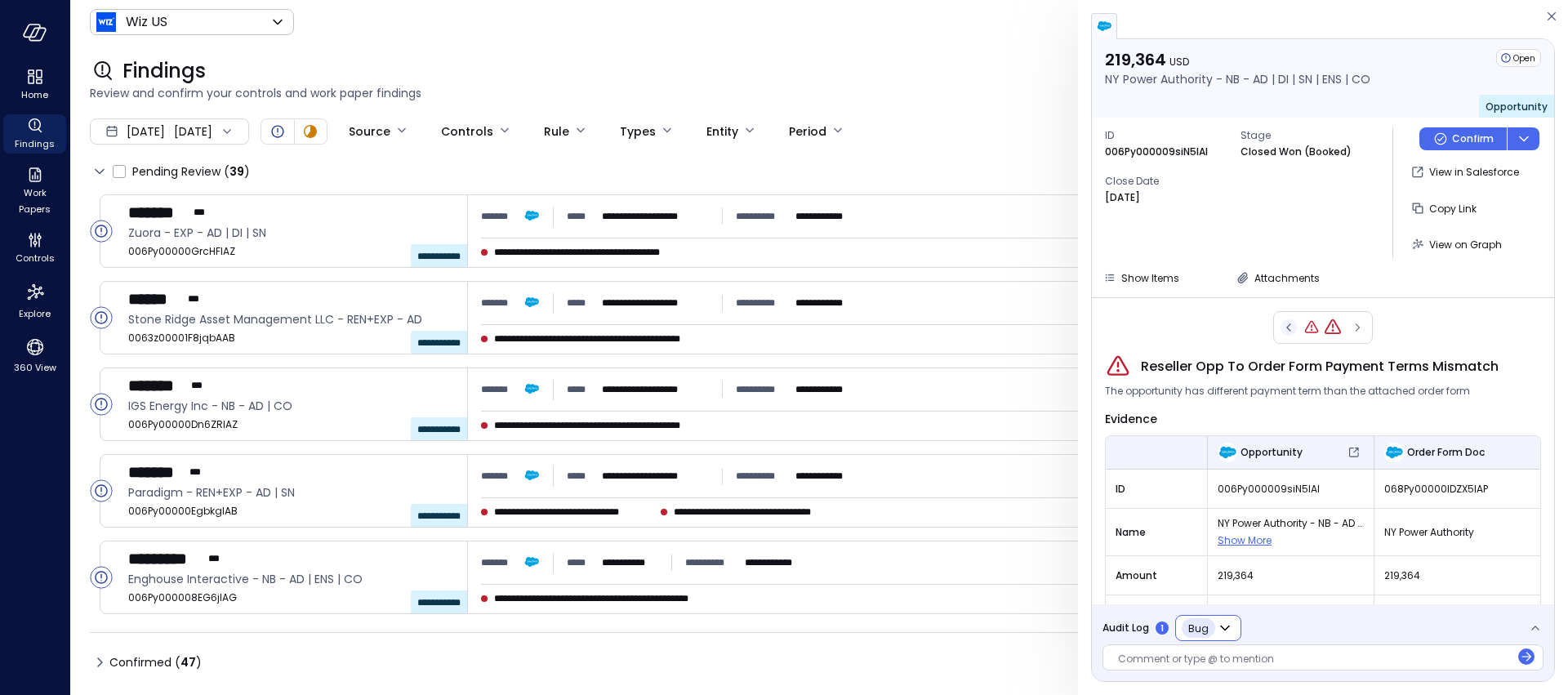 click 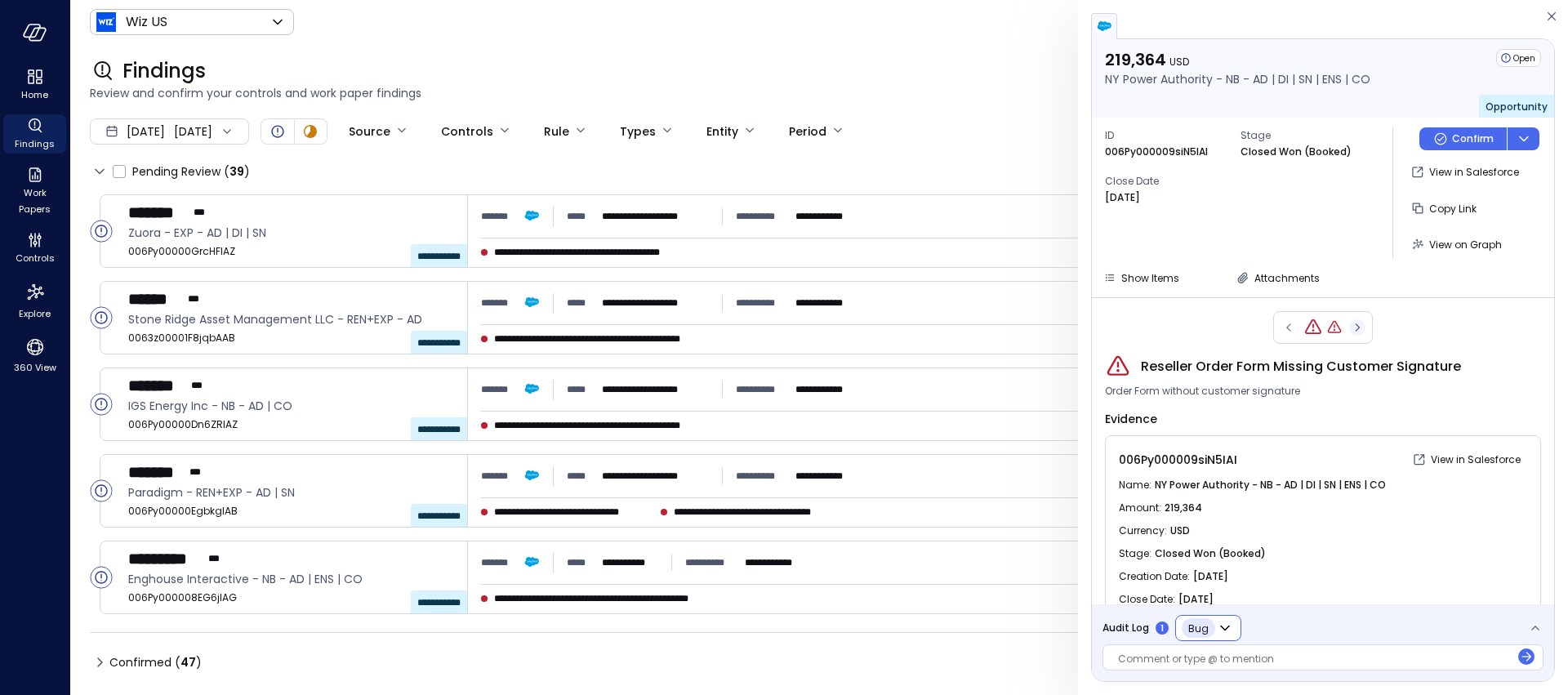click 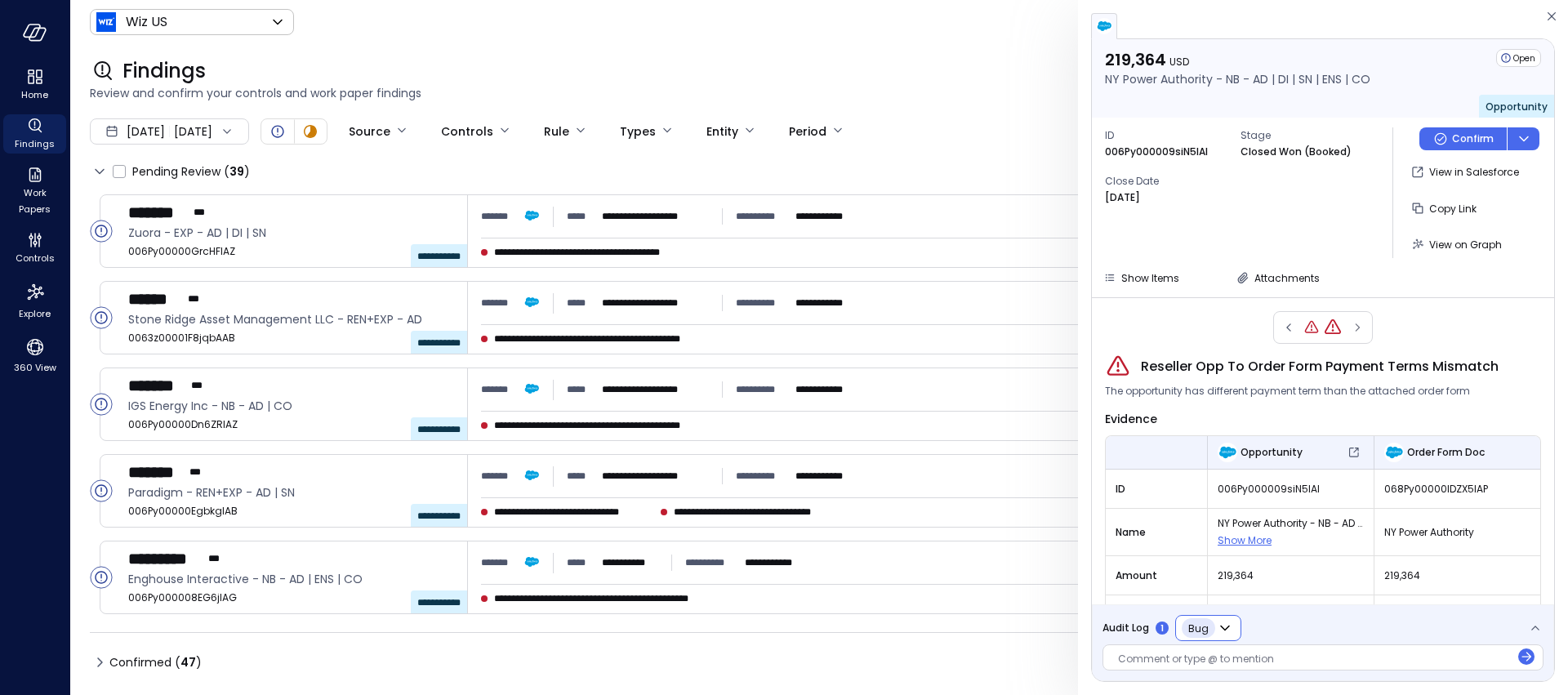 click at bounding box center [1323, 327] 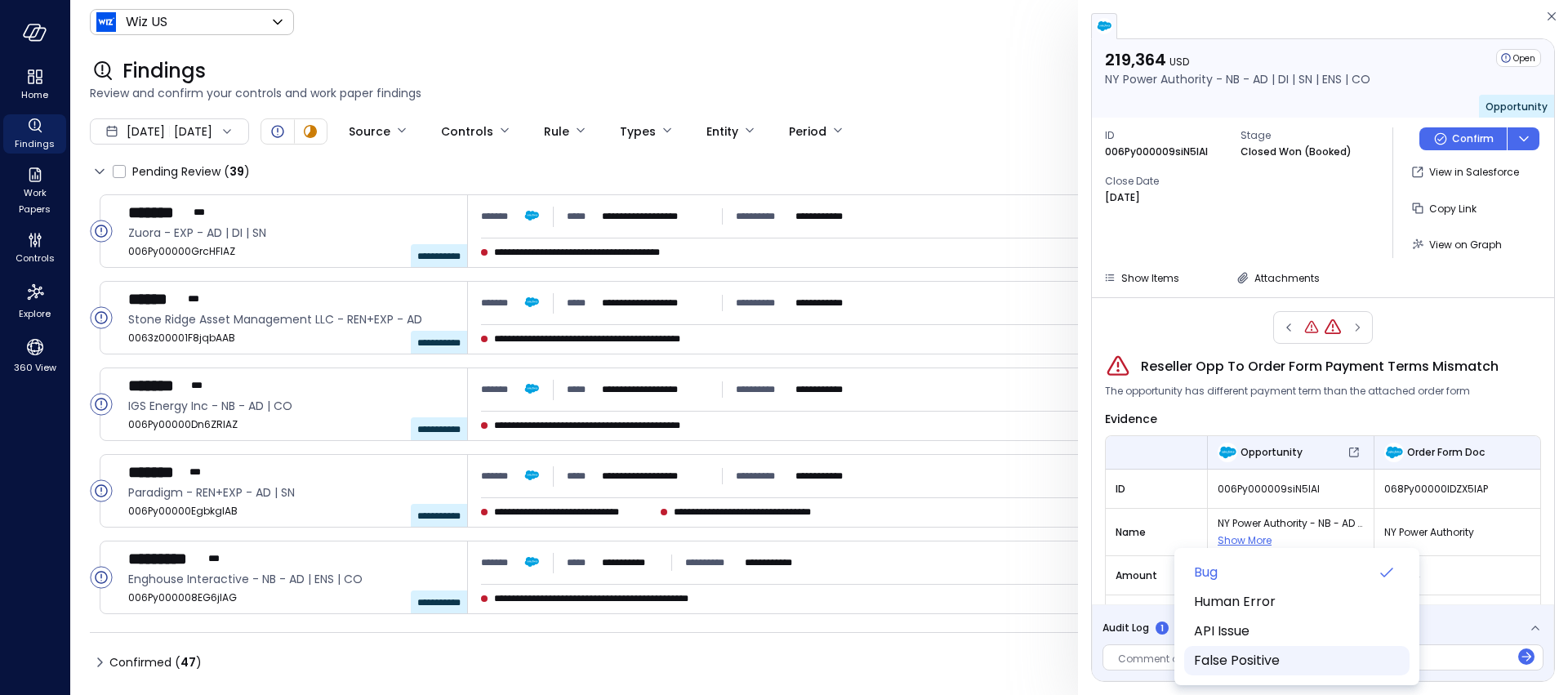 click on "False Positive" at bounding box center [1295, 661] 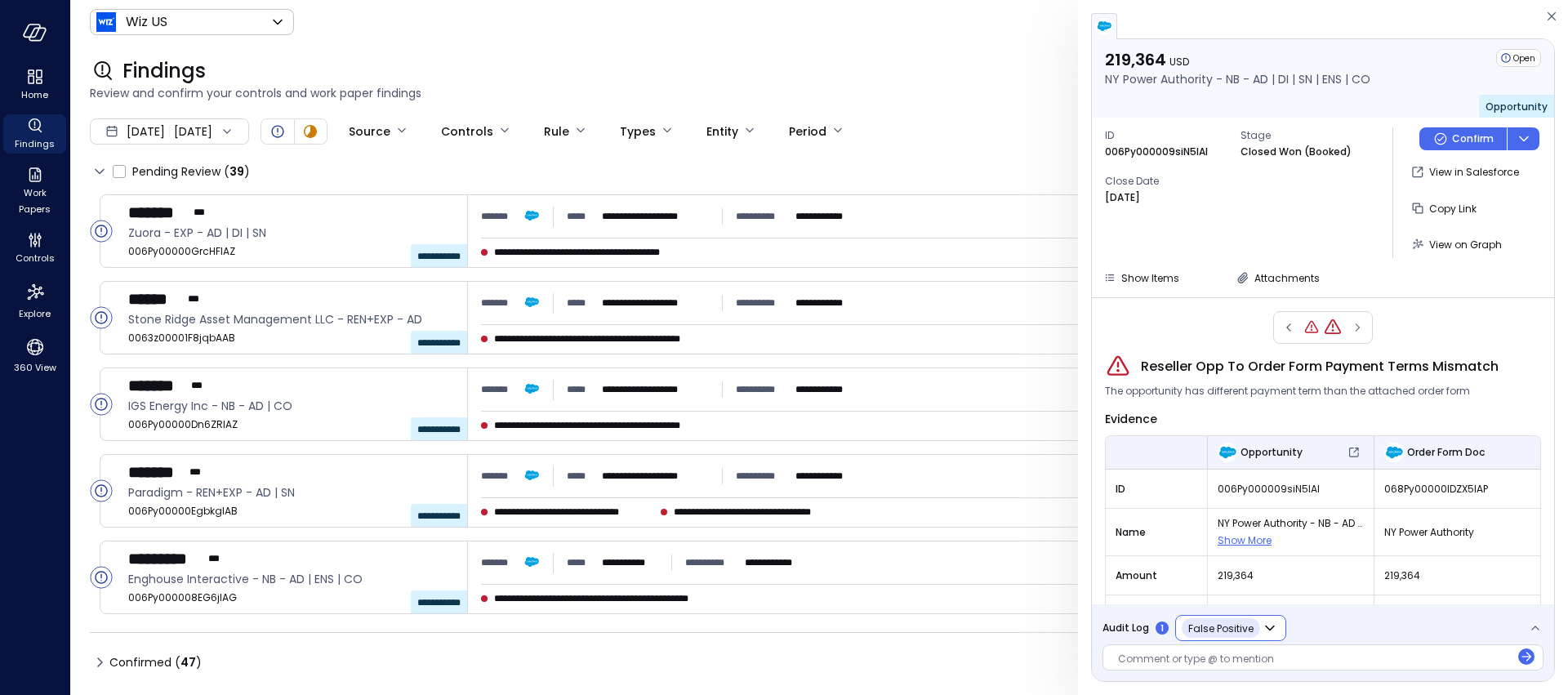 click on "**********" at bounding box center [1323, 643] 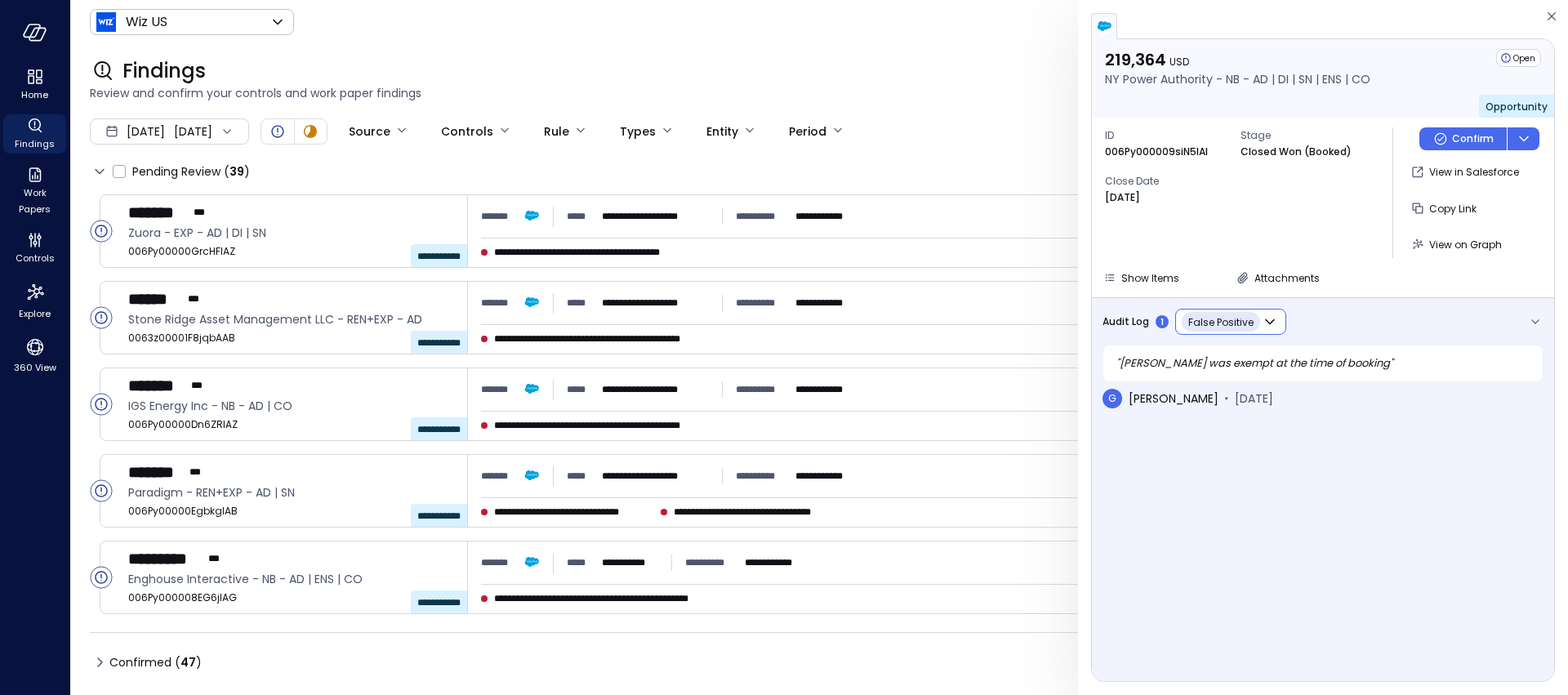 click 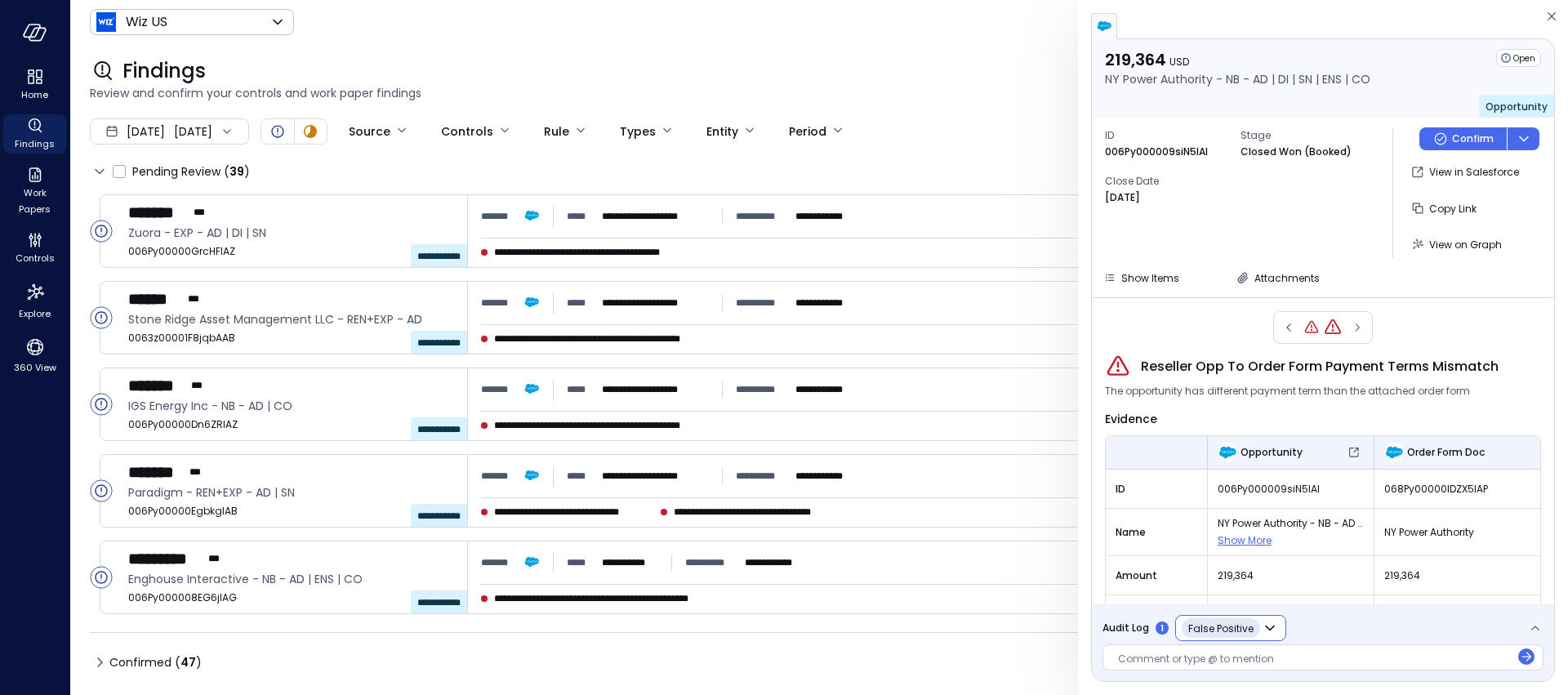 click at bounding box center (1323, 327) 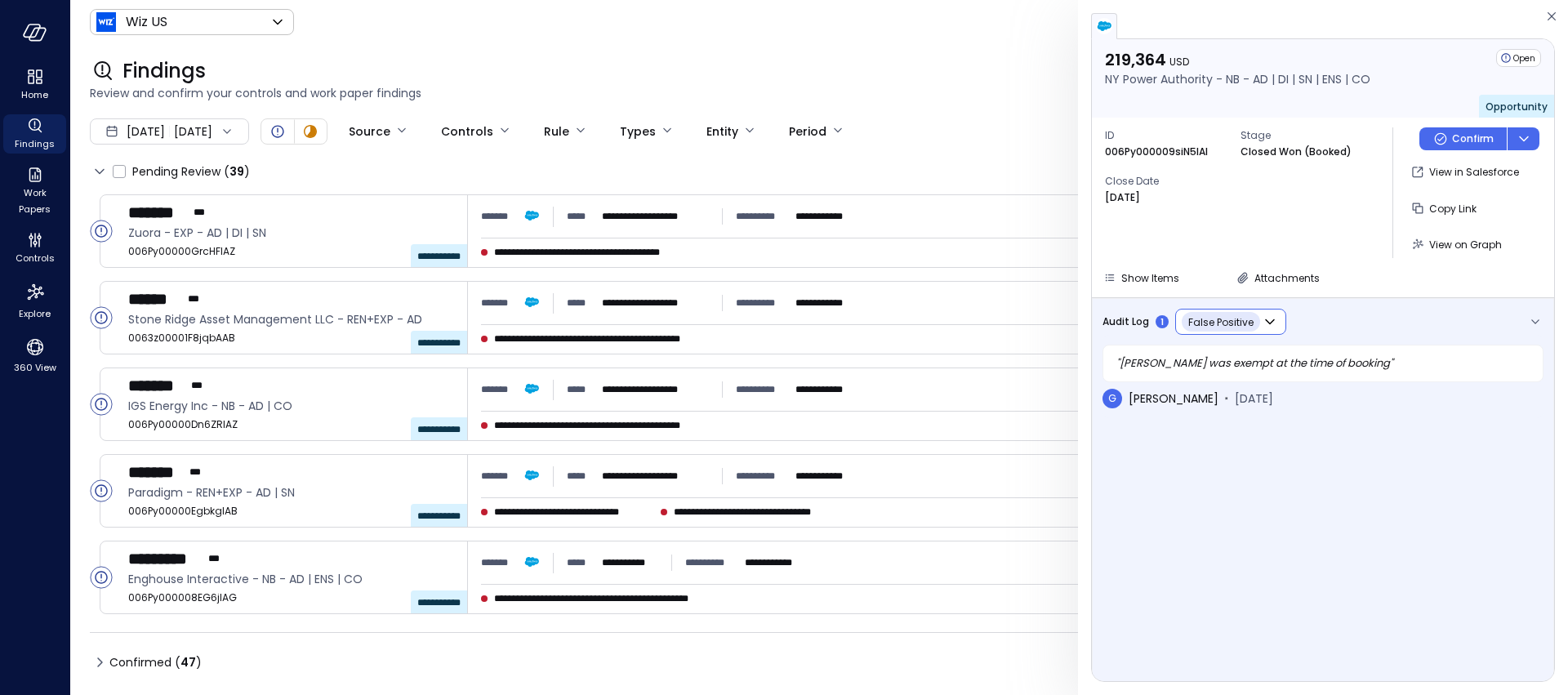 click on "**********" at bounding box center (1323, 619) 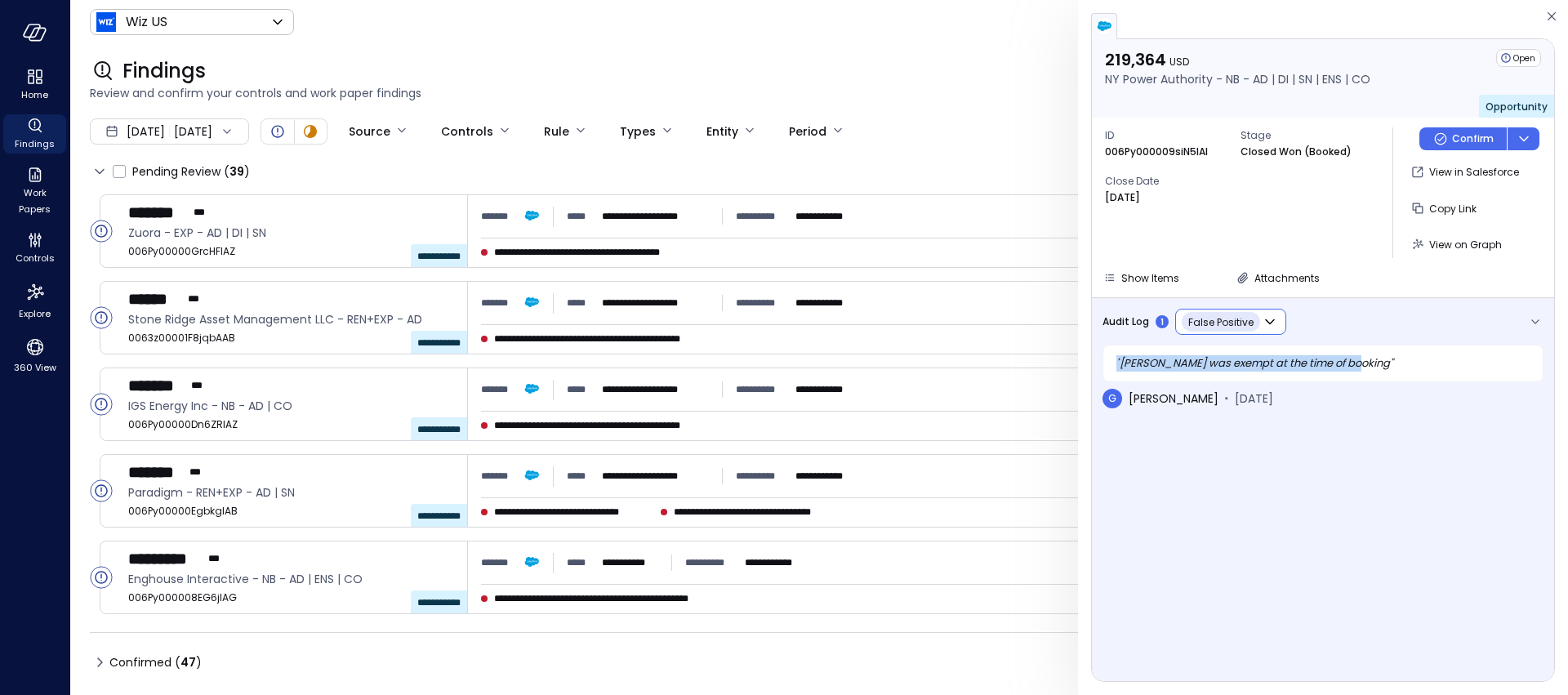 click on "" Carahsoft was exempt at the time of booking "" at bounding box center (1323, 363) 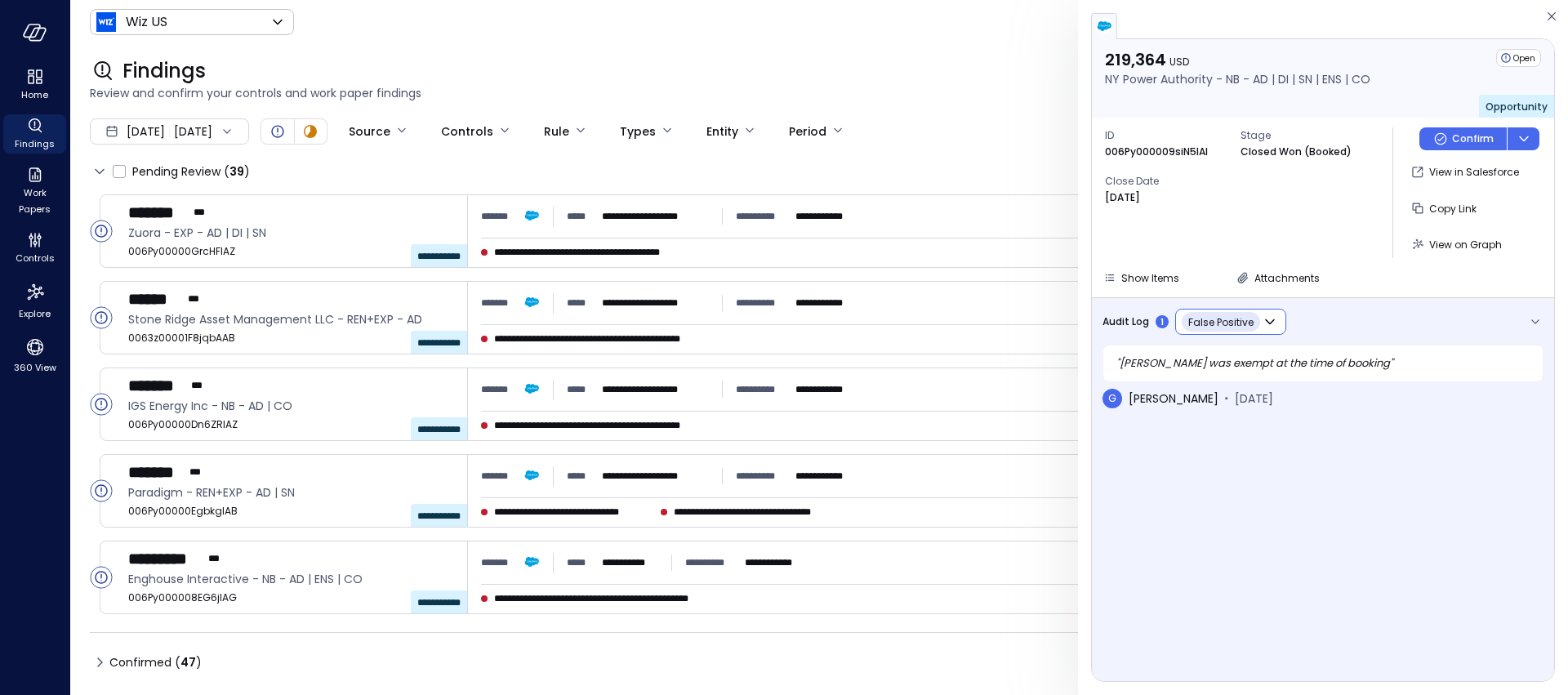 click on "" Carahsoft was exempt at the time of booking "" at bounding box center (1323, 363) 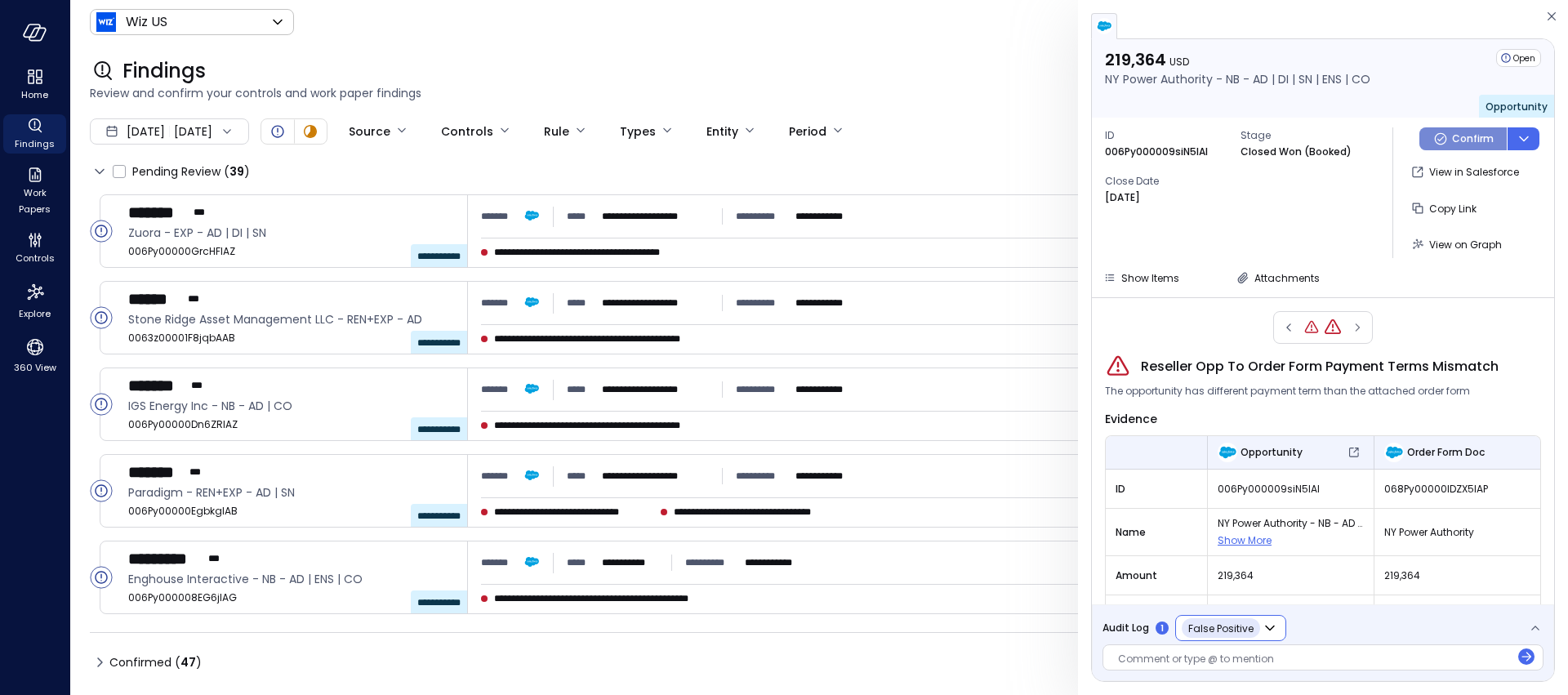 click on "Confirm" at bounding box center [1463, 139] 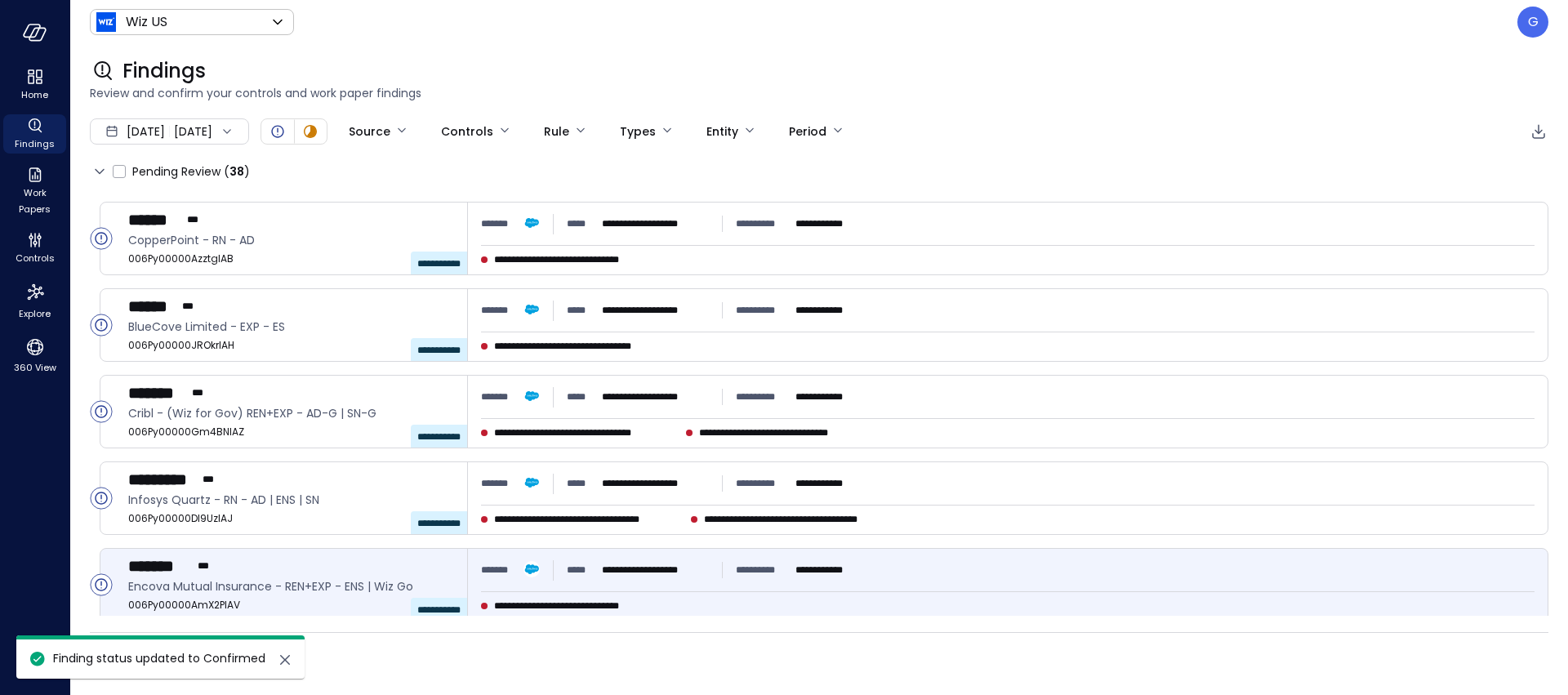 scroll, scrollTop: 907, scrollLeft: 0, axis: vertical 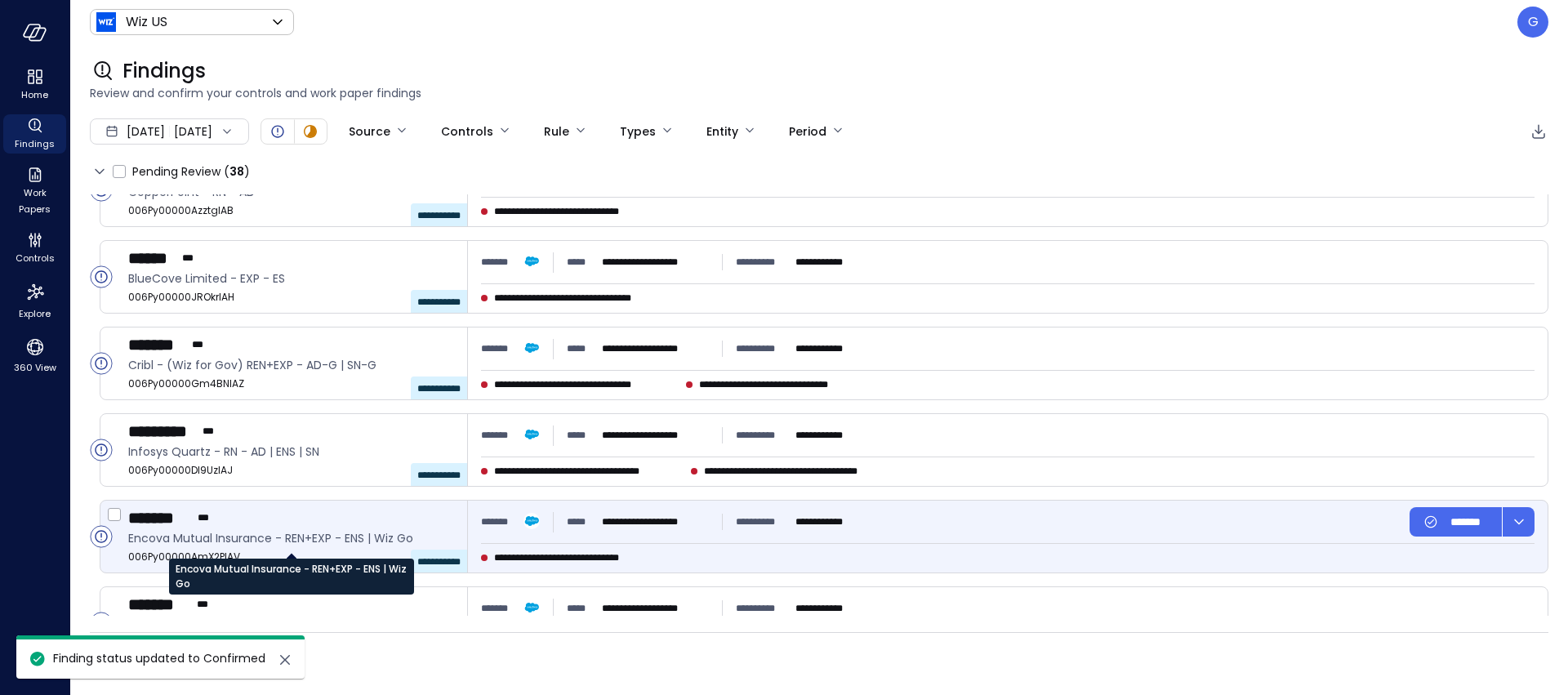 click on "Encova Mutual Insurance  -  REN+EXP  -  ENS | Wiz Go" at bounding box center (291, 538) 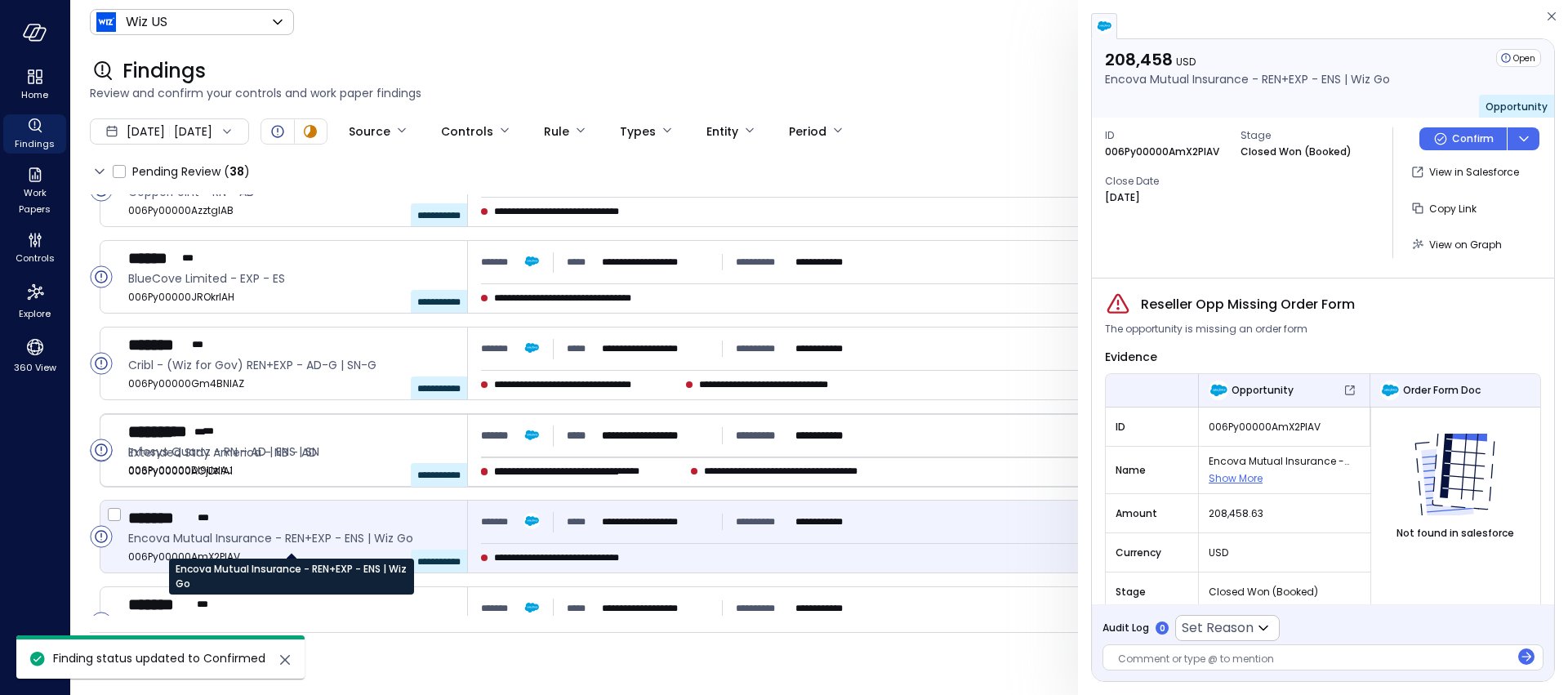 scroll, scrollTop: 820, scrollLeft: 0, axis: vertical 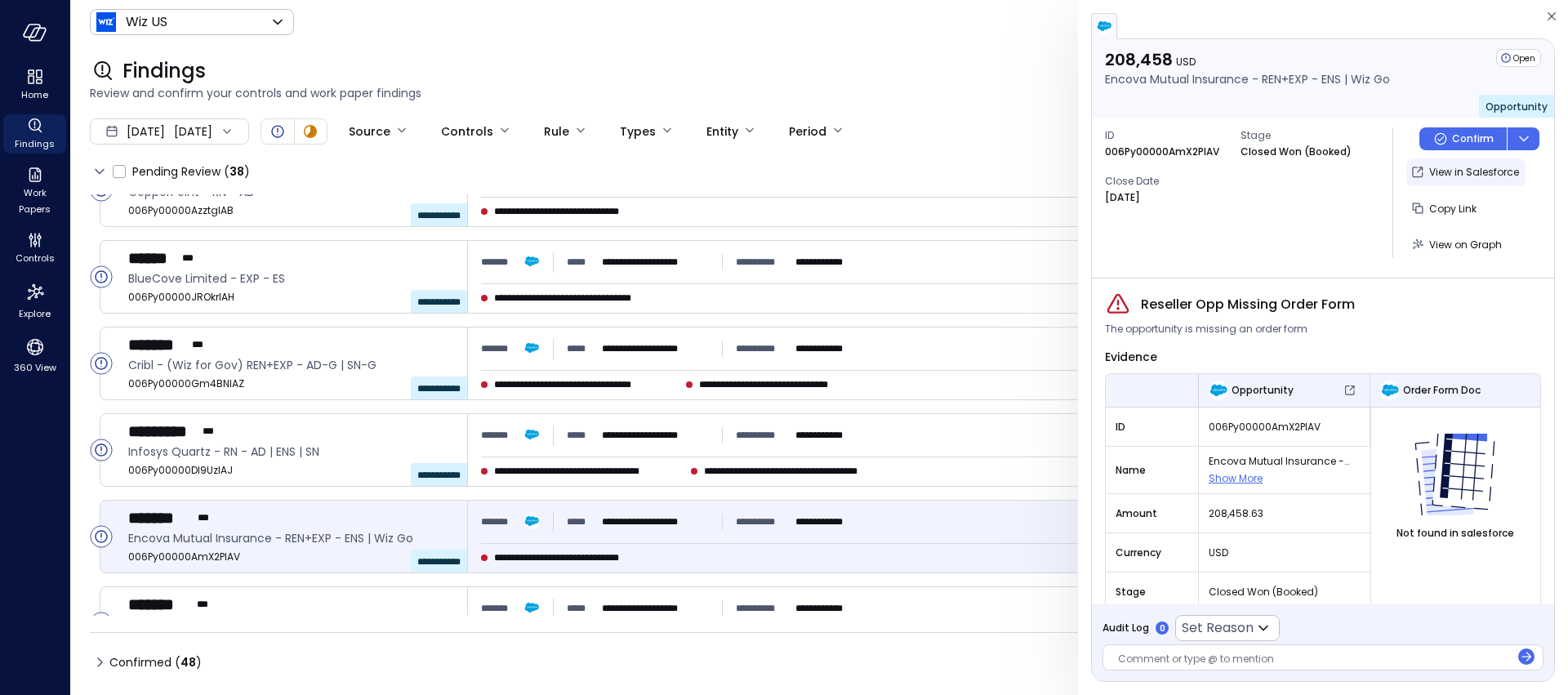 click on "View in Salesforce" at bounding box center [1474, 172] 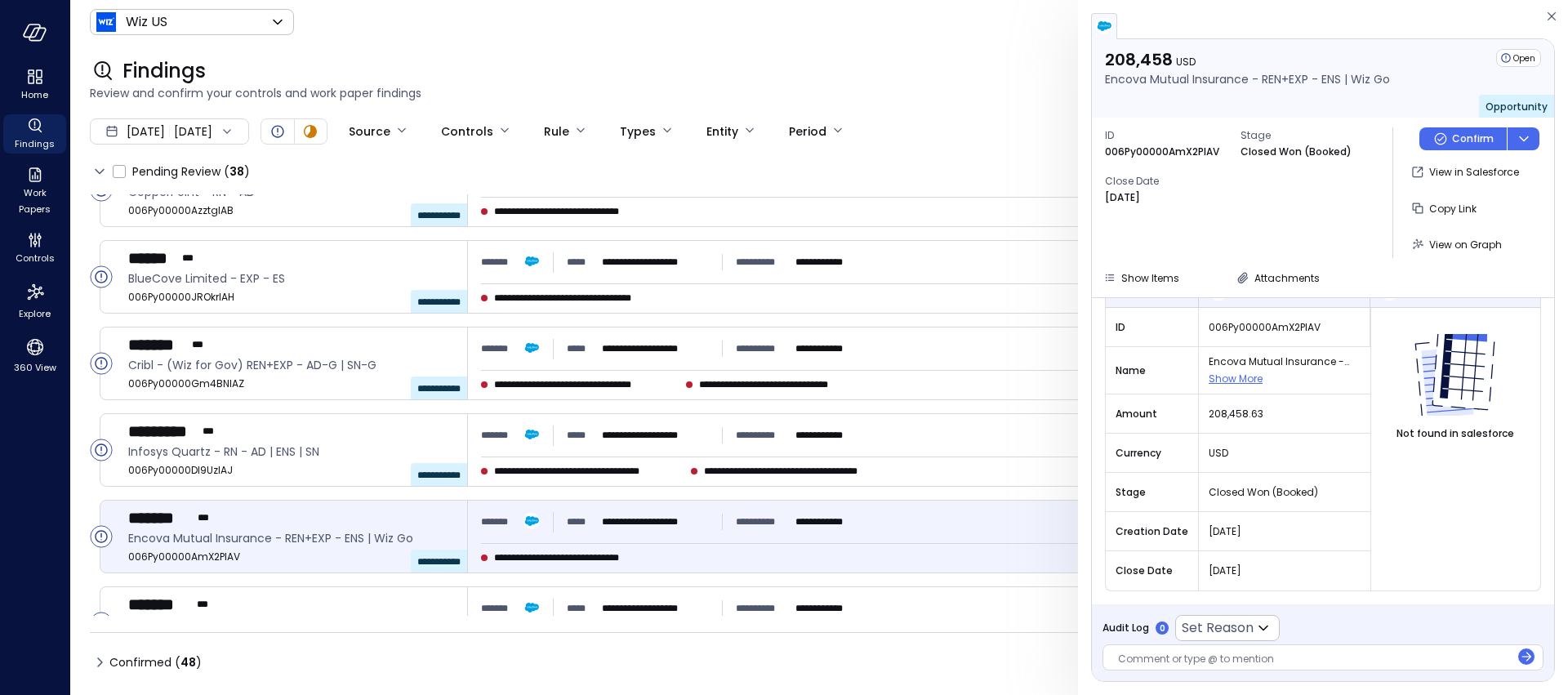 scroll, scrollTop: 0, scrollLeft: 0, axis: both 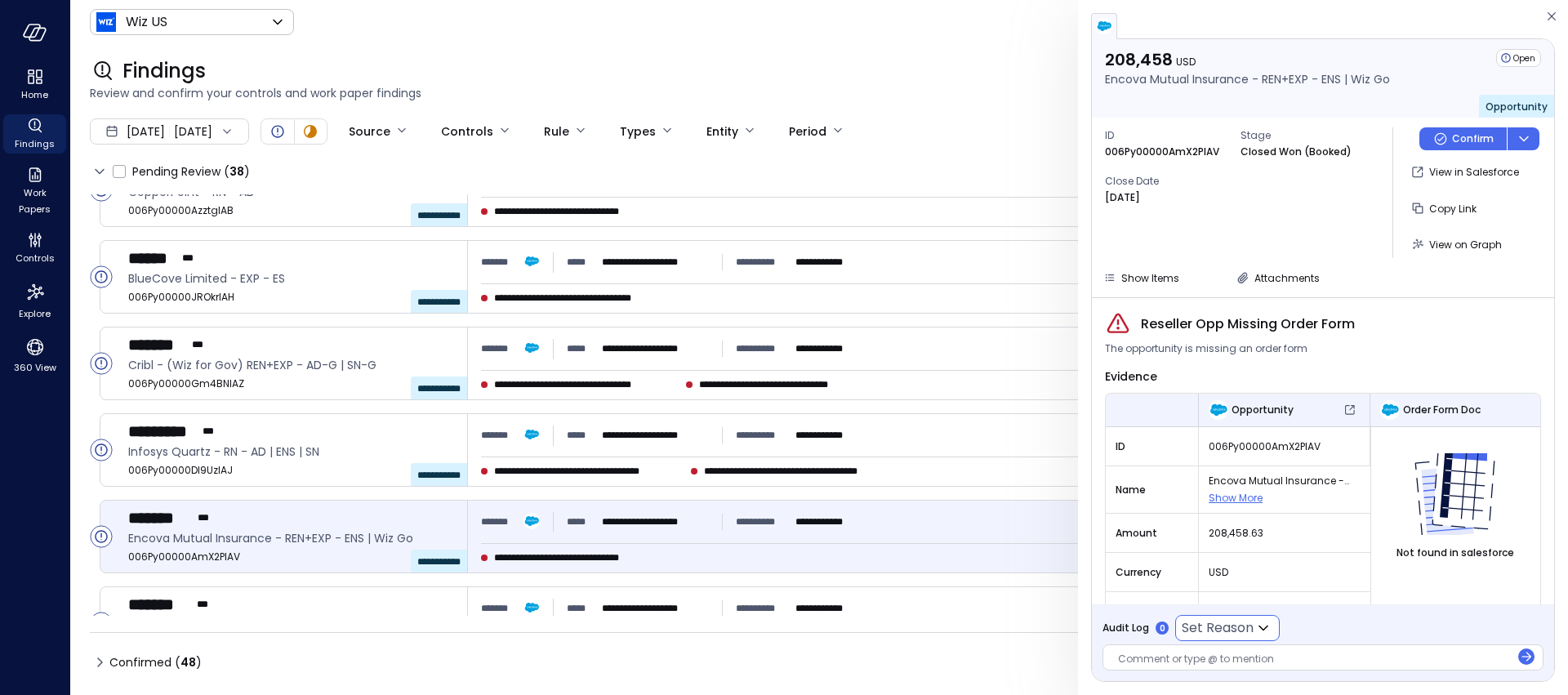 click on "**********" at bounding box center (784, 347) 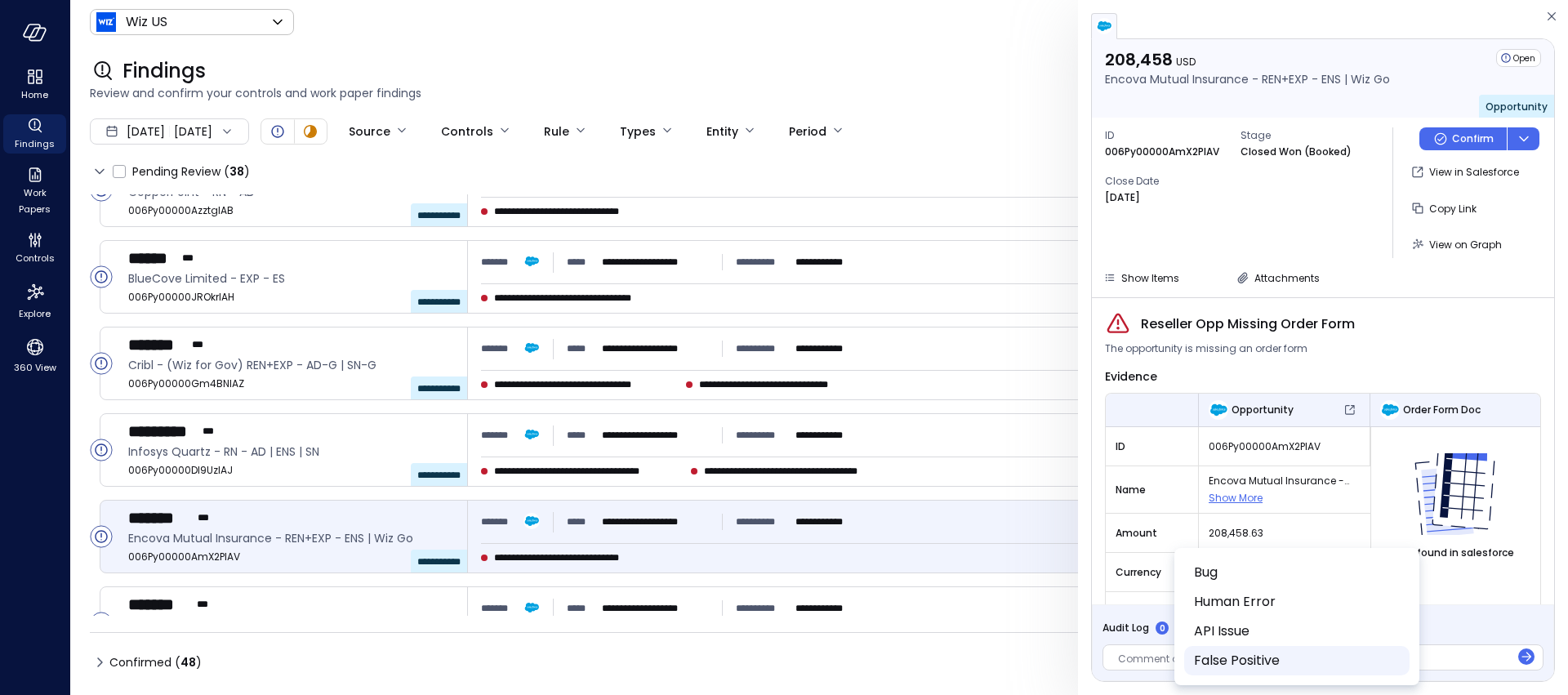 click on "False Positive" at bounding box center (1295, 661) 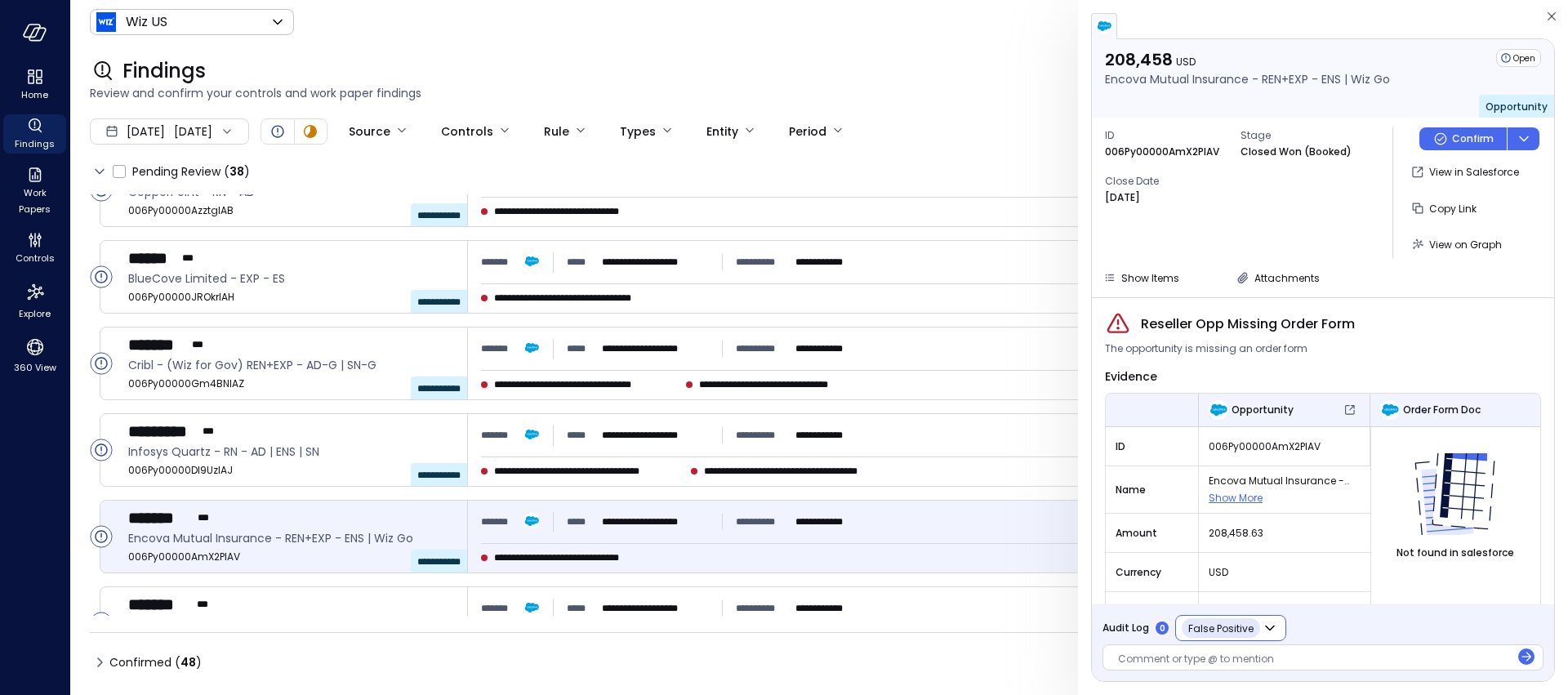 click at bounding box center [1314, 660] 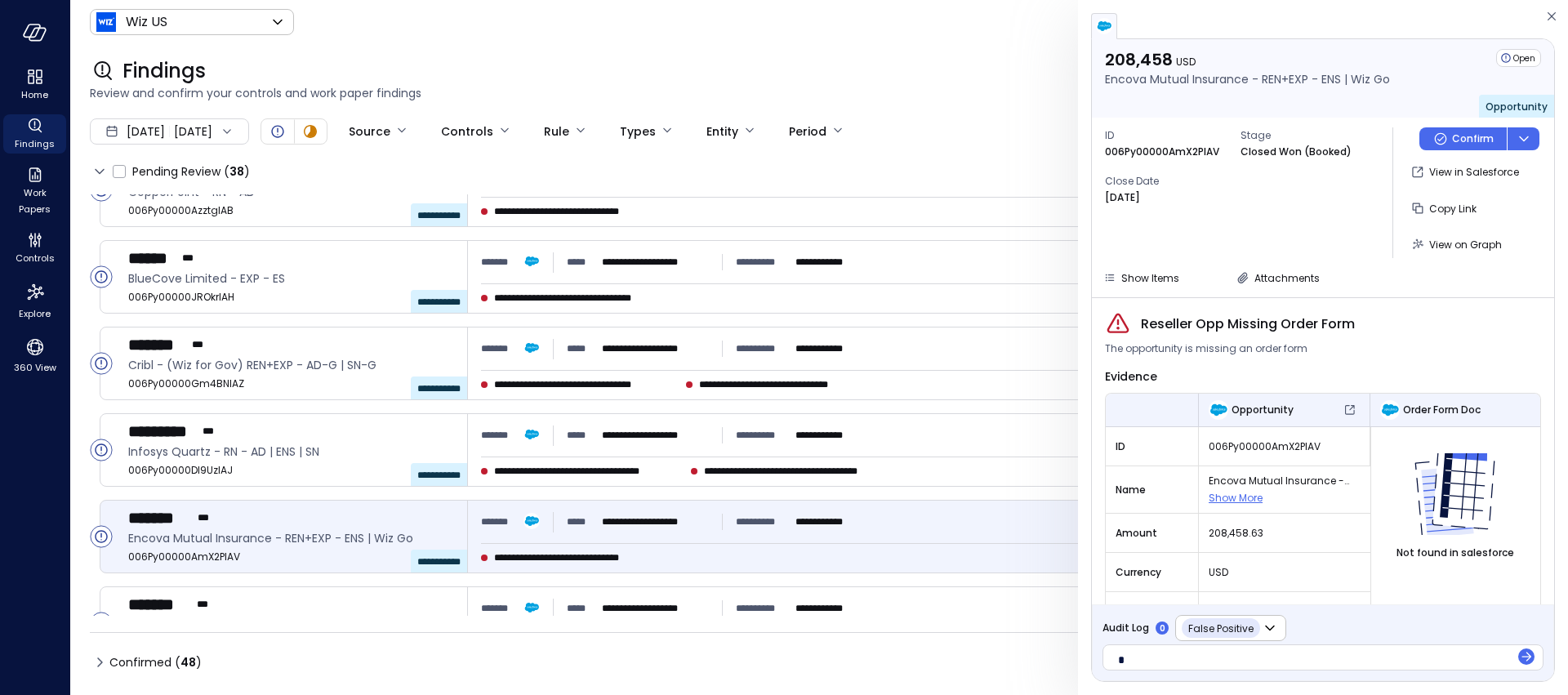 type 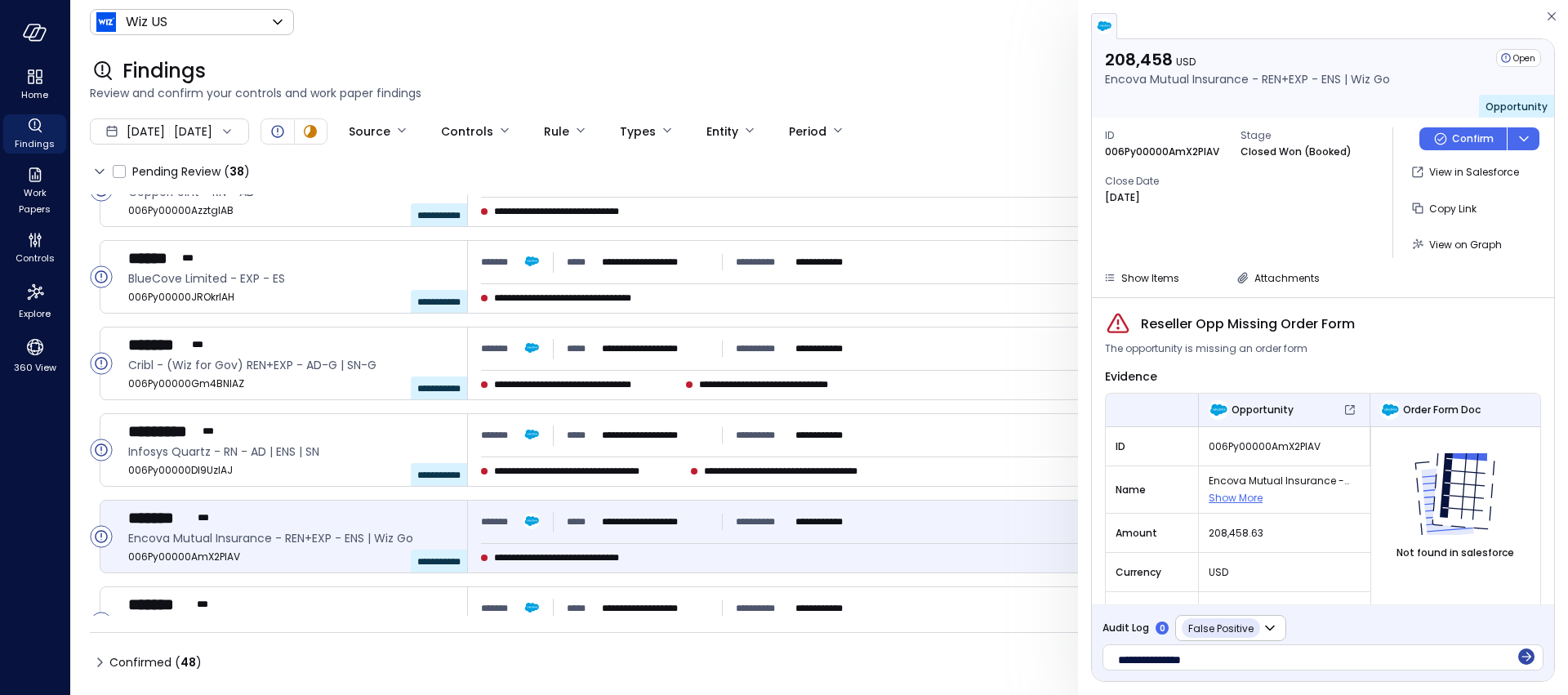 click 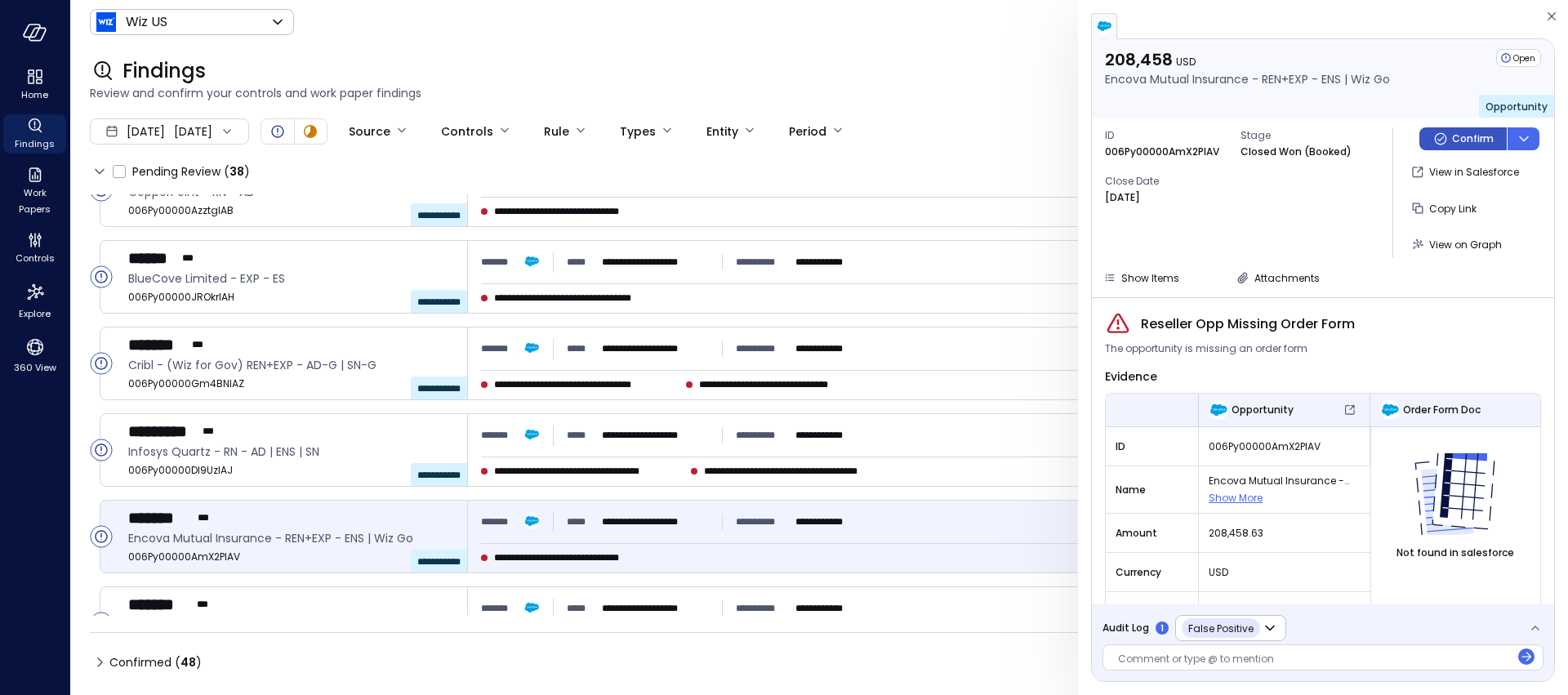 drag, startPoint x: 1453, startPoint y: 143, endPoint x: 1450, endPoint y: 159, distance: 16.278821 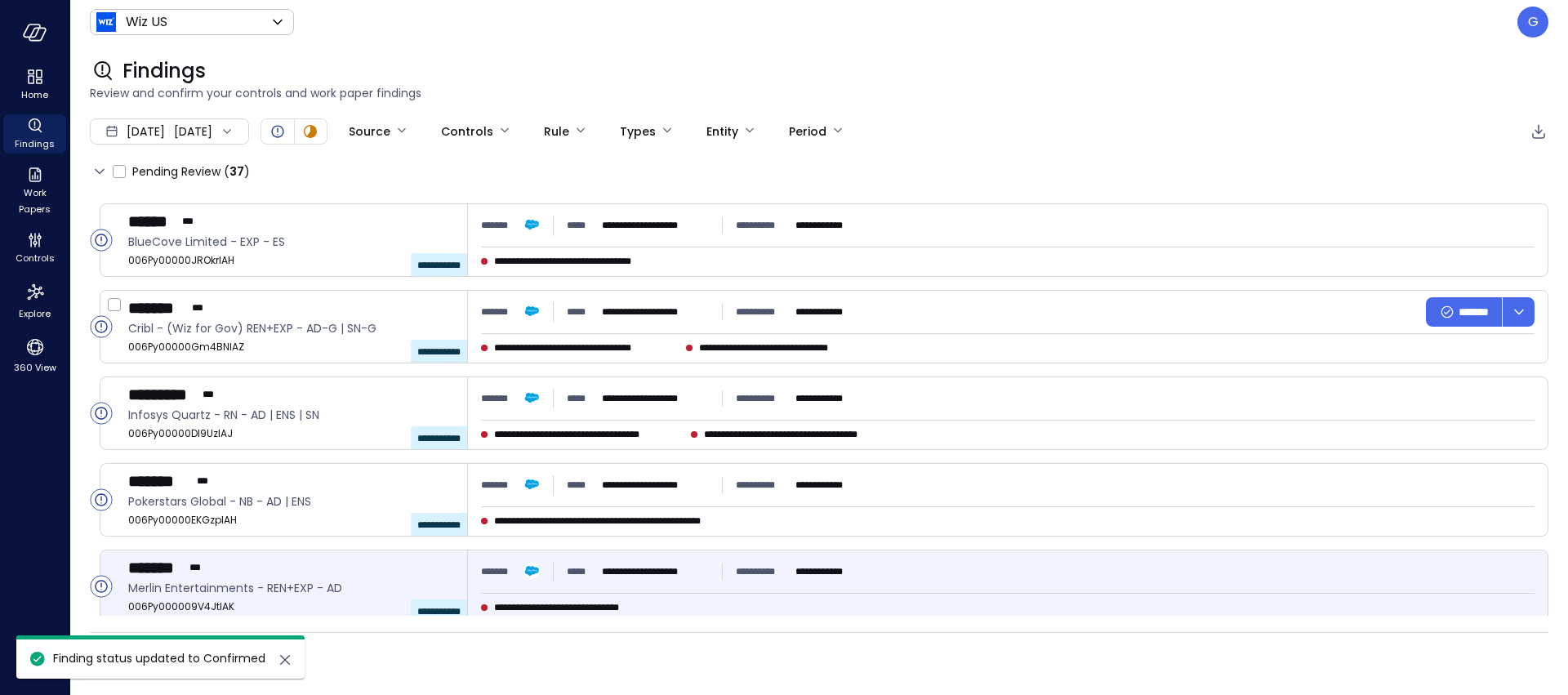 scroll, scrollTop: 933, scrollLeft: 0, axis: vertical 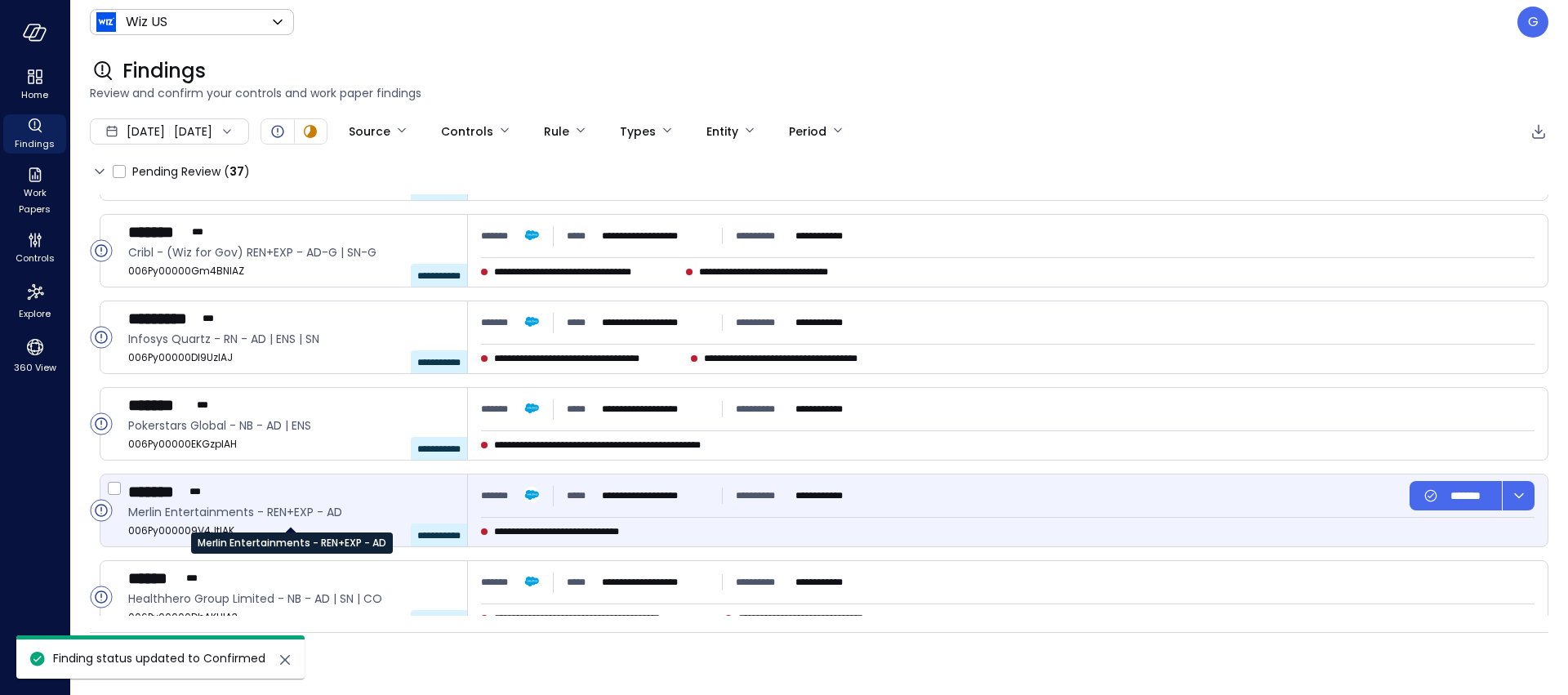 click on "Merlin Entertainments  -  REN+EXP  -  AD" at bounding box center (291, 512) 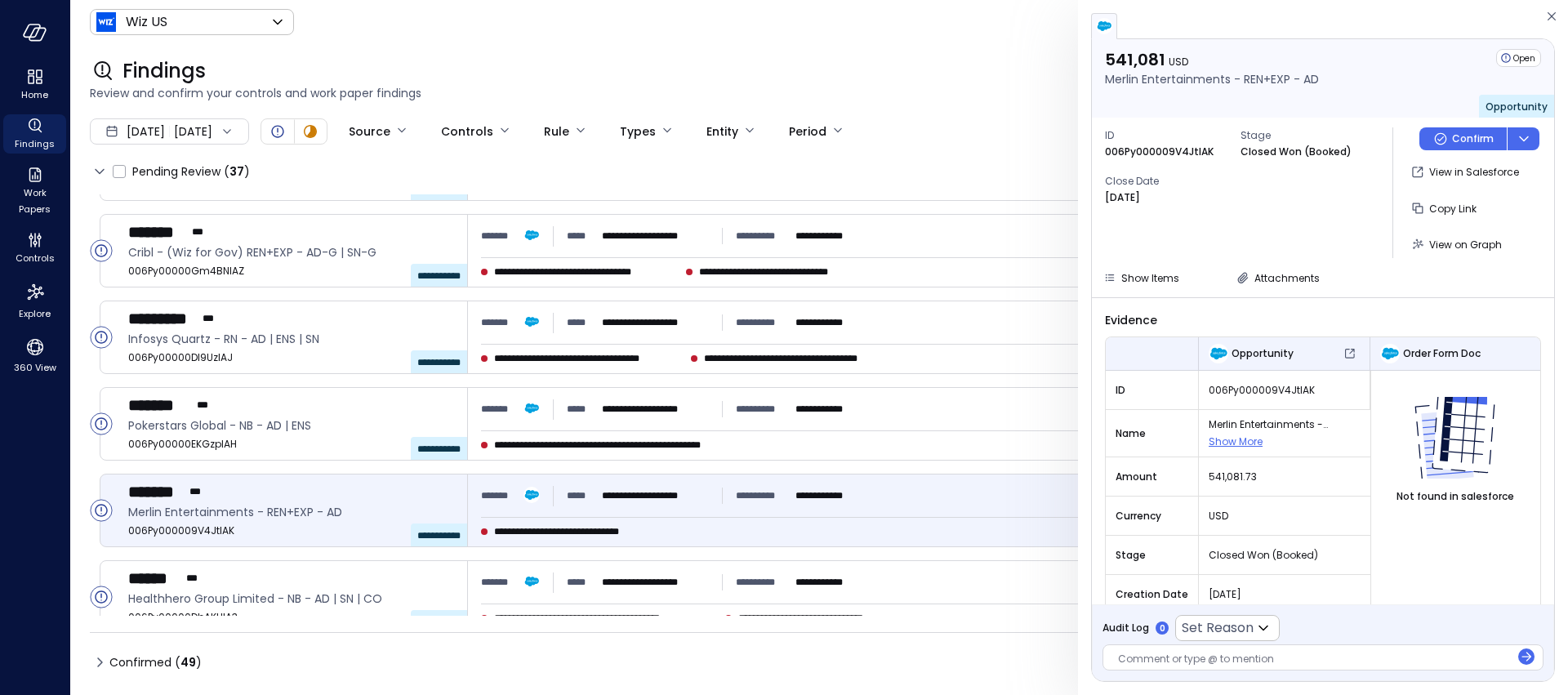scroll, scrollTop: 119, scrollLeft: 0, axis: vertical 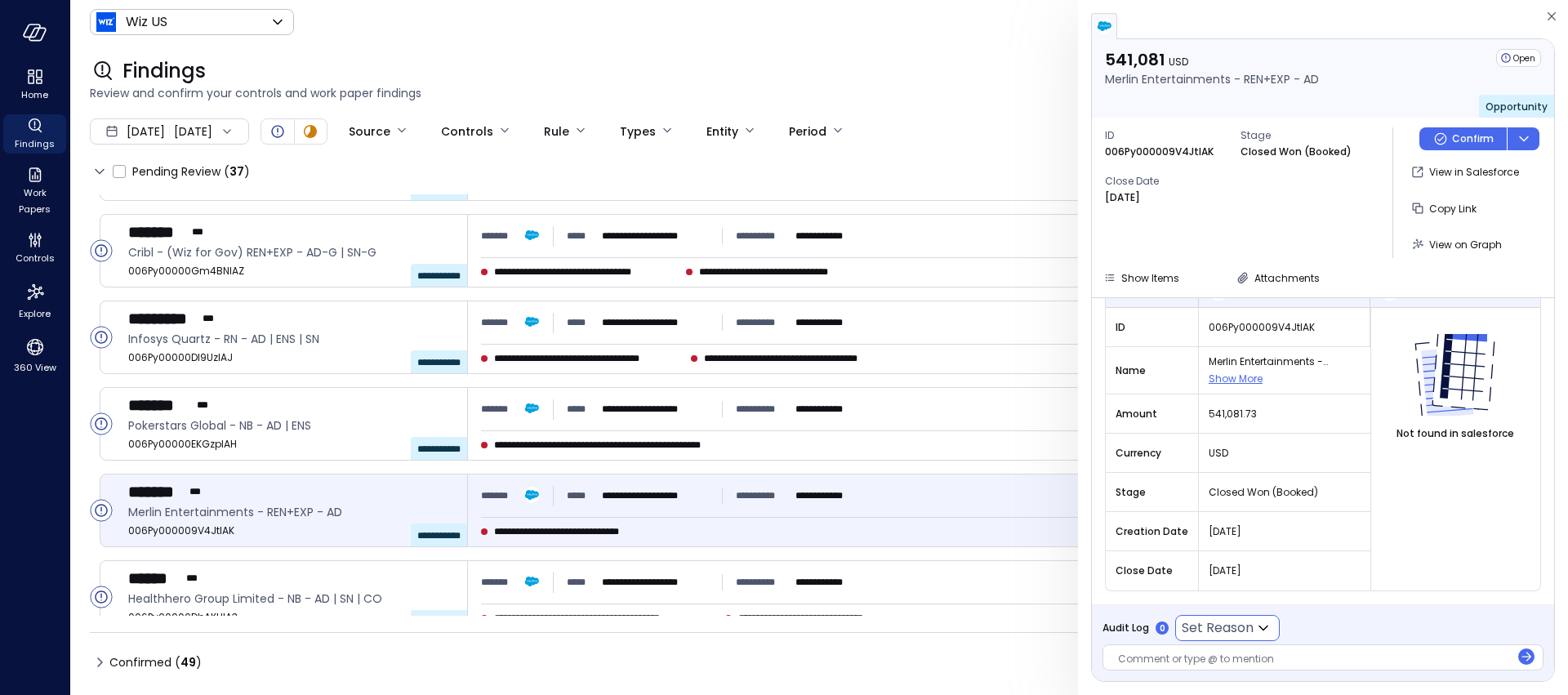 click 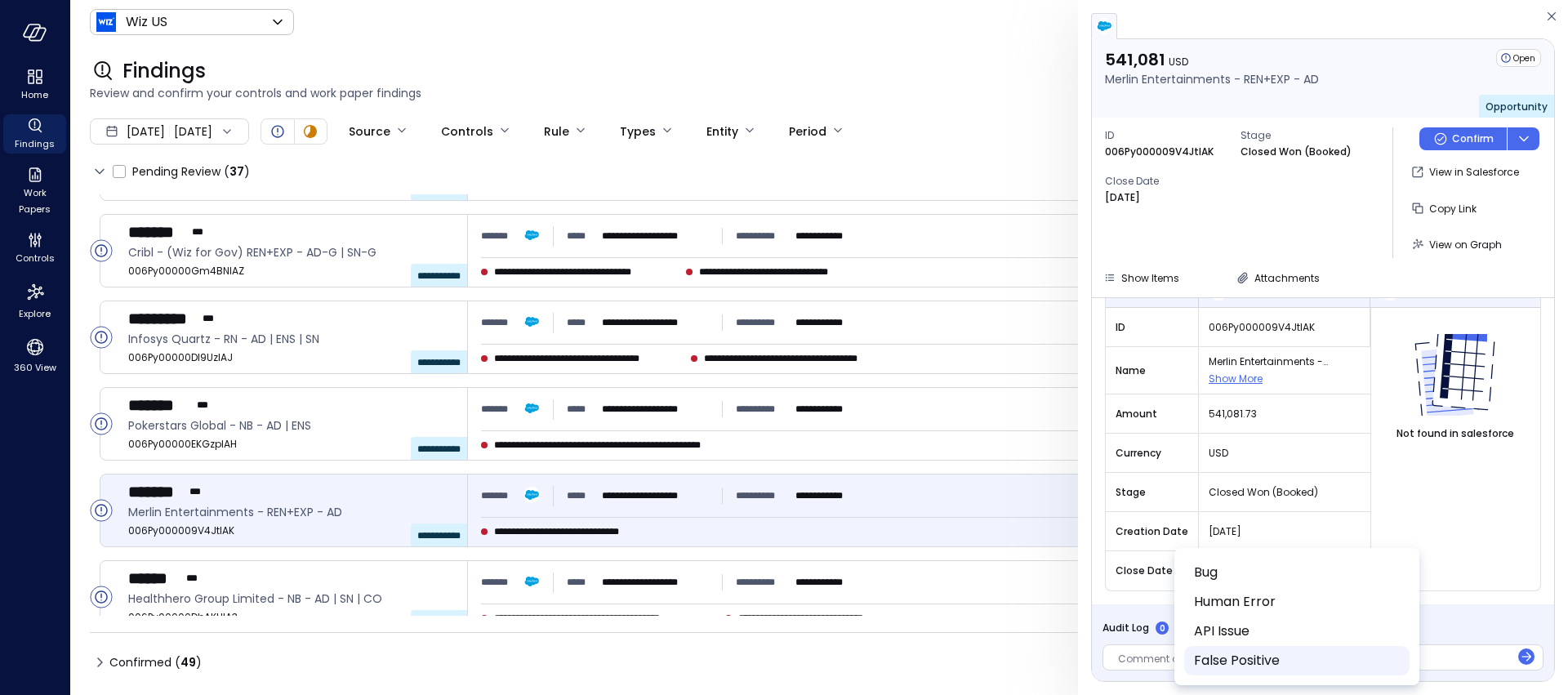 click on "False Positive" at bounding box center (1295, 661) 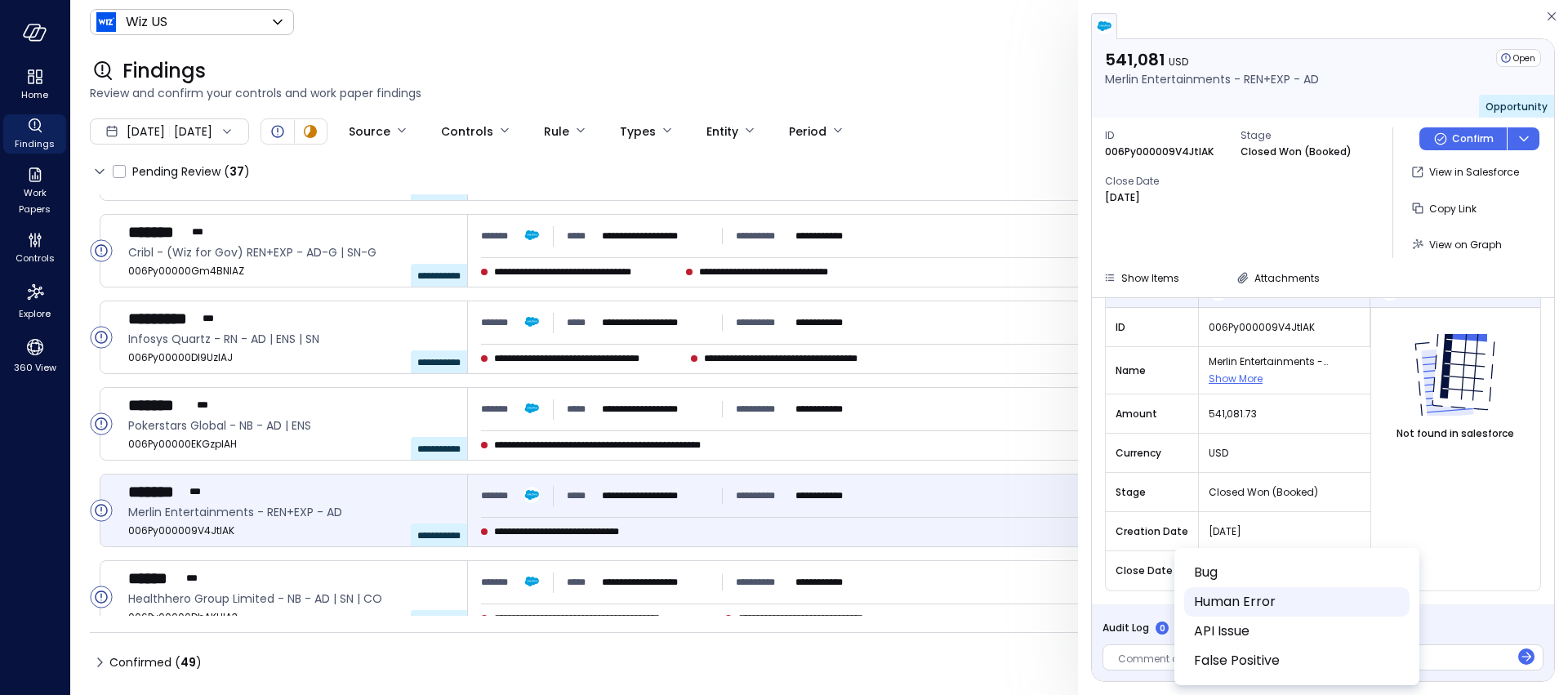 type on "**********" 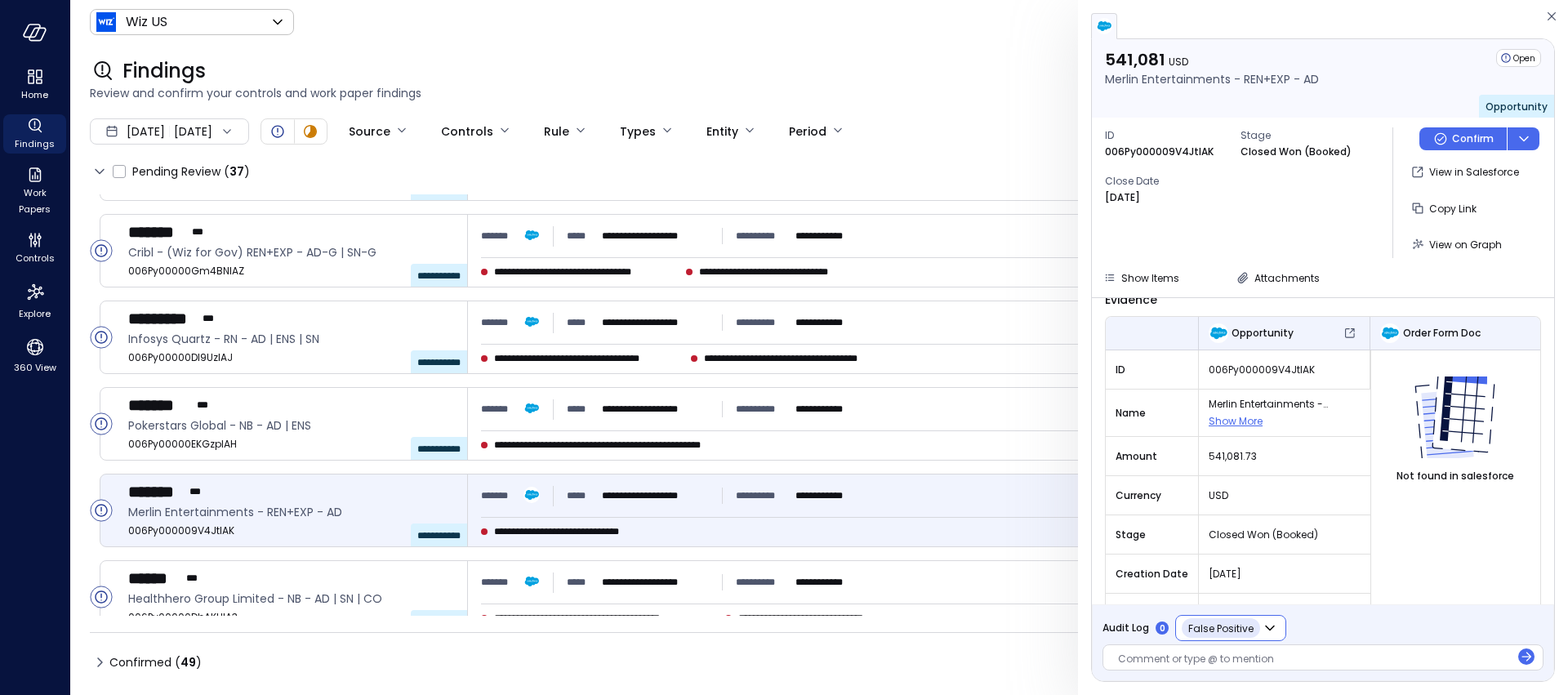 scroll, scrollTop: 0, scrollLeft: 0, axis: both 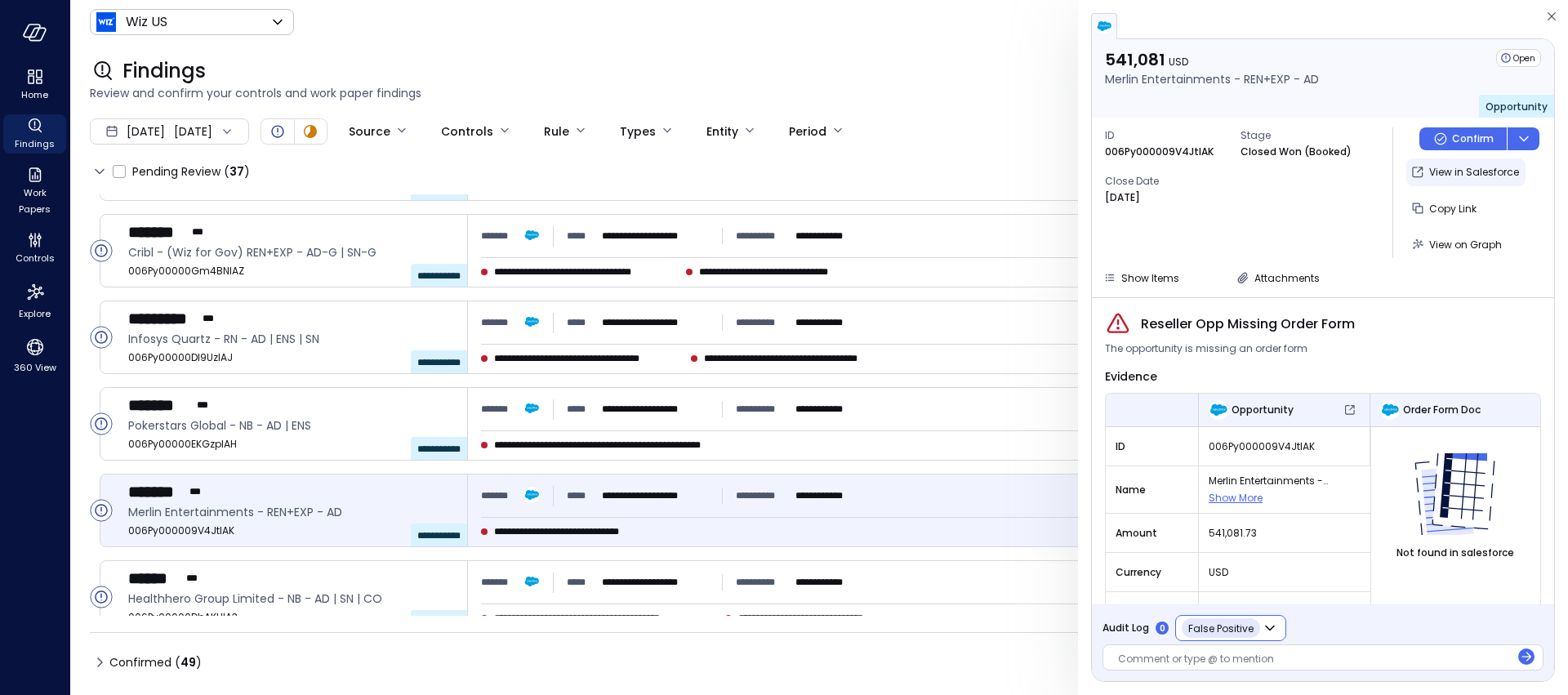 click on "View in Salesforce" at bounding box center [1466, 172] 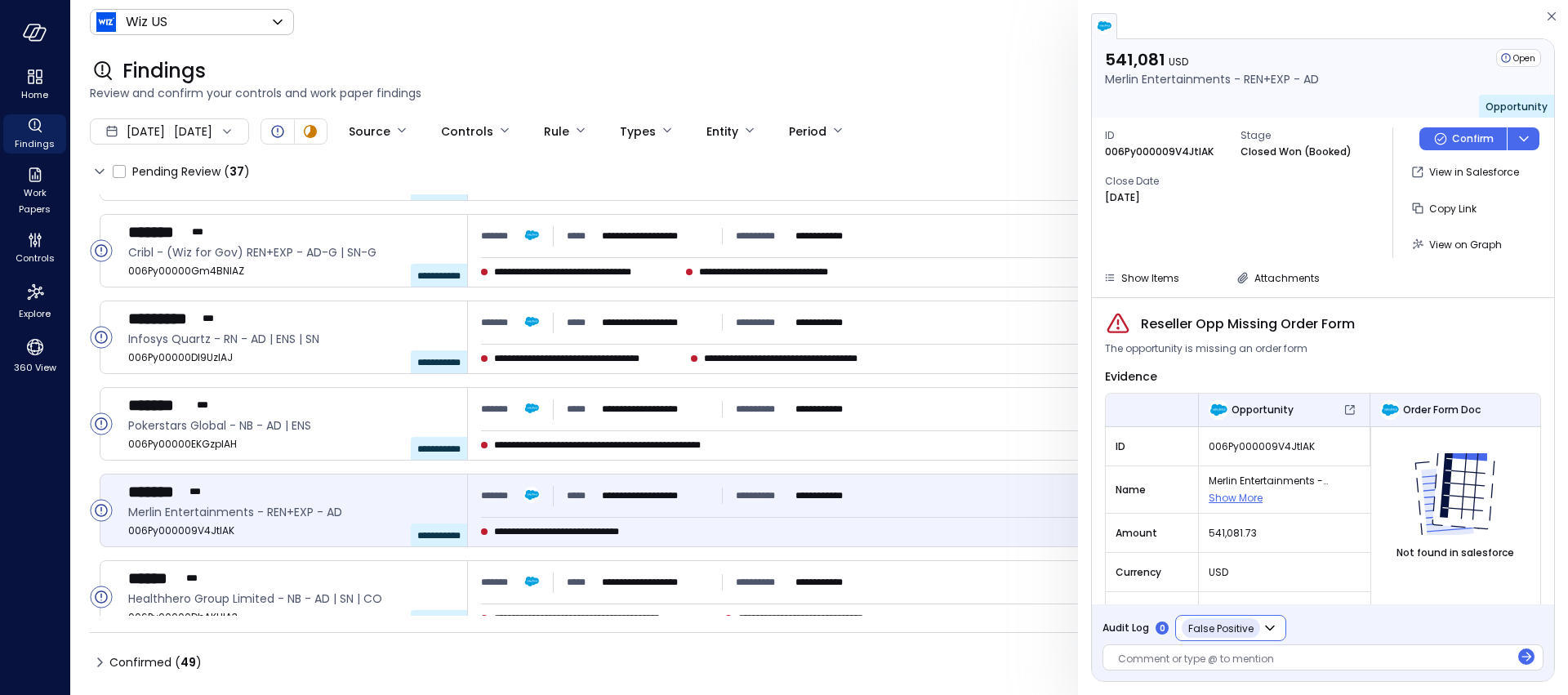 click at bounding box center (1314, 660) 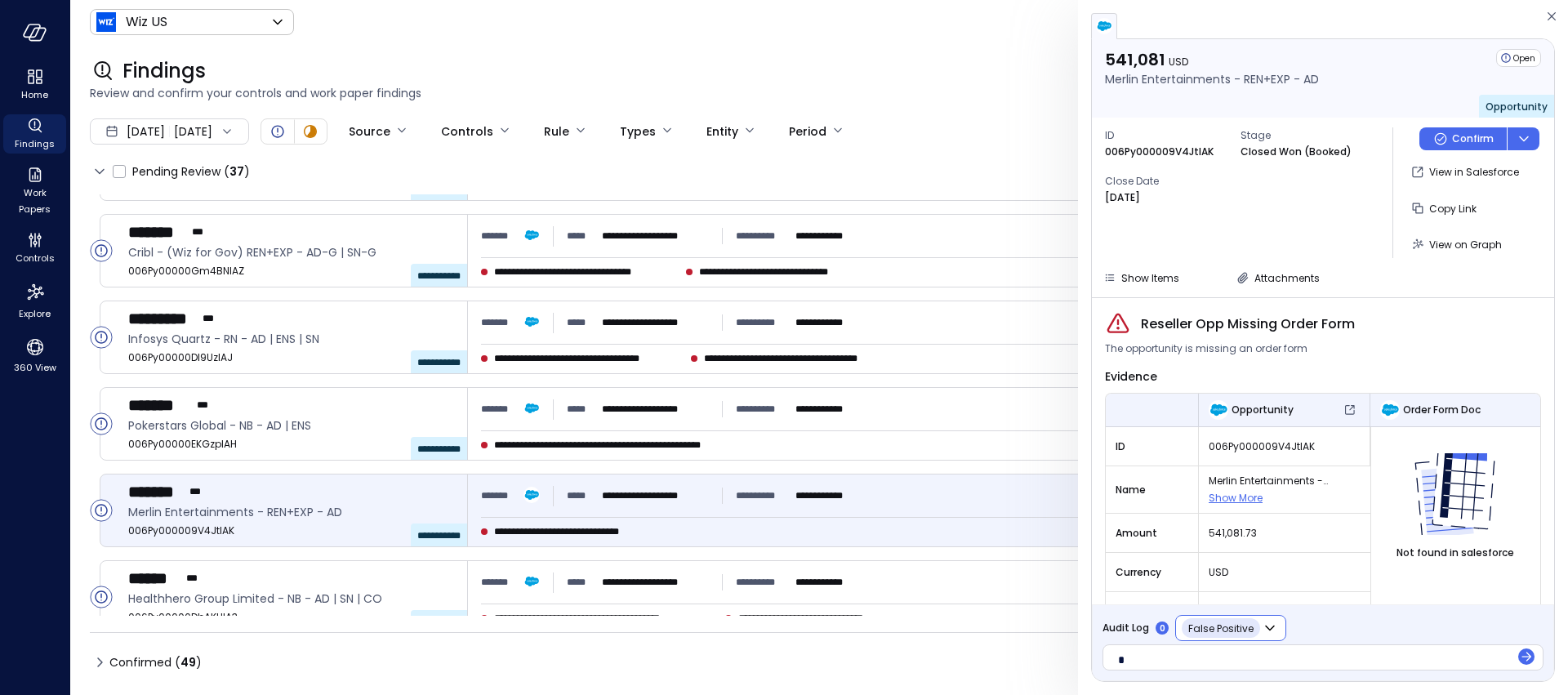type 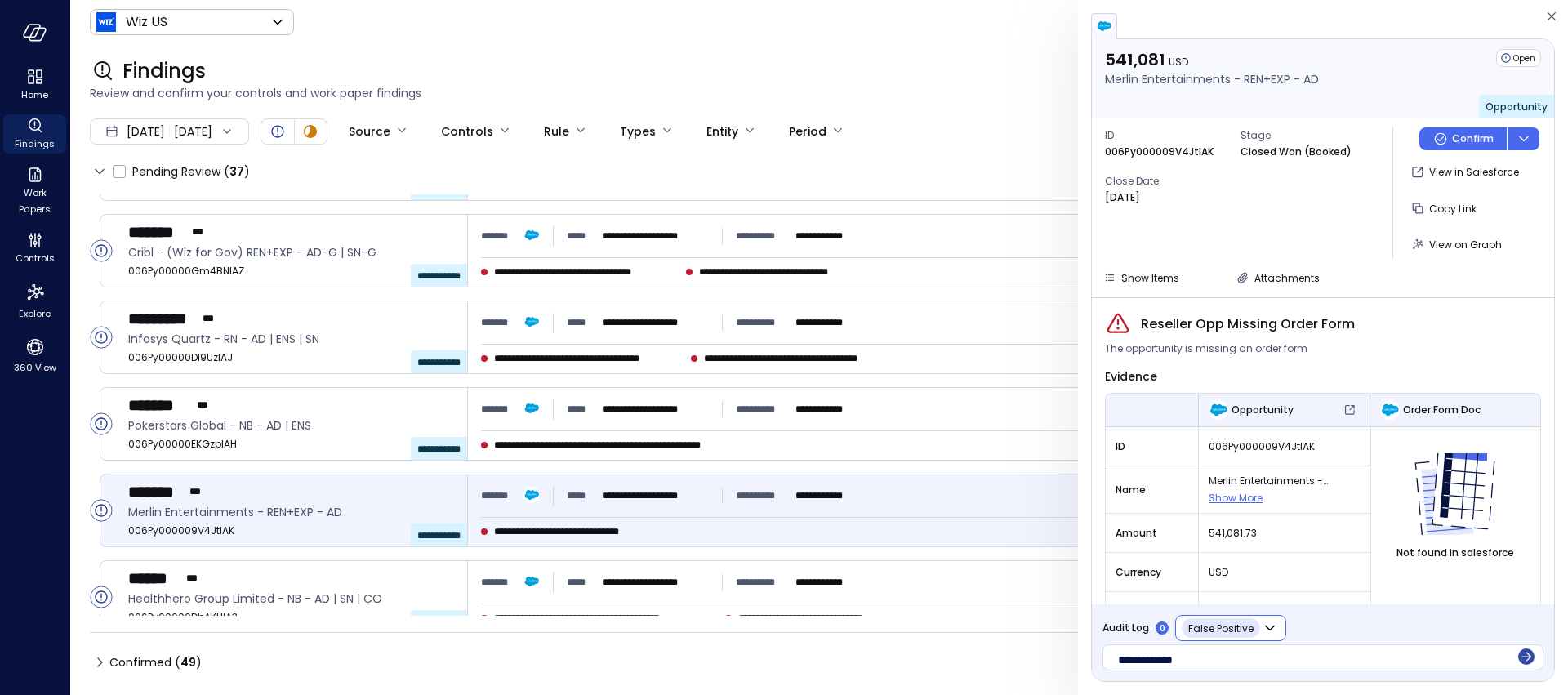 click on "**********" at bounding box center [1323, 657] 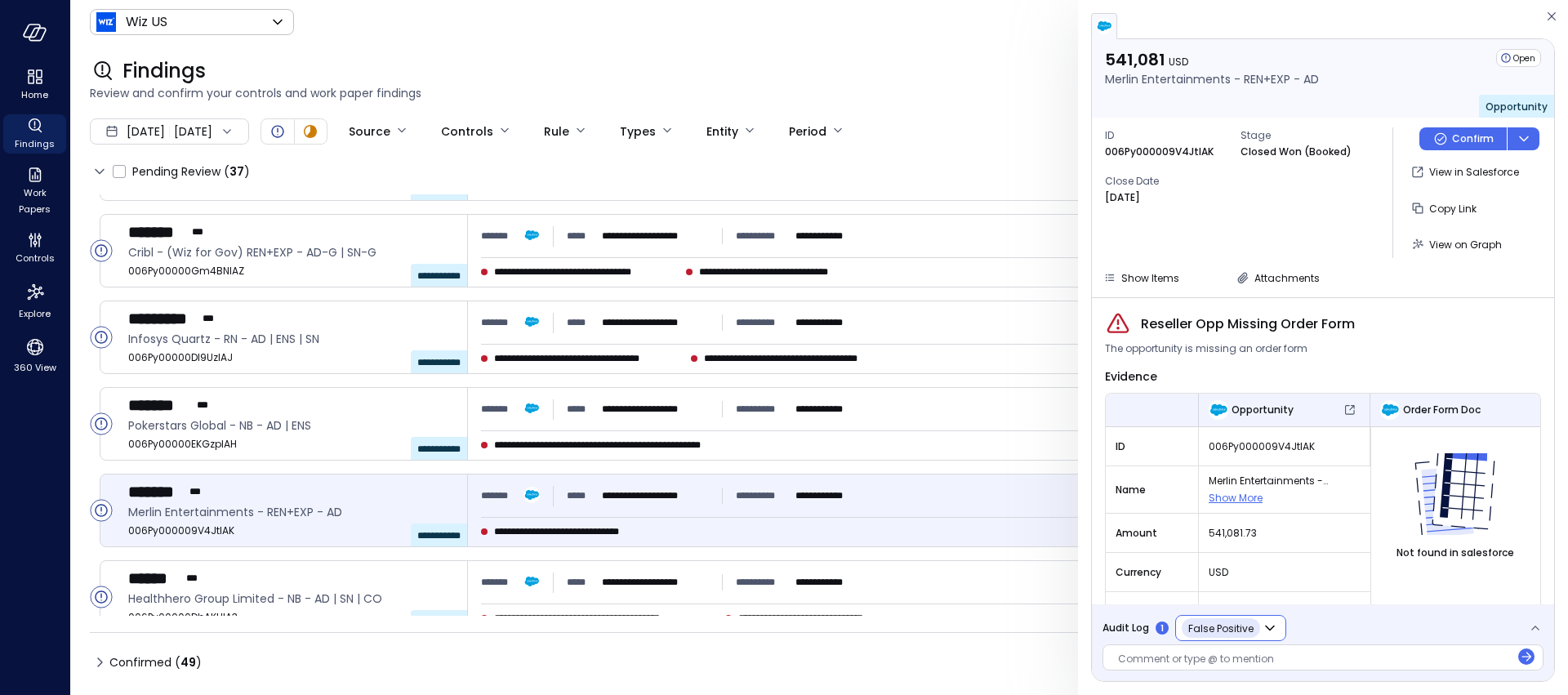 click on "ID 006Py000009V4JtIAK Stage Closed Won (Booked) Close Date Jul 10, 2025 Confirm View in Salesforce Copy Link View on Graph" at bounding box center [1323, 193] 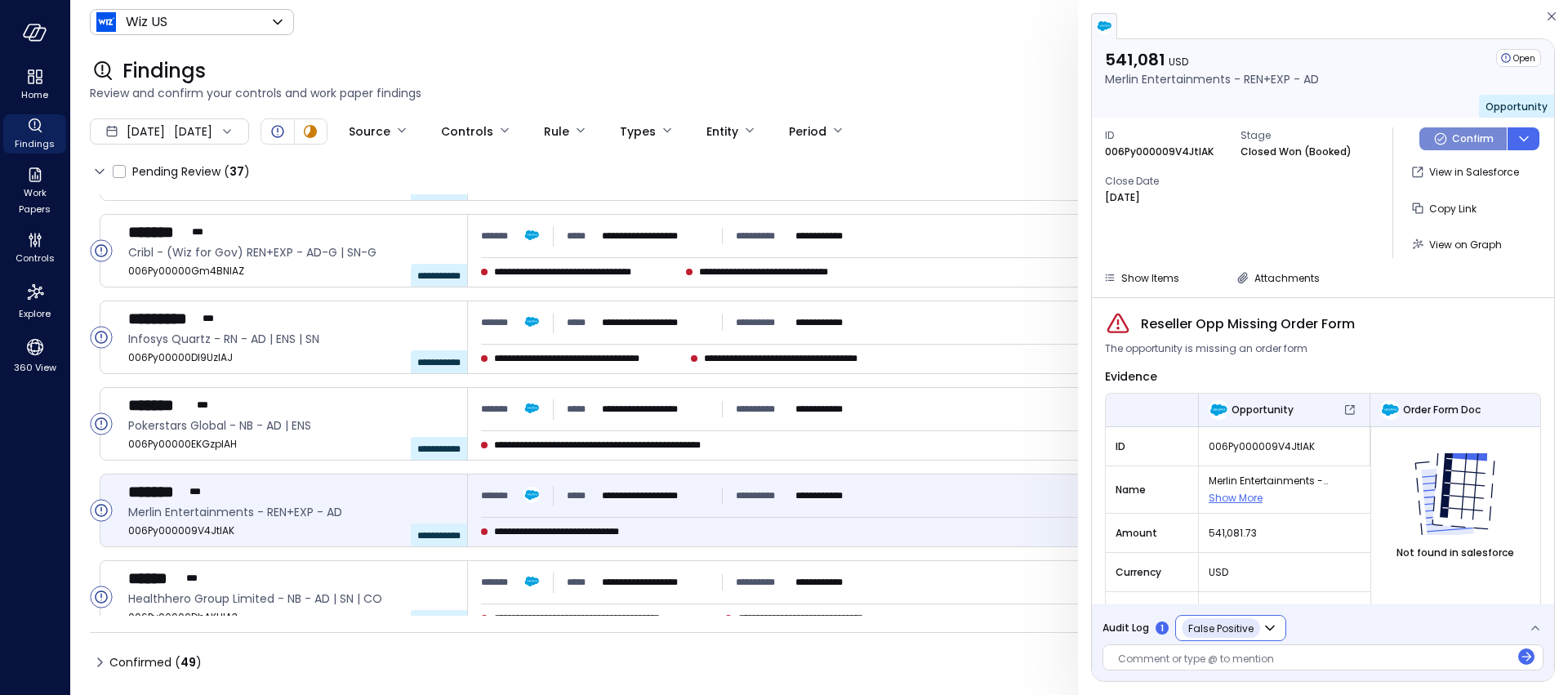 click on "Confirm" at bounding box center [1472, 139] 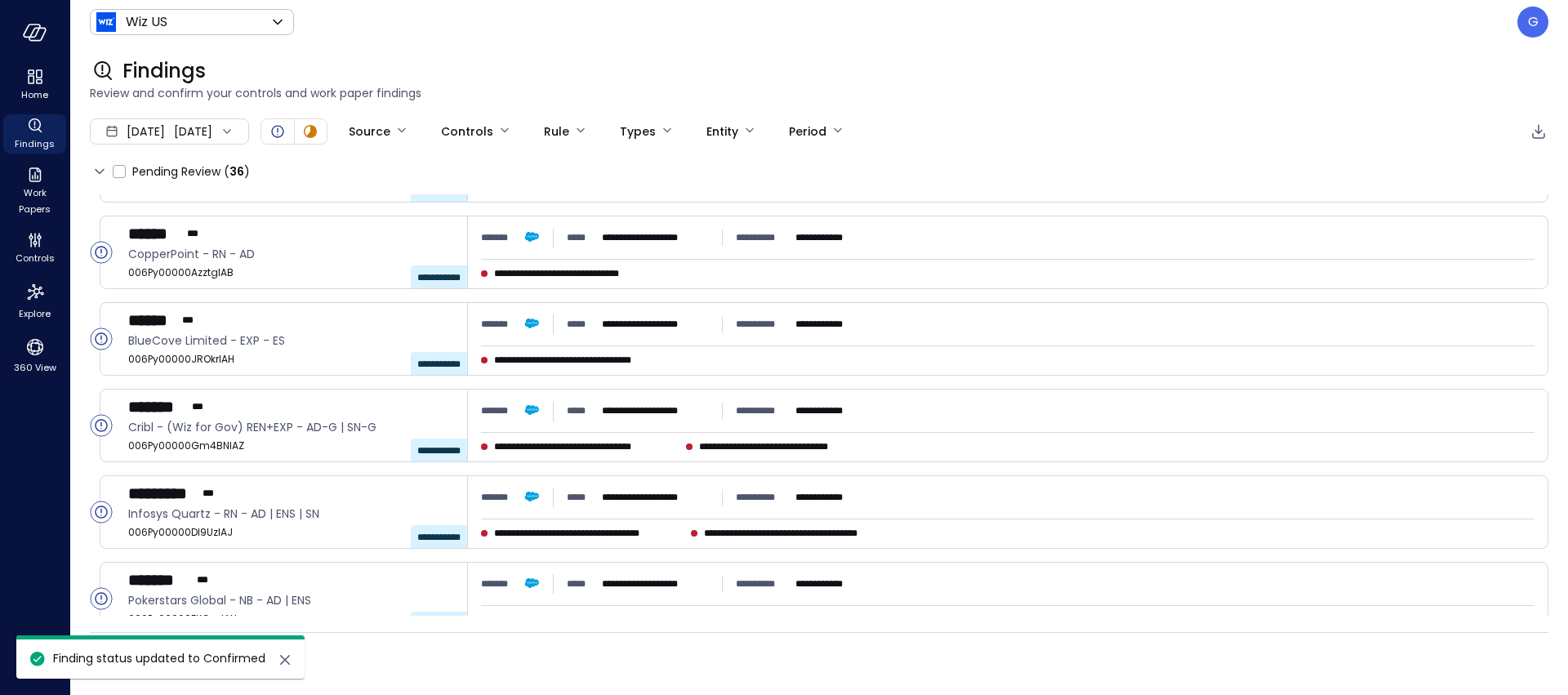 scroll, scrollTop: 1065, scrollLeft: 0, axis: vertical 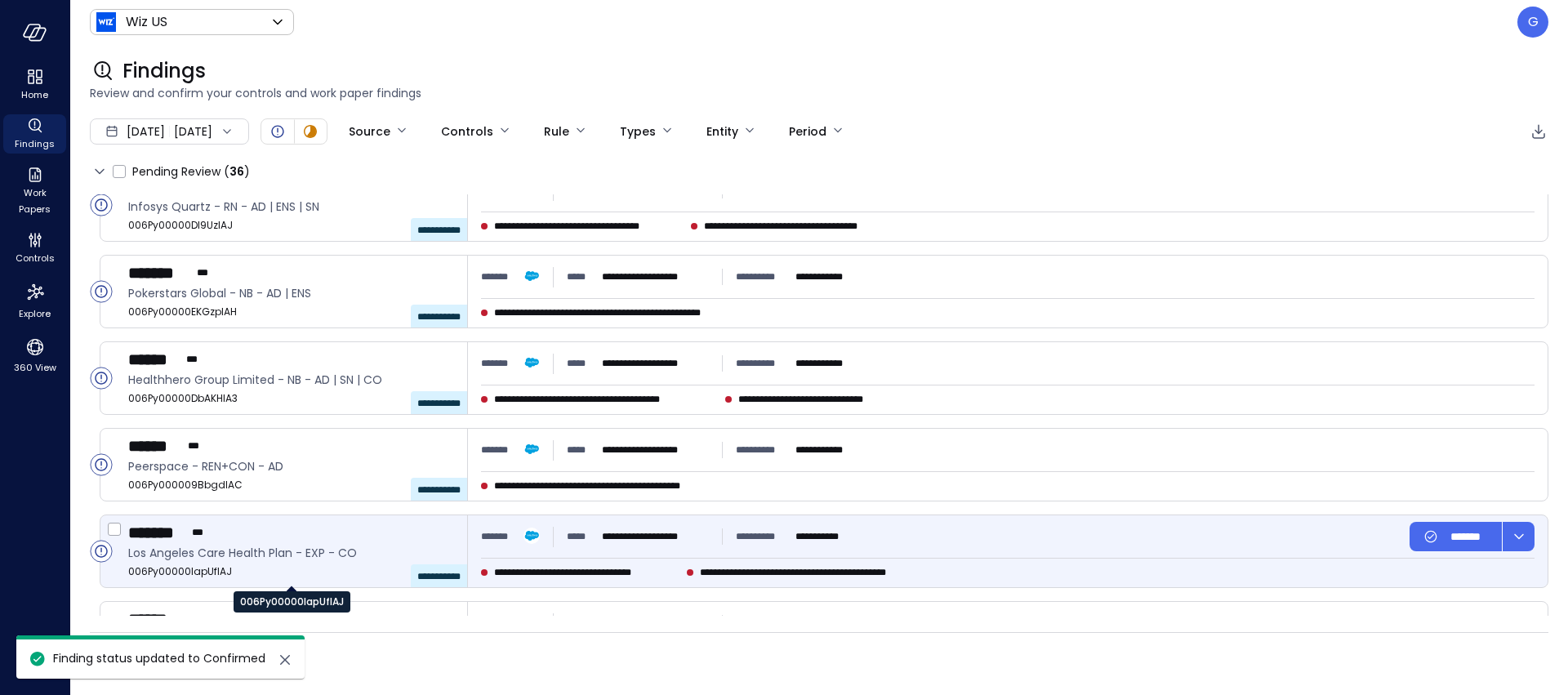 click on "006Py00000IapUfIAJ" at bounding box center [291, 572] 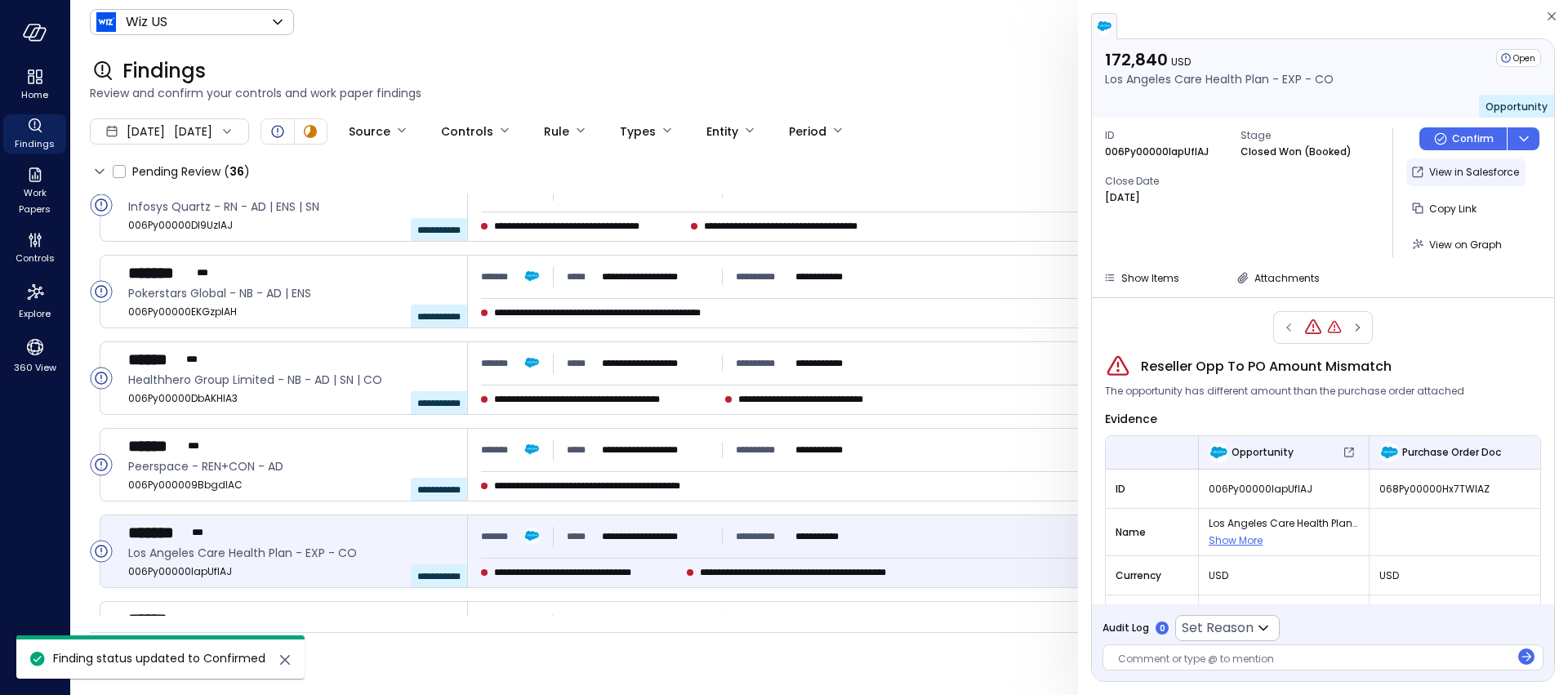 click on "View in Salesforce" at bounding box center (1474, 172) 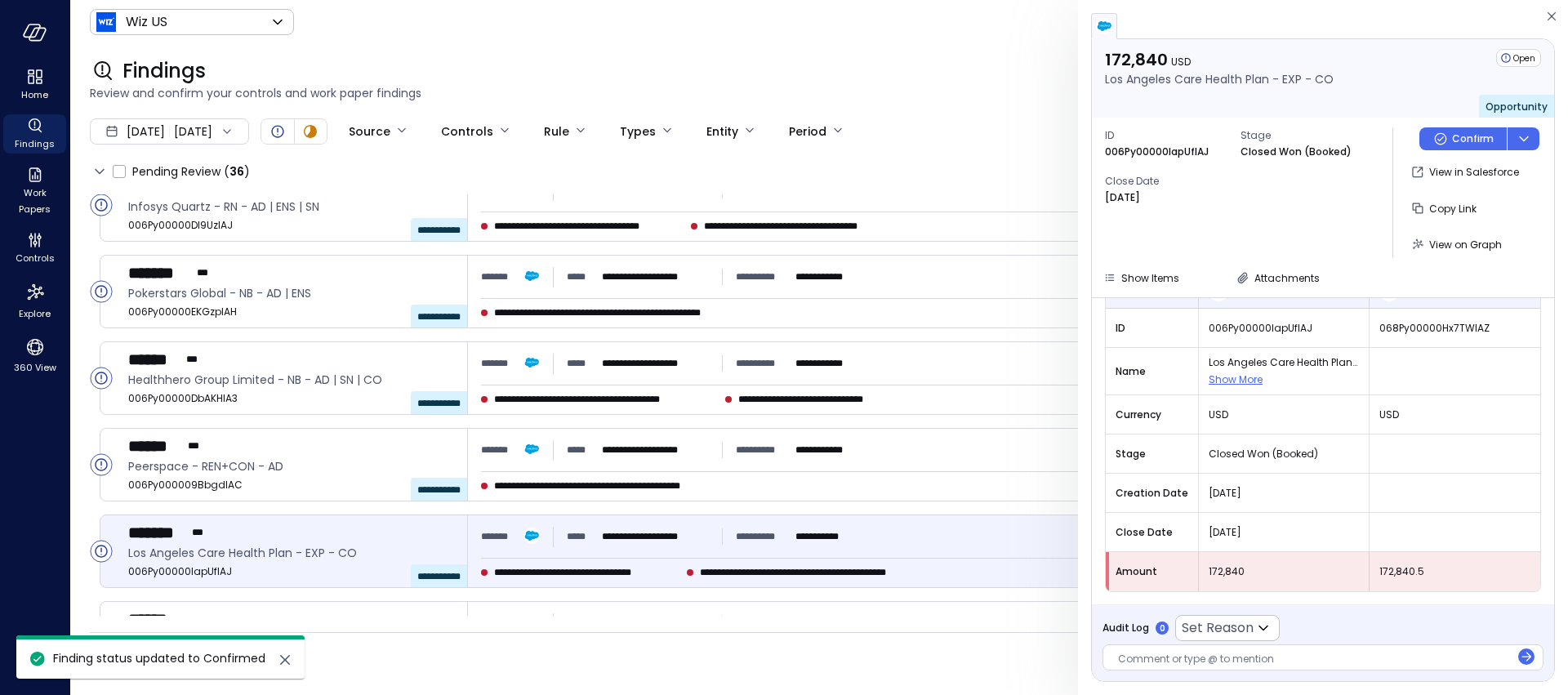 scroll, scrollTop: 162, scrollLeft: 0, axis: vertical 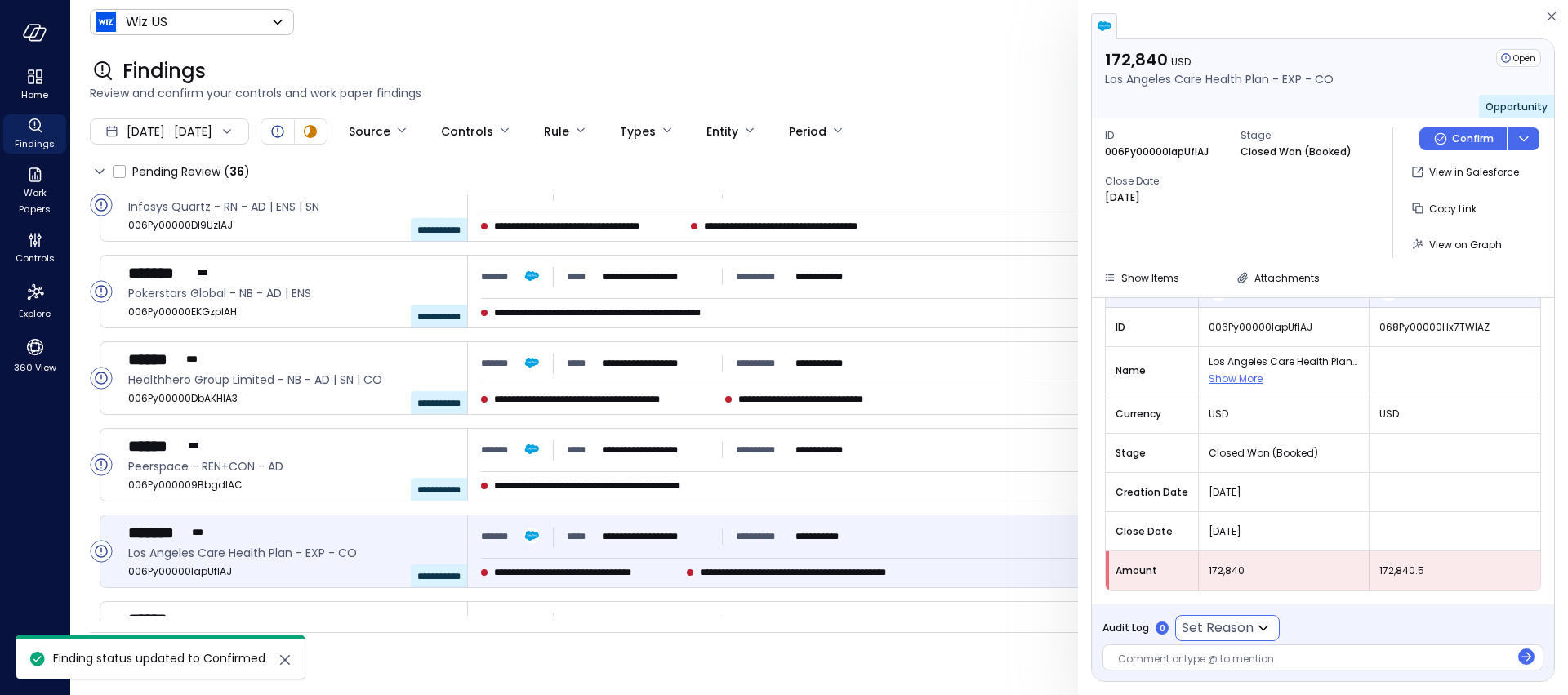 click 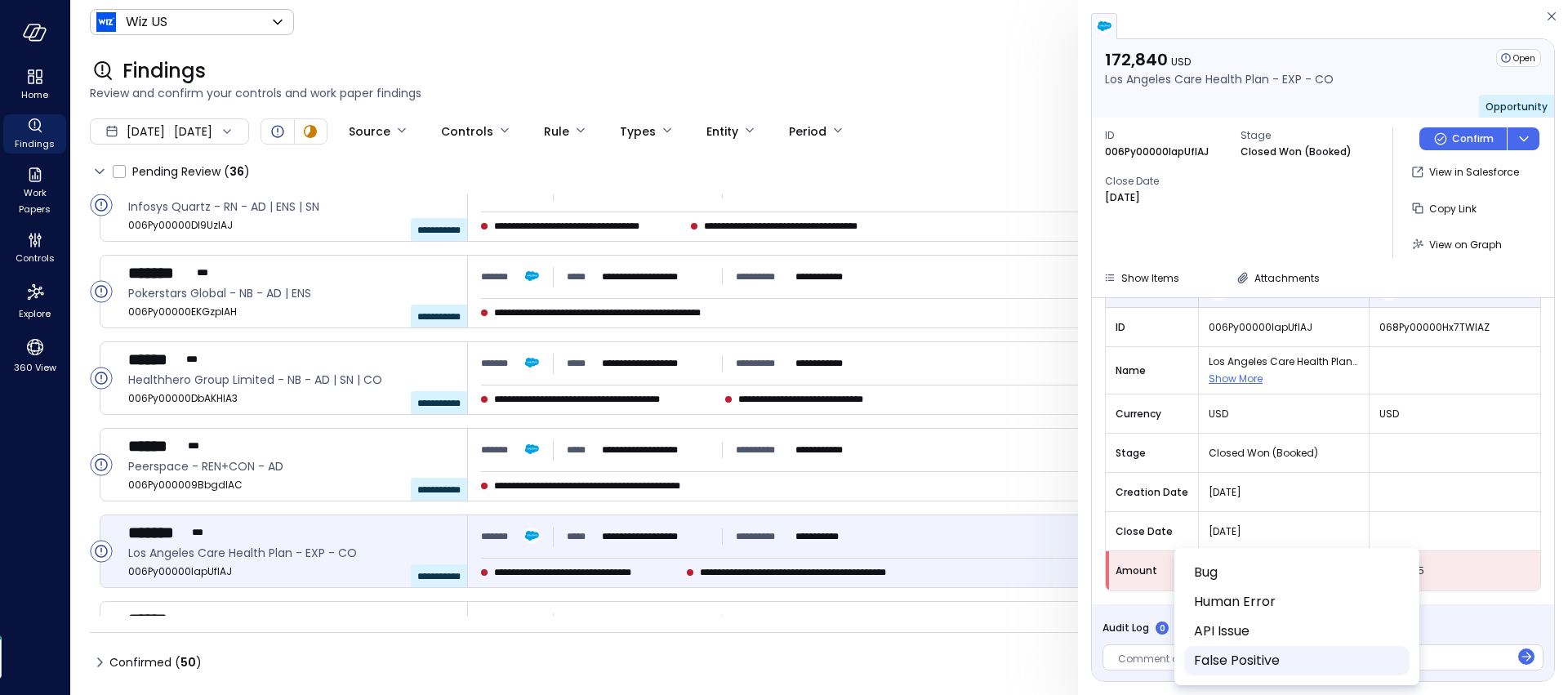 click on "False Positive" at bounding box center [1295, 661] 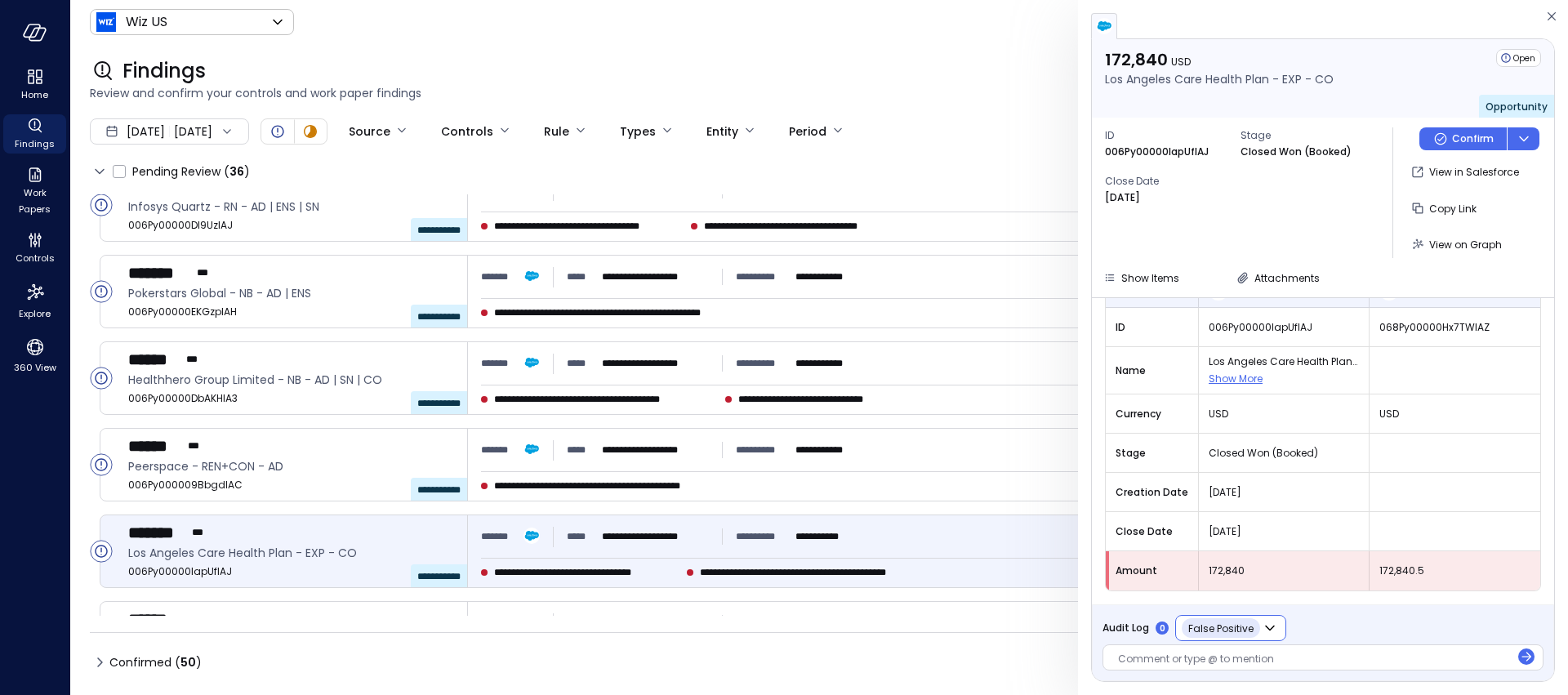 click at bounding box center [1314, 660] 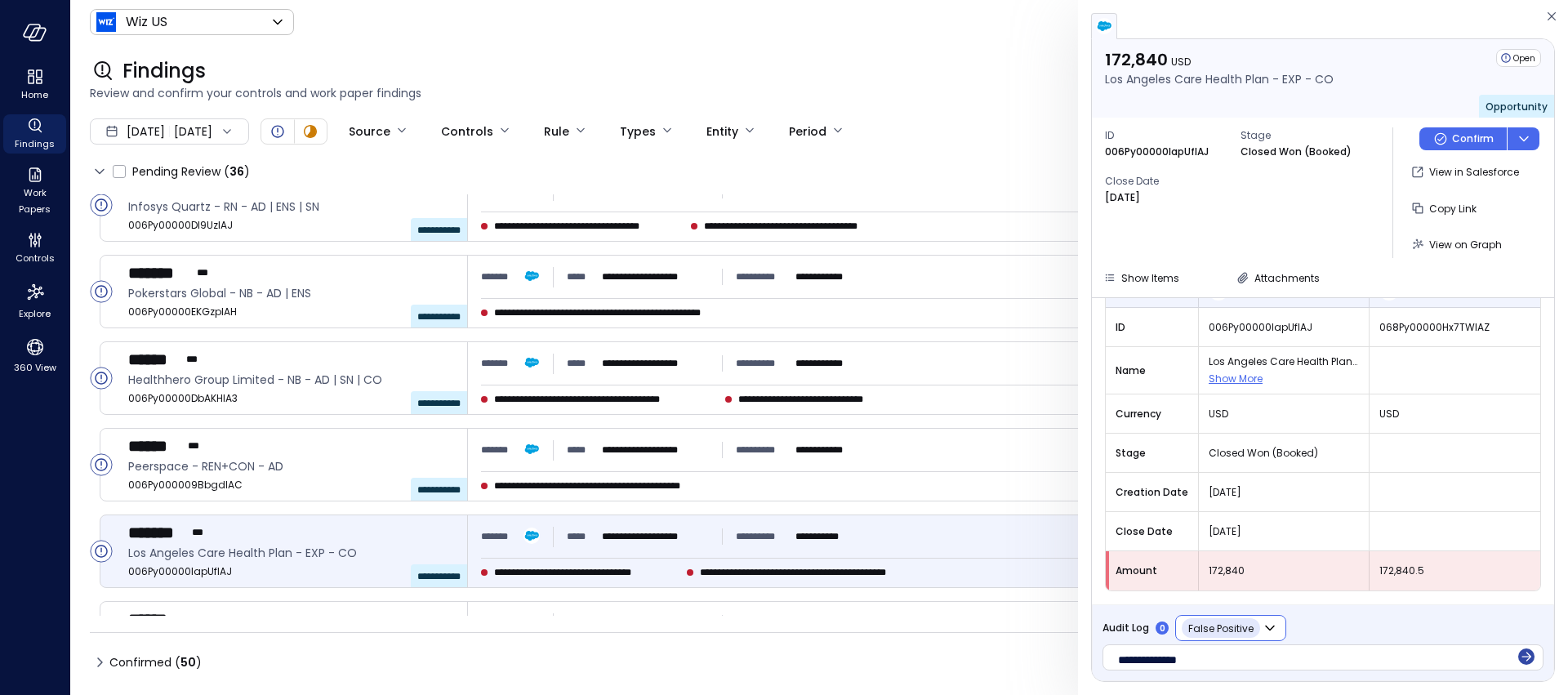 click 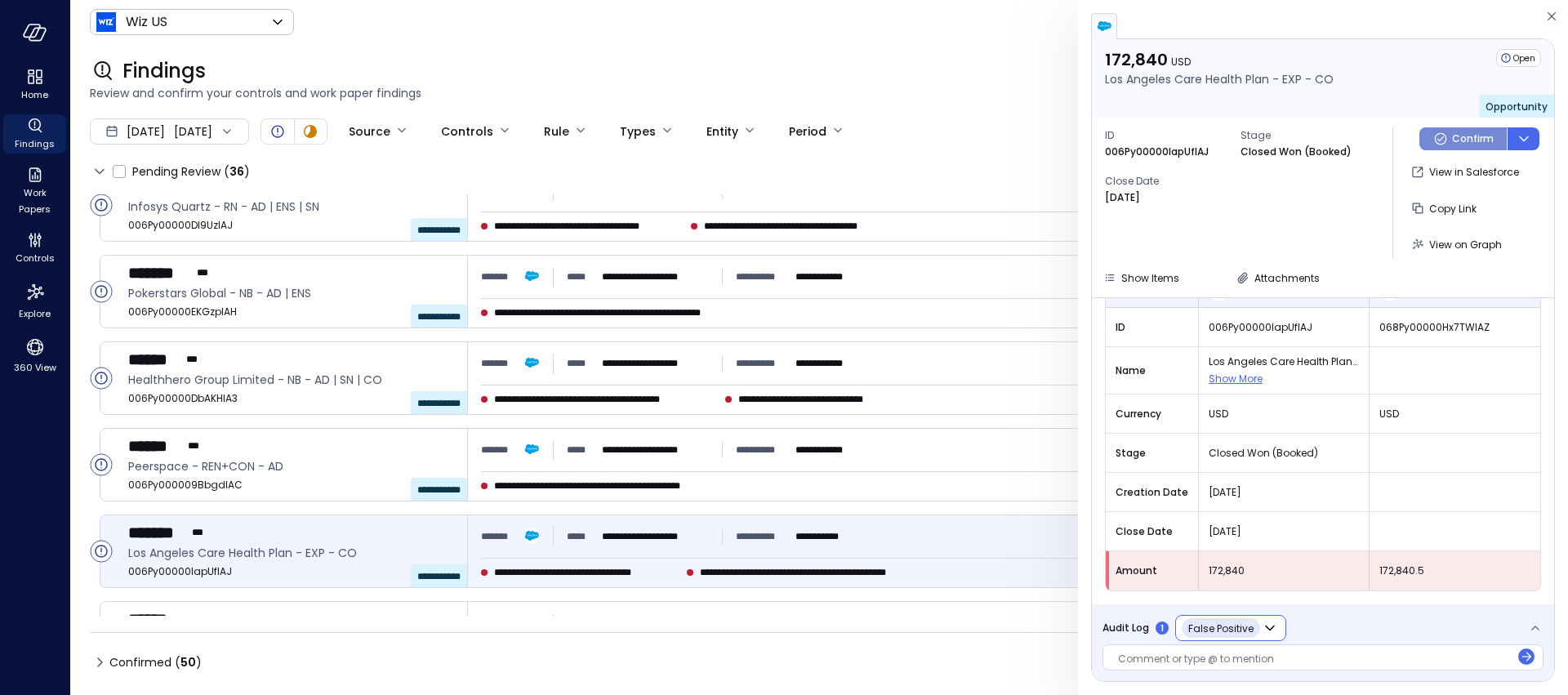 click on "Confirm" at bounding box center [1472, 139] 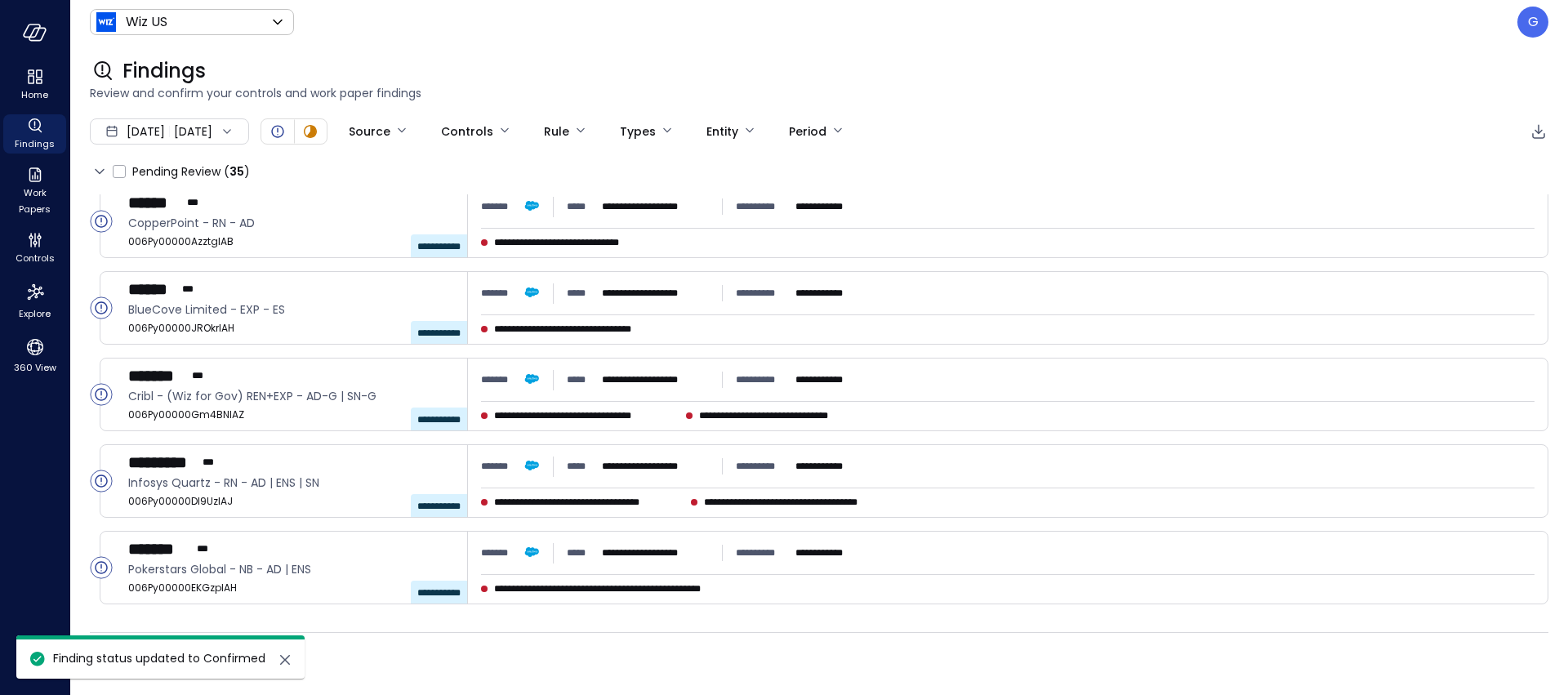 scroll, scrollTop: 914, scrollLeft: 0, axis: vertical 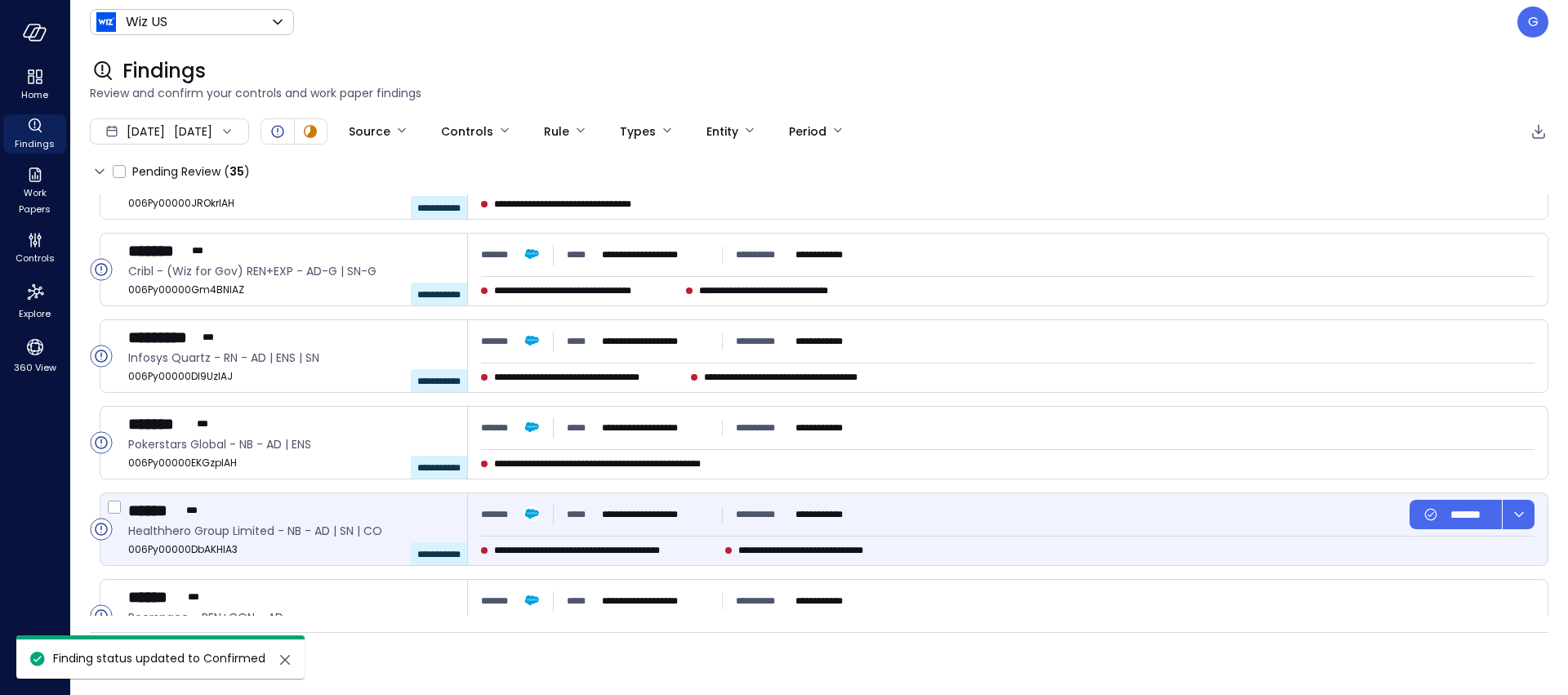 click on "****** ***" at bounding box center (291, 510) 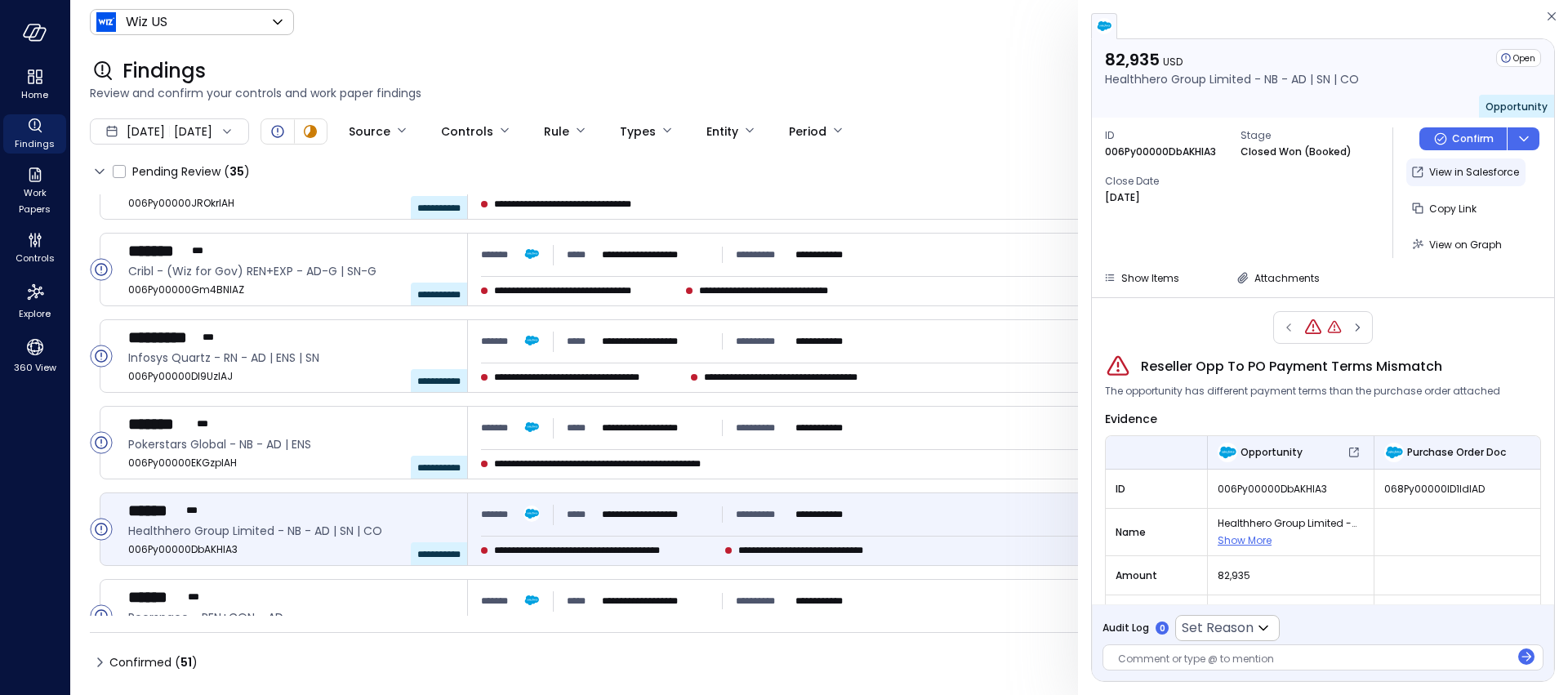 click on "View in Salesforce" at bounding box center [1474, 172] 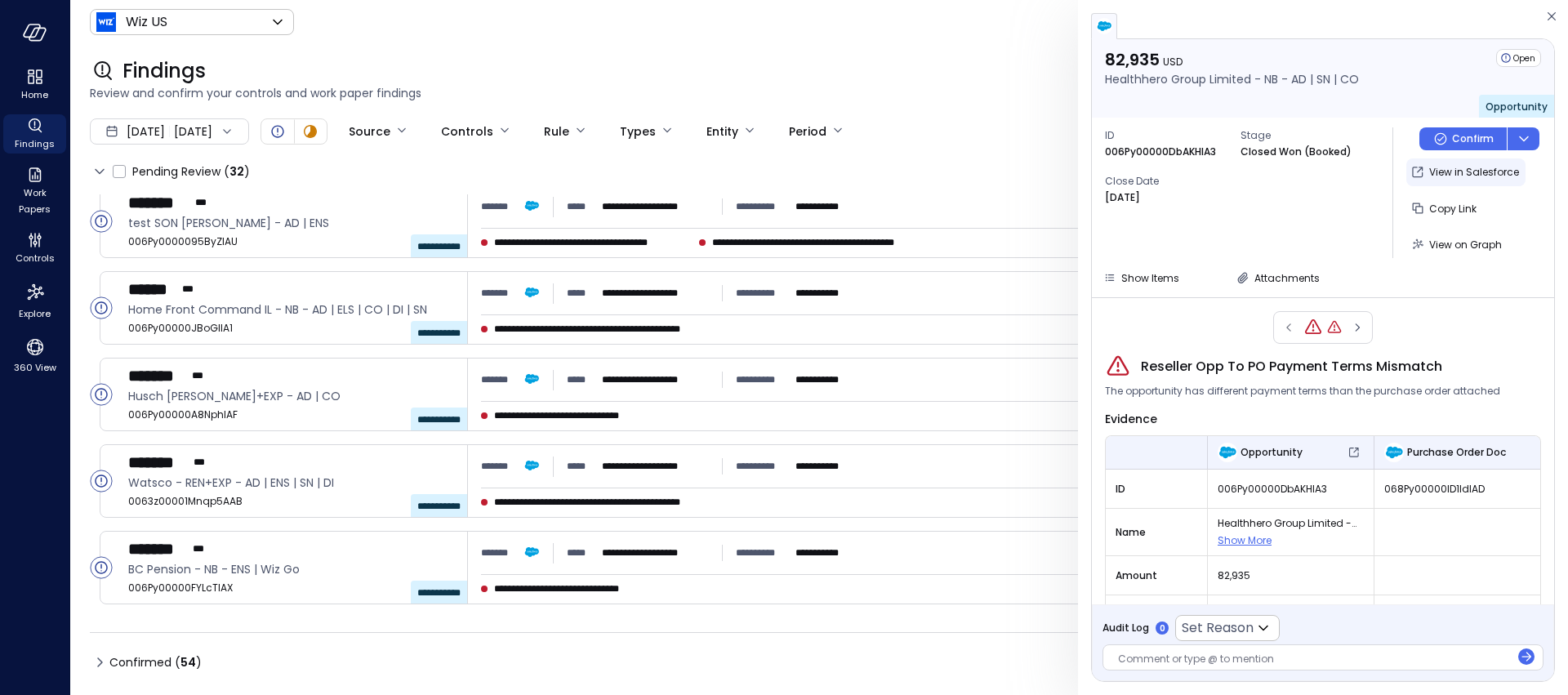 scroll, scrollTop: 0, scrollLeft: 0, axis: both 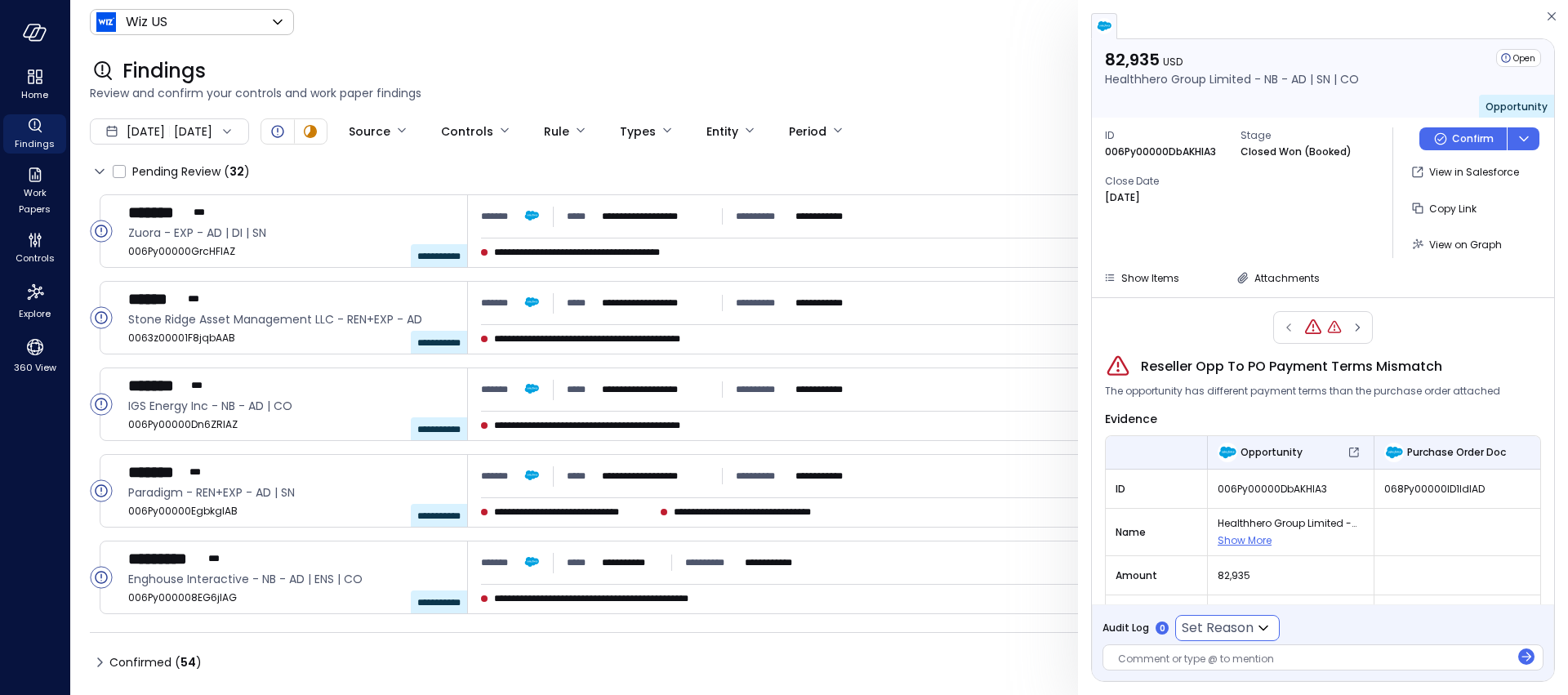 click 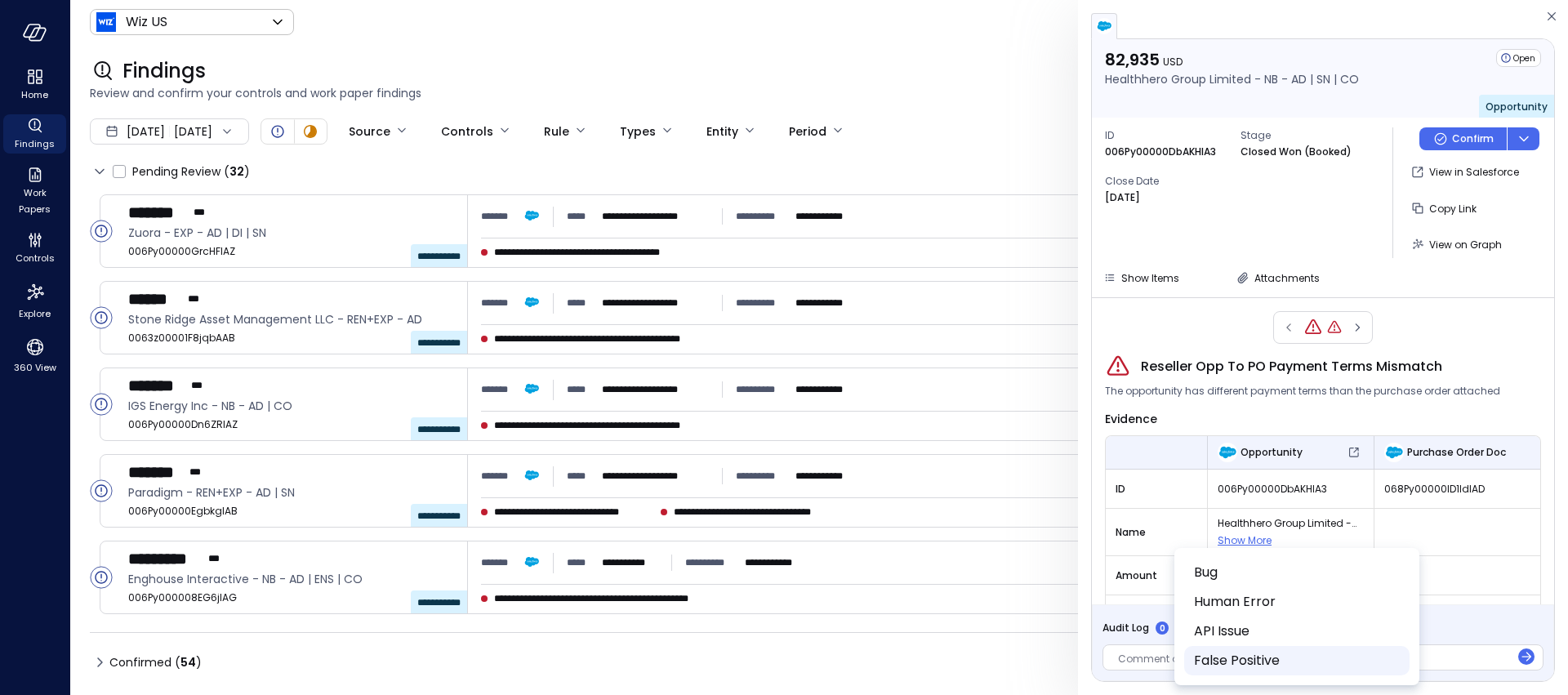 click on "False Positive" at bounding box center (1295, 661) 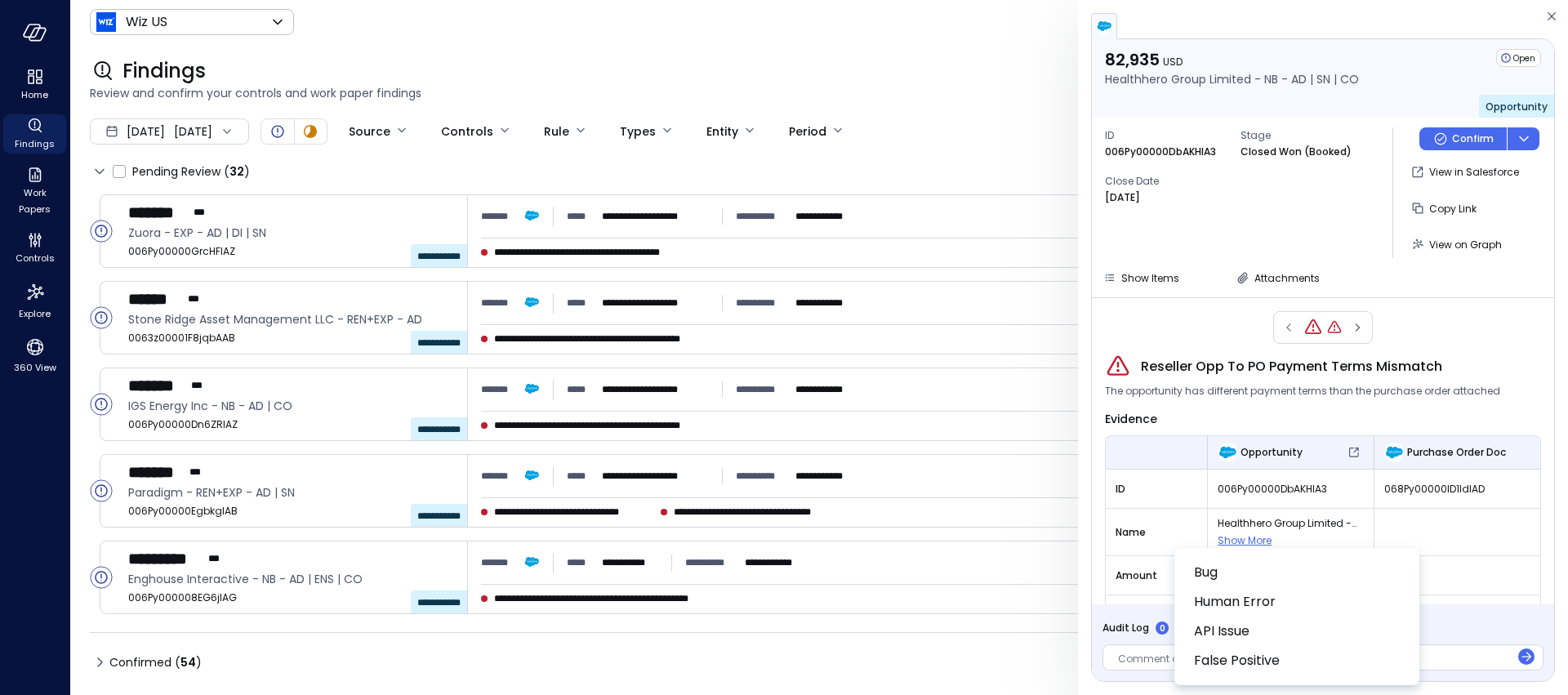 type on "**********" 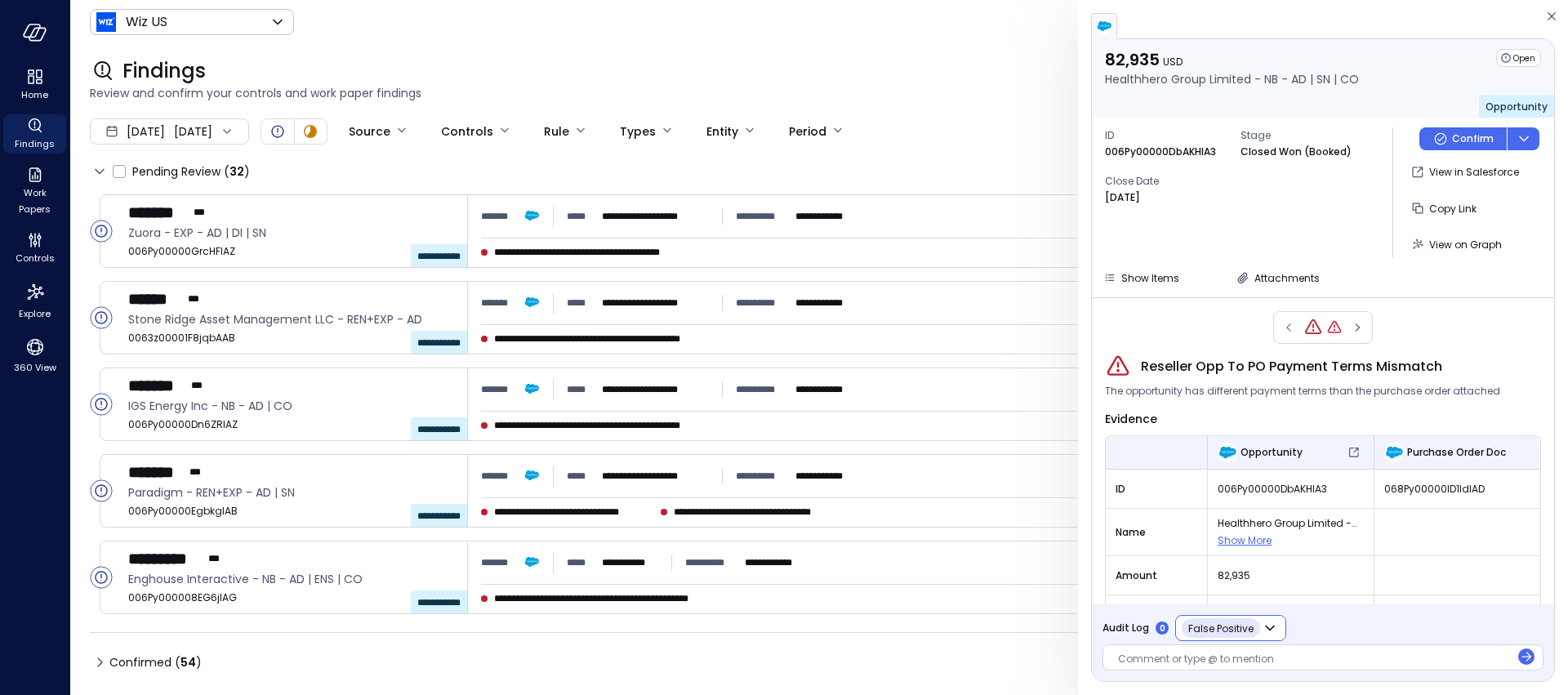 click at bounding box center [1314, 660] 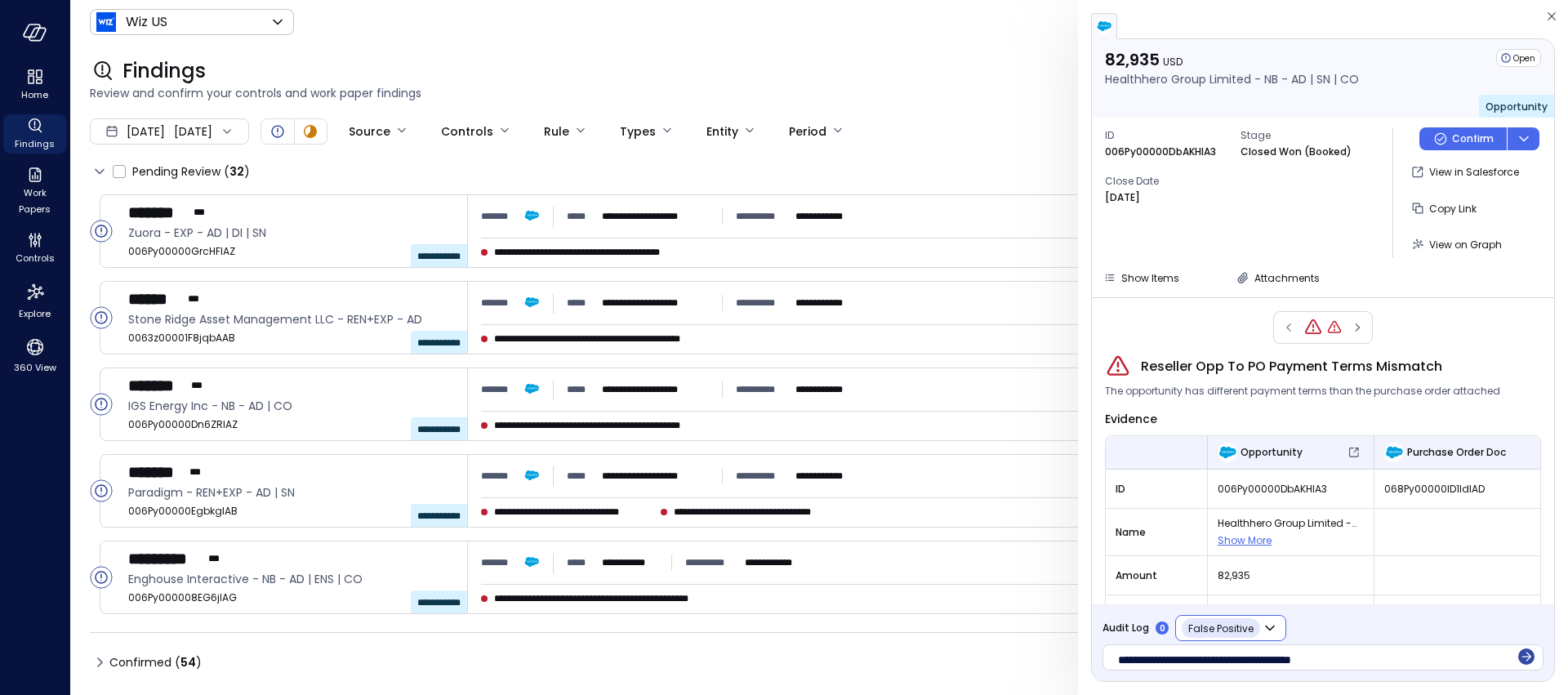click 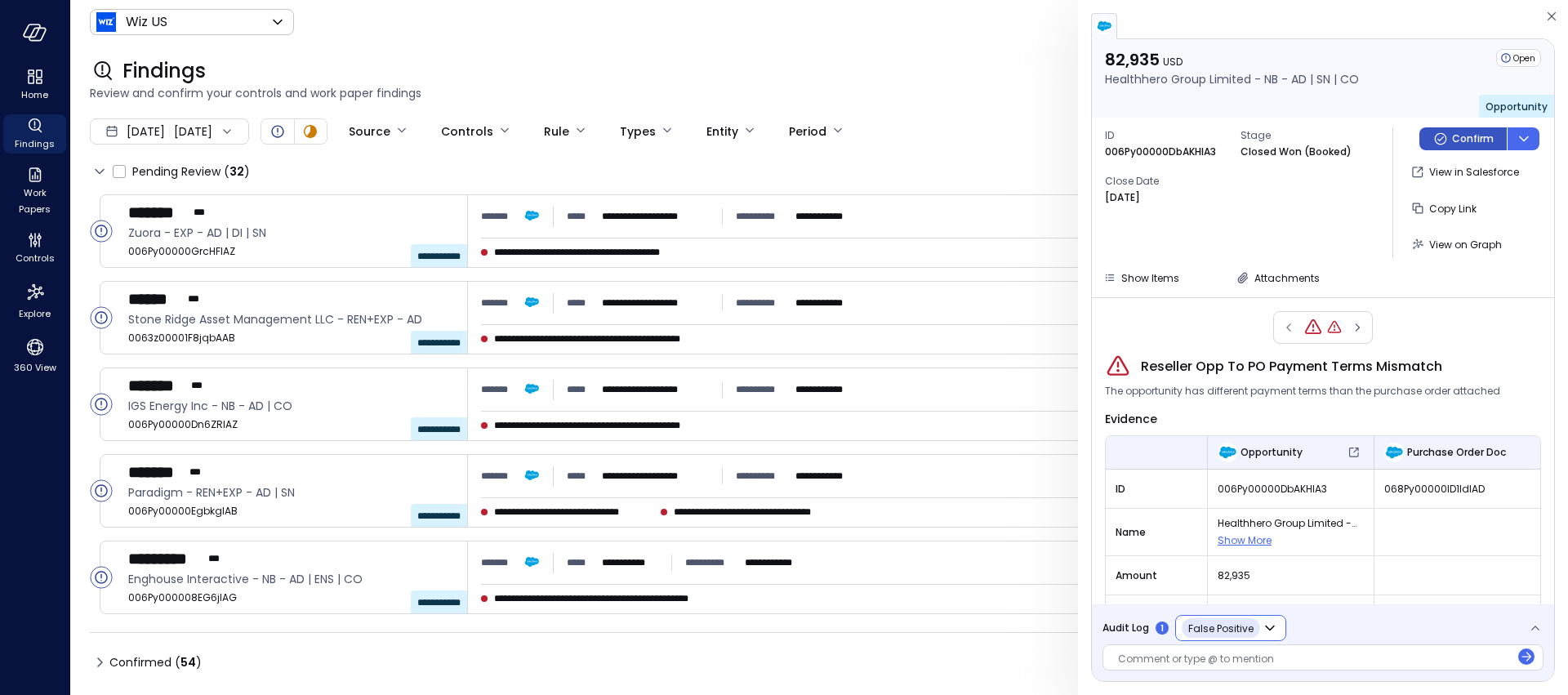 click on "Confirm" at bounding box center (1472, 139) 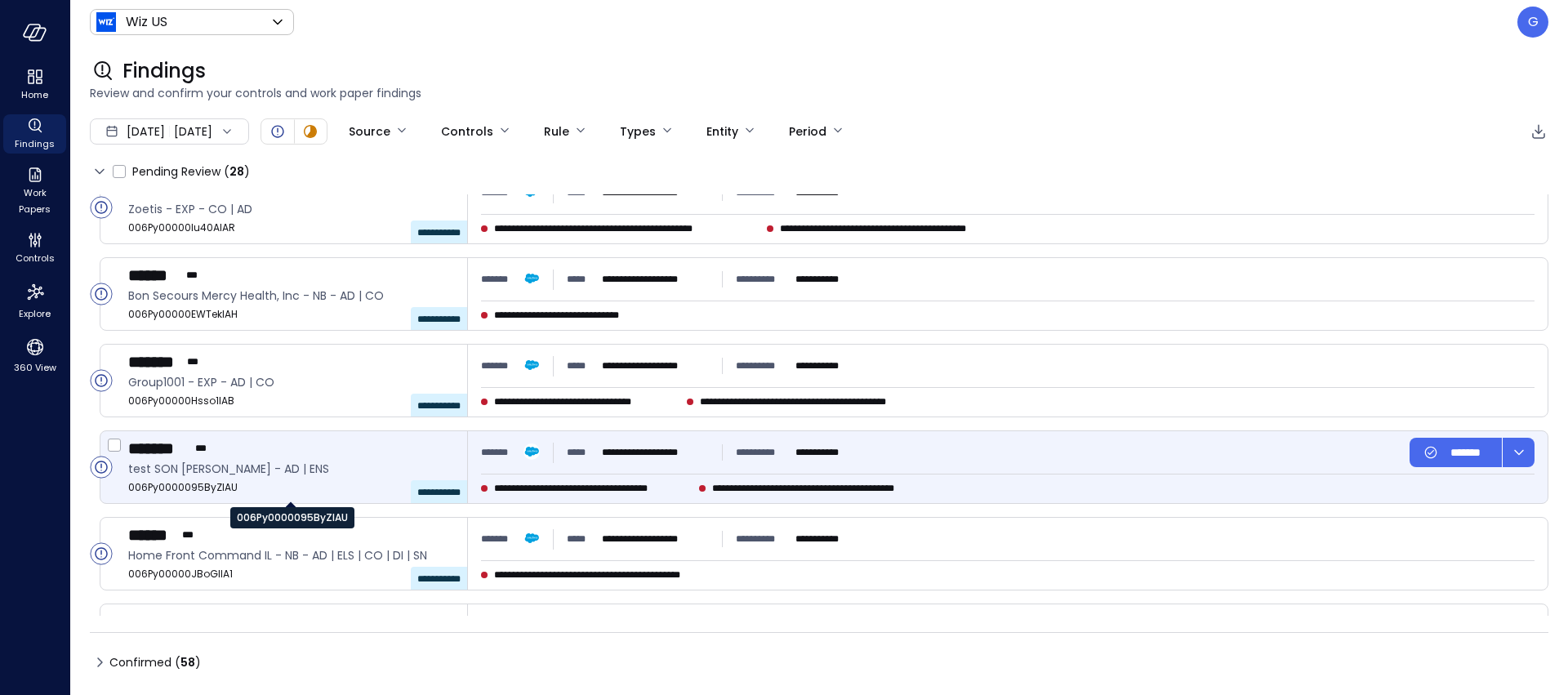 scroll, scrollTop: 1152, scrollLeft: 0, axis: vertical 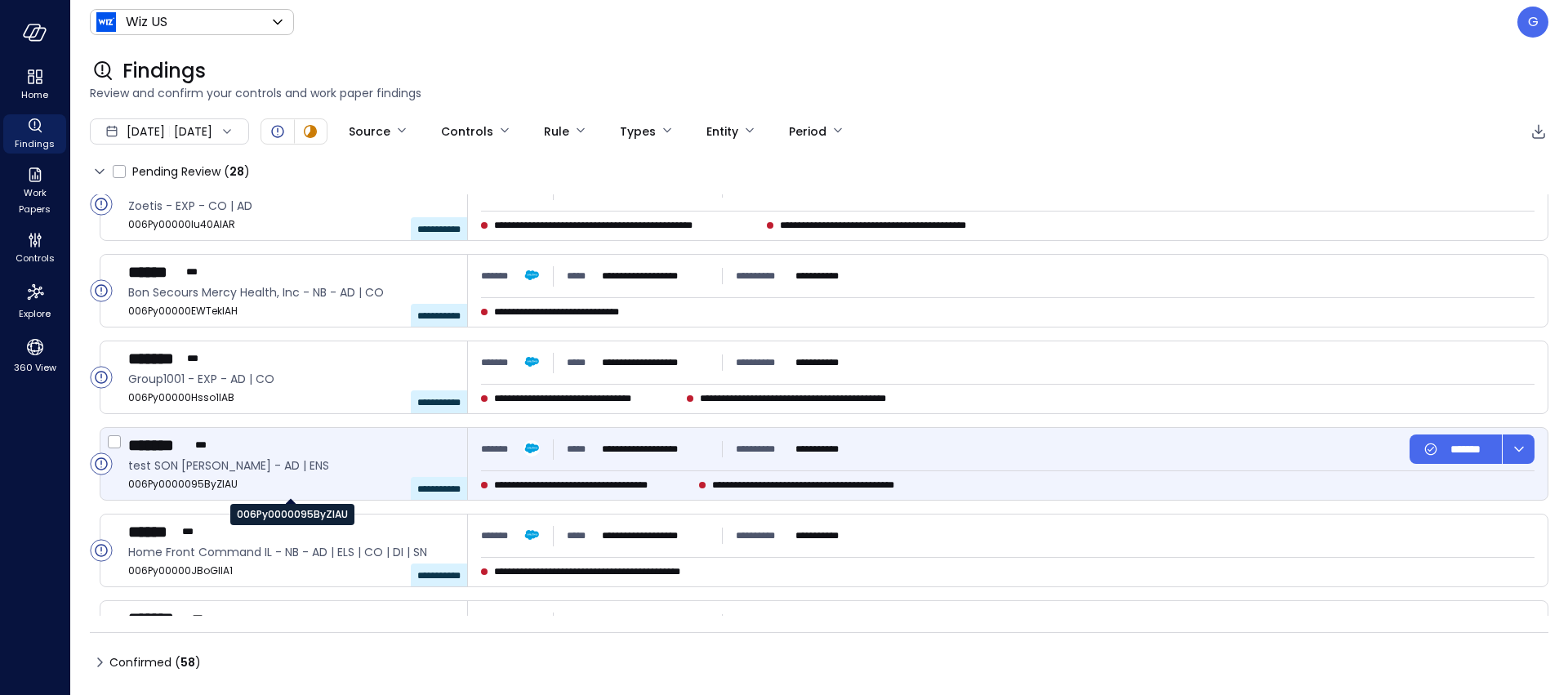 click on "006Py0000095ByZIAU" at bounding box center [291, 484] 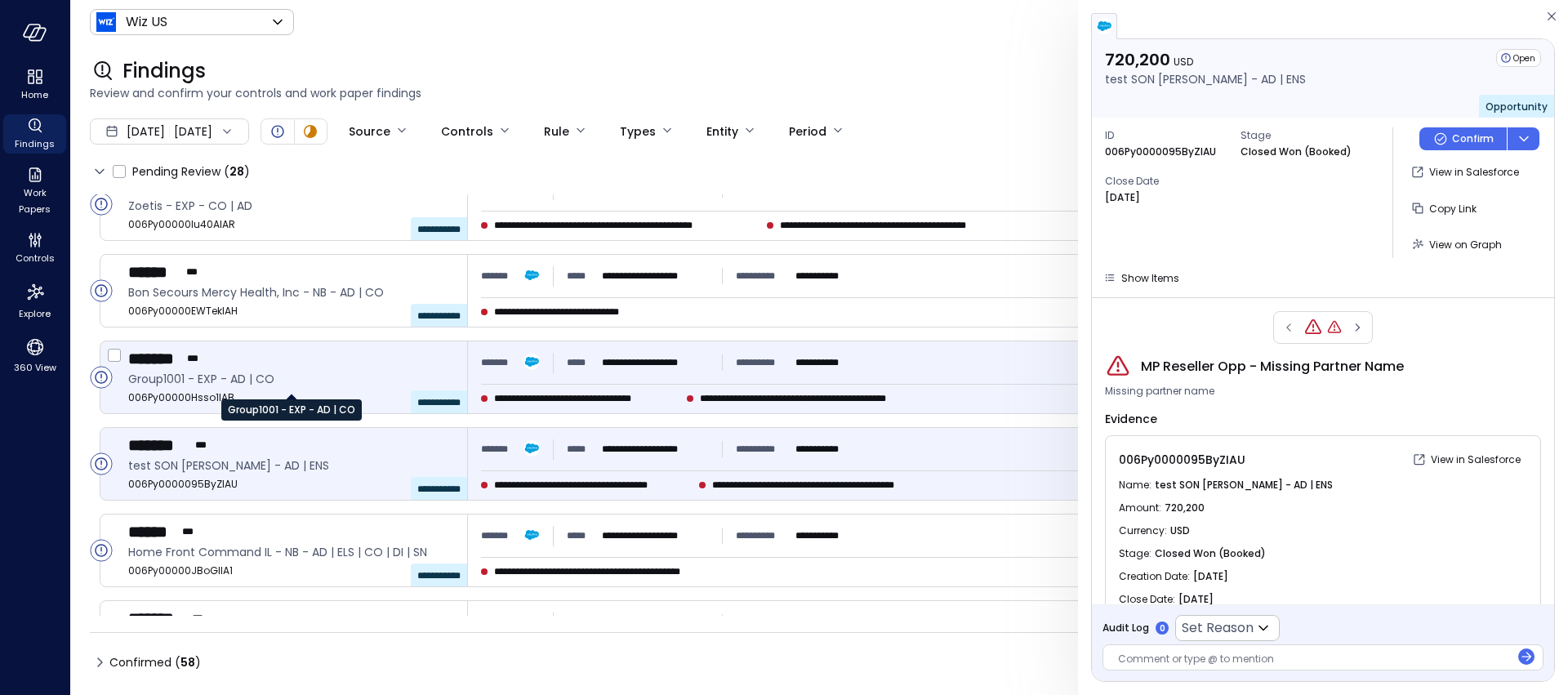 click on "Group1001  -  EXP  -  AD | CO" at bounding box center [291, 379] 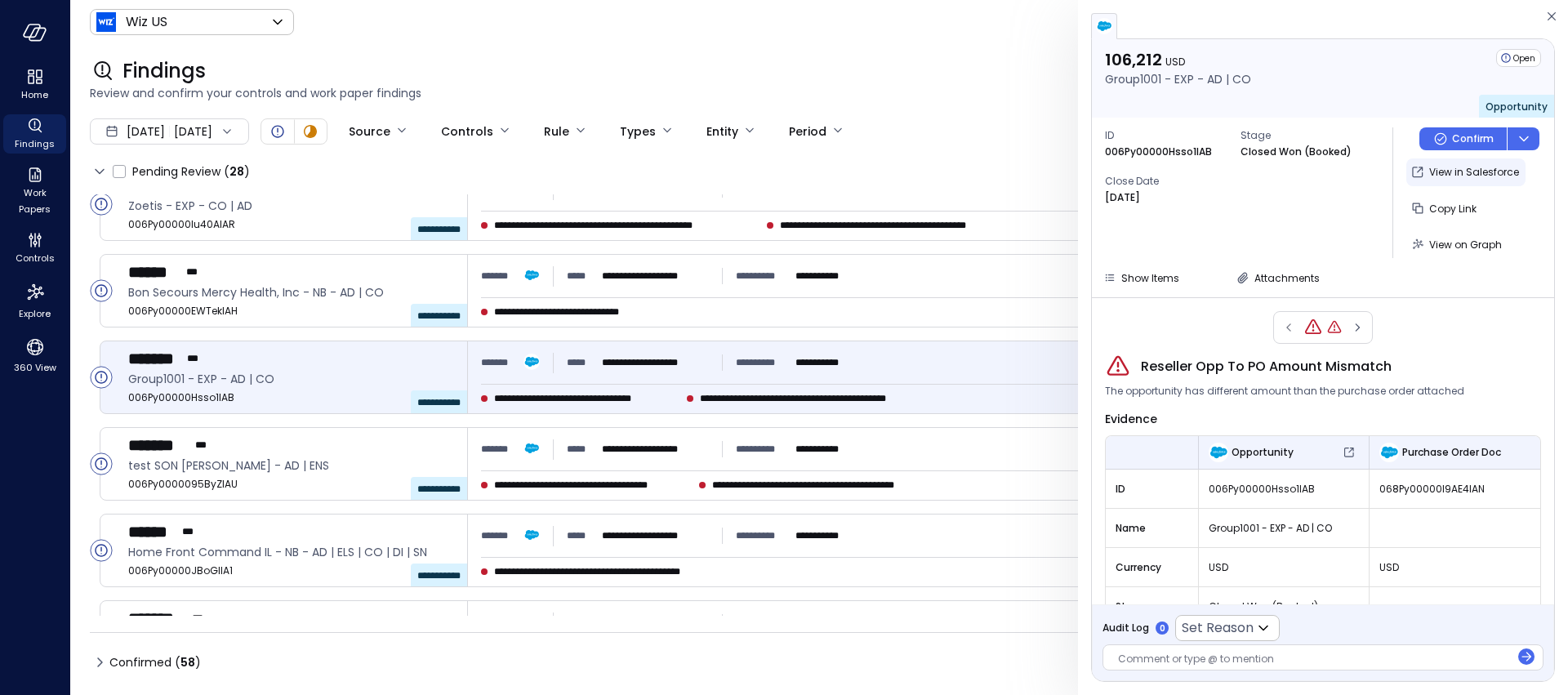 click on "View in Salesforce" at bounding box center (1474, 172) 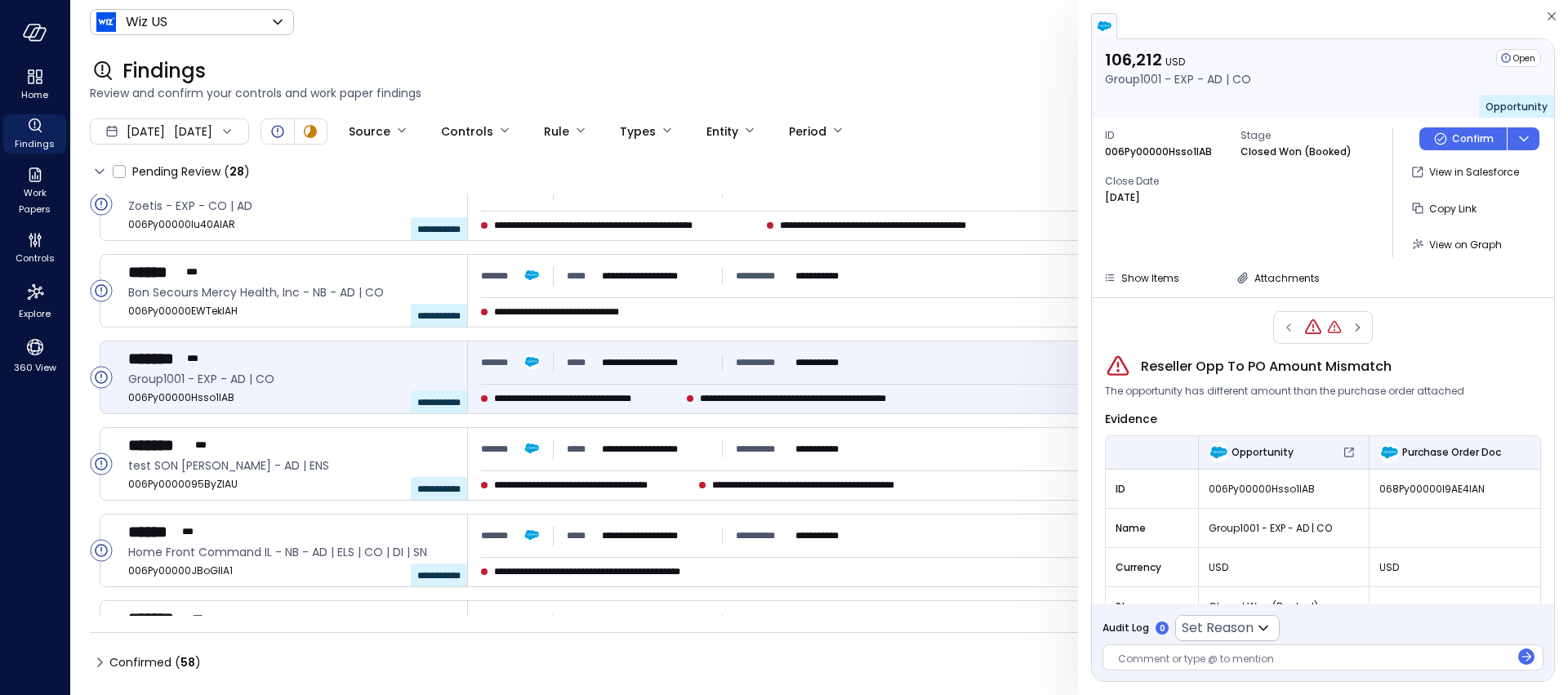 type 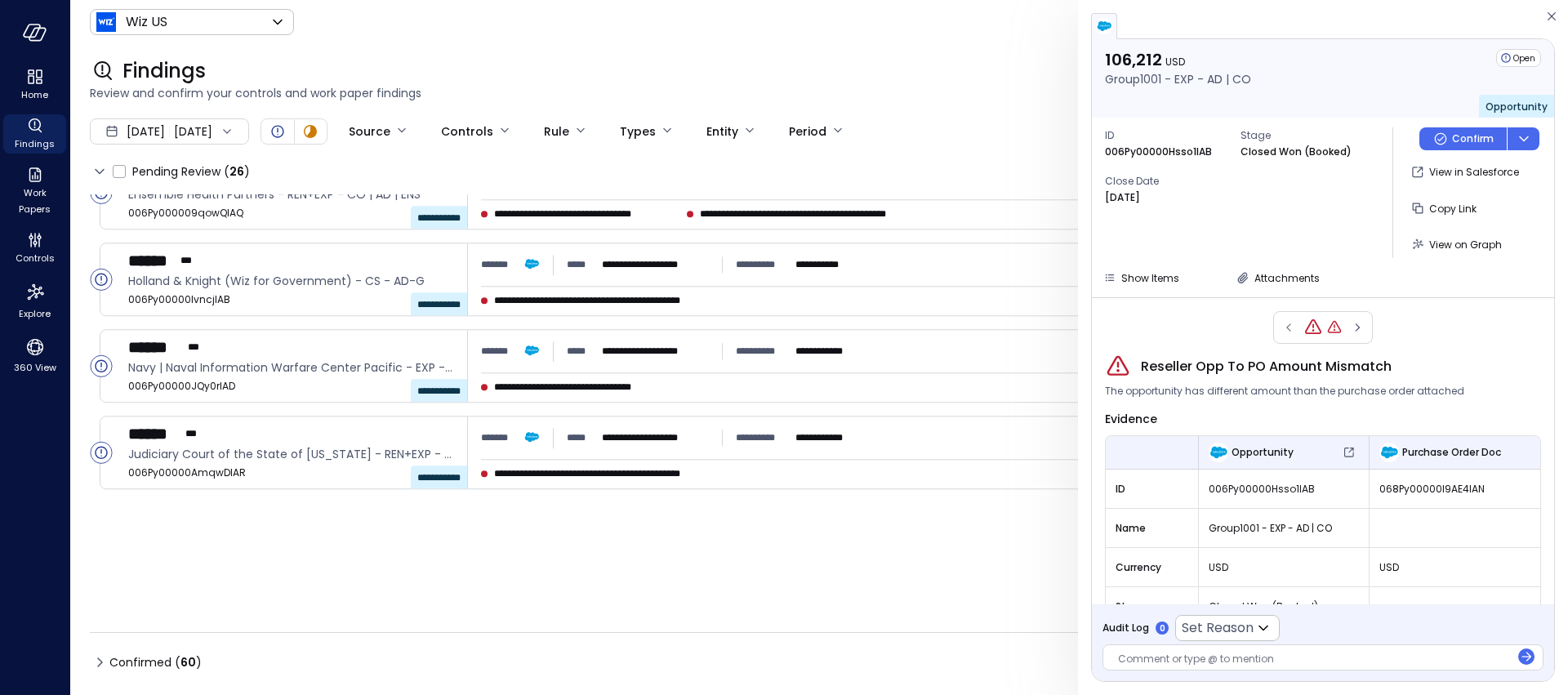 scroll, scrollTop: 0, scrollLeft: 0, axis: both 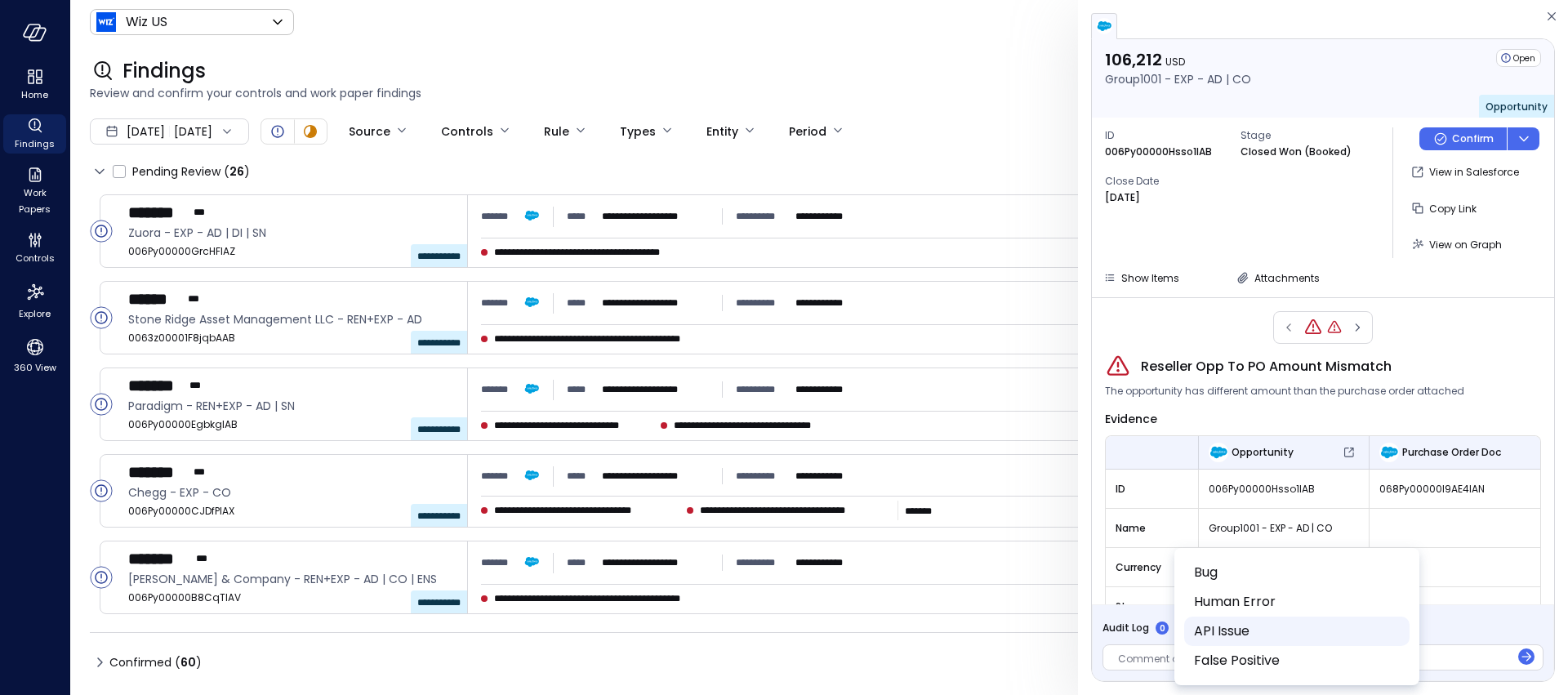 click on "**********" at bounding box center (784, 347) 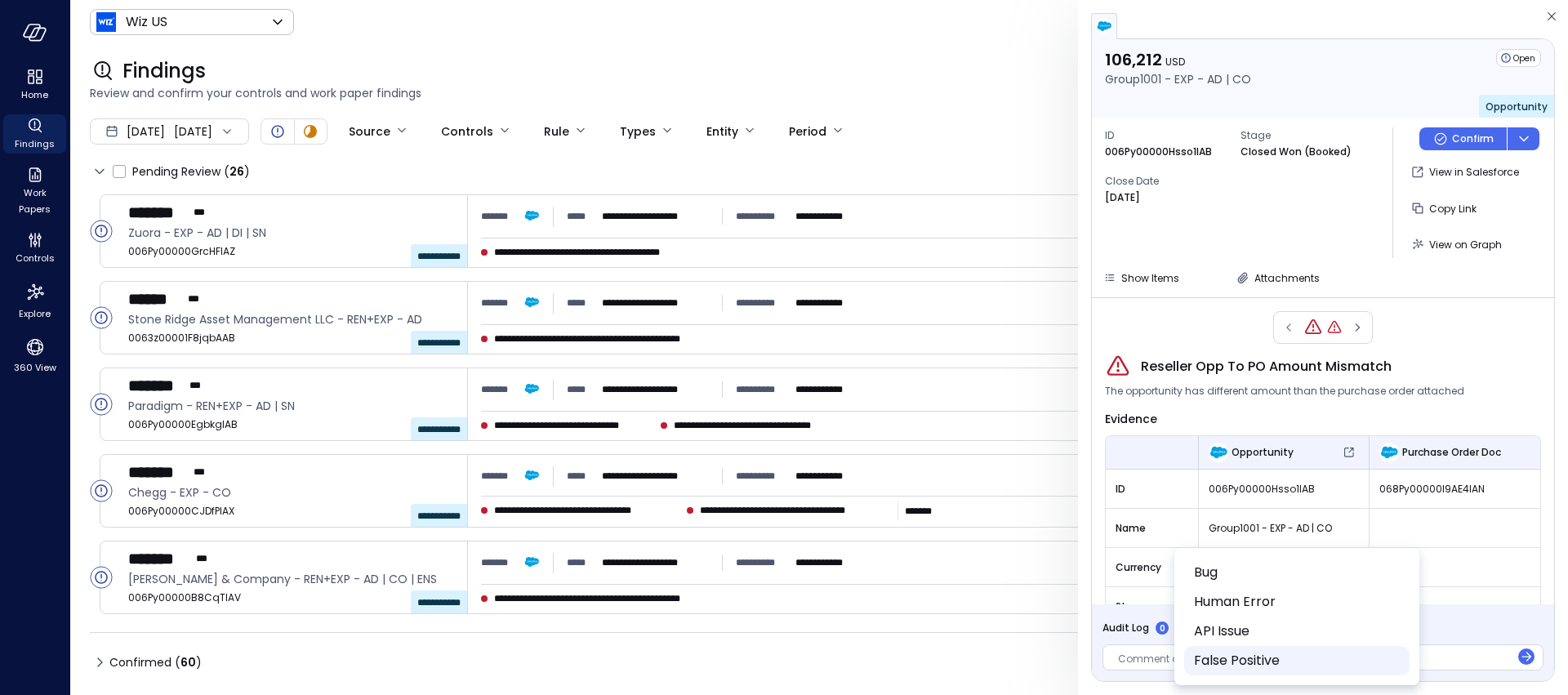 click on "False Positive" at bounding box center [1295, 661] 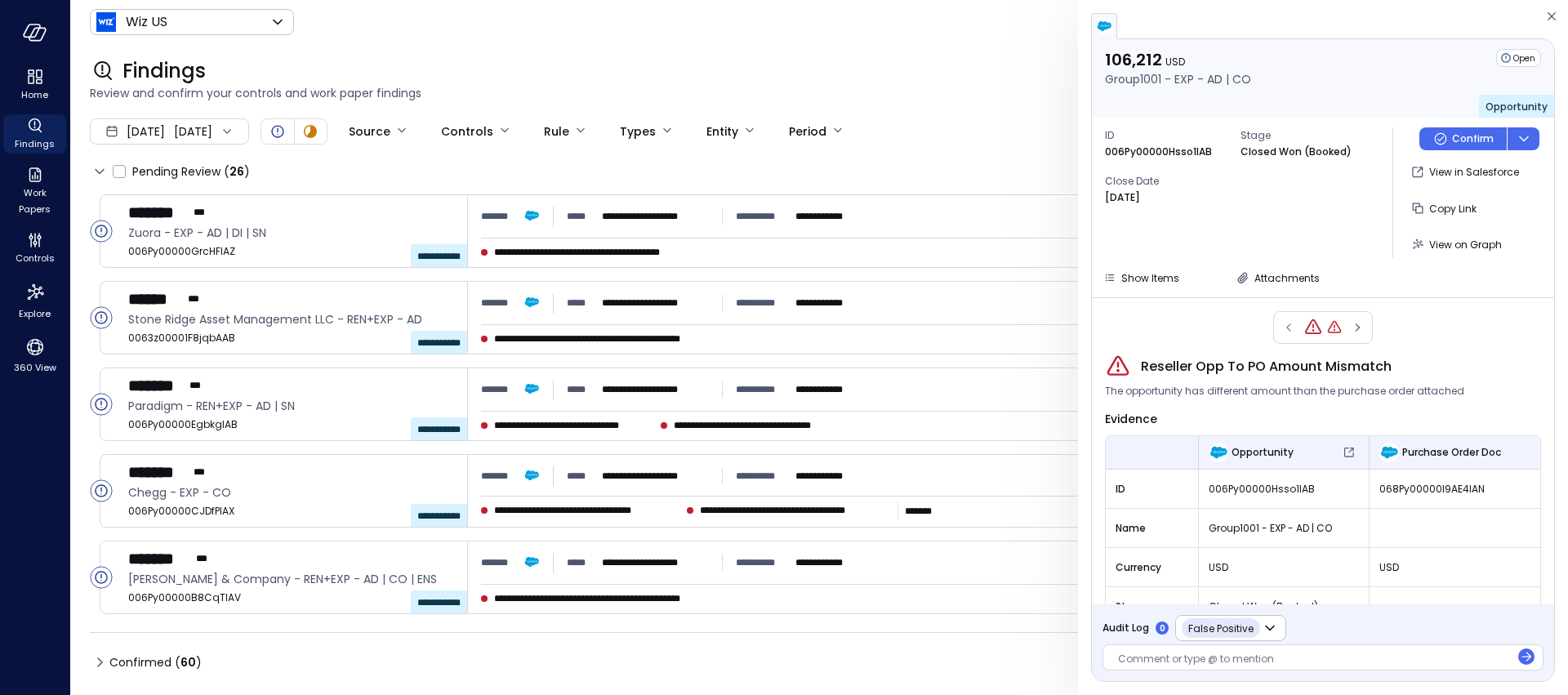click at bounding box center [1314, 660] 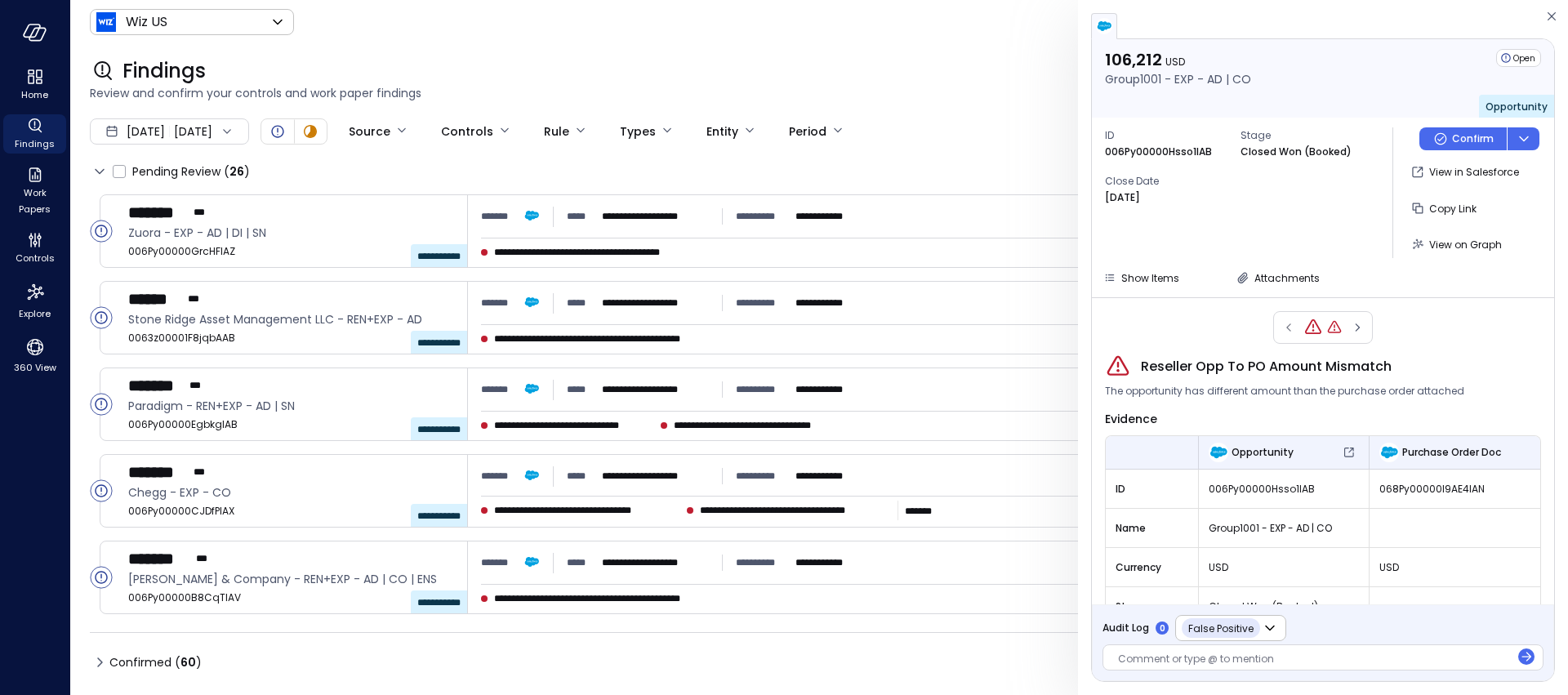 type 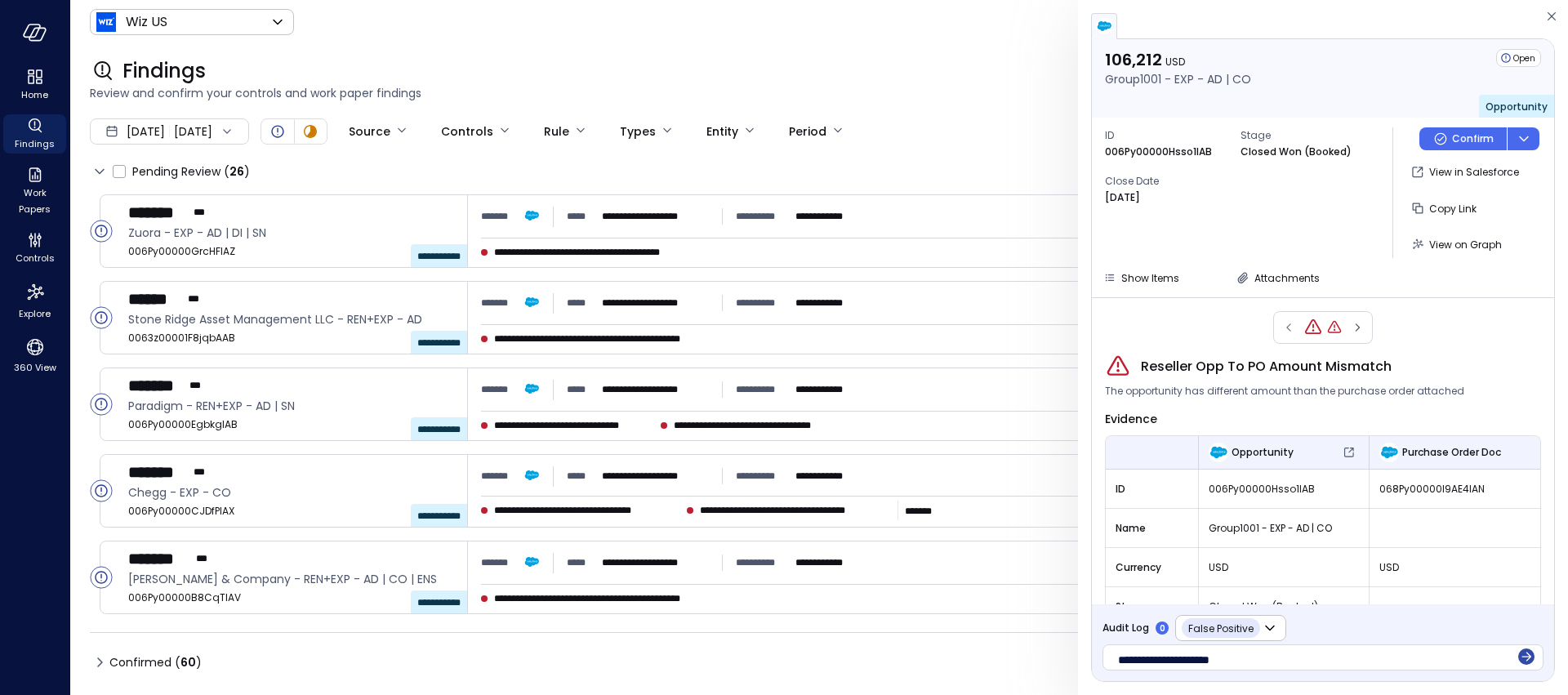 click 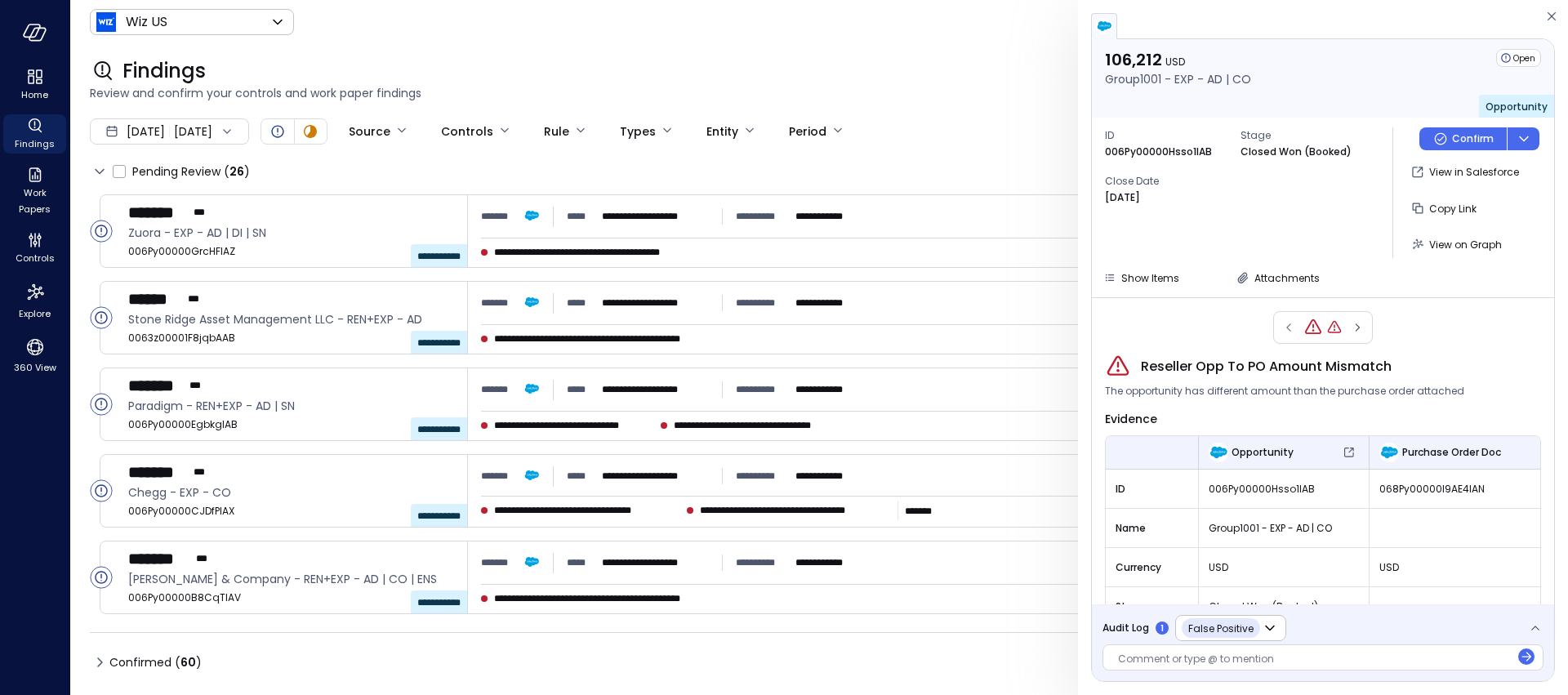click on "Confirm" at bounding box center [1472, 139] 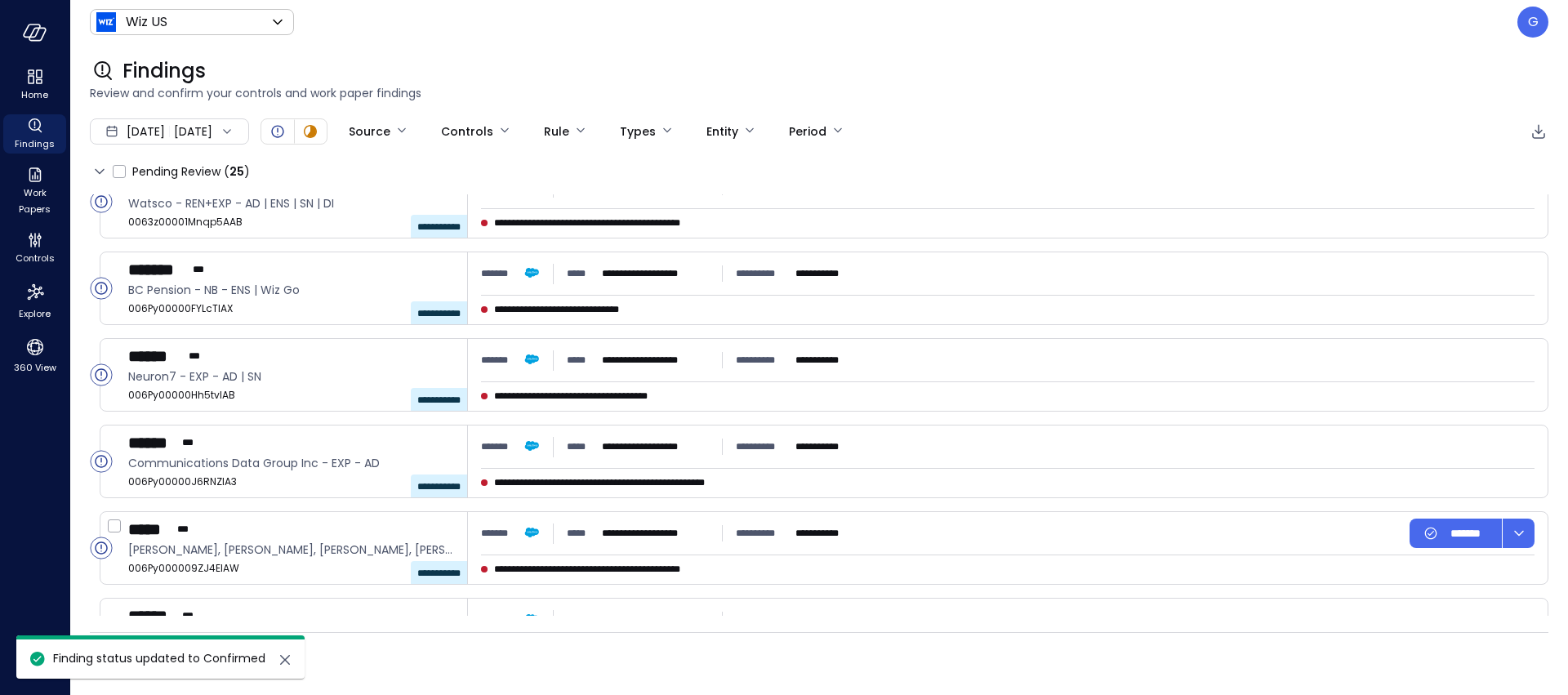 scroll, scrollTop: 1730, scrollLeft: 0, axis: vertical 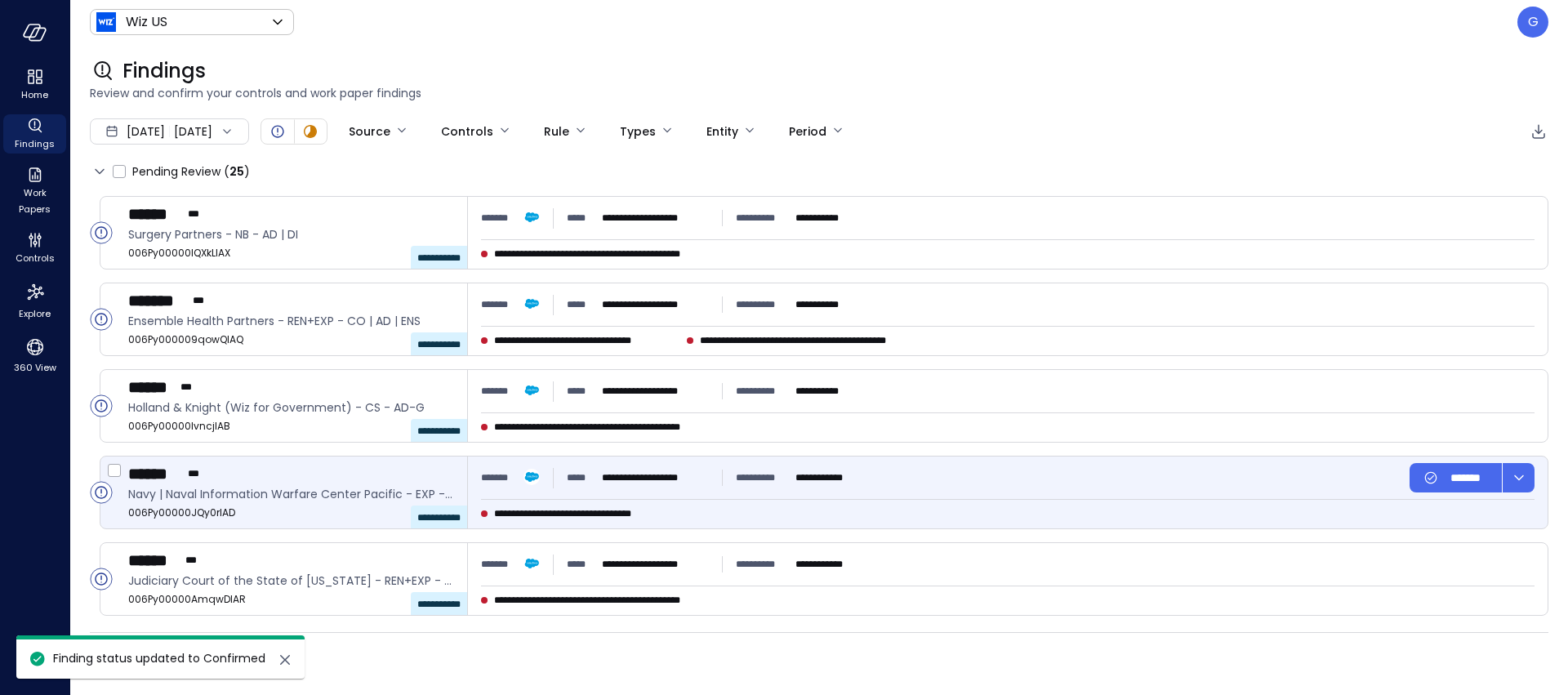 click on "Navy | Naval Information Warfare Center Pacific  -  EXP  -  AD-G-CO" at bounding box center [291, 494] 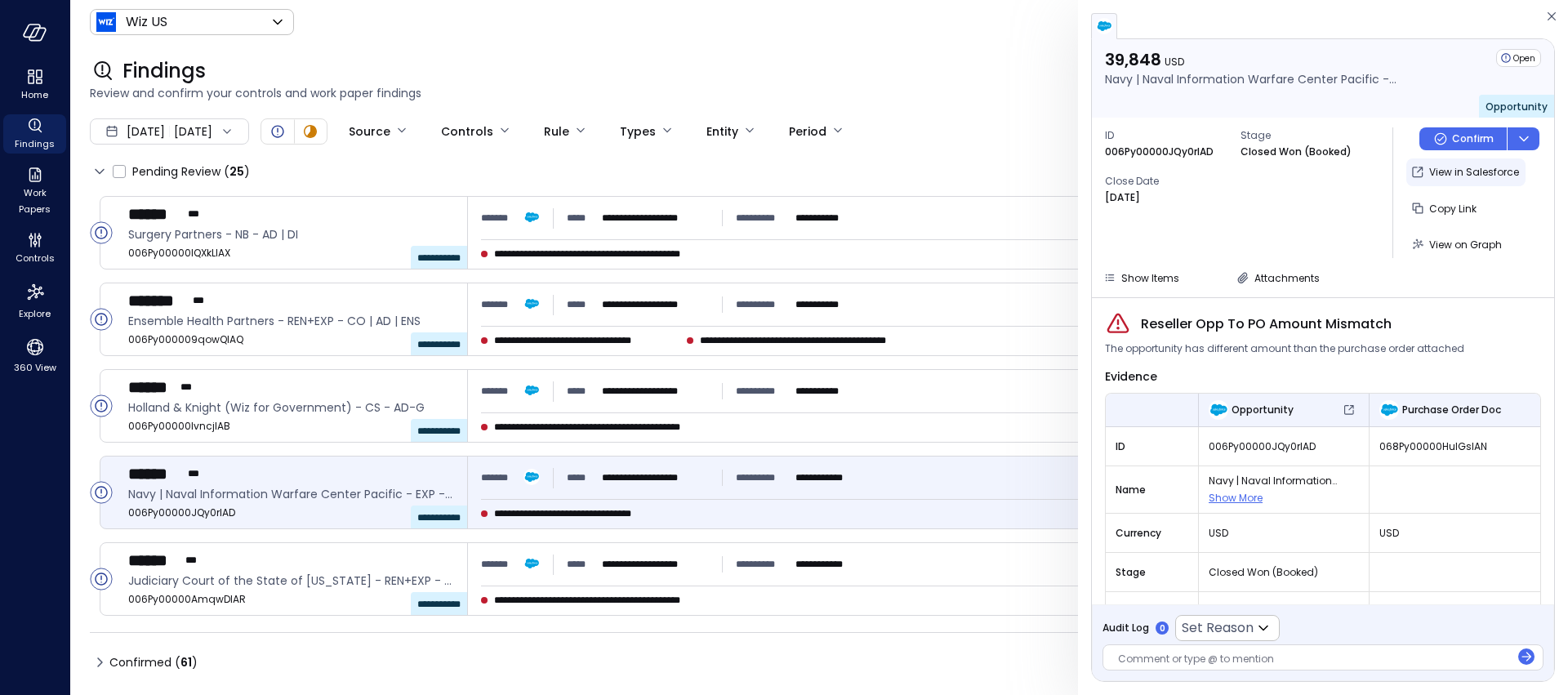 click on "View in Salesforce" at bounding box center (1474, 172) 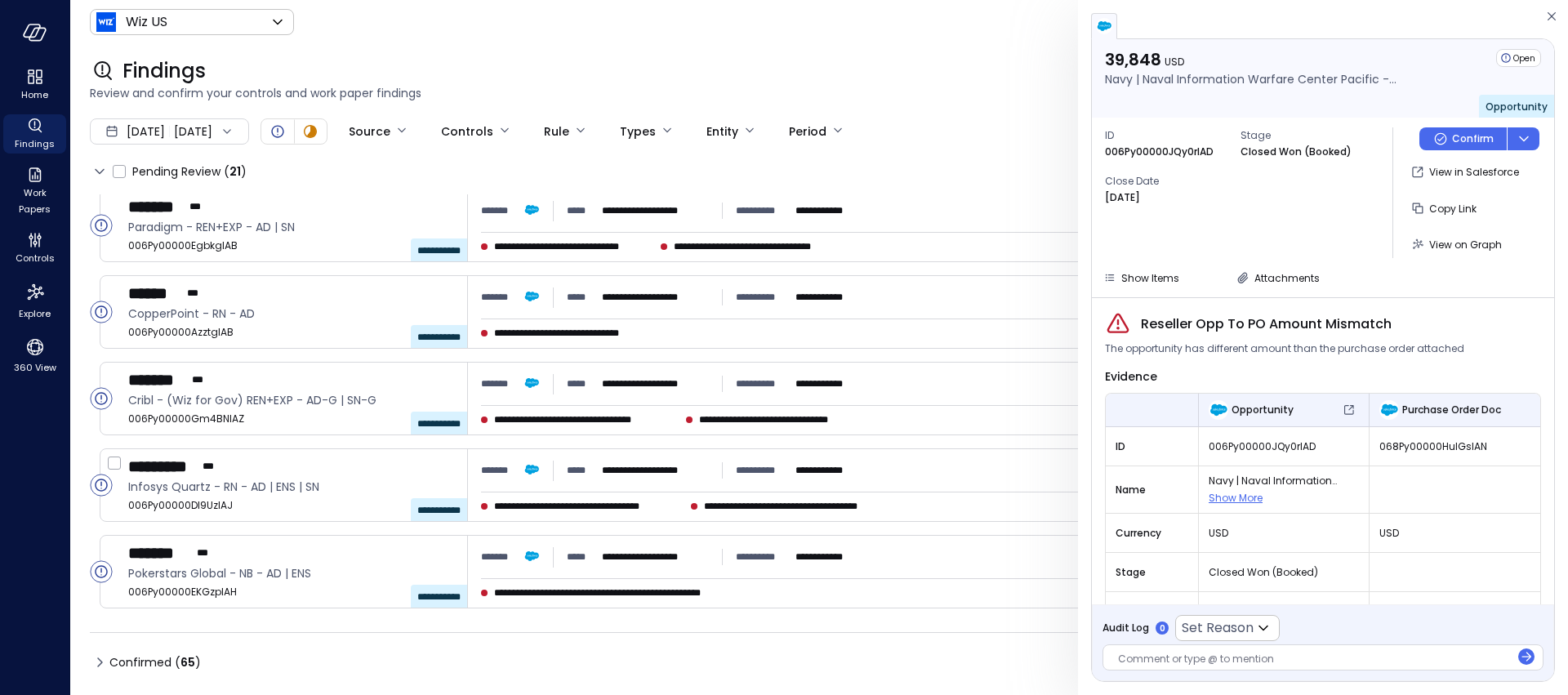 scroll, scrollTop: 943, scrollLeft: 0, axis: vertical 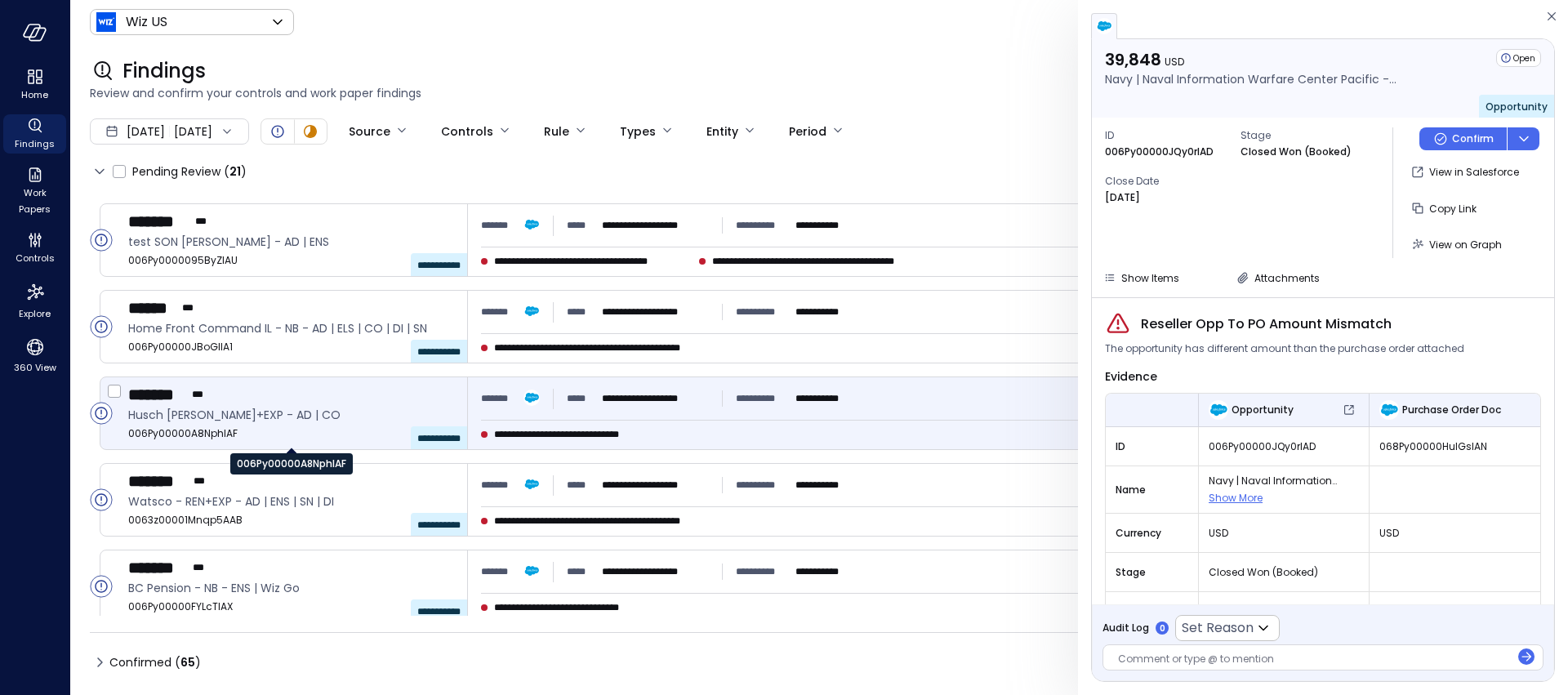 click on "006Py00000A8NphIAF" at bounding box center (291, 434) 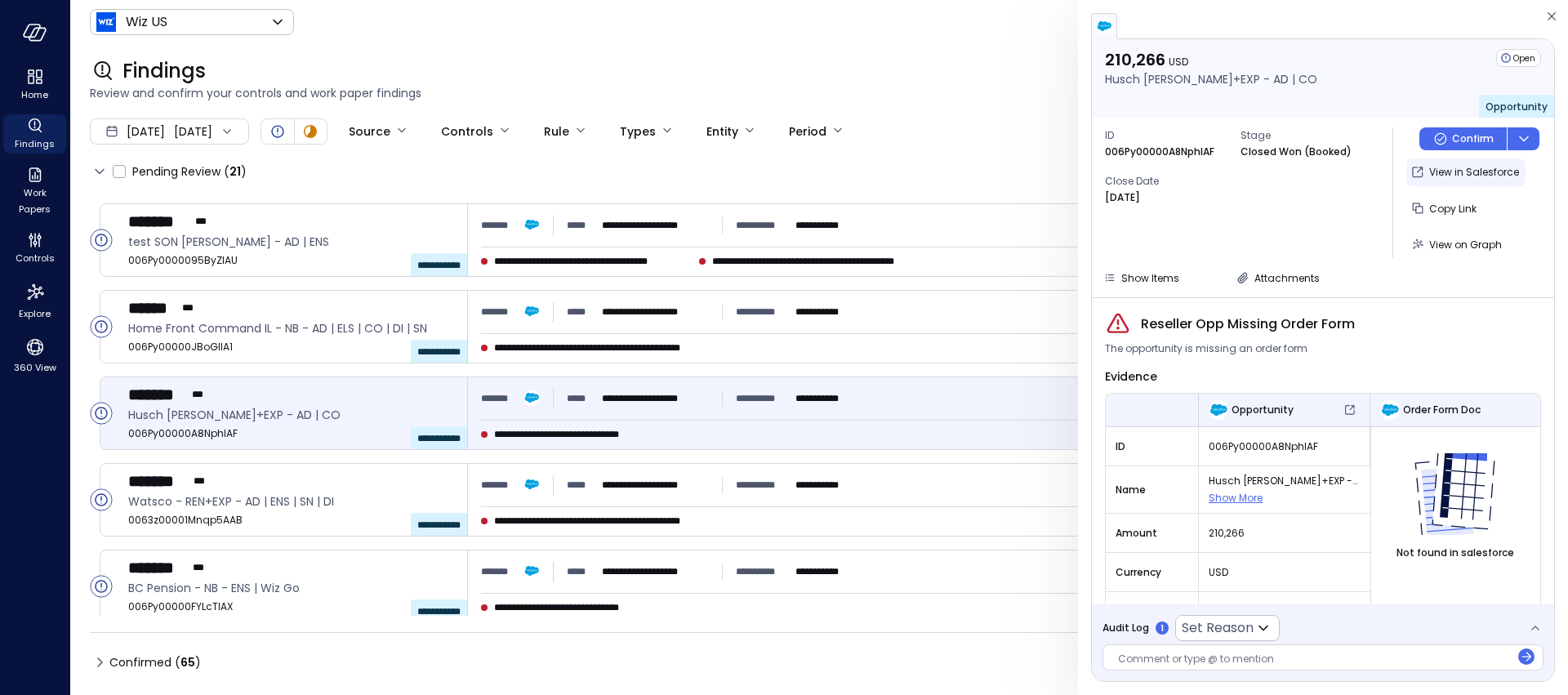 click on "View in Salesforce" at bounding box center [1474, 172] 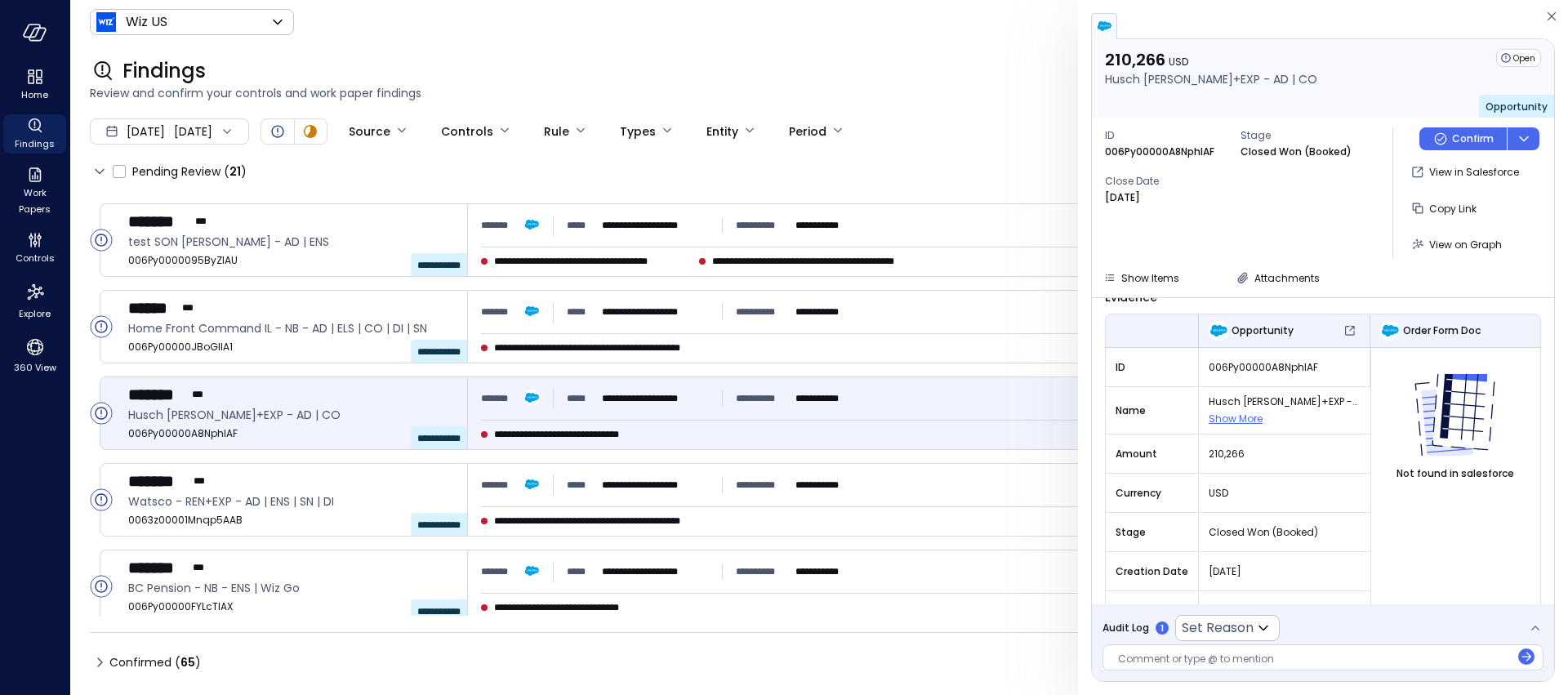 scroll, scrollTop: 119, scrollLeft: 0, axis: vertical 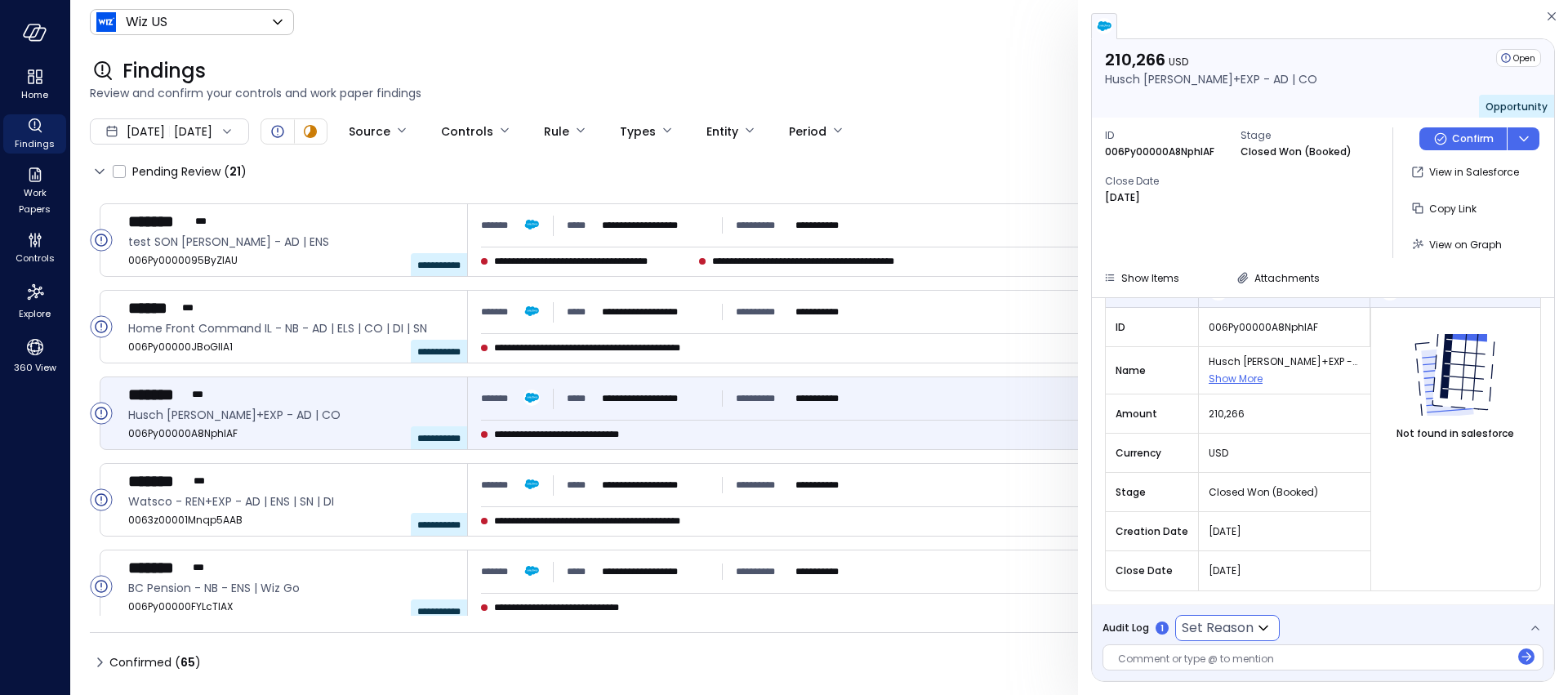 click on "**********" at bounding box center (784, 347) 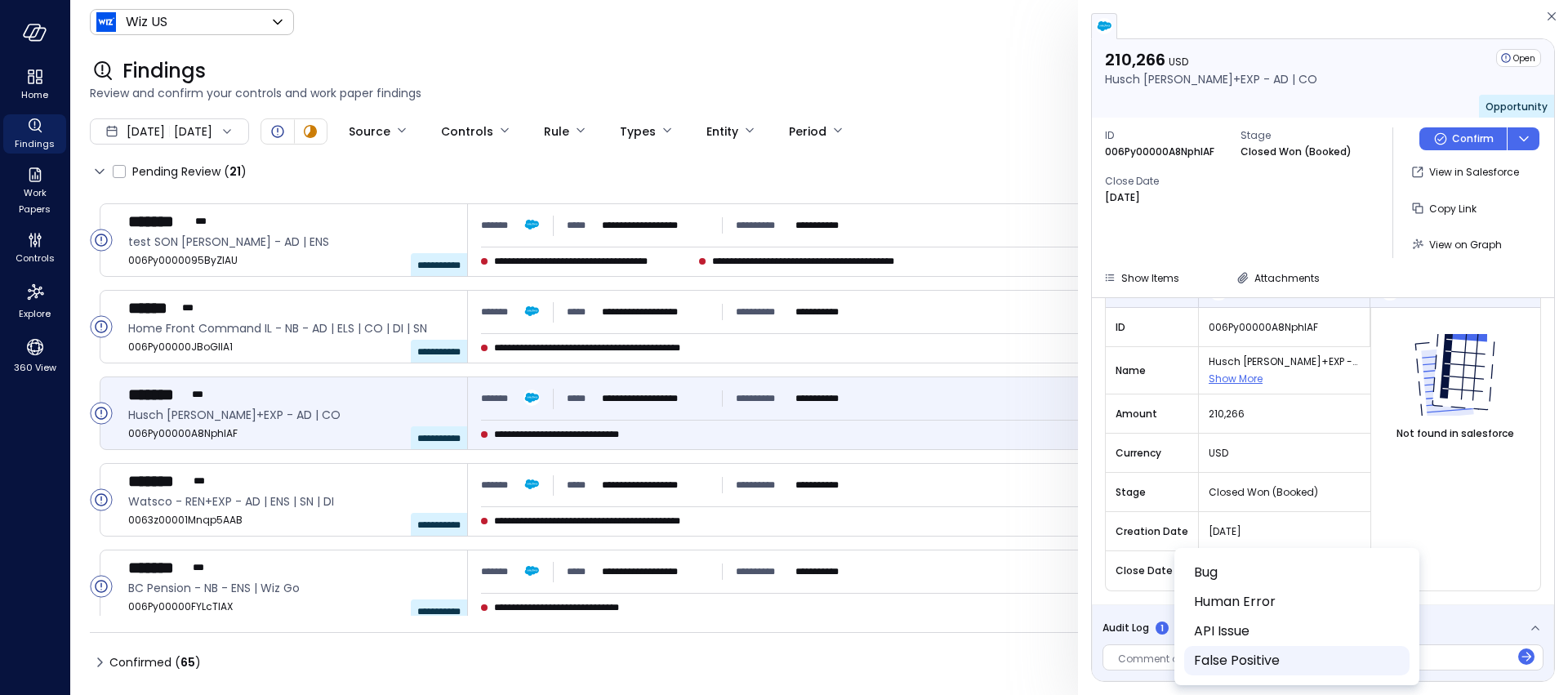click on "False Positive" at bounding box center [1295, 661] 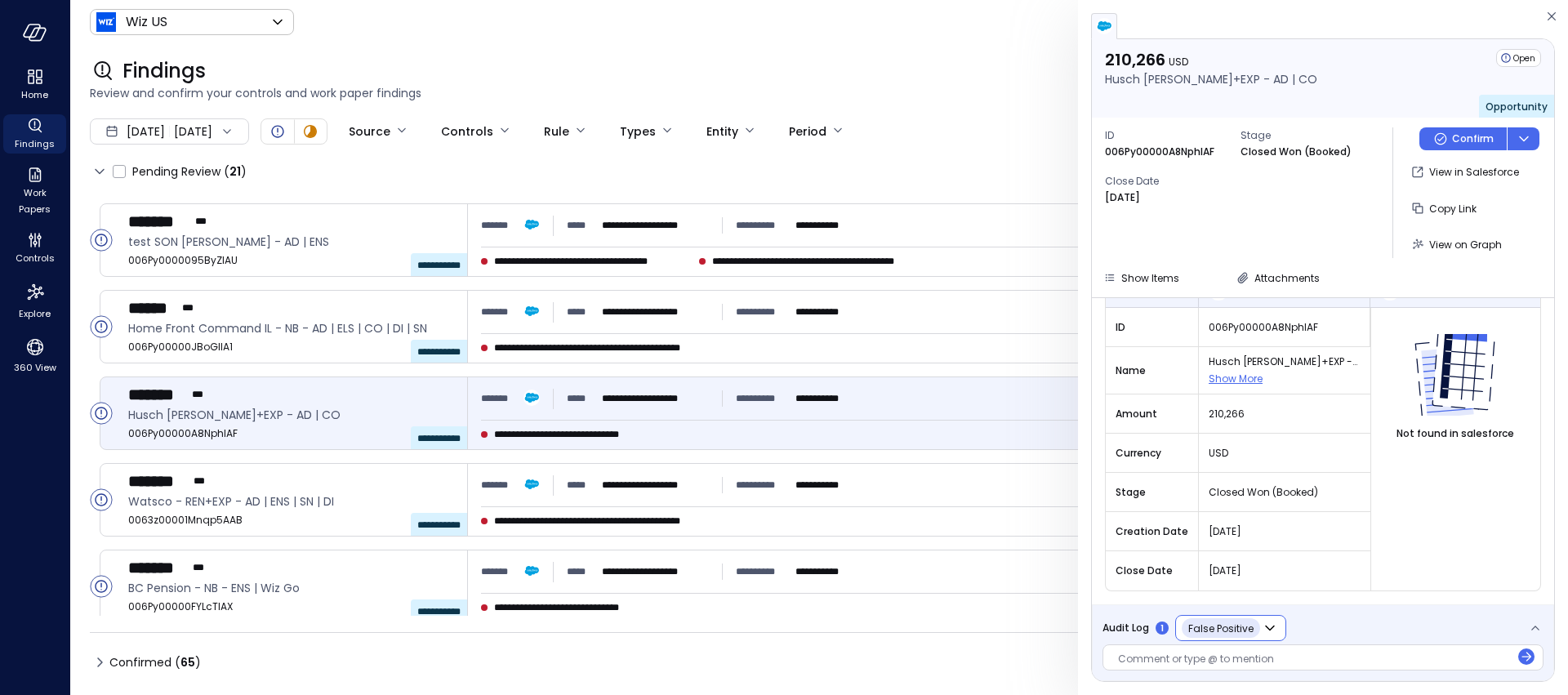 click on "**********" at bounding box center [1323, 643] 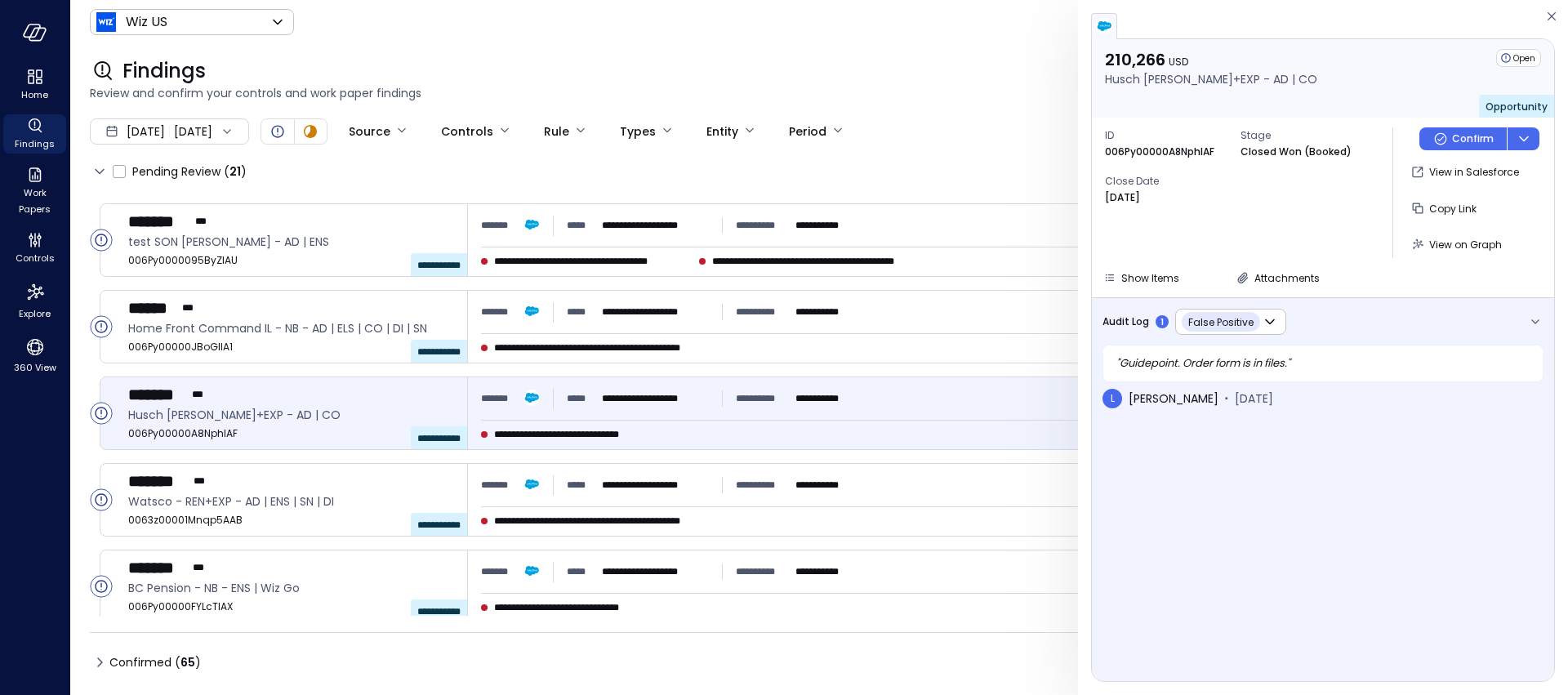 click on "" Guidepoint. Order form is in files. "" at bounding box center (1323, 363) 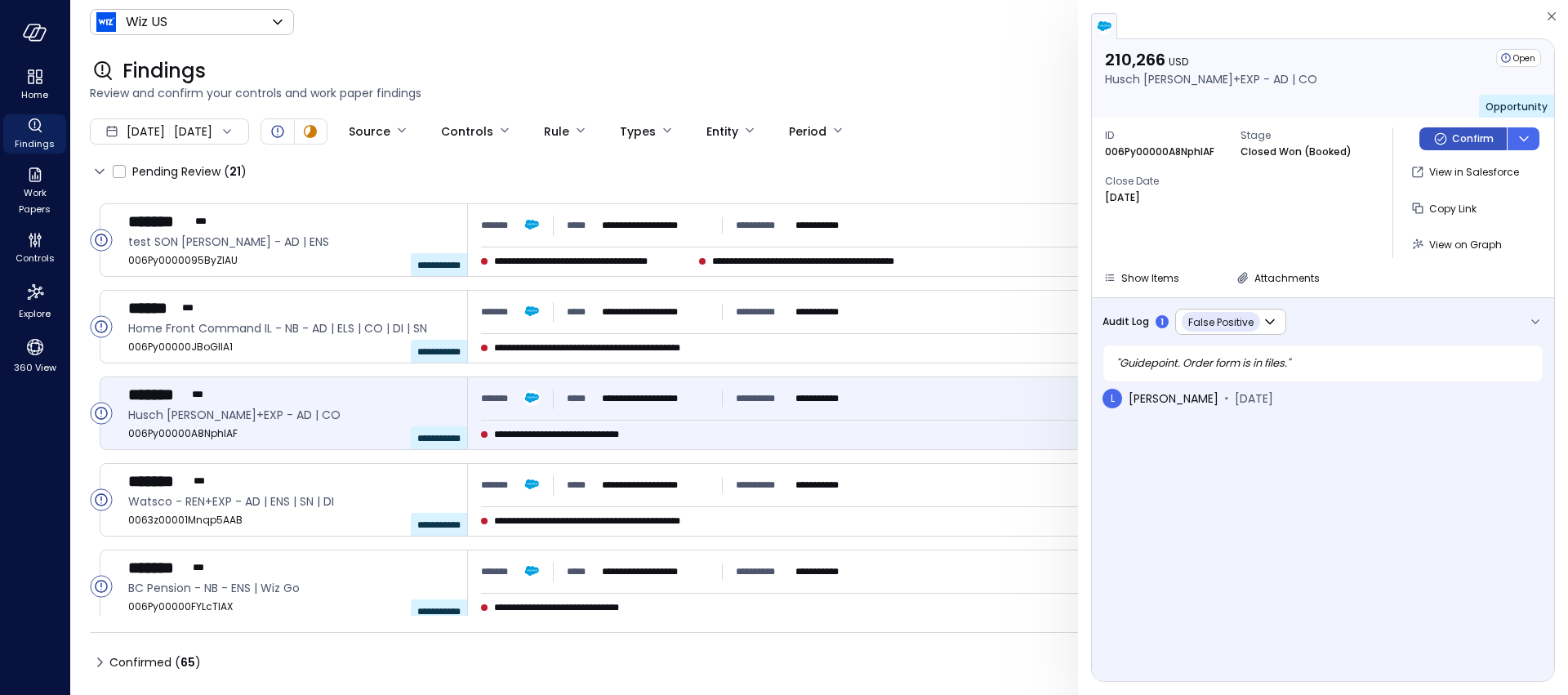 click on "Confirm" at bounding box center [1472, 139] 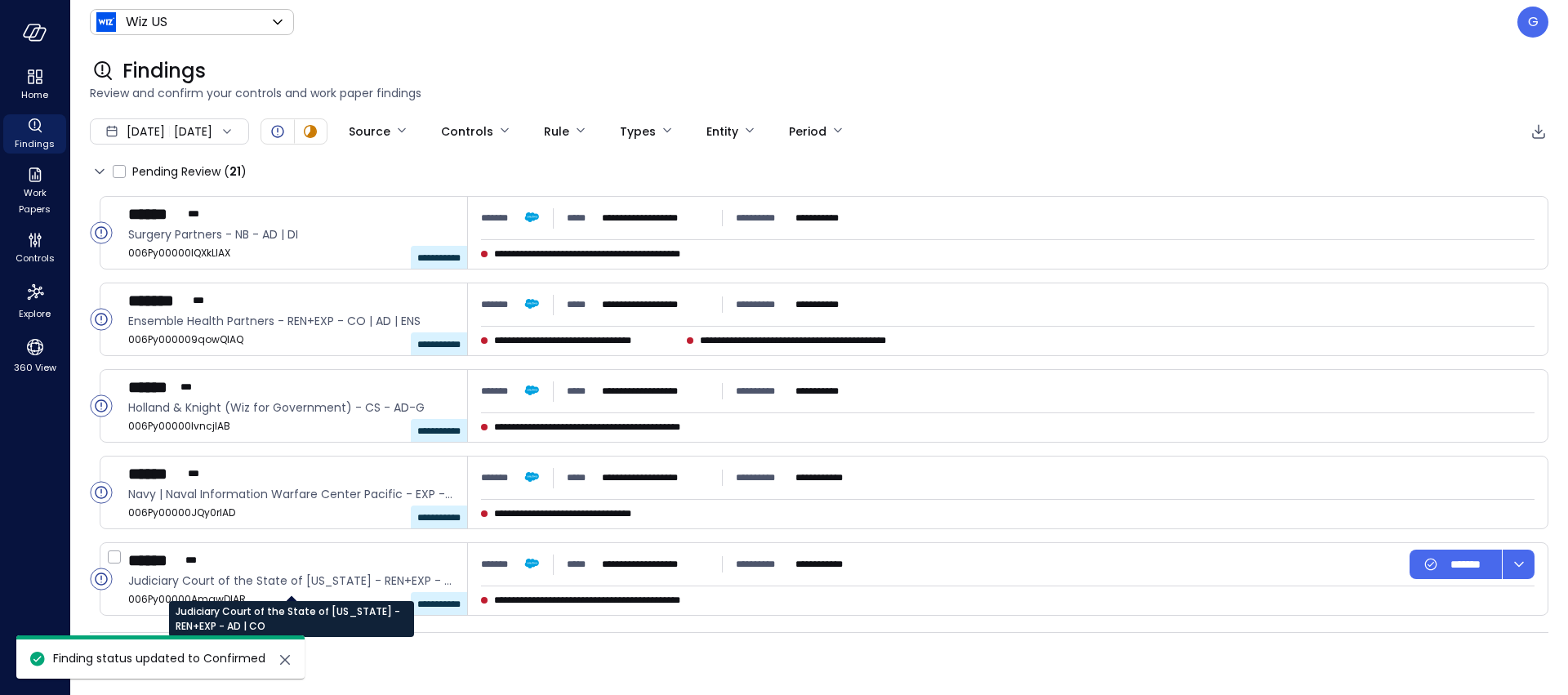 scroll, scrollTop: 1383, scrollLeft: 0, axis: vertical 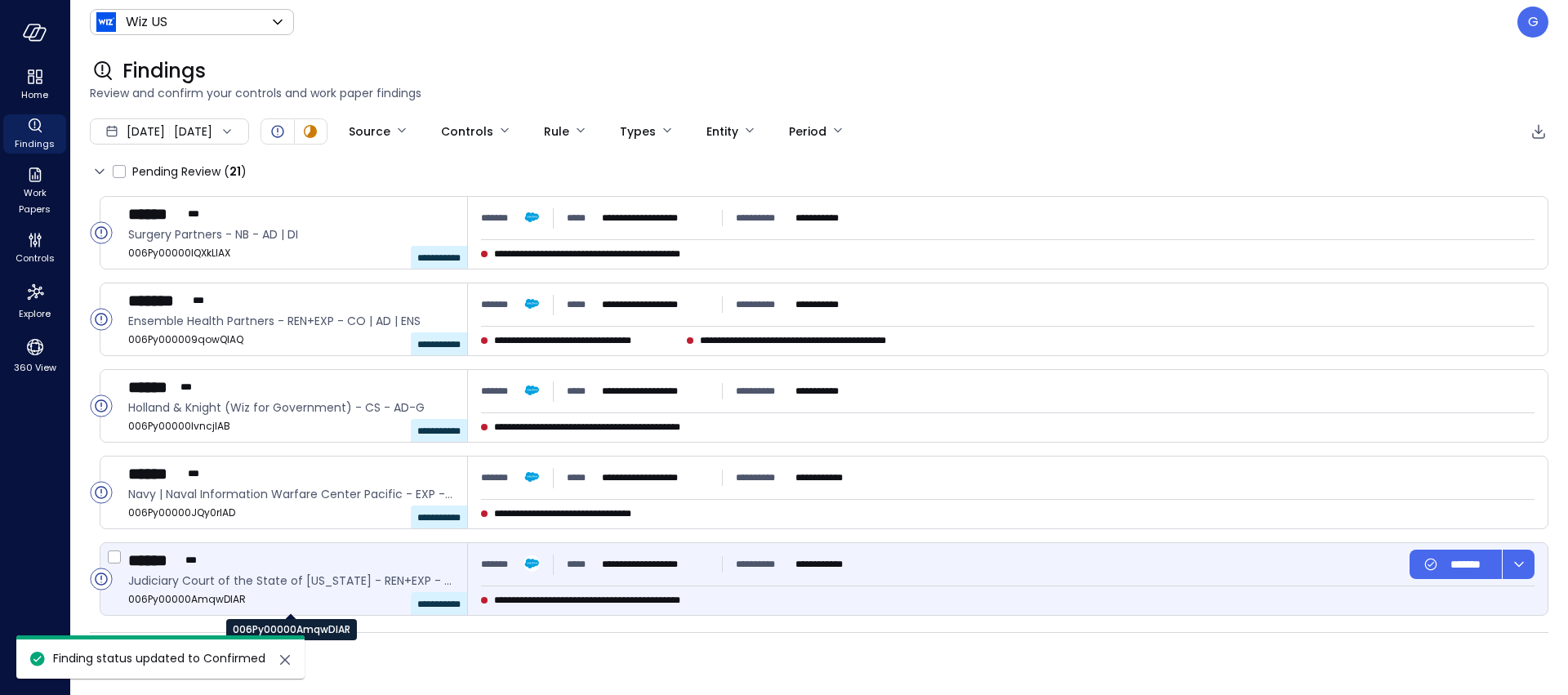 click on "006Py00000AmqwDIAR" at bounding box center (291, 599) 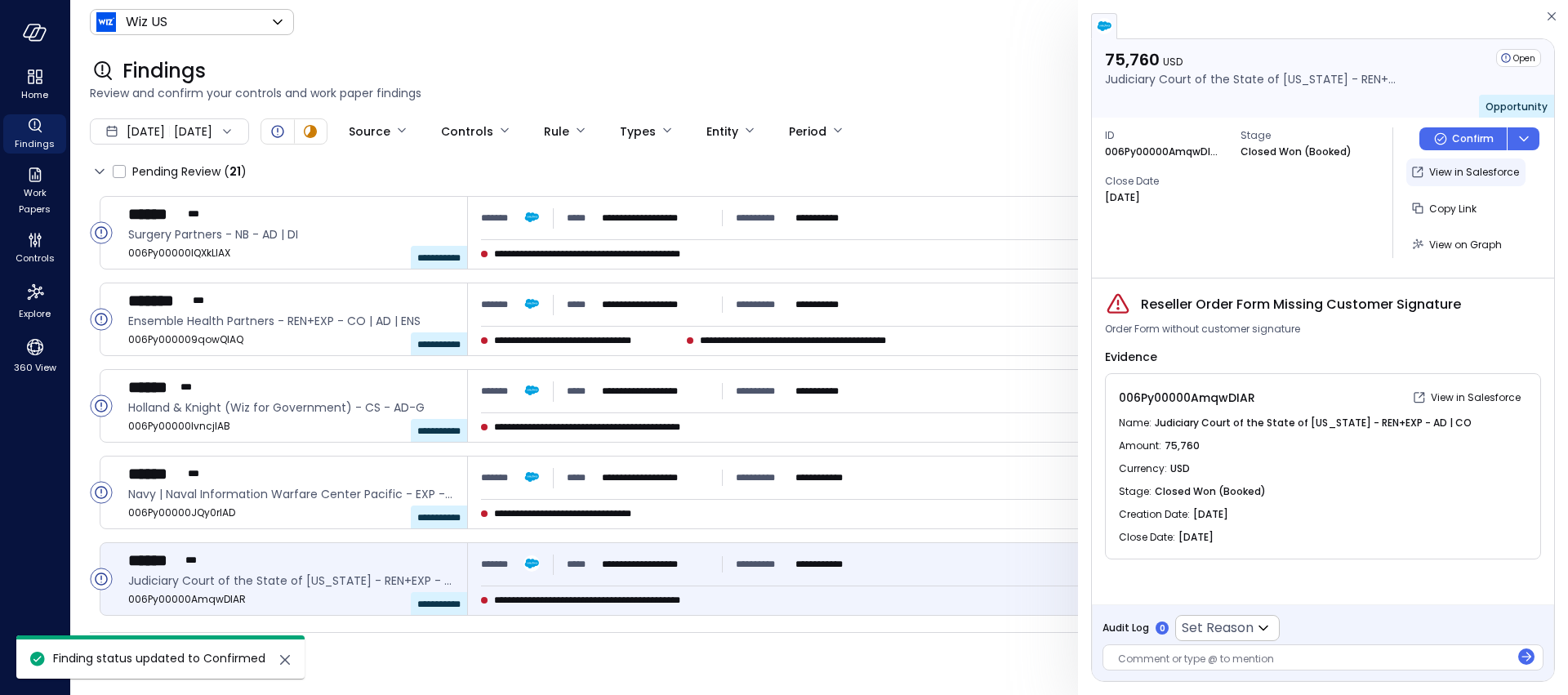 click on "View in Salesforce" at bounding box center (1474, 172) 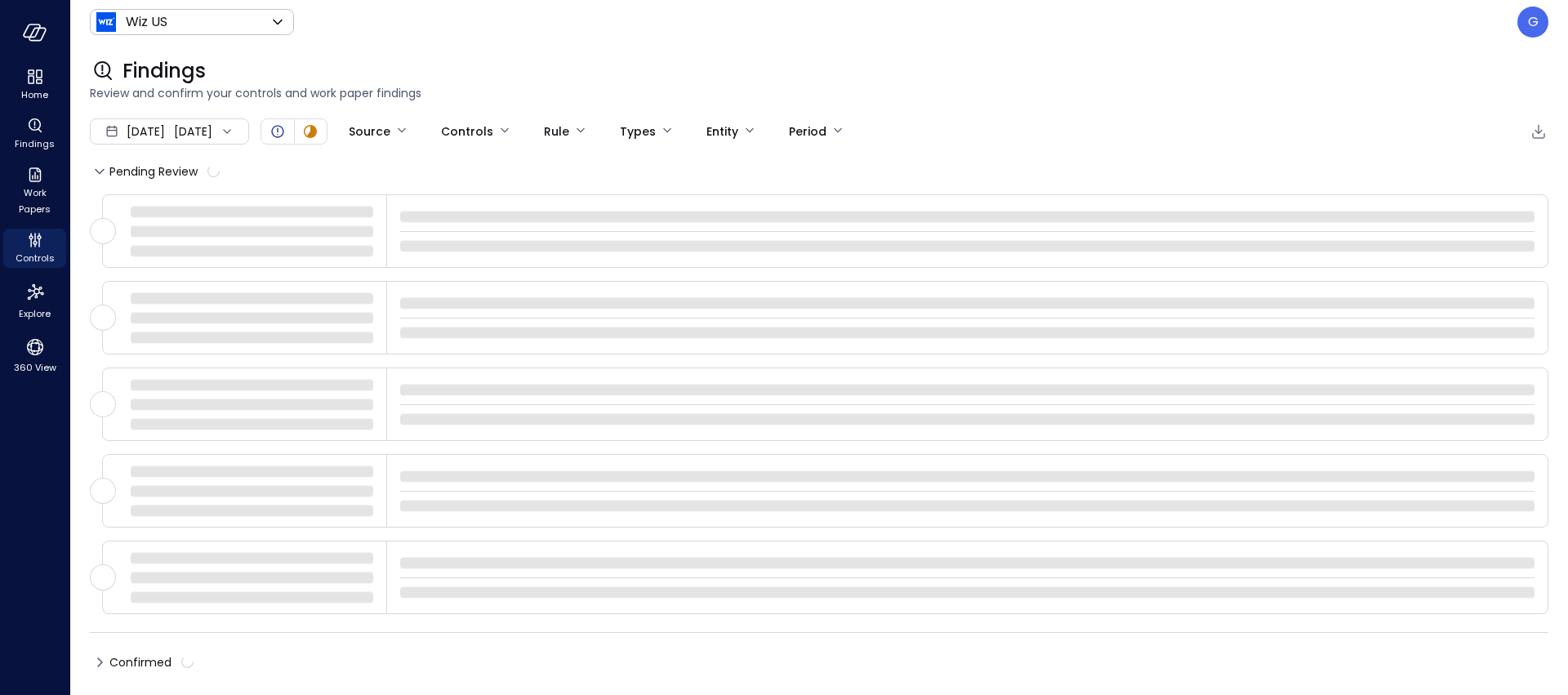 scroll, scrollTop: 0, scrollLeft: 0, axis: both 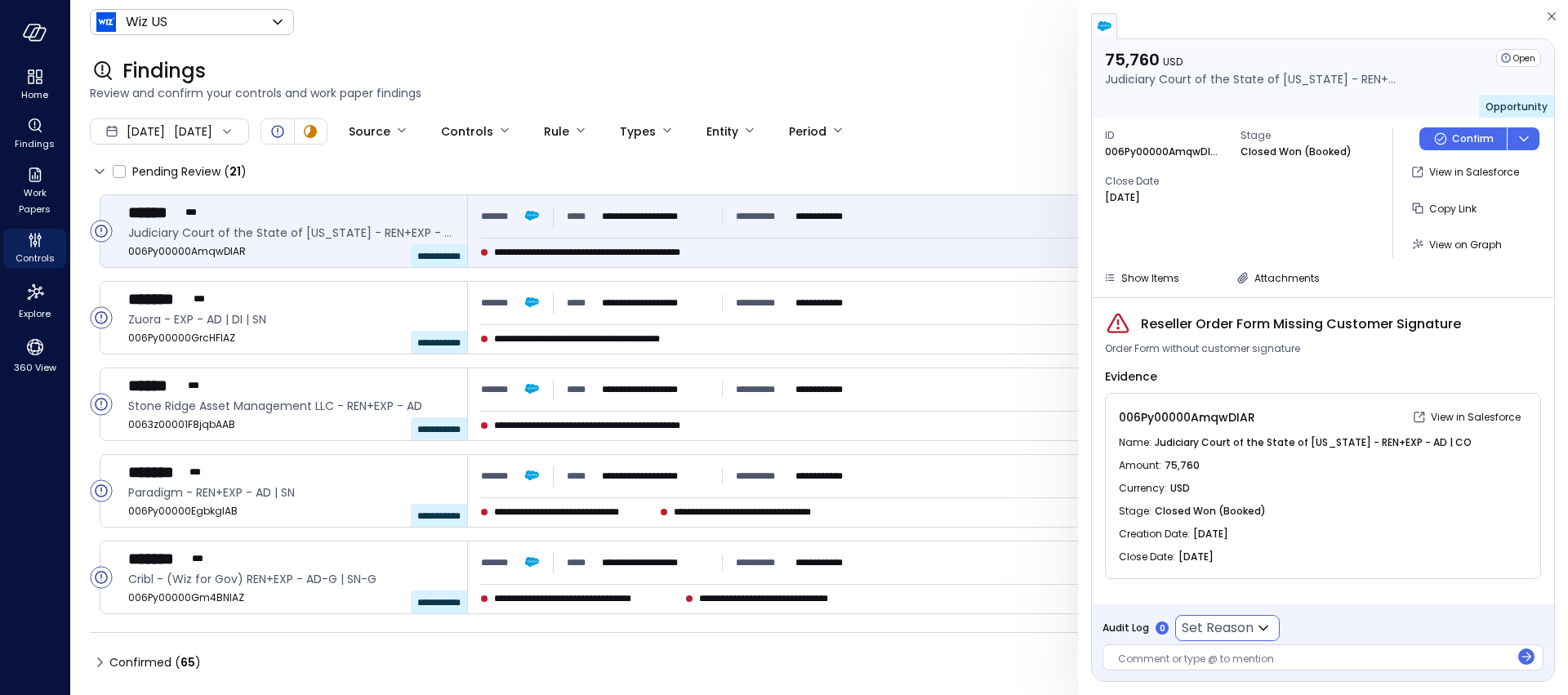 click on "**********" at bounding box center [784, 347] 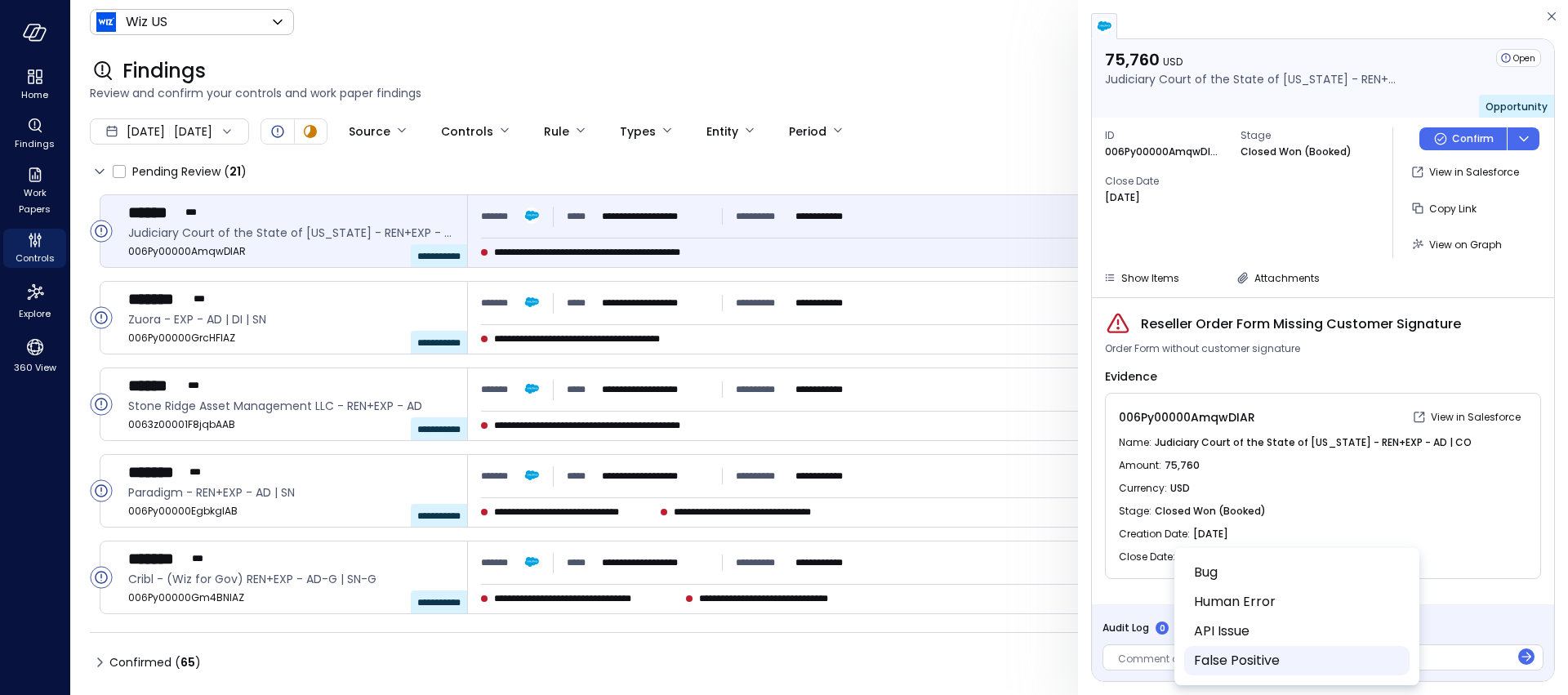 click on "False Positive" at bounding box center (1297, 661) 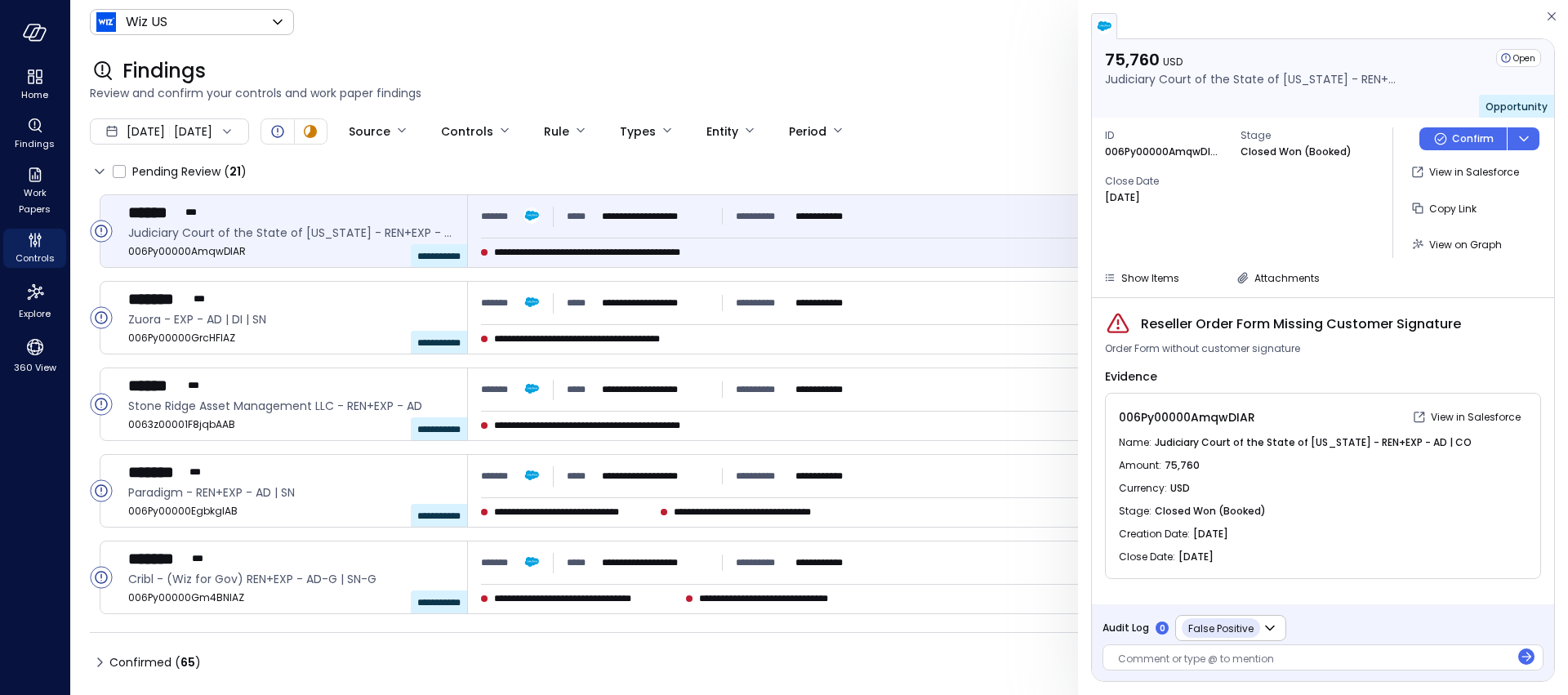 click at bounding box center (1314, 660) 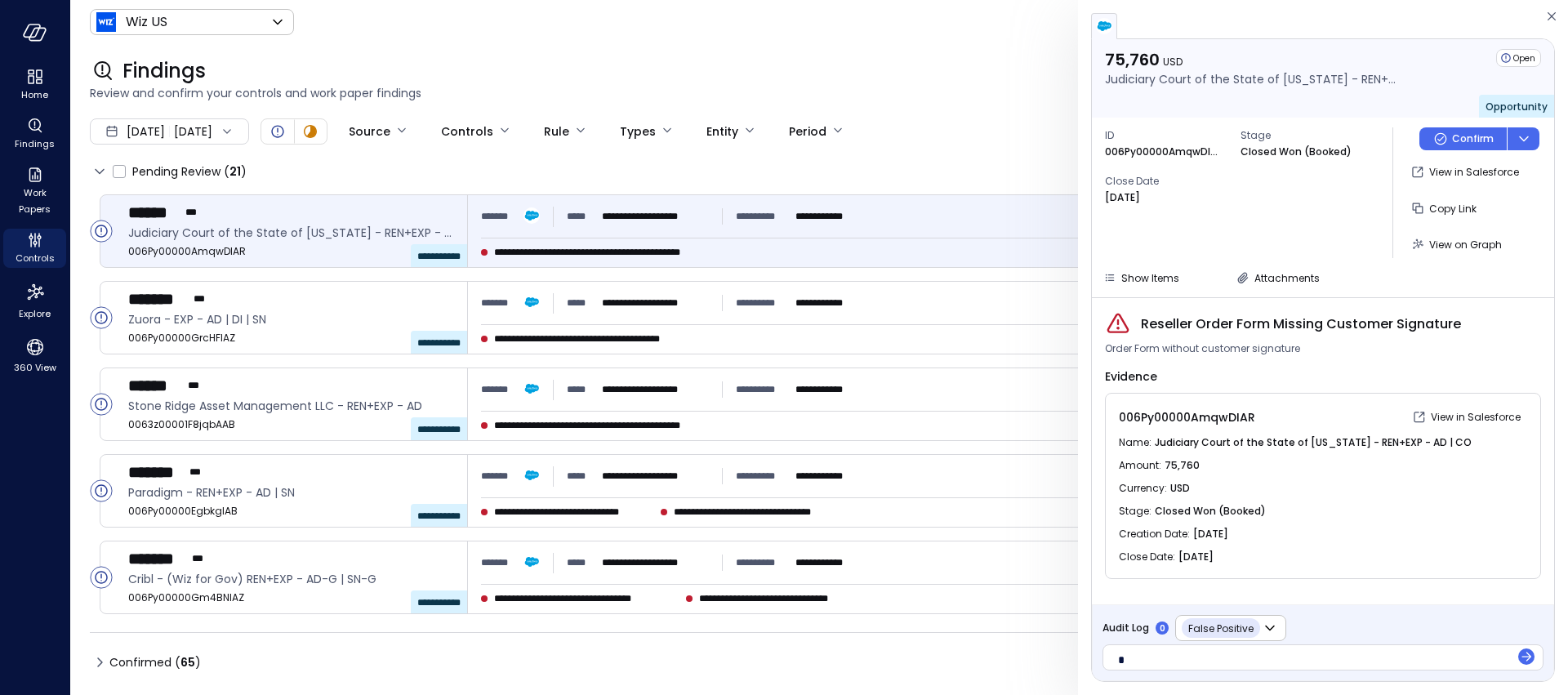 type 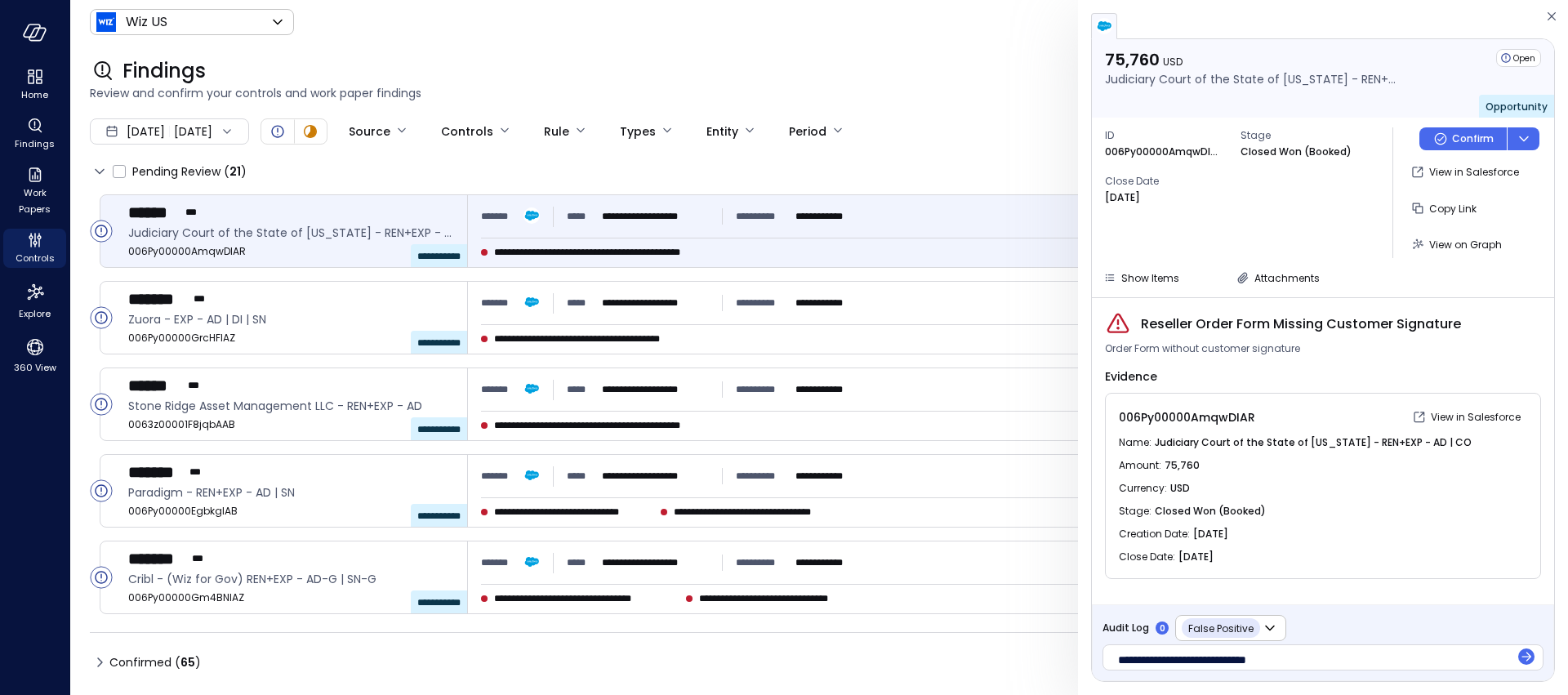 click on "**********" at bounding box center [1323, 657] 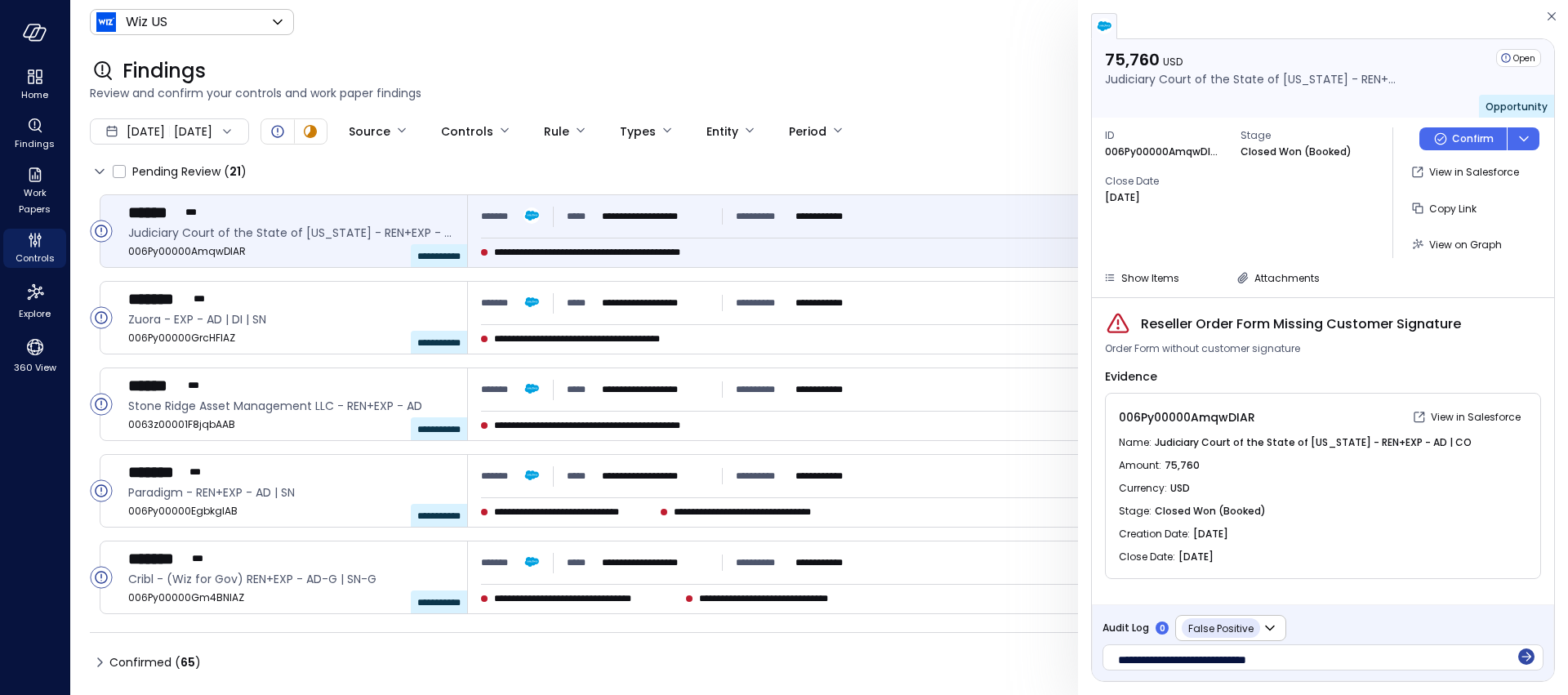 click 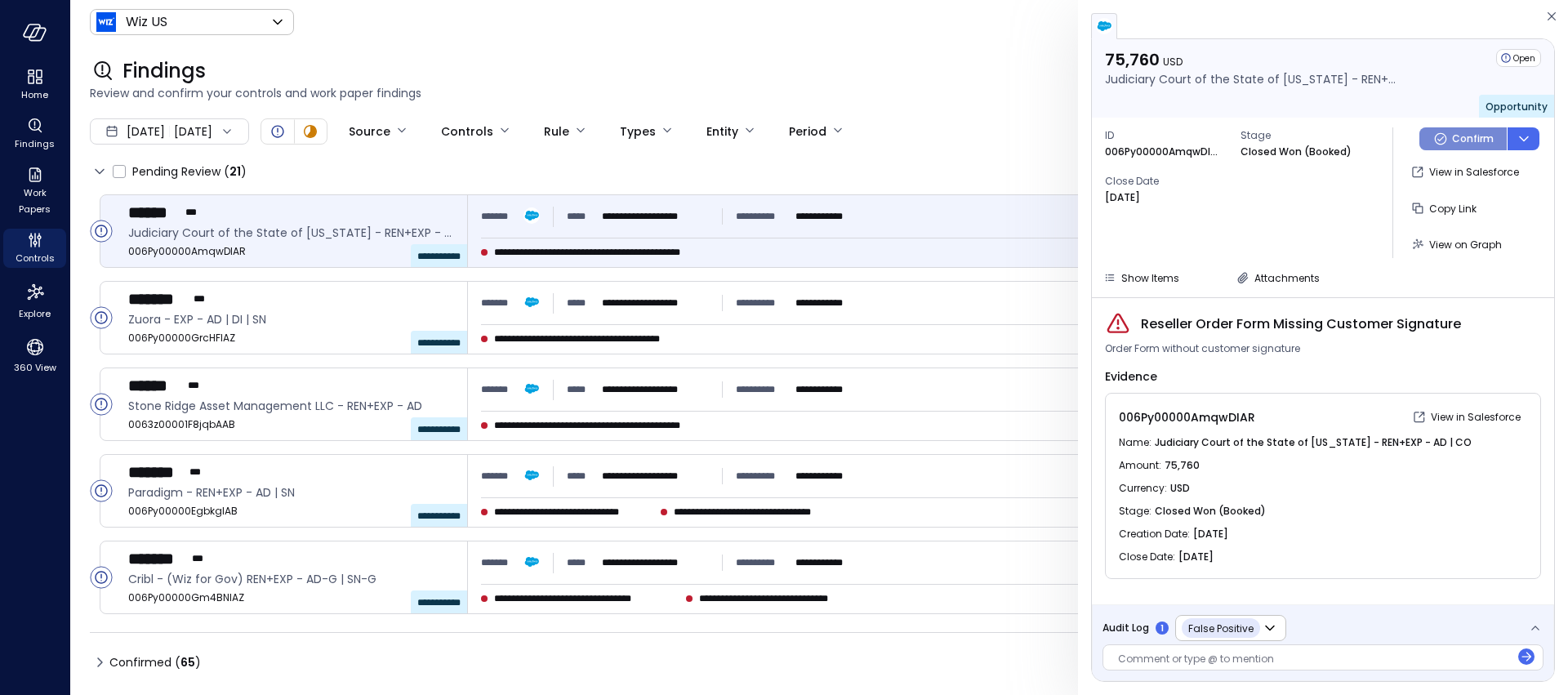 click on "Confirm" at bounding box center (1472, 139) 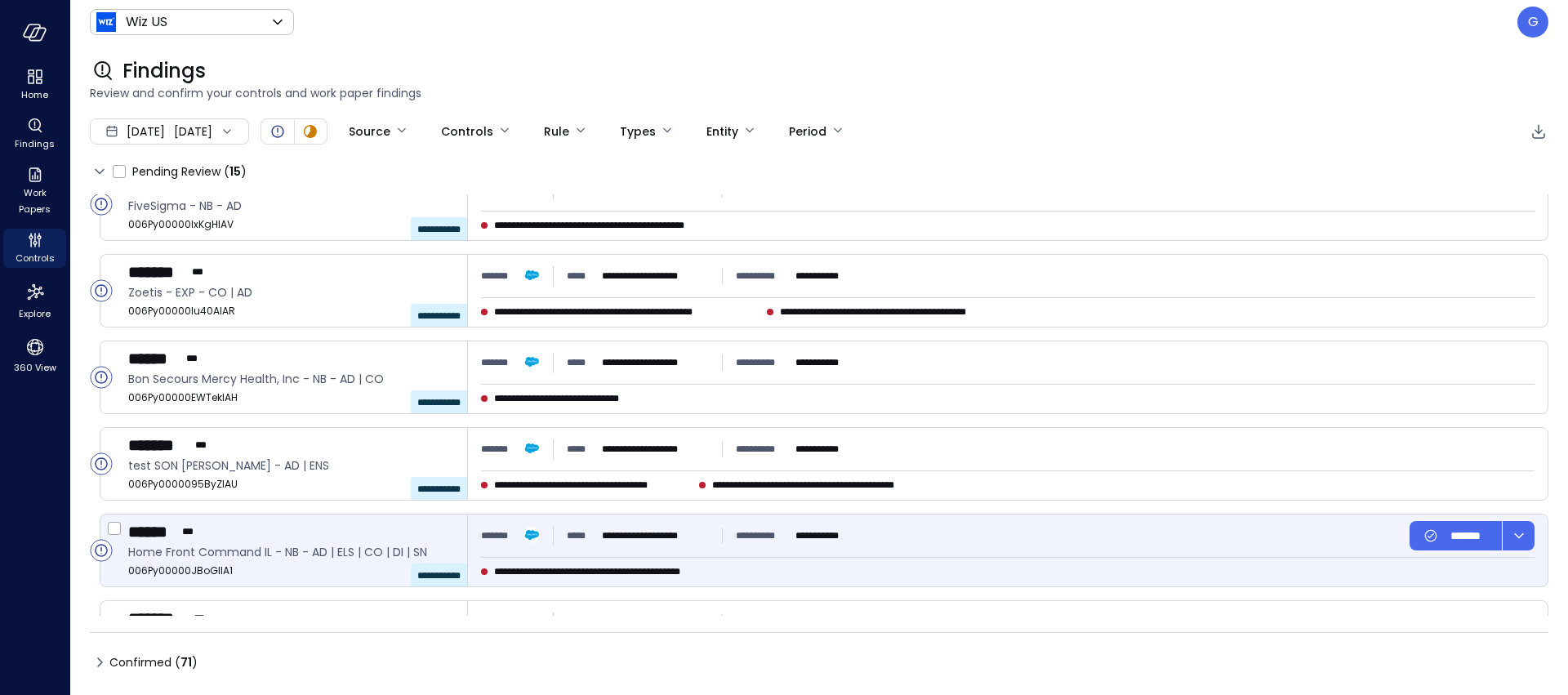 scroll, scrollTop: 1221, scrollLeft: 0, axis: vertical 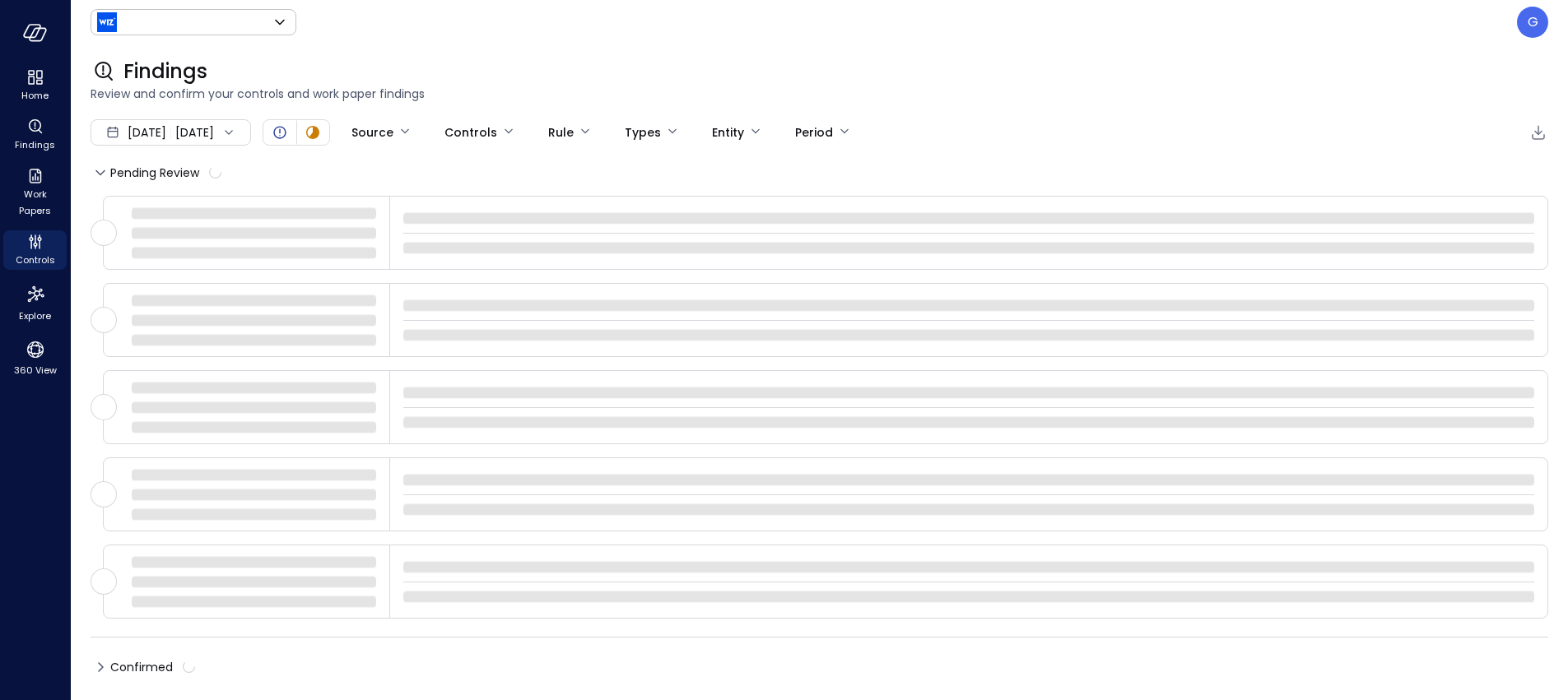 type on "******" 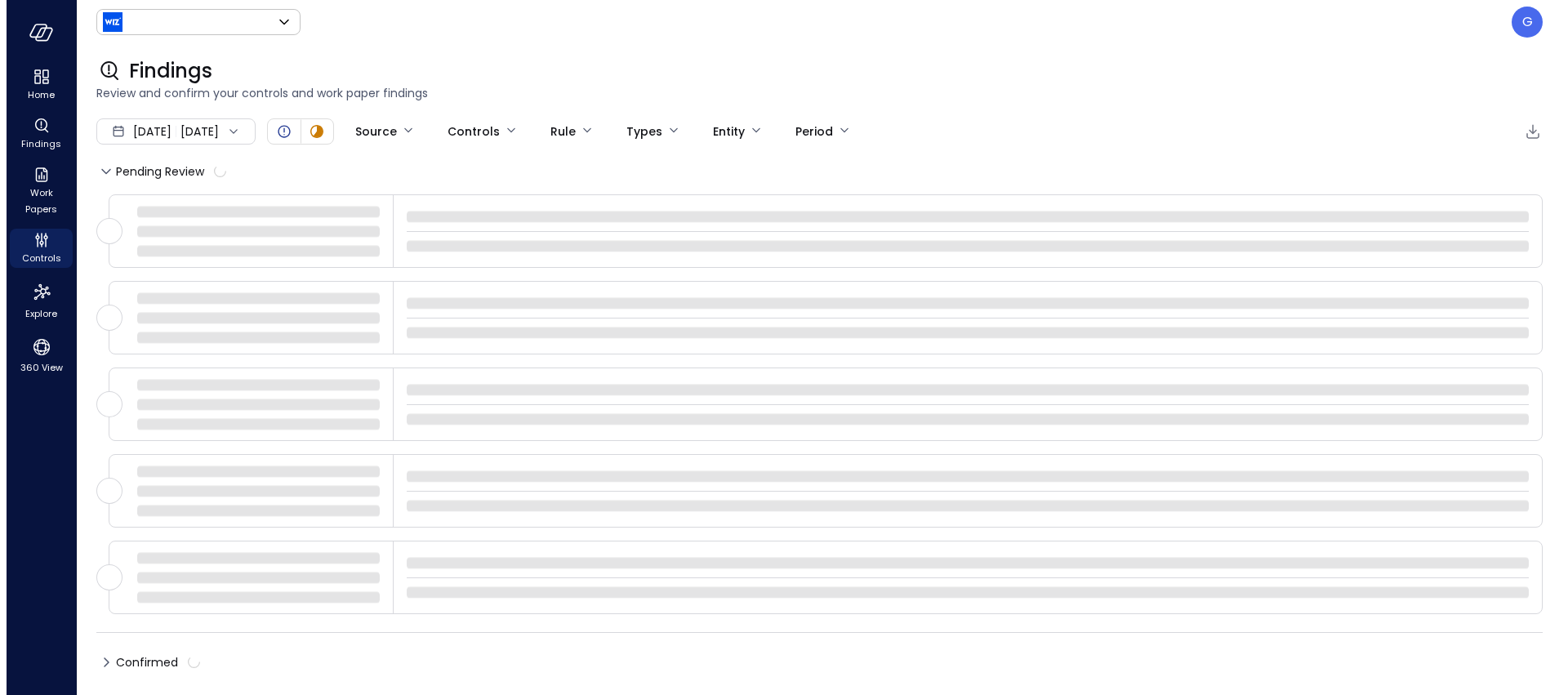 scroll, scrollTop: 0, scrollLeft: 0, axis: both 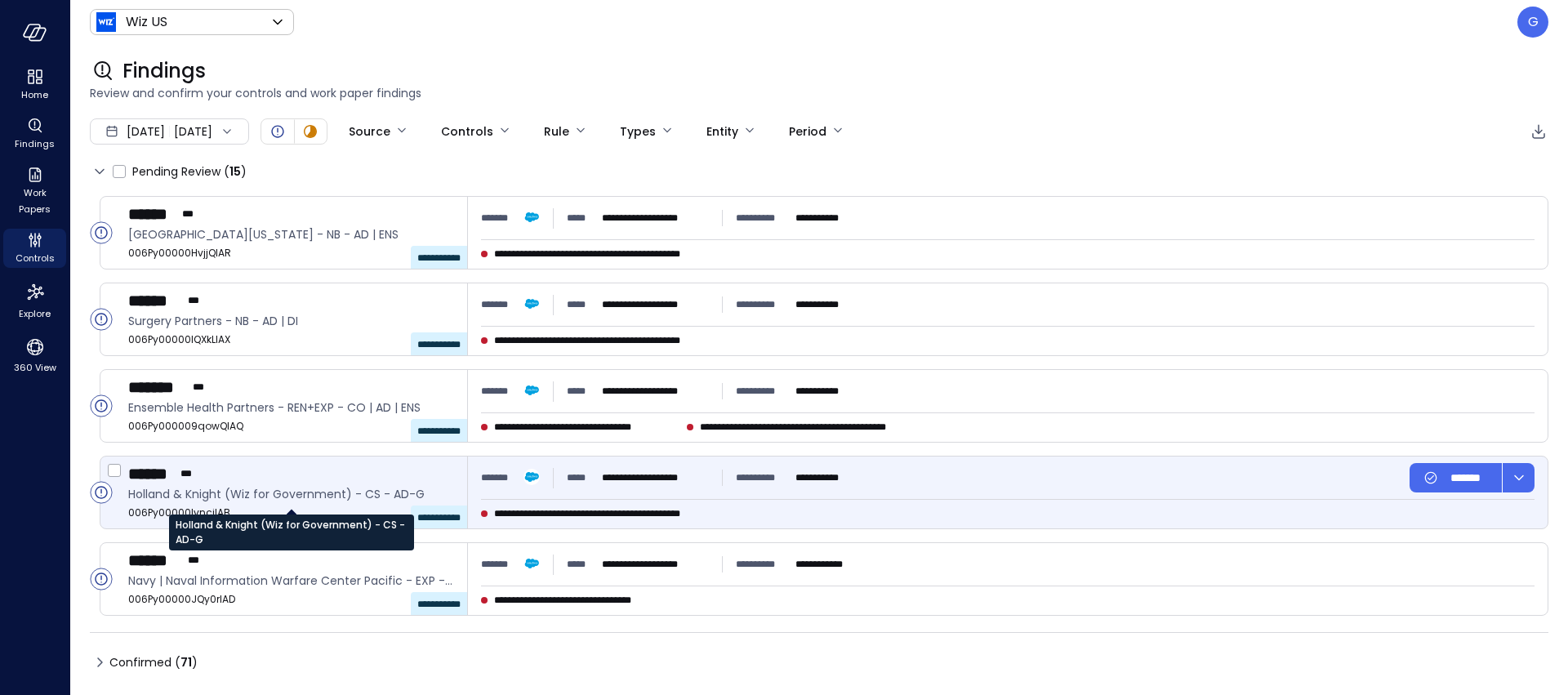 click on "Holland & Knight  (Wiz for Government) -  CS  -  AD-G" at bounding box center [291, 494] 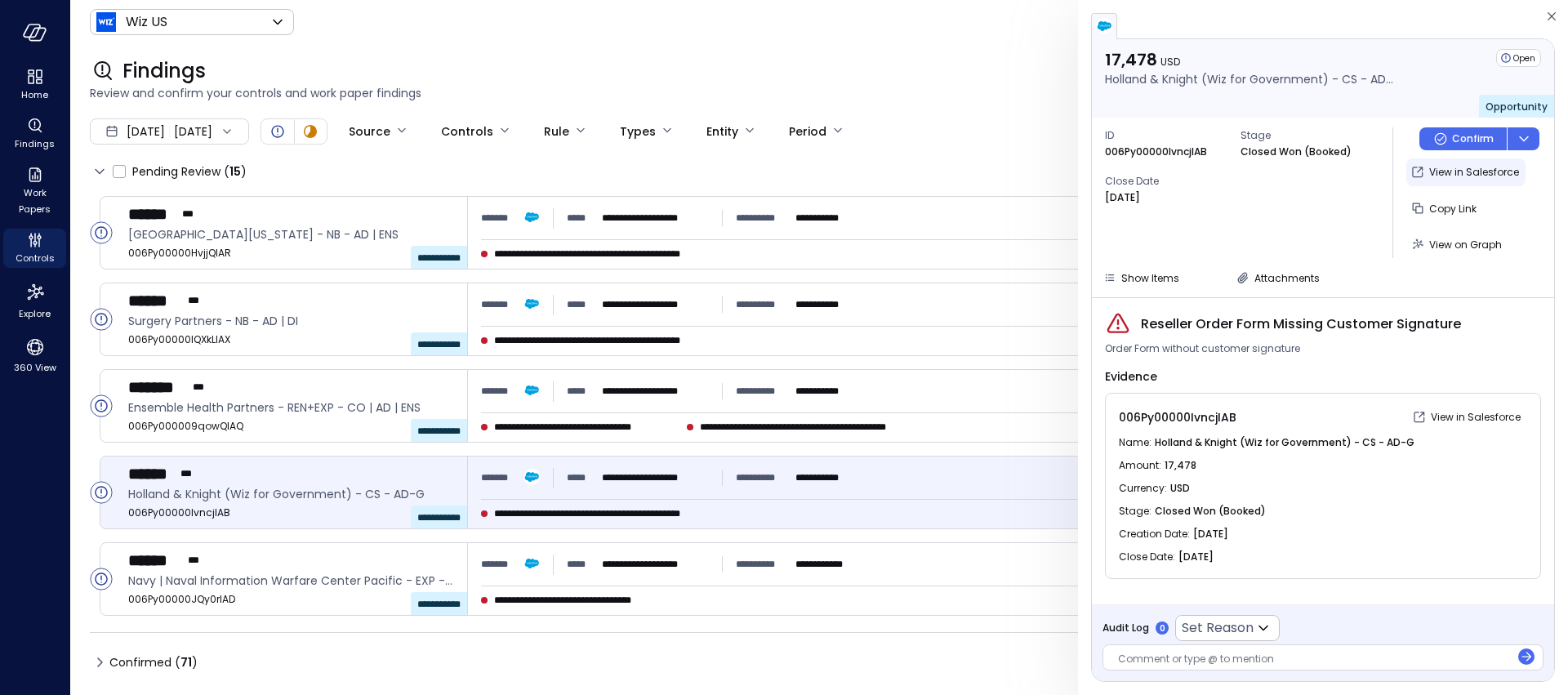 click on "View in Salesforce" at bounding box center [1474, 172] 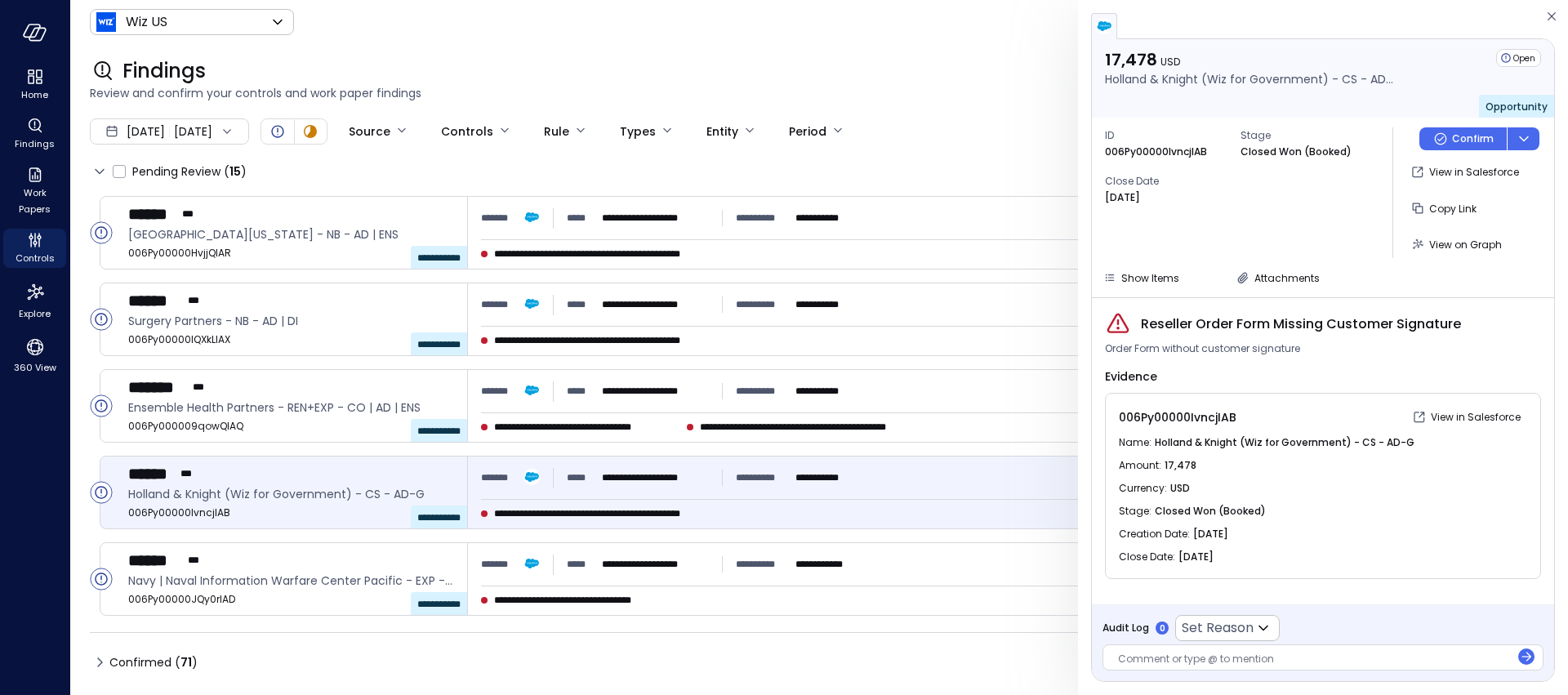 click at bounding box center (1314, 660) 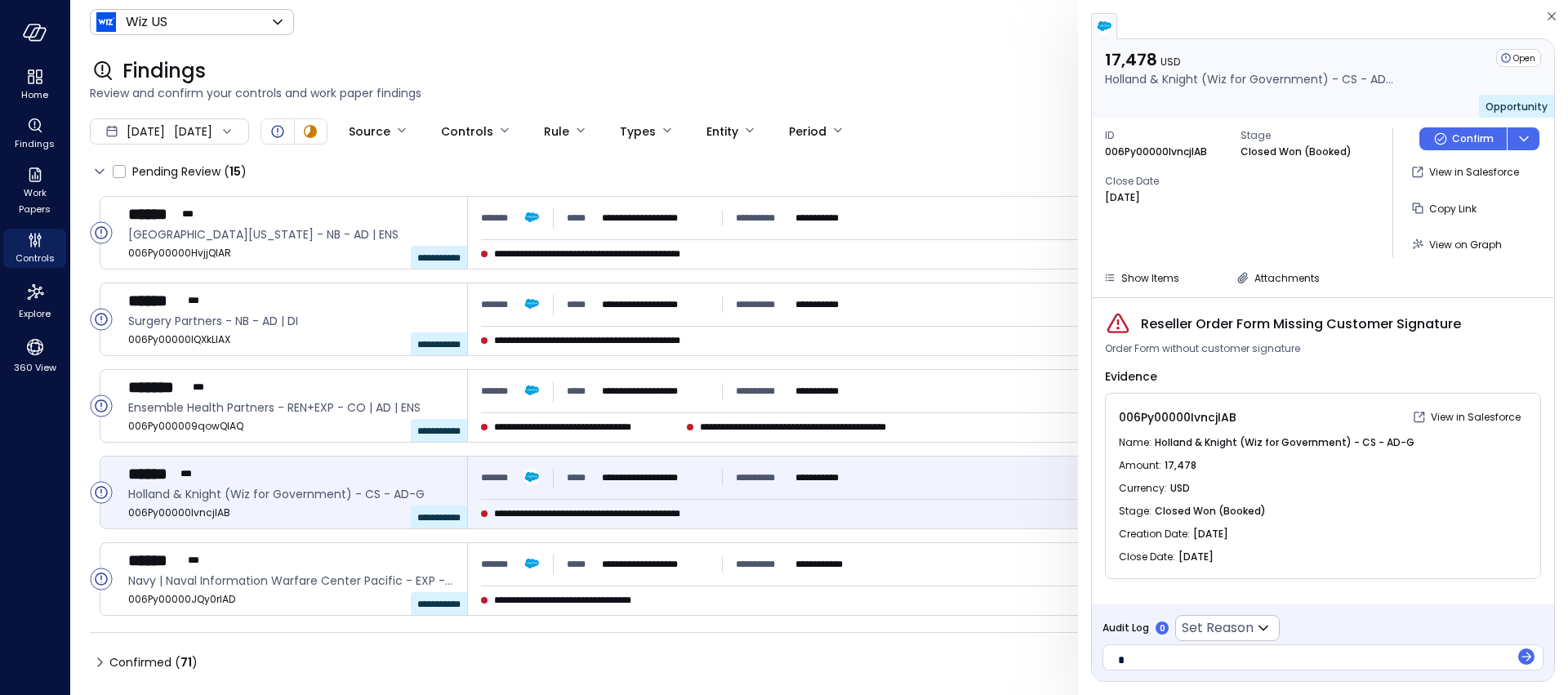 type 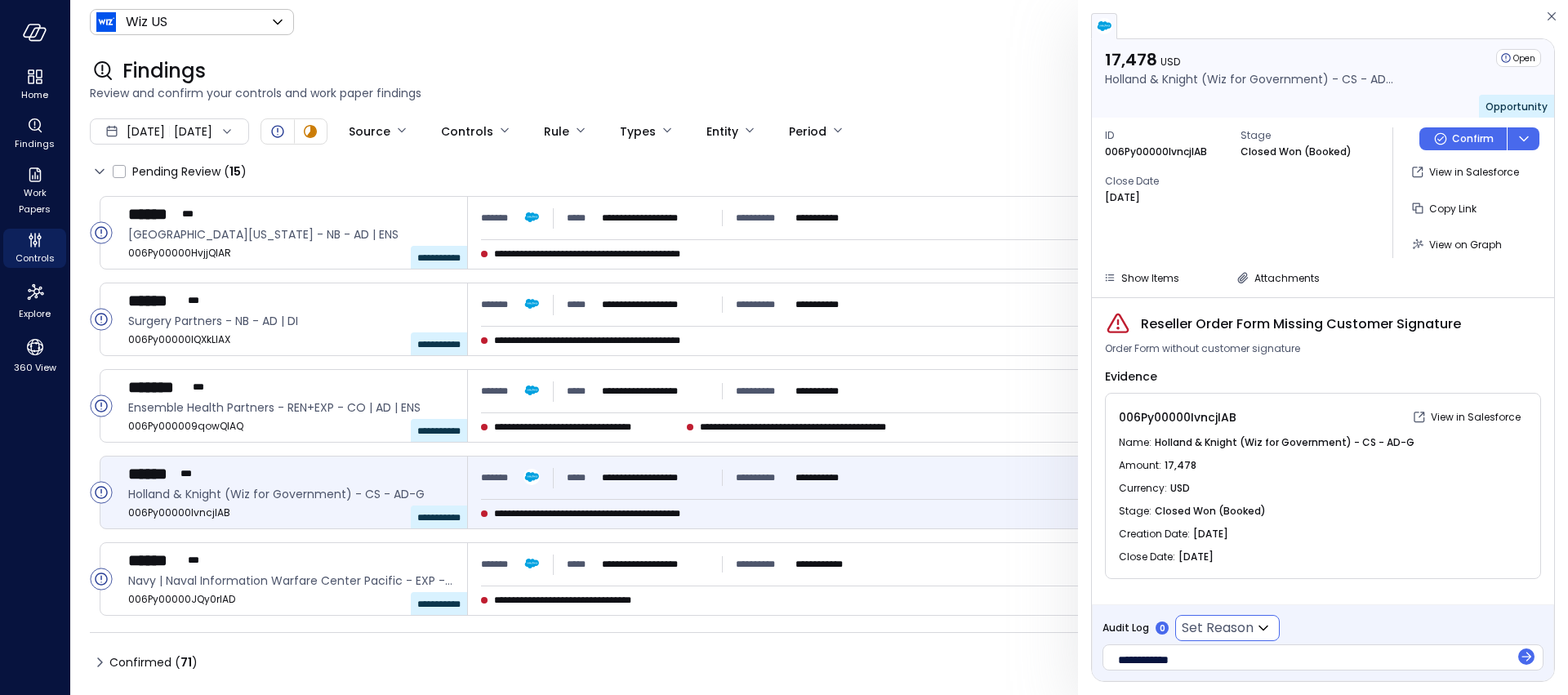 click 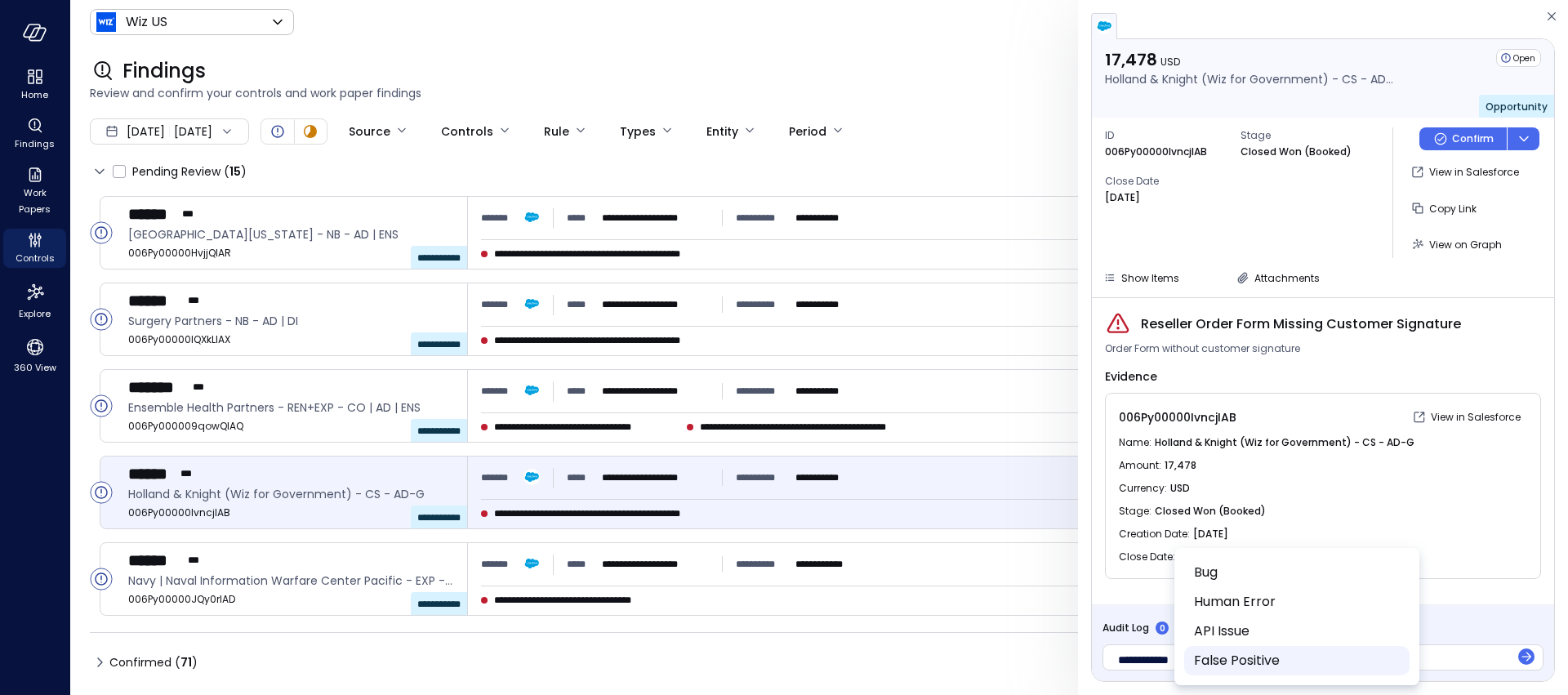 click on "False Positive" at bounding box center [1295, 661] 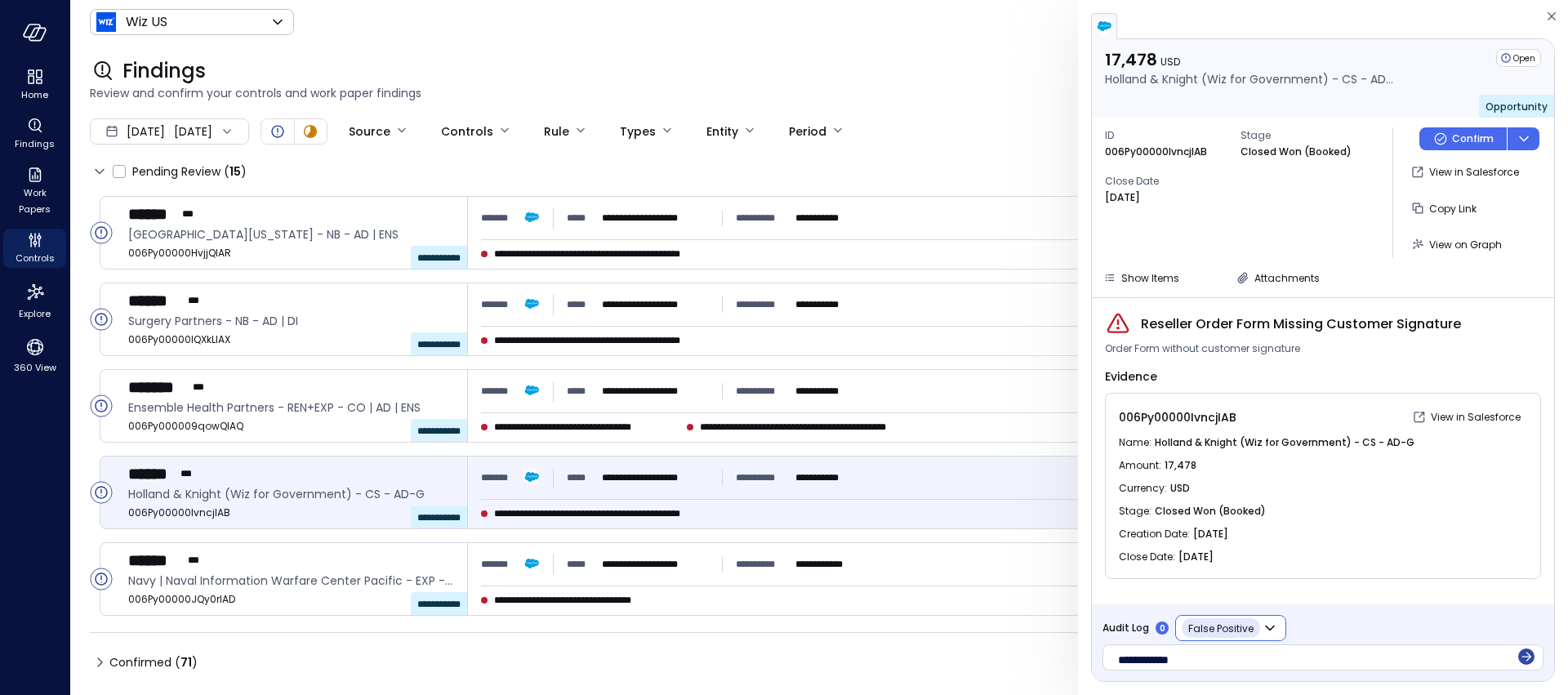 click 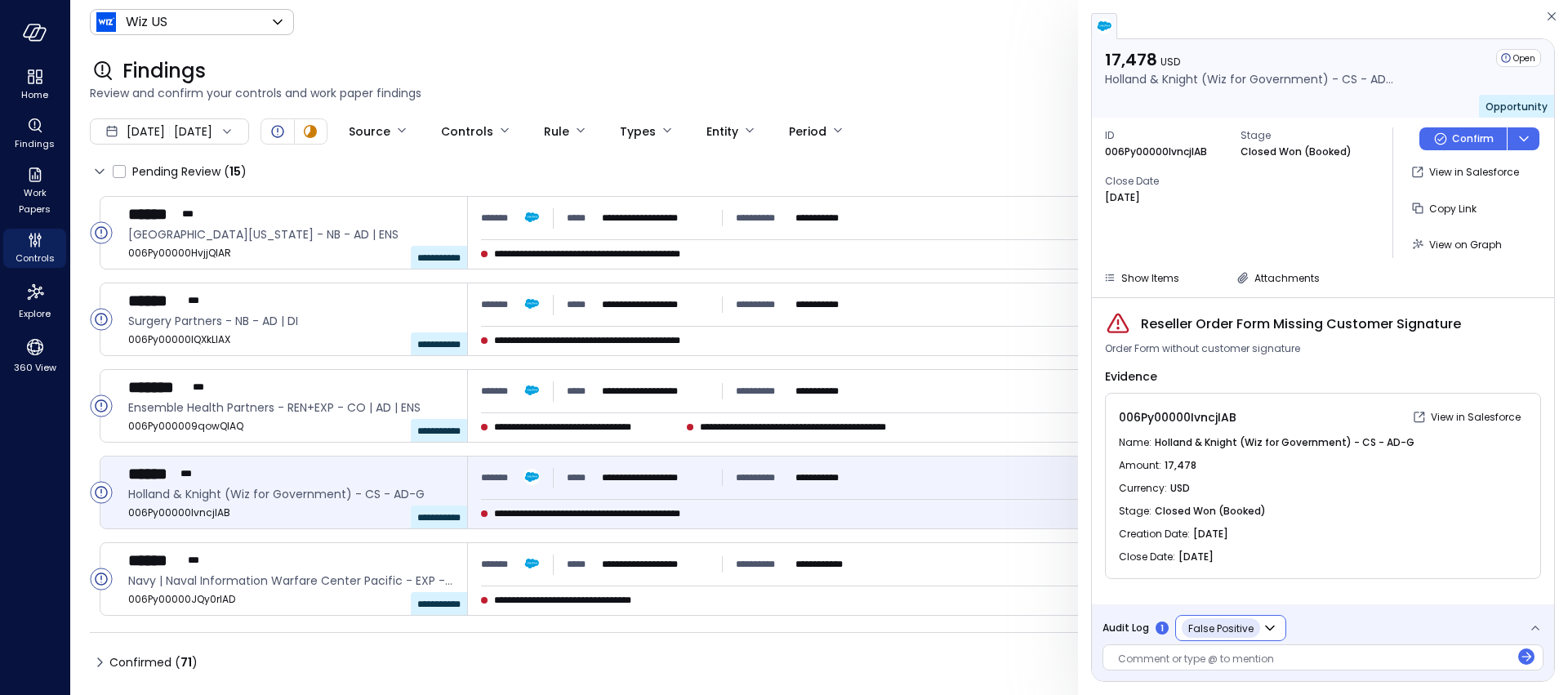 click on "ID 006Py00000IvncjIAB Stage Closed Won (Booked) Close Date Jul 1, 2025 Confirm View in Salesforce Copy Link View on Graph" at bounding box center [1323, 193] 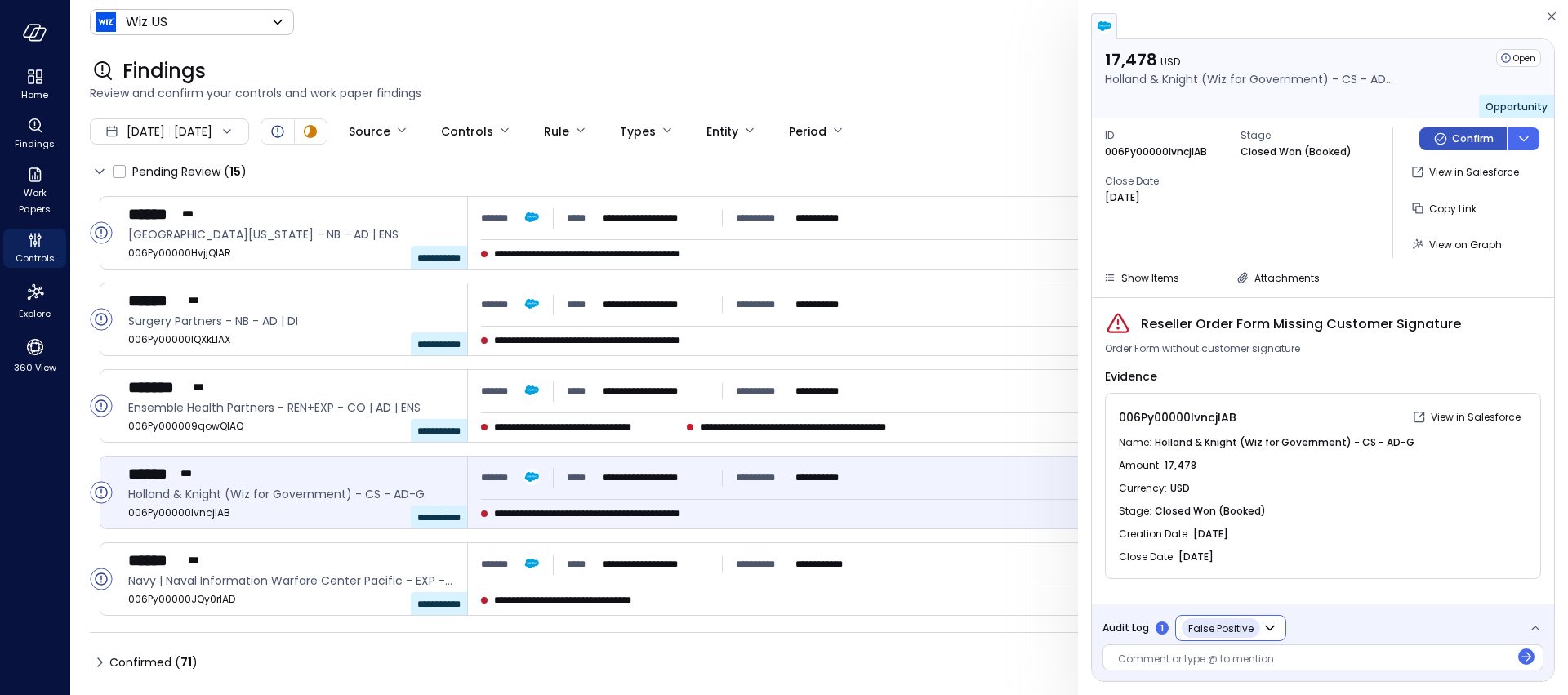 click on "Confirm" at bounding box center (1472, 139) 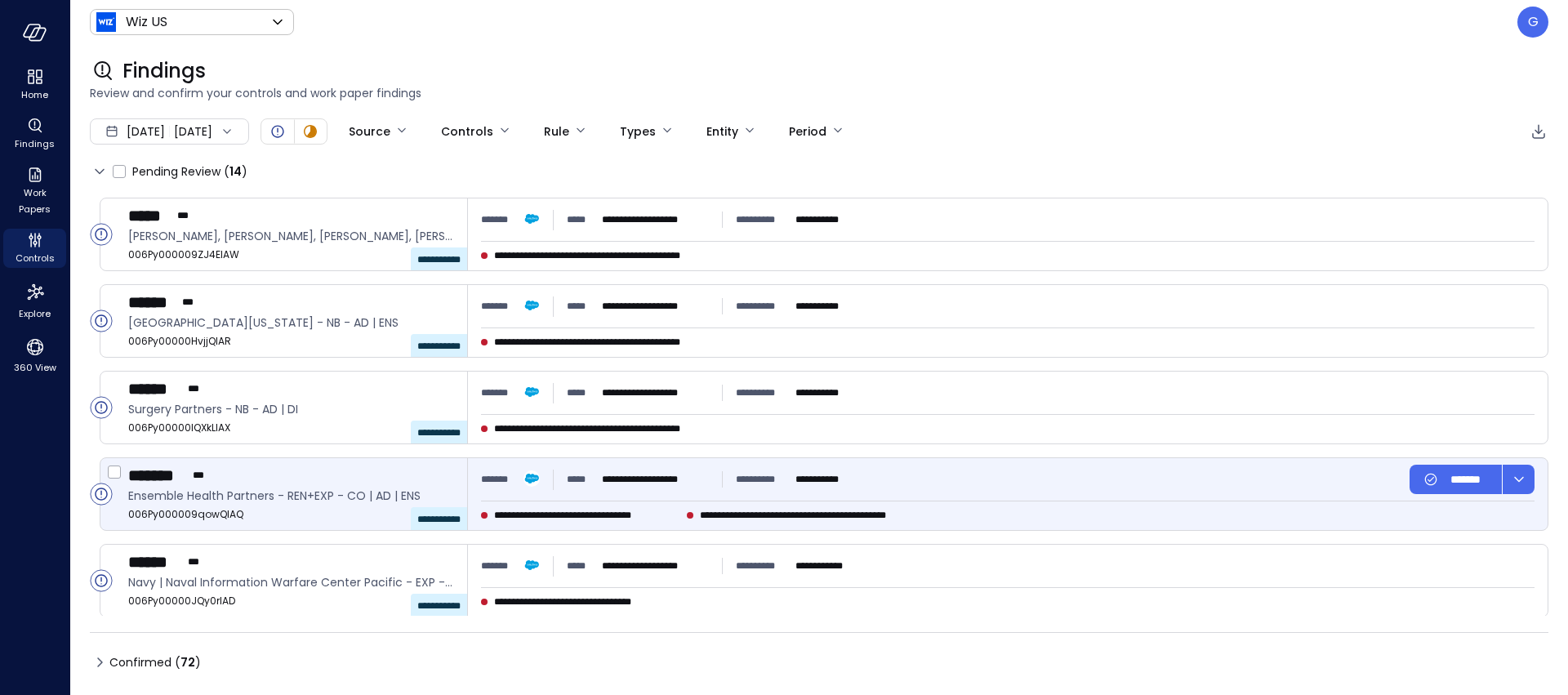scroll, scrollTop: 777, scrollLeft: 0, axis: vertical 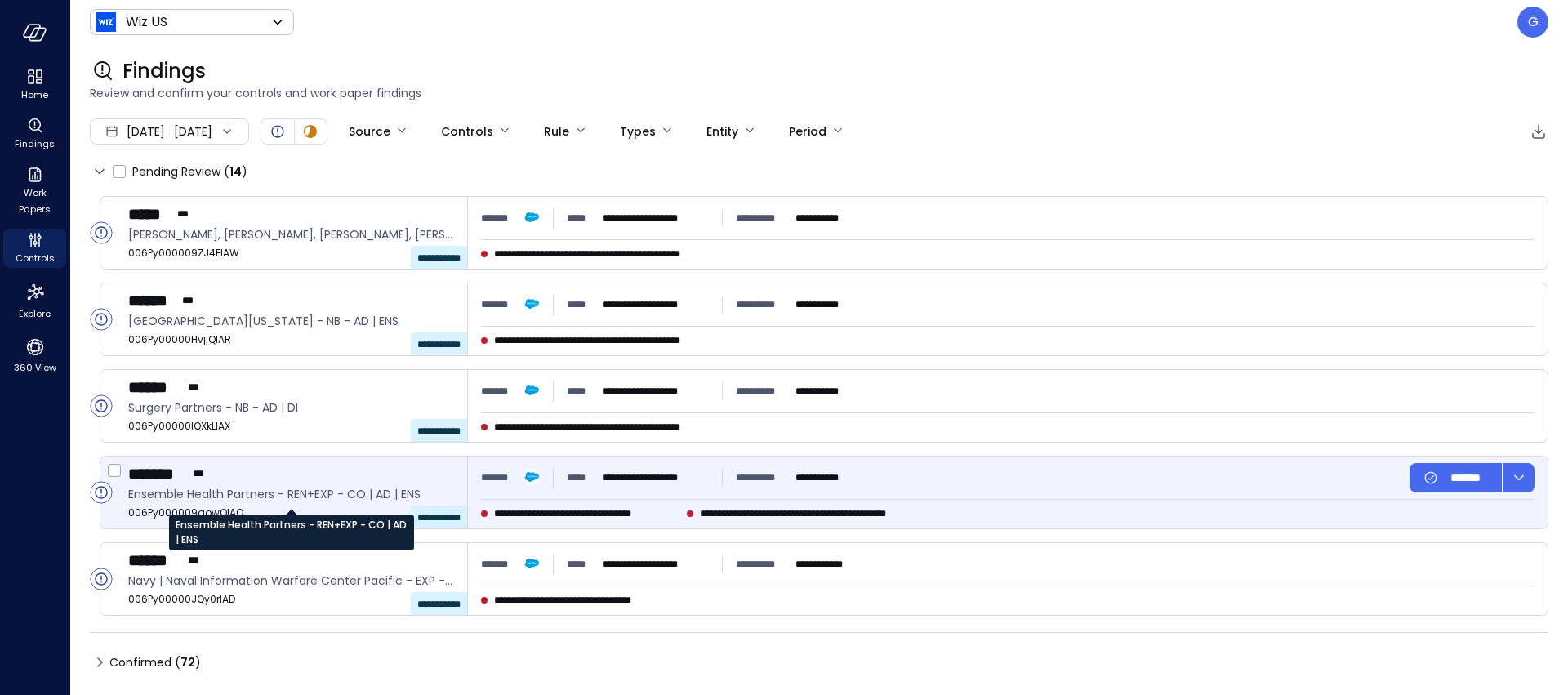 click on "Ensemble Health Partners  -  REN+EXP  -  CO | AD | ENS" at bounding box center (291, 494) 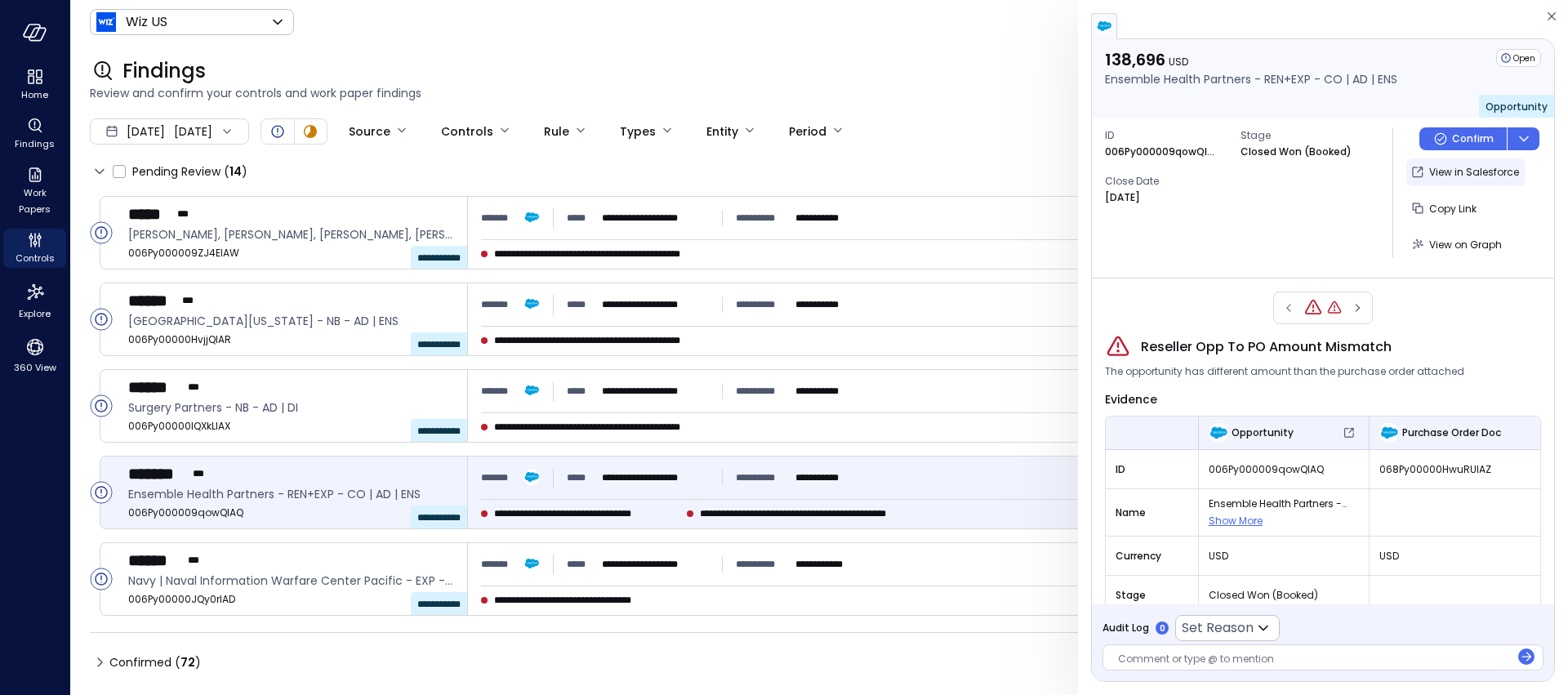 scroll, scrollTop: 0, scrollLeft: 0, axis: both 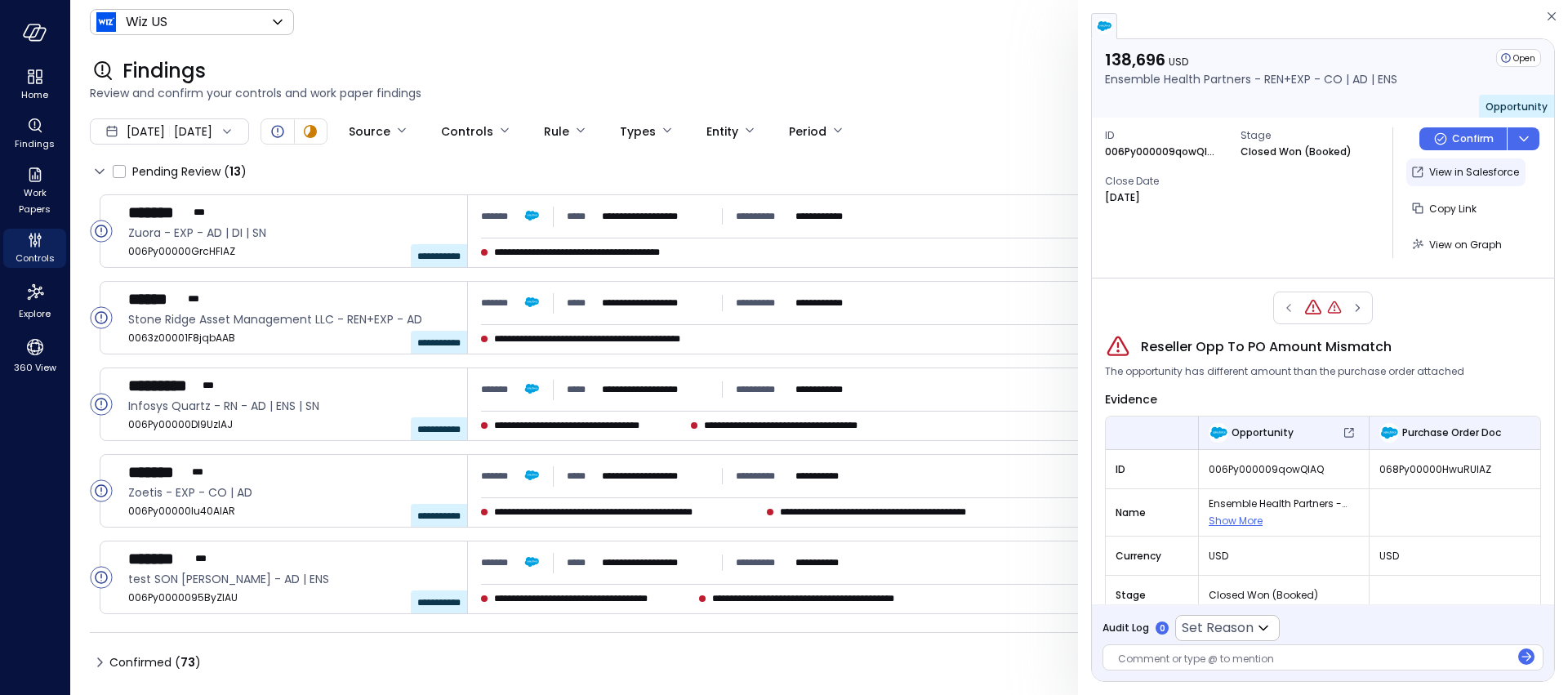 click on "View in Salesforce" at bounding box center [1474, 172] 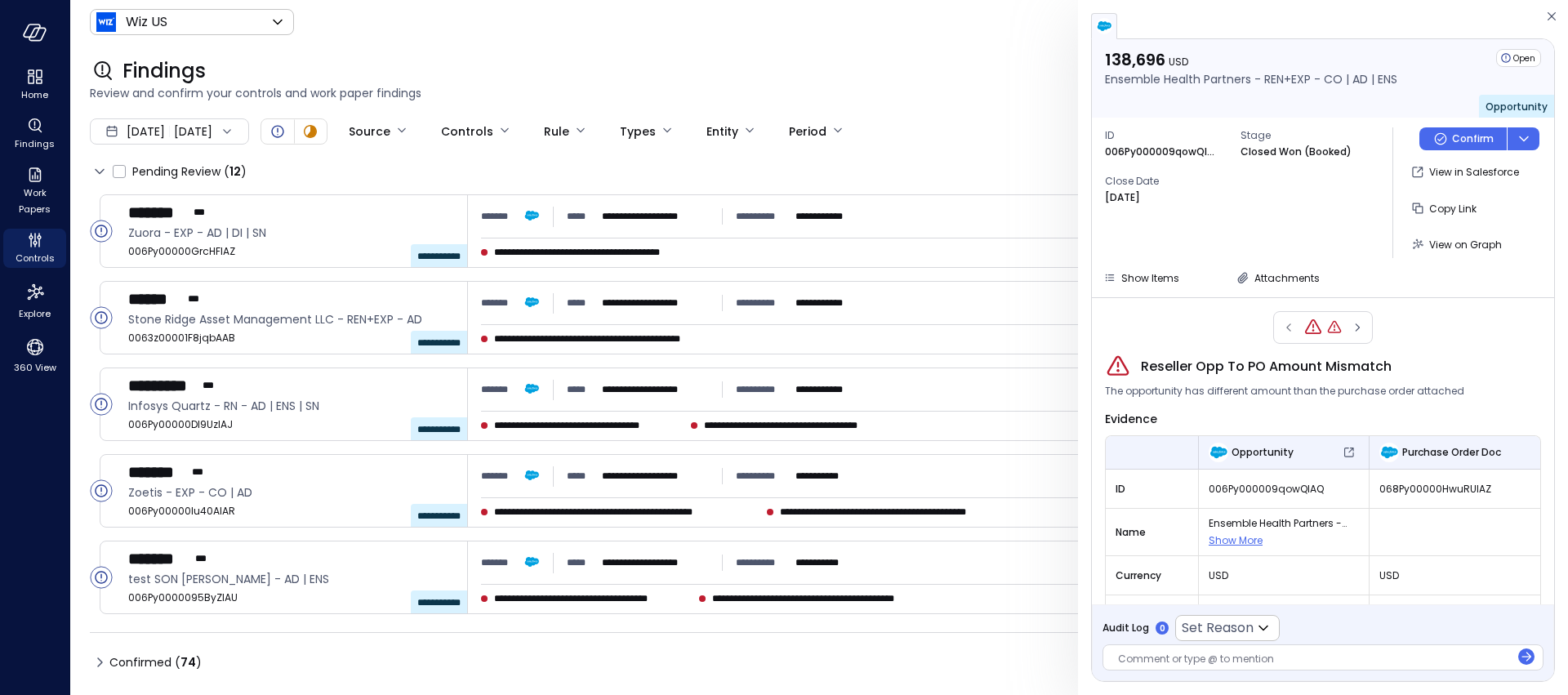click at bounding box center [1314, 660] 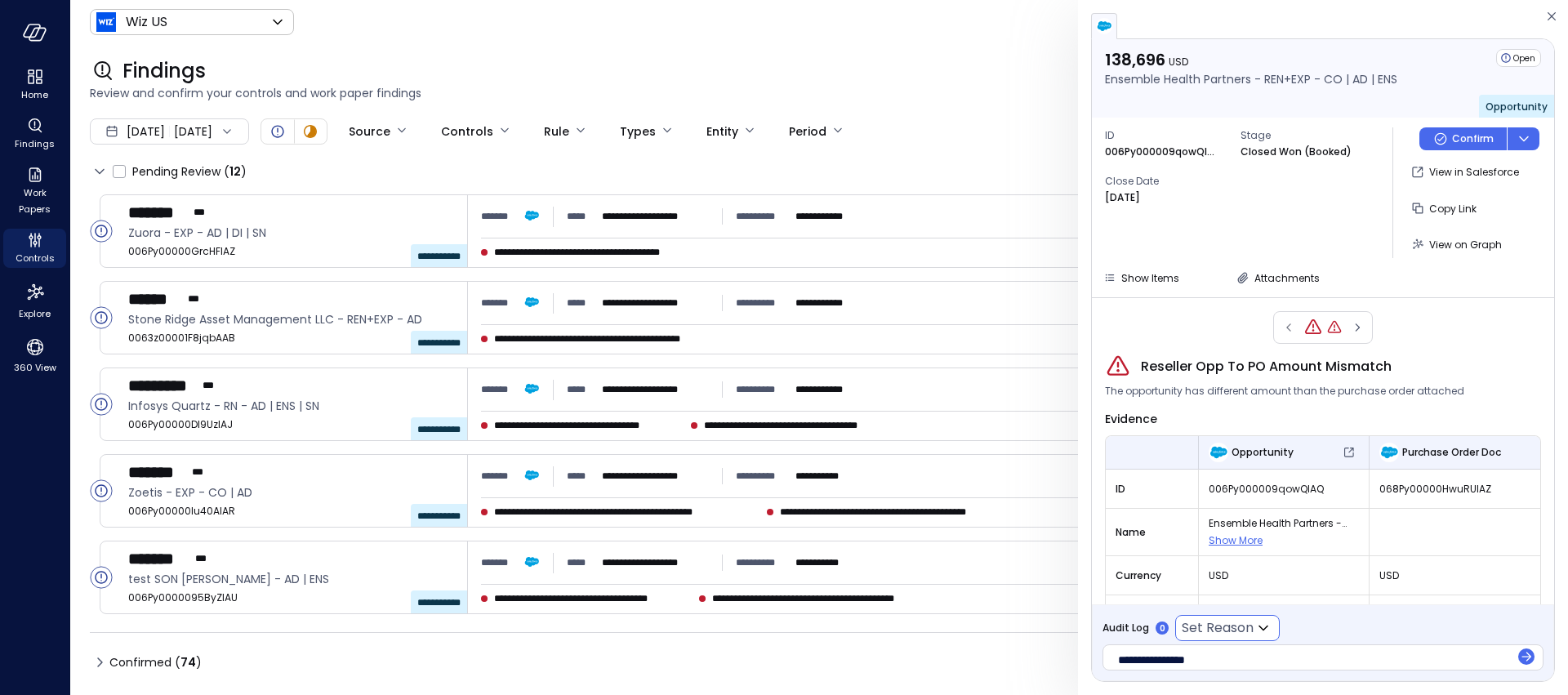 click 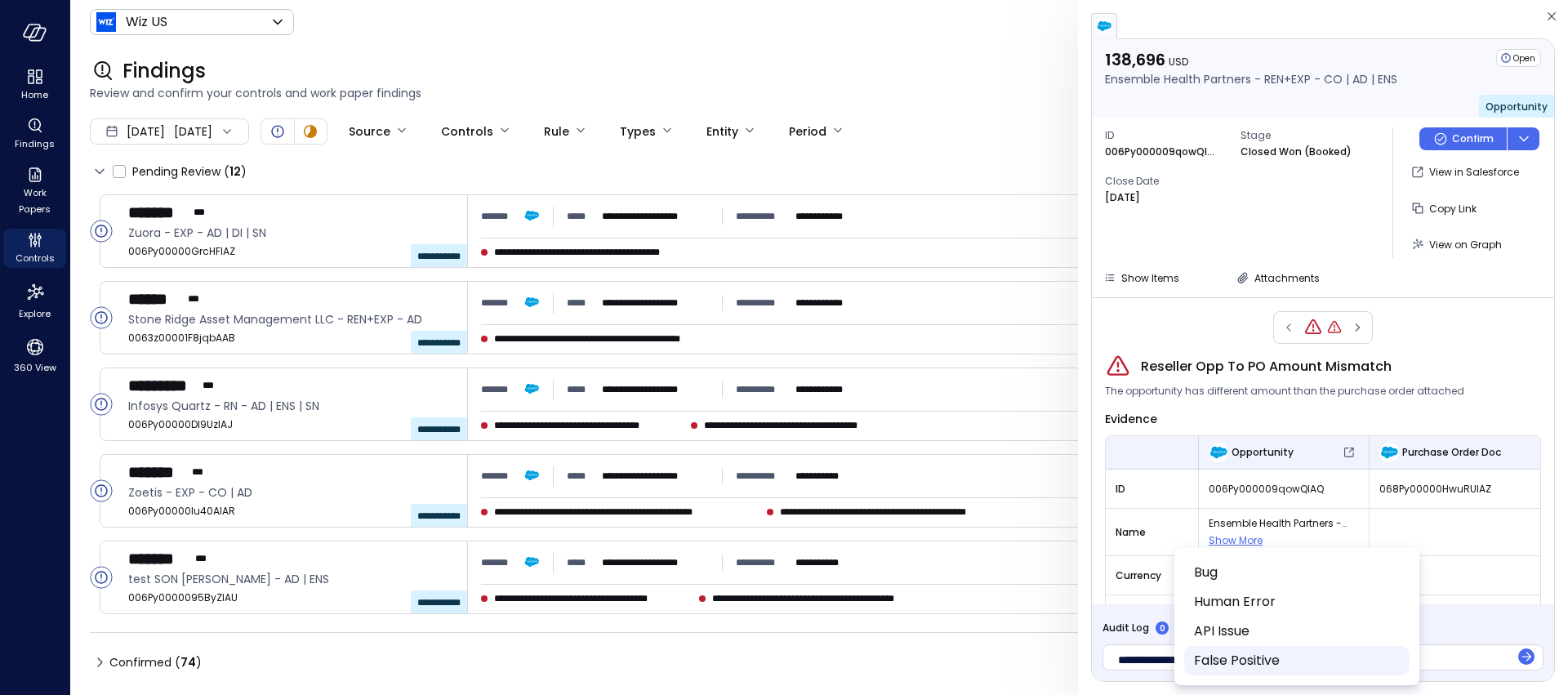 click on "False Positive" at bounding box center (1295, 661) 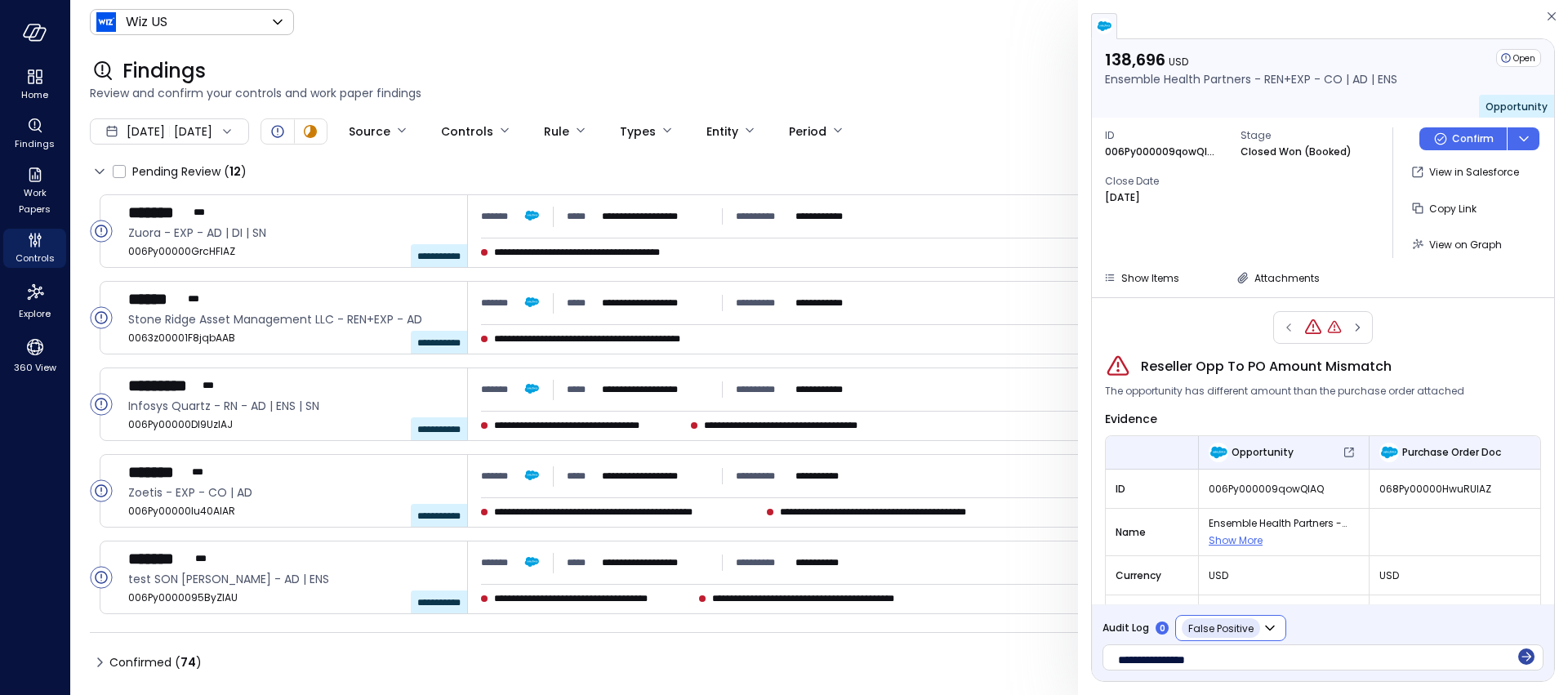 click 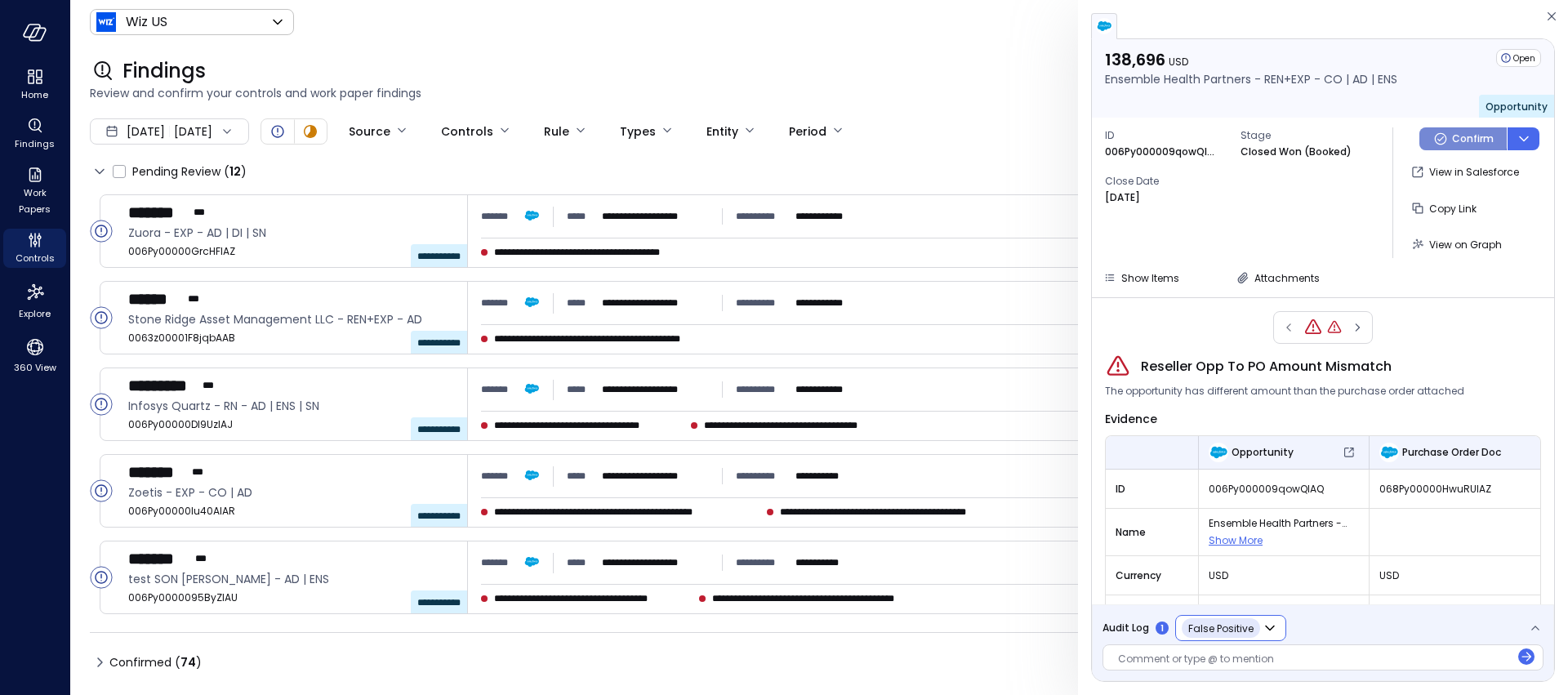 click on "Confirm" at bounding box center [1463, 139] 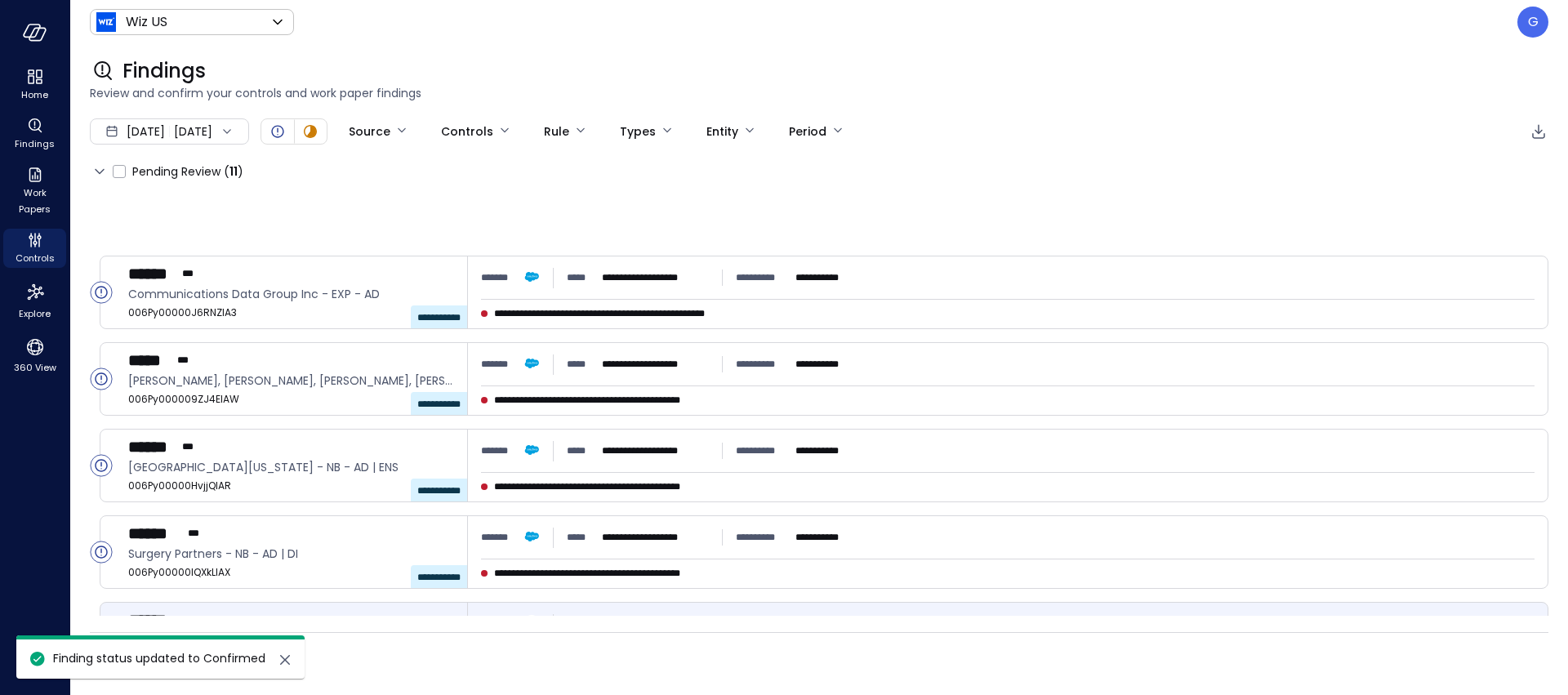 scroll, scrollTop: 518, scrollLeft: 0, axis: vertical 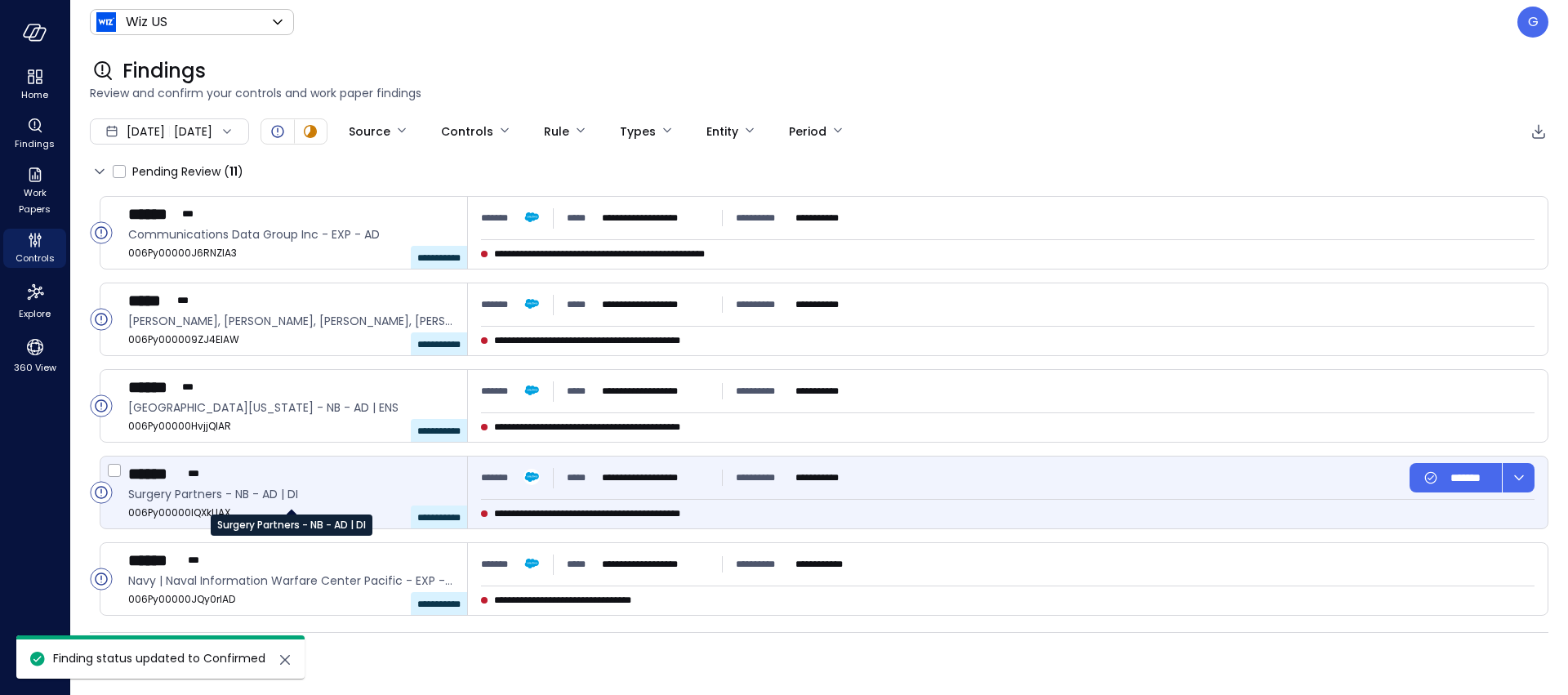 click on "Surgery Partners  -  NB  -  AD | DI" at bounding box center [291, 494] 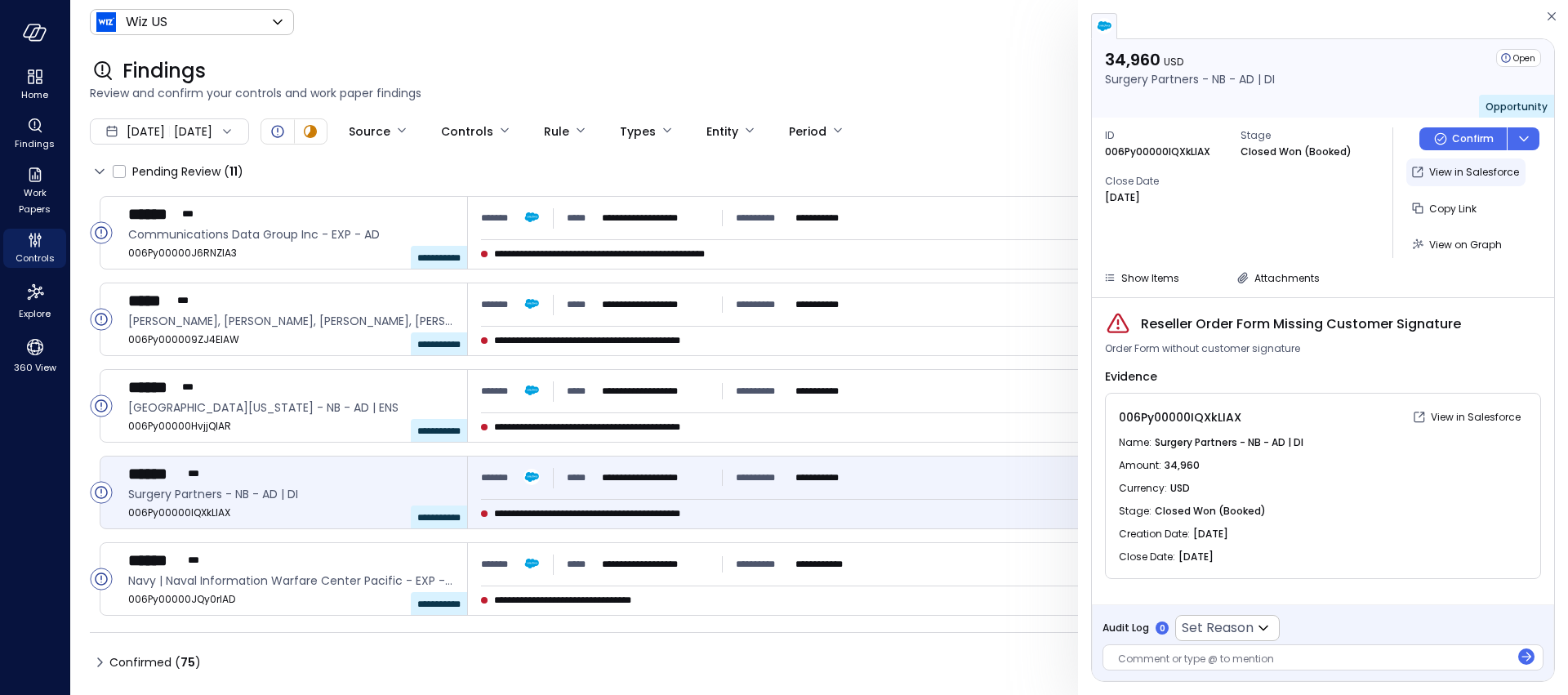click on "View in Salesforce" at bounding box center [1474, 172] 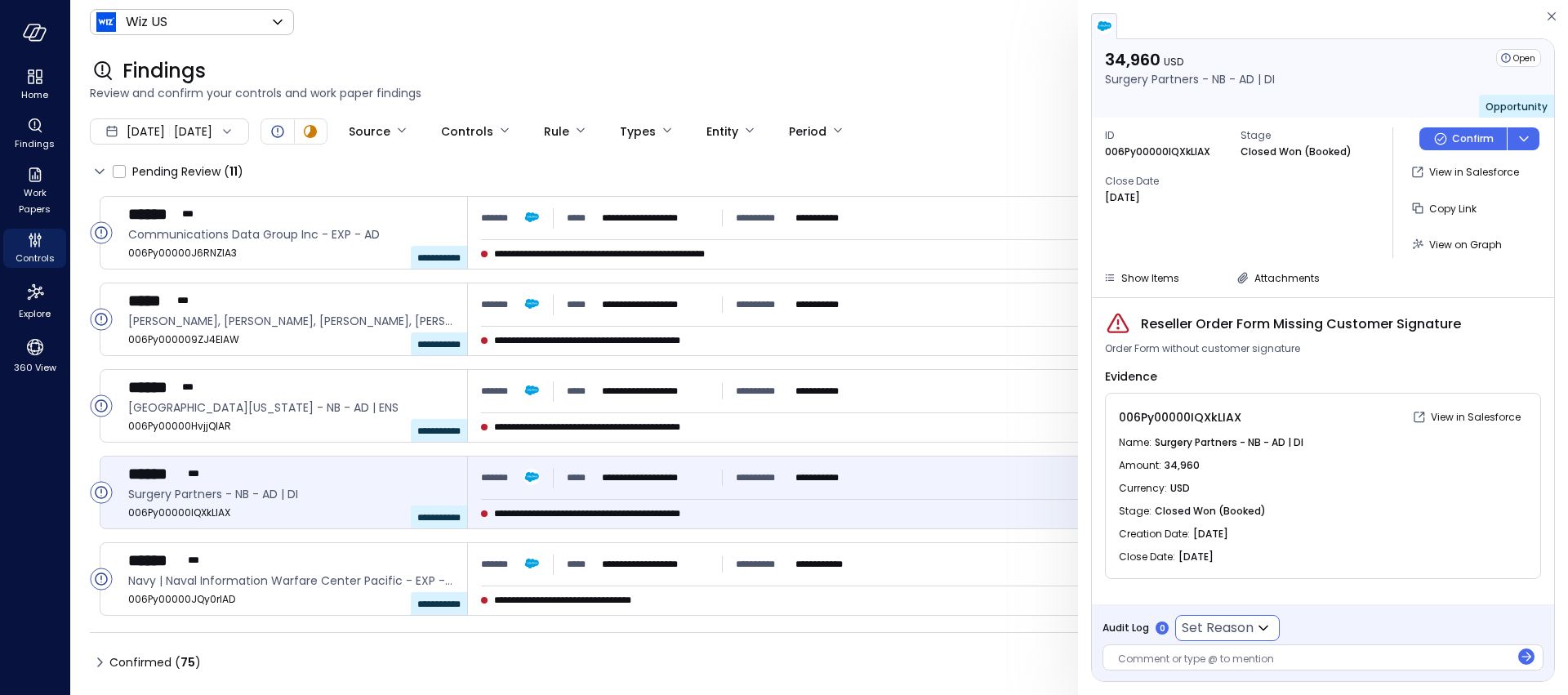 click on "**********" at bounding box center [784, 347] 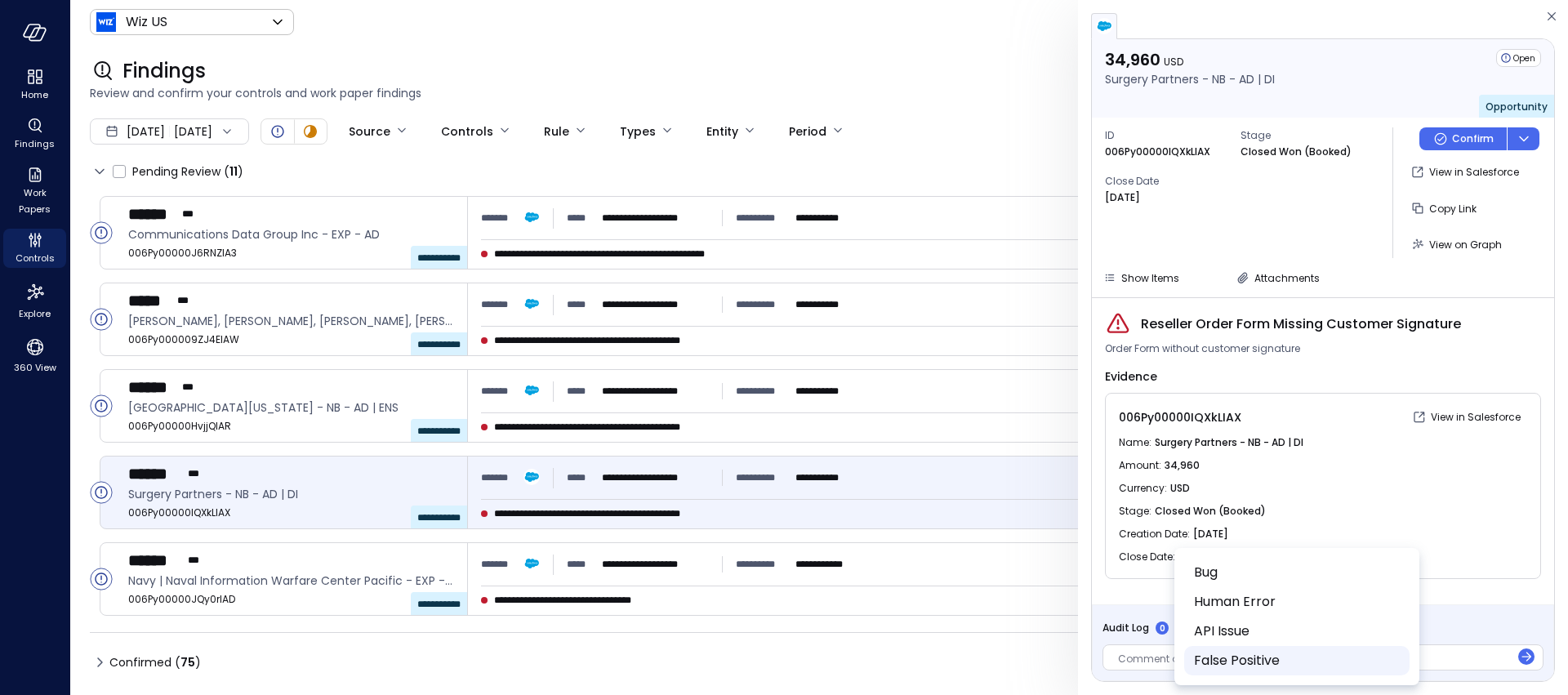 click on "False Positive" at bounding box center (1295, 661) 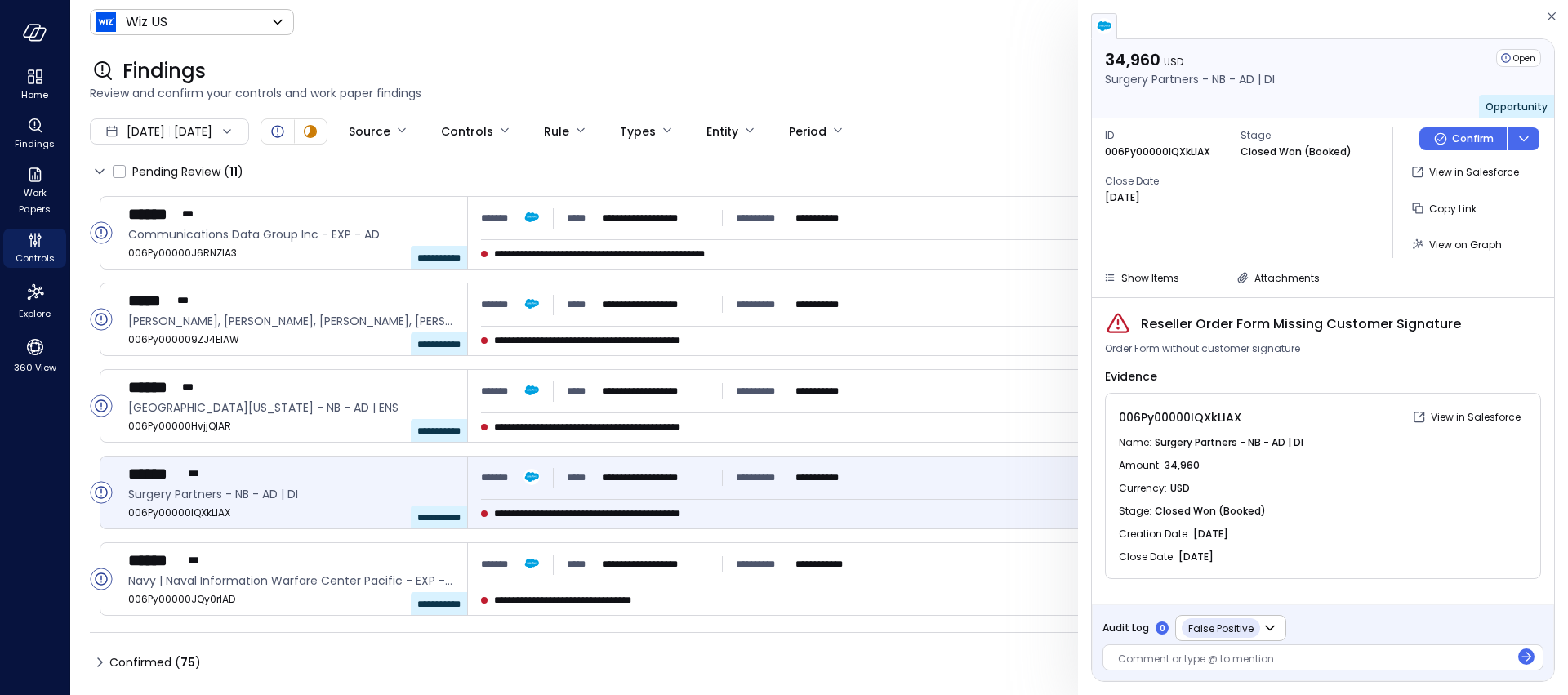 click on "Comment or type @ to mention" at bounding box center [1323, 657] 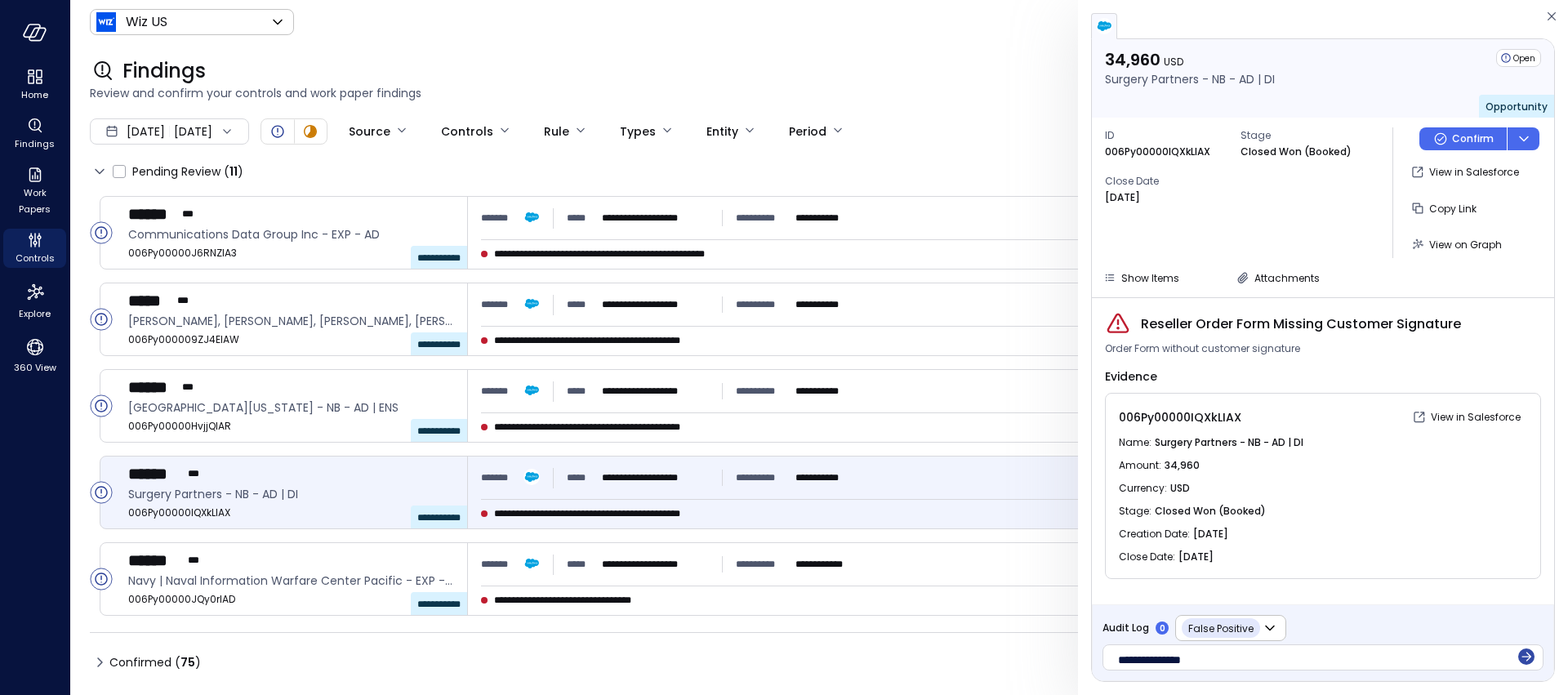 click 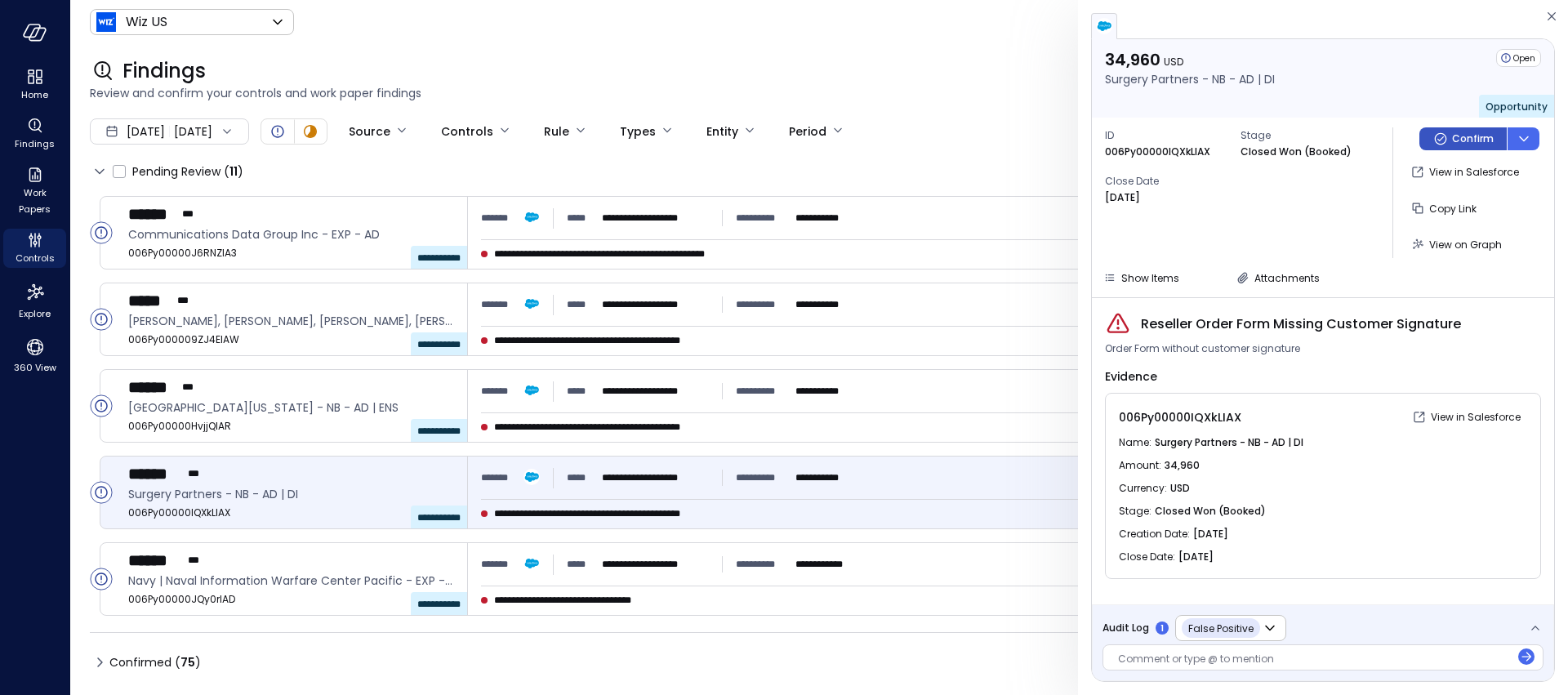 click on "Confirm" at bounding box center (1472, 139) 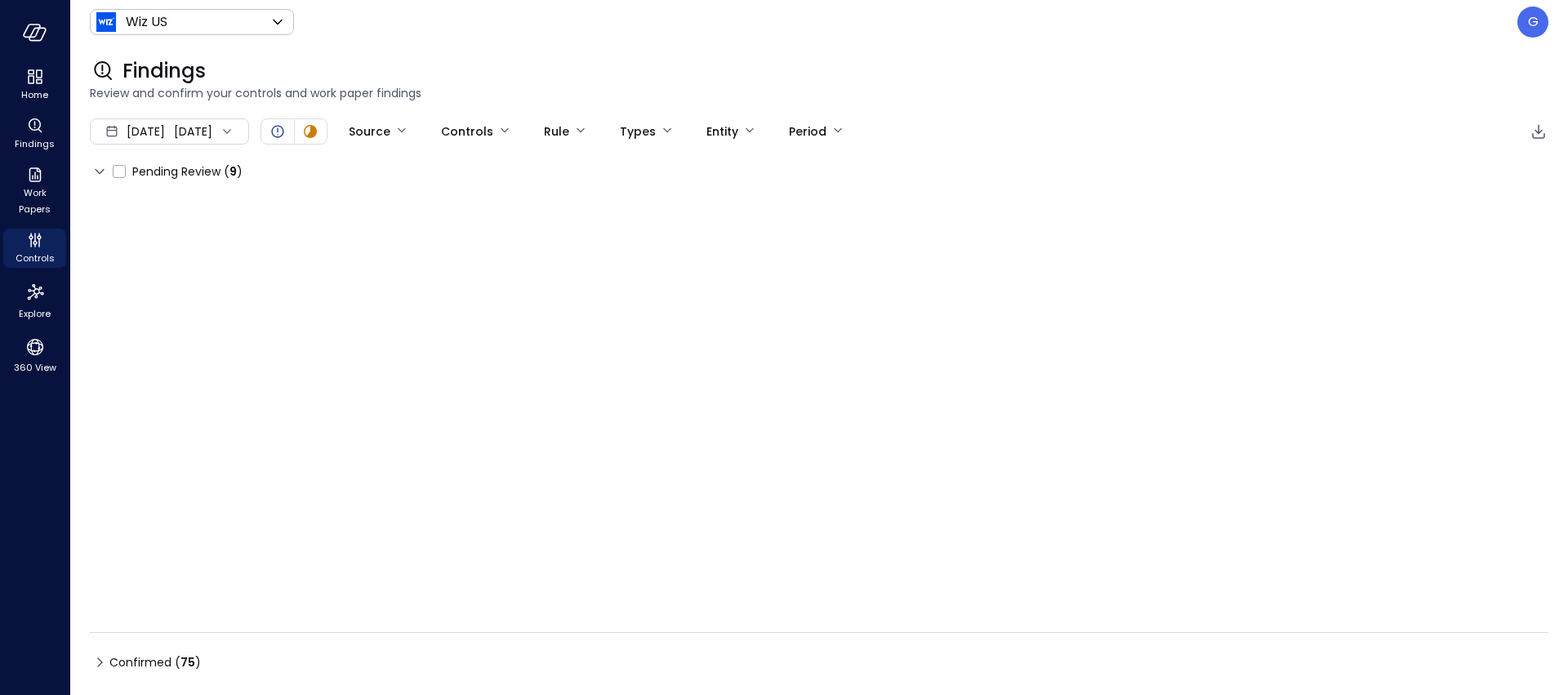 scroll, scrollTop: 0, scrollLeft: 0, axis: both 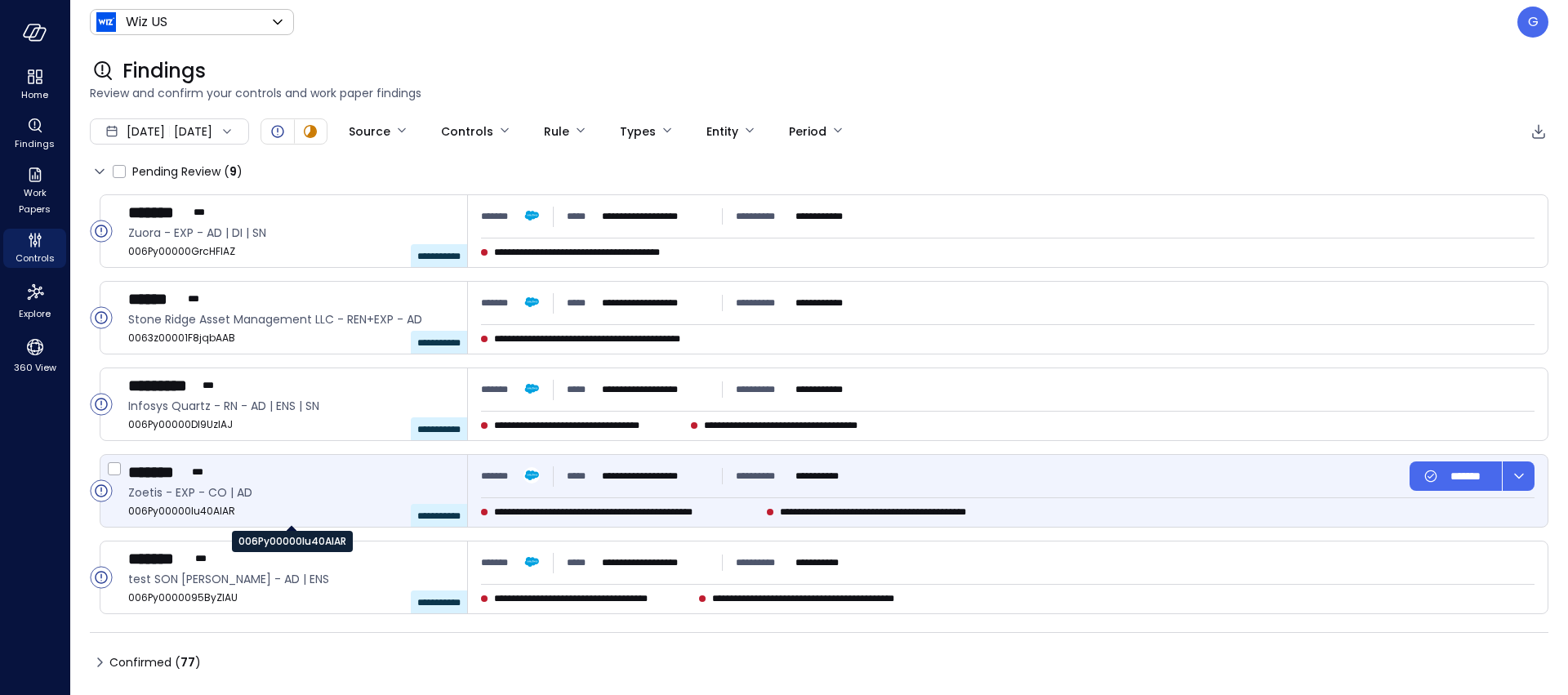 click on "006Py00000Iu40AIAR" at bounding box center (291, 511) 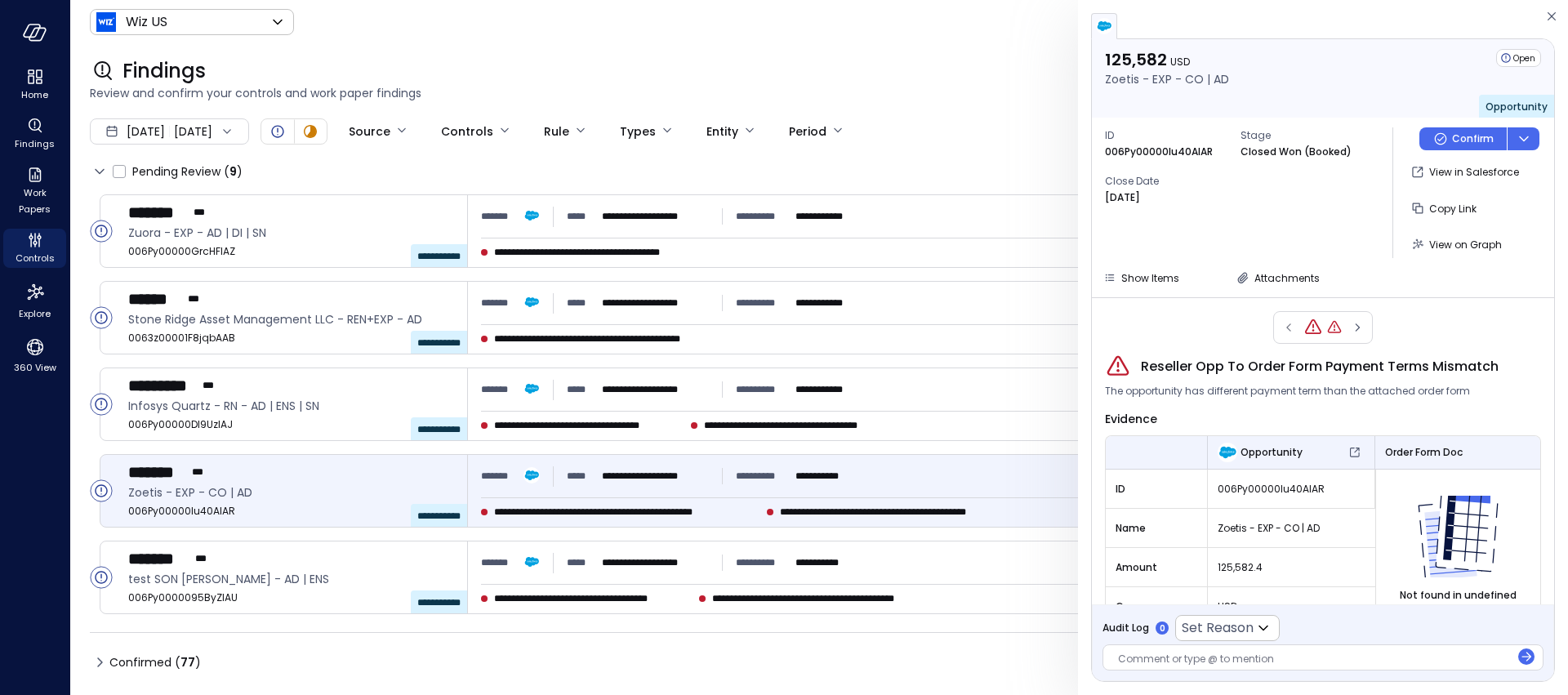 click on "Audit Log 0 Set Reason ​ Comment or type @ to mention" at bounding box center (1323, 643) 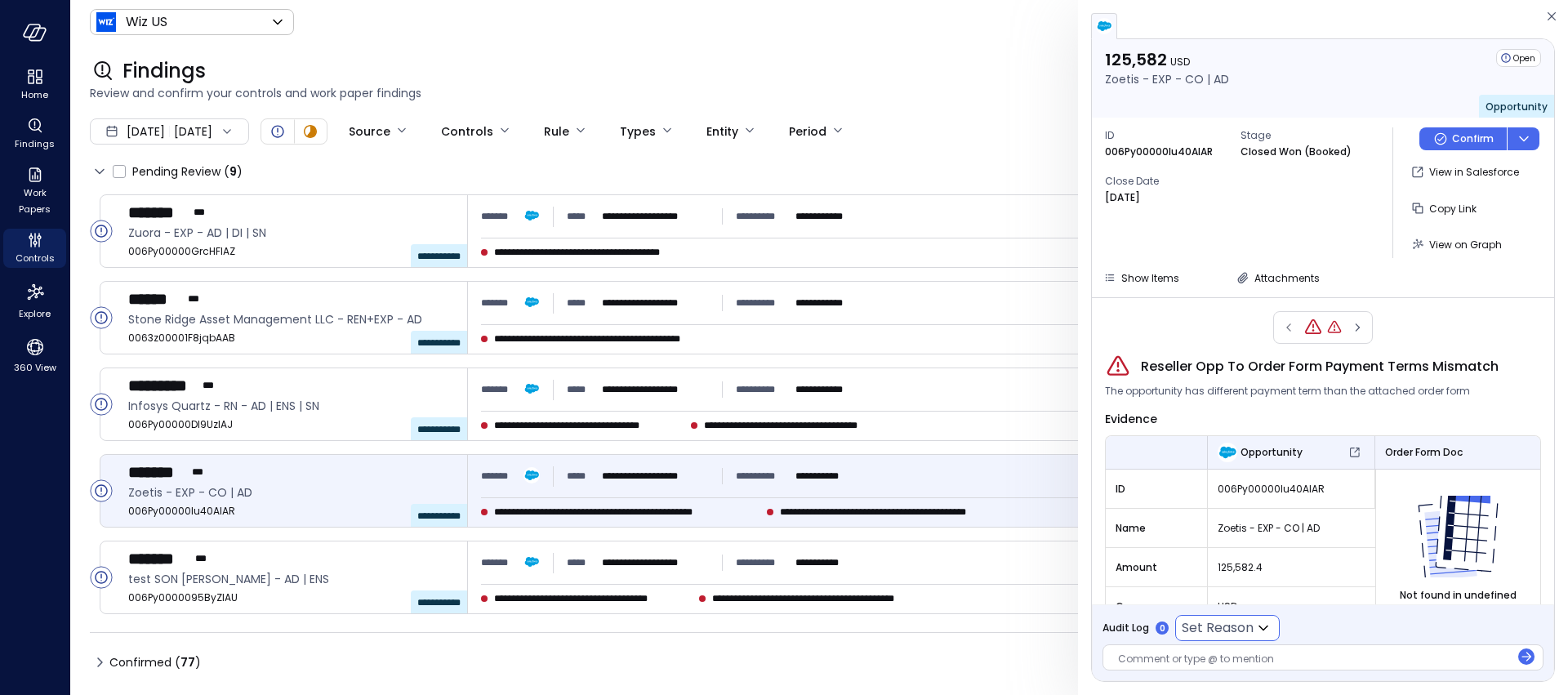 click on "**********" at bounding box center (784, 347) 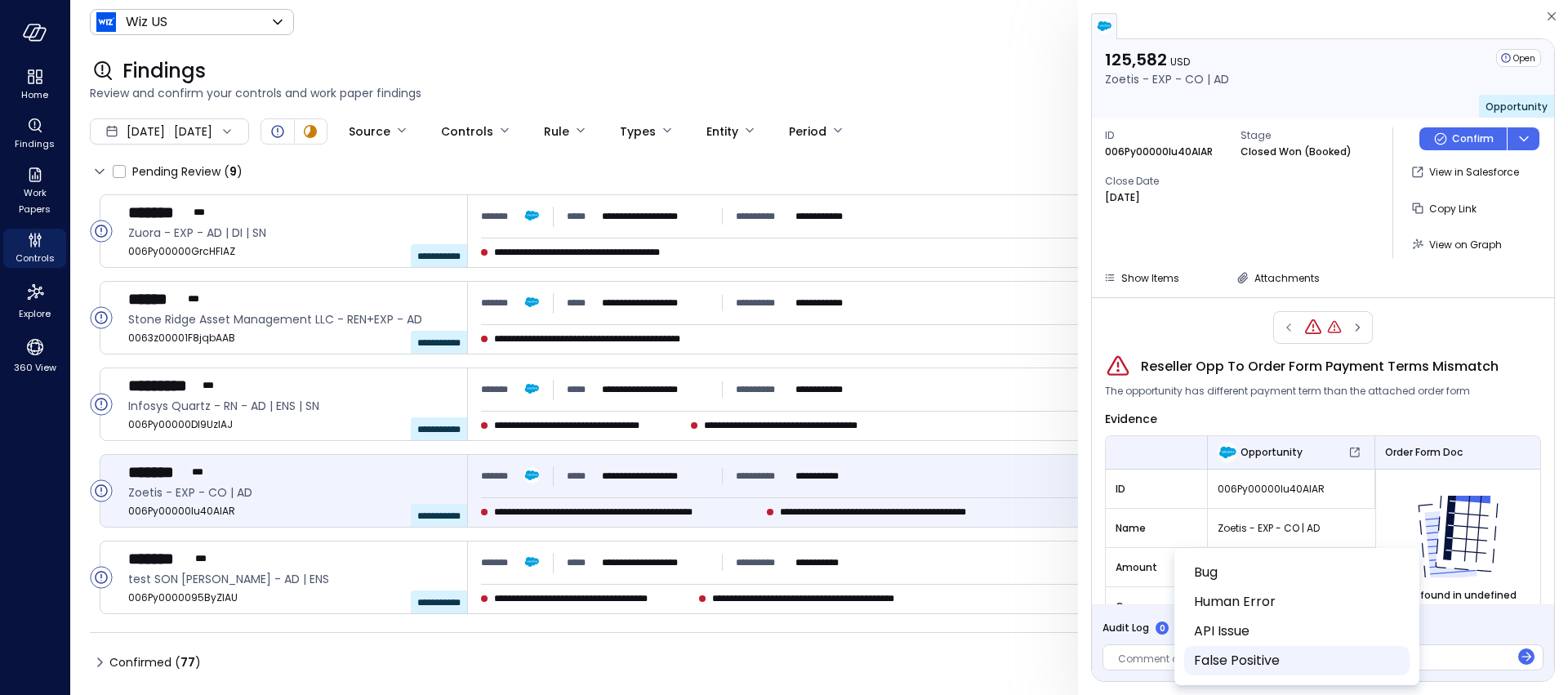 click on "False Positive" at bounding box center [1295, 661] 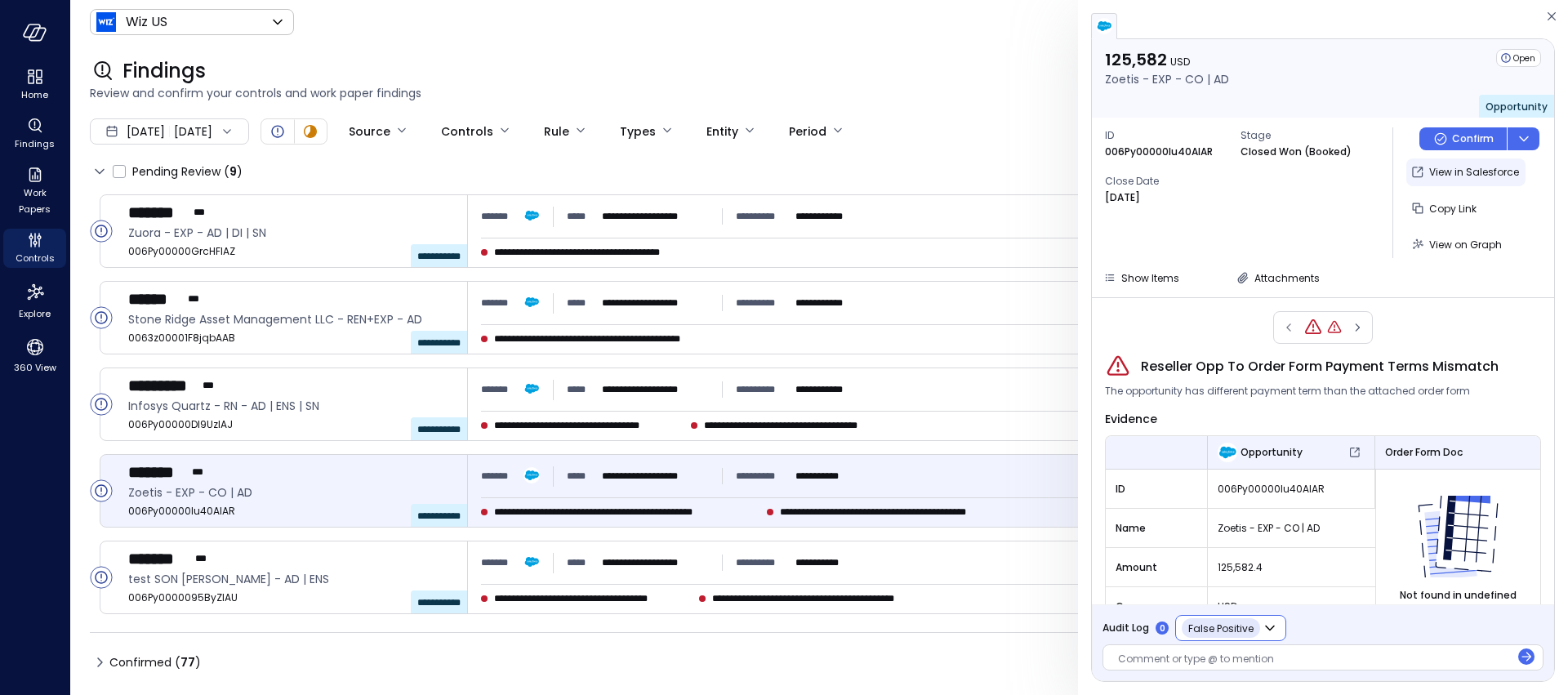 click on "View in Salesforce" at bounding box center [1474, 172] 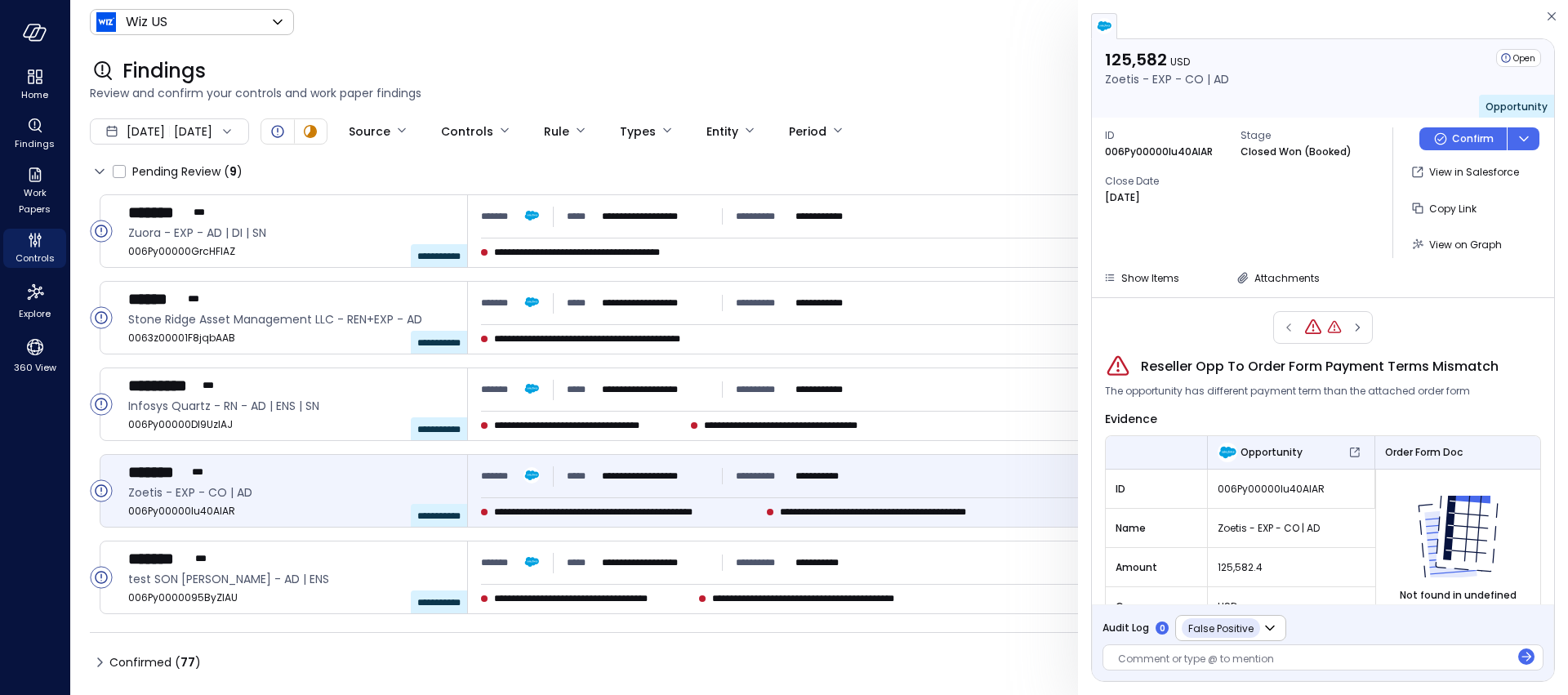 scroll, scrollTop: 3, scrollLeft: 0, axis: vertical 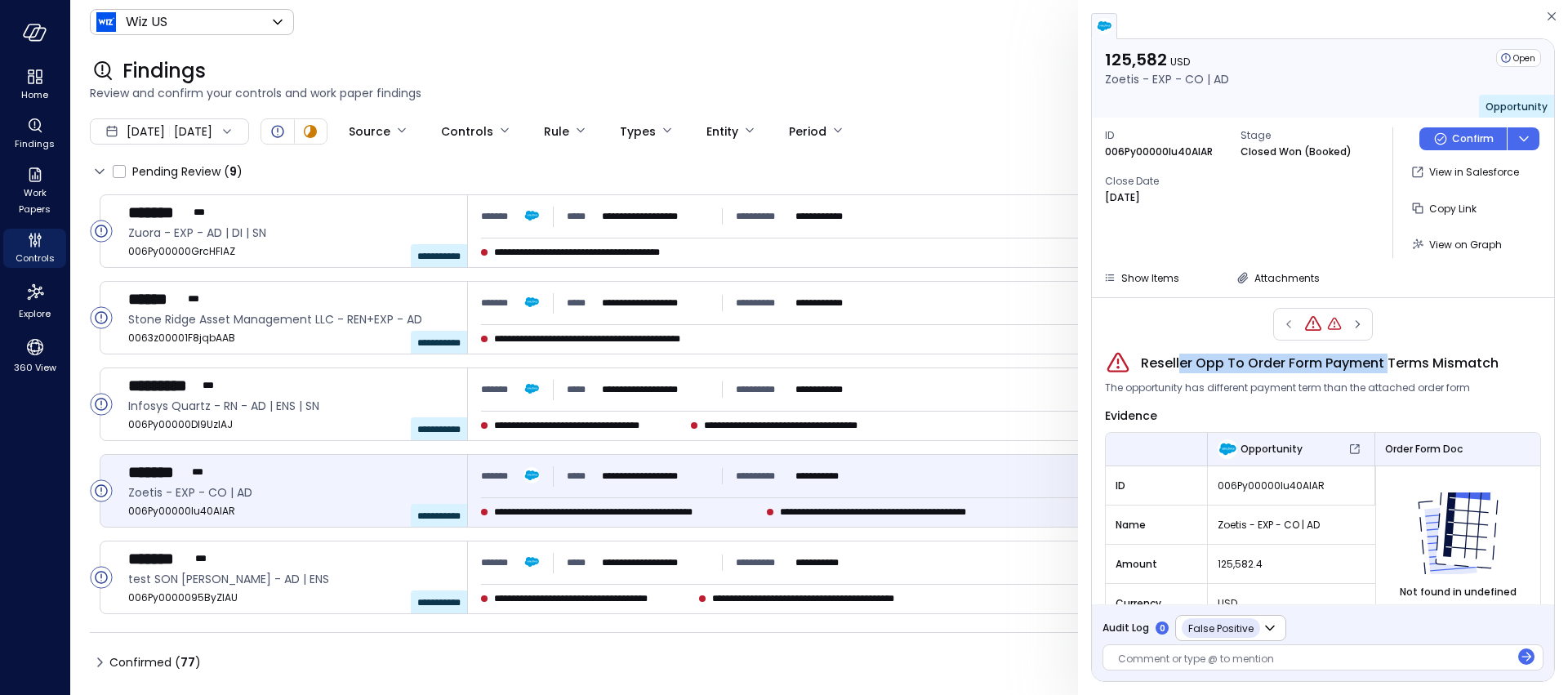 drag, startPoint x: 1181, startPoint y: 361, endPoint x: 1395, endPoint y: 371, distance: 214.23352 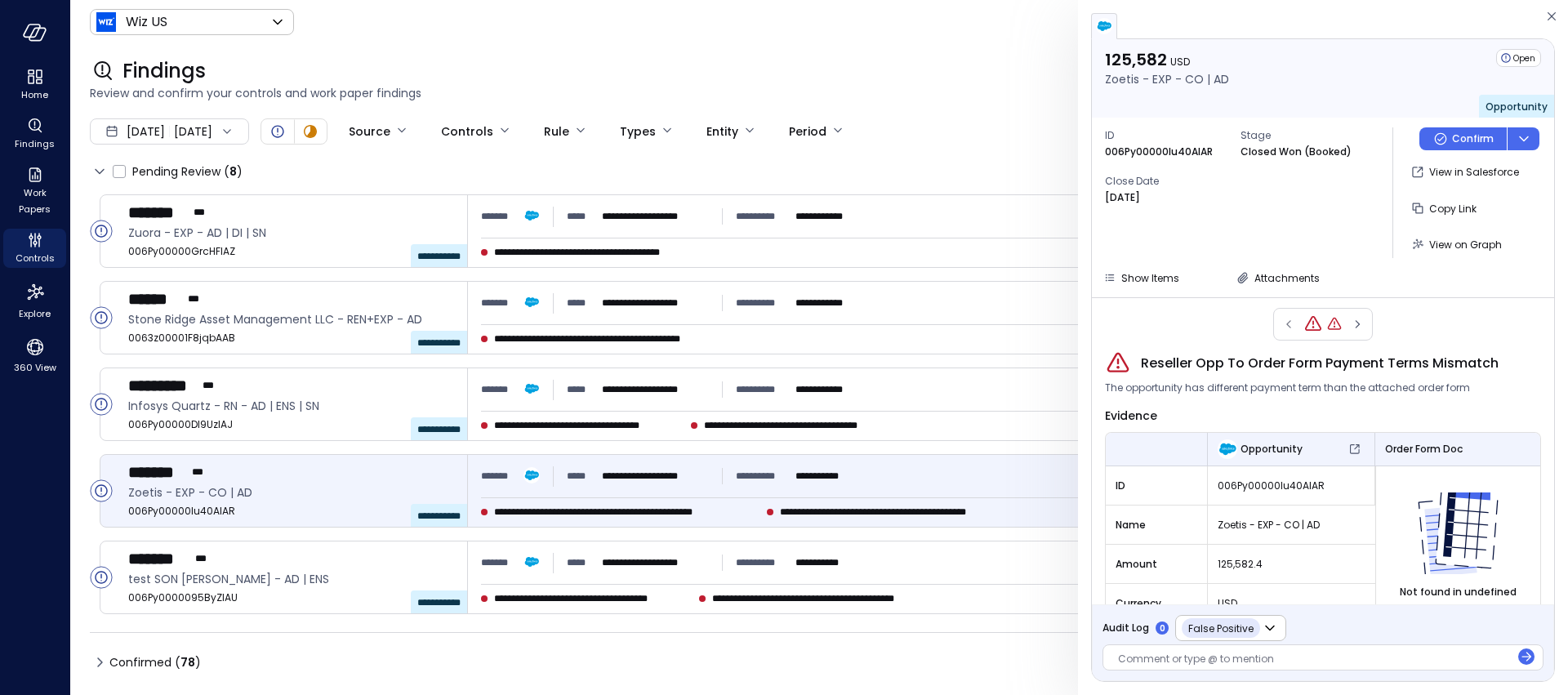 click at bounding box center (1314, 660) 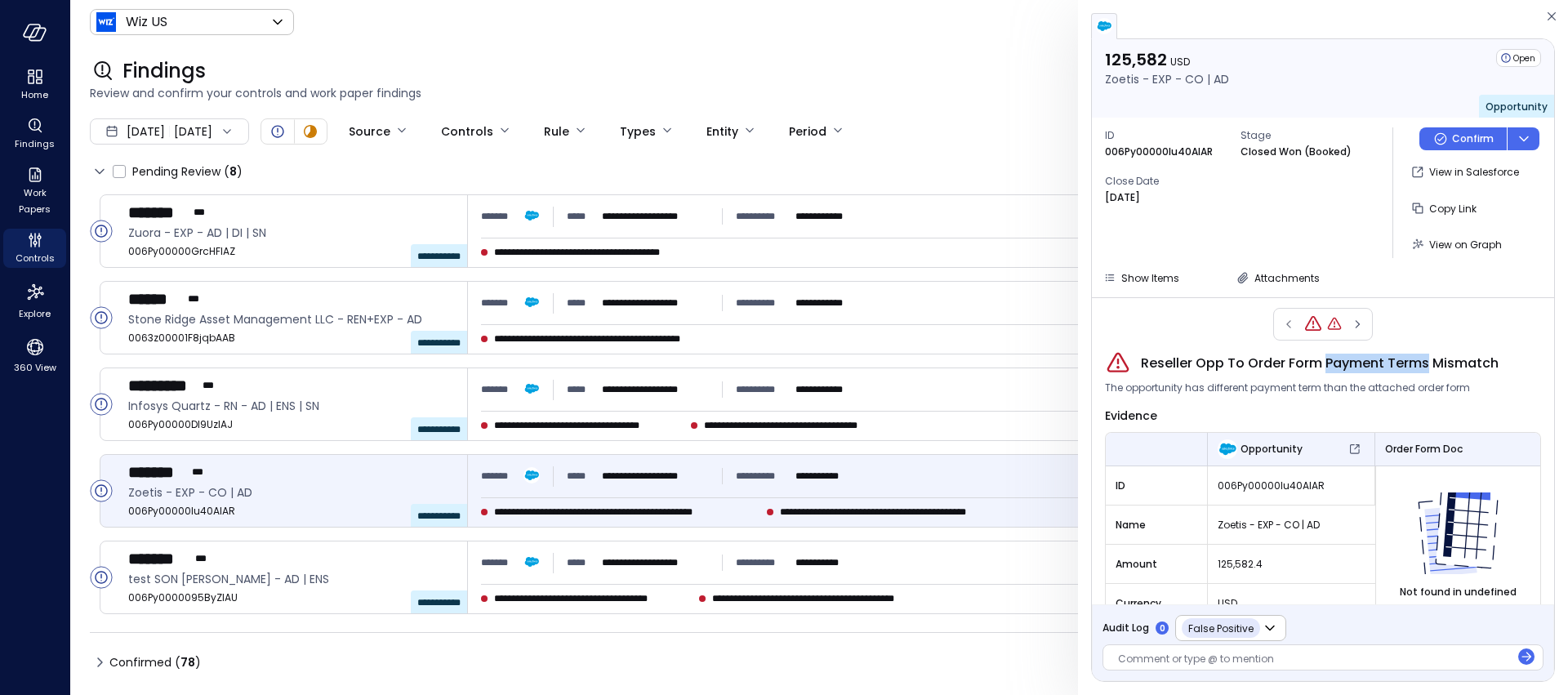 drag, startPoint x: 1323, startPoint y: 362, endPoint x: 1426, endPoint y: 367, distance: 103.12129 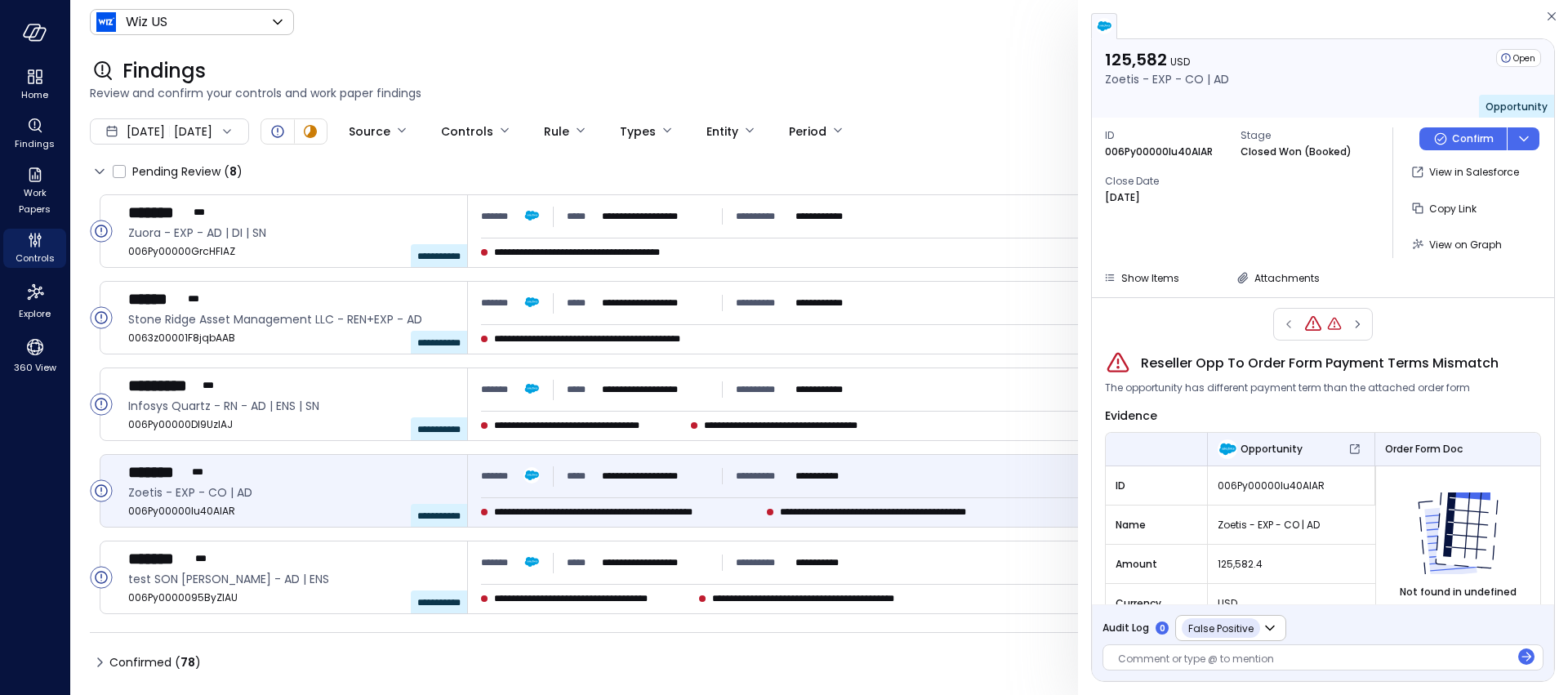 click at bounding box center (1314, 660) 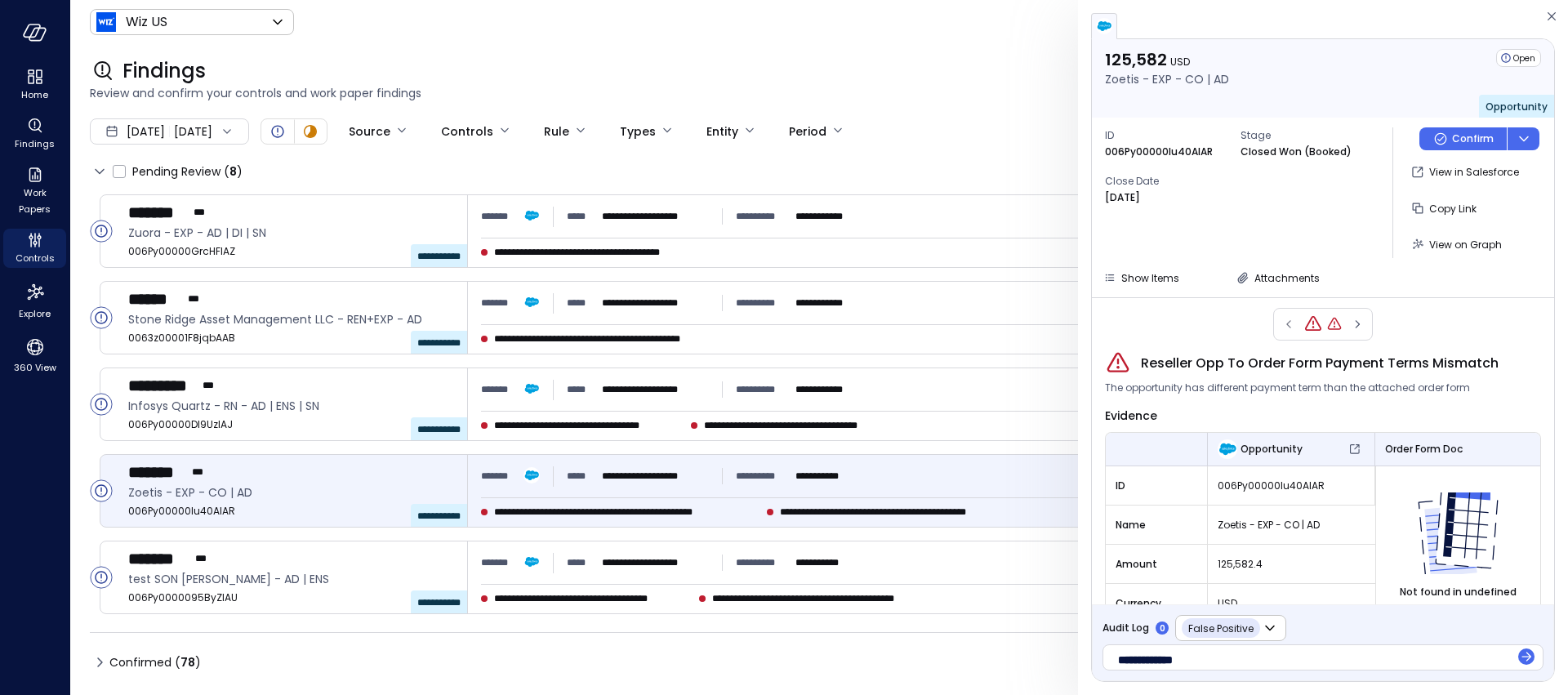 type 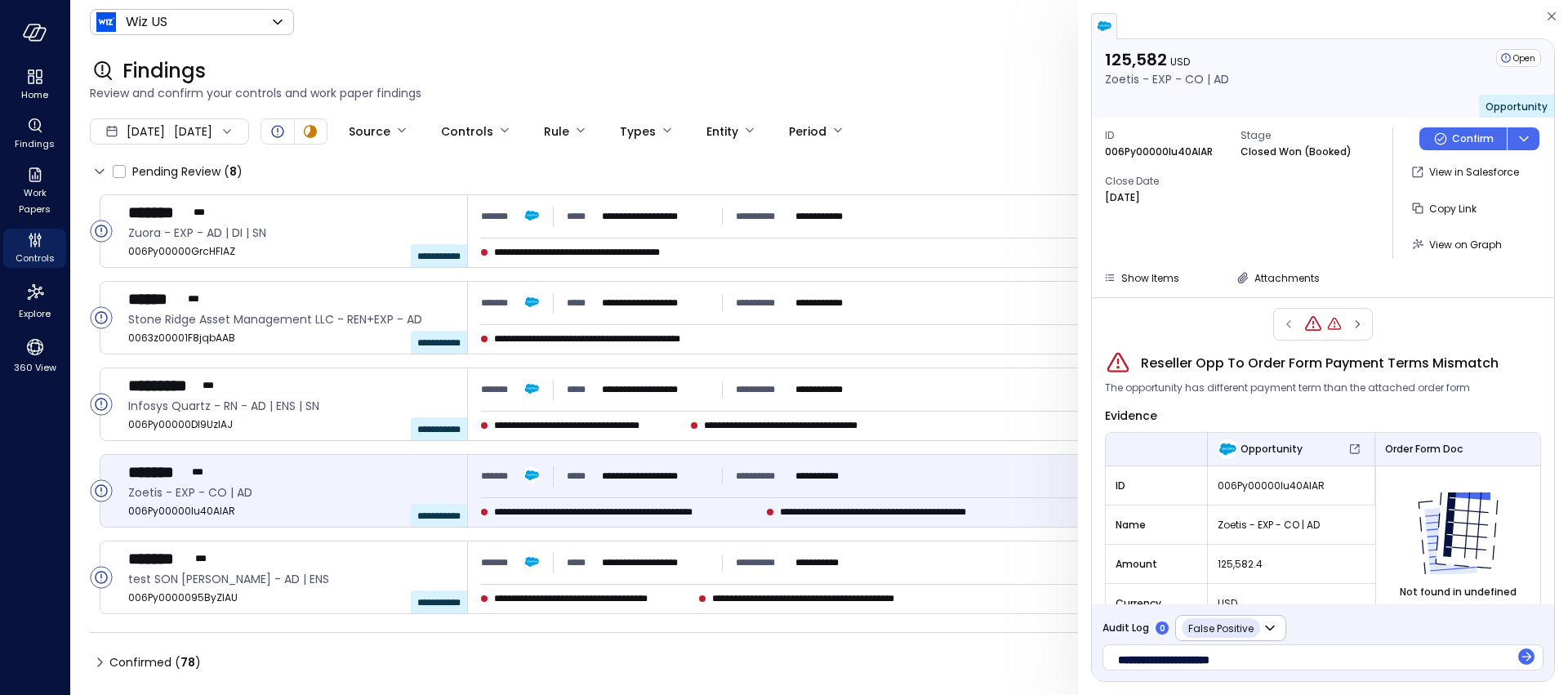 click on "**********" at bounding box center (1323, 657) 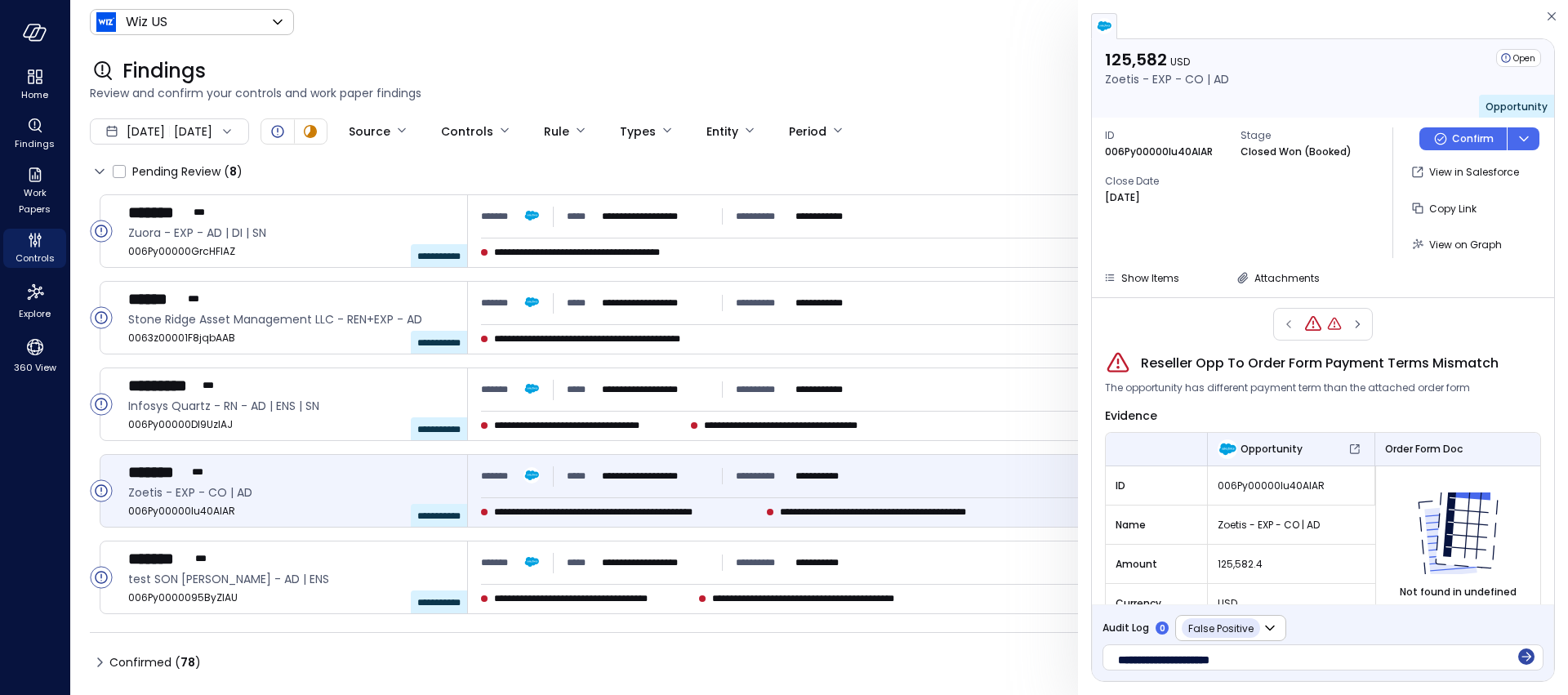click 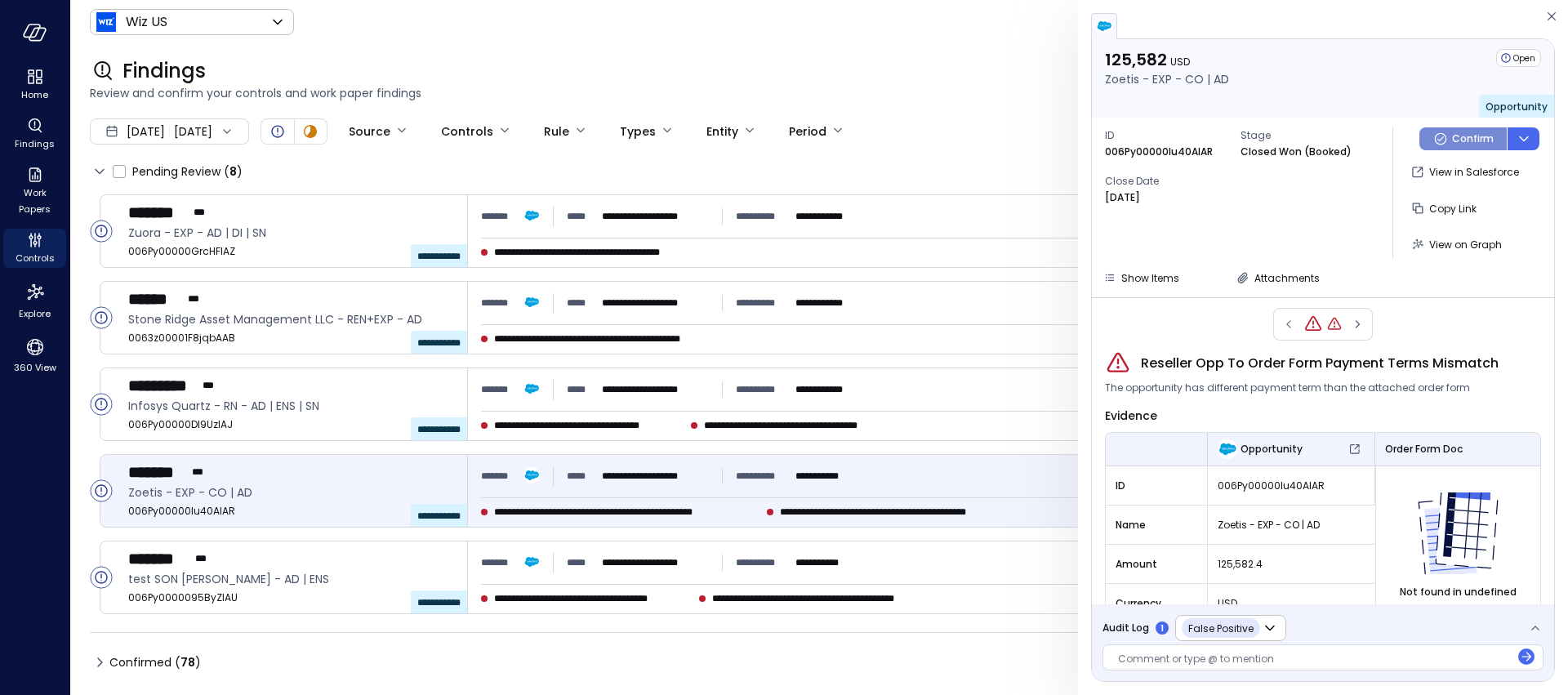 click on "Confirm" at bounding box center [1472, 139] 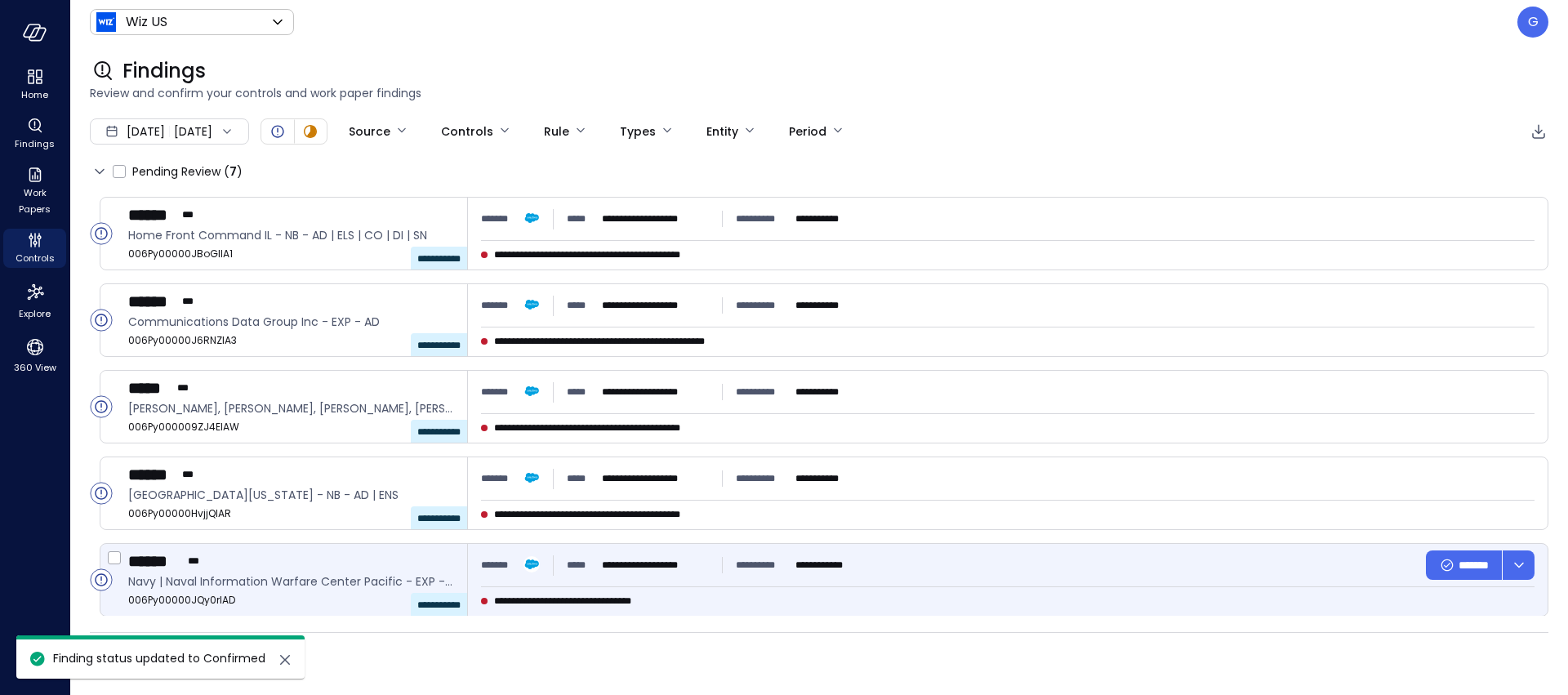 scroll, scrollTop: 172, scrollLeft: 0, axis: vertical 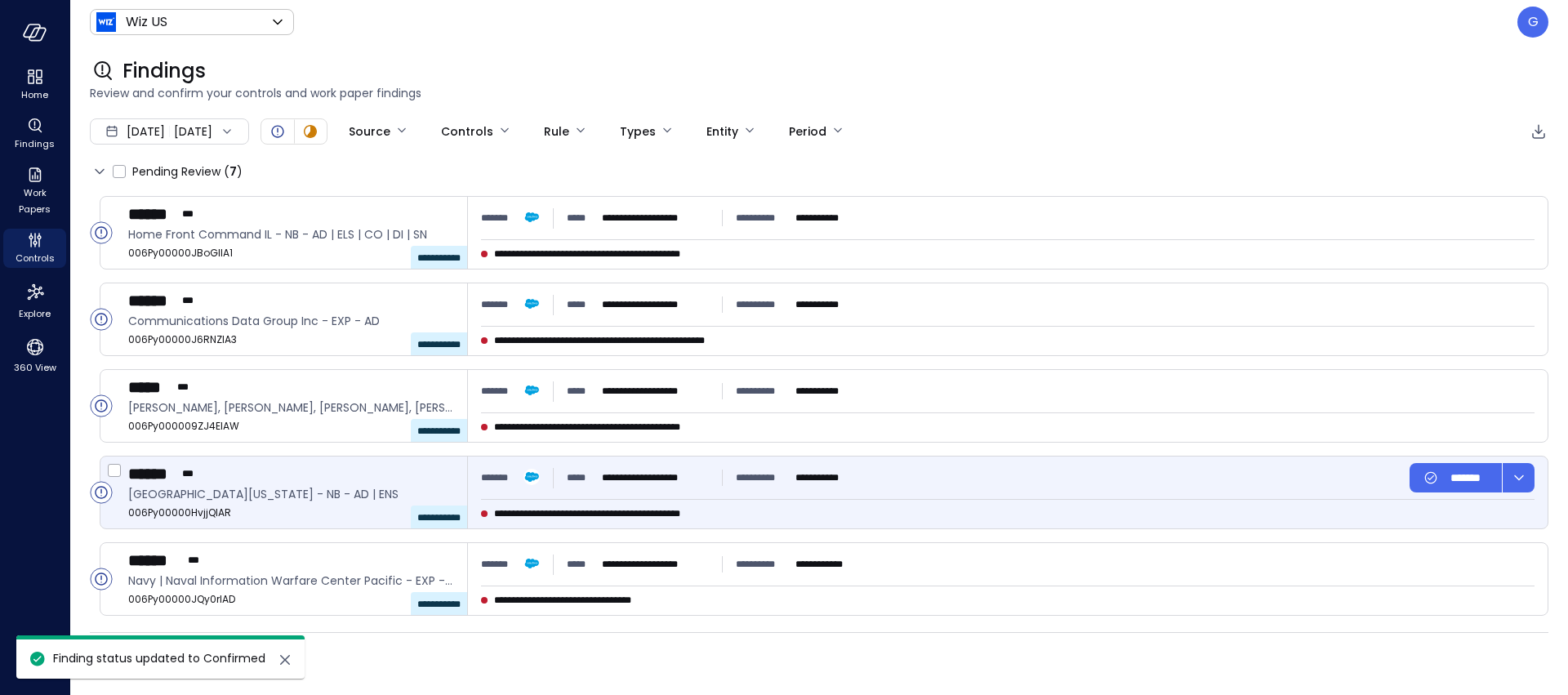 click on "****** ***" at bounding box center (291, 474) 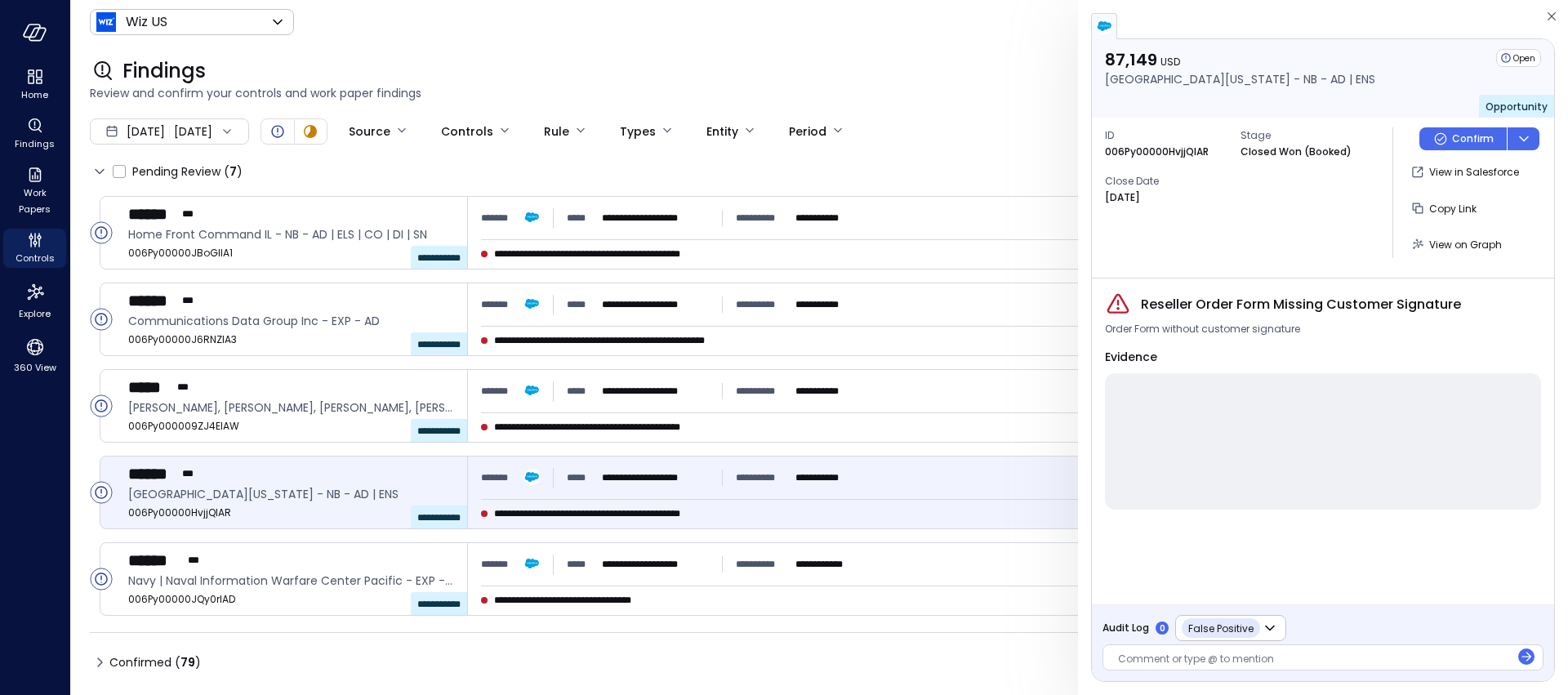 scroll, scrollTop: 0, scrollLeft: 0, axis: both 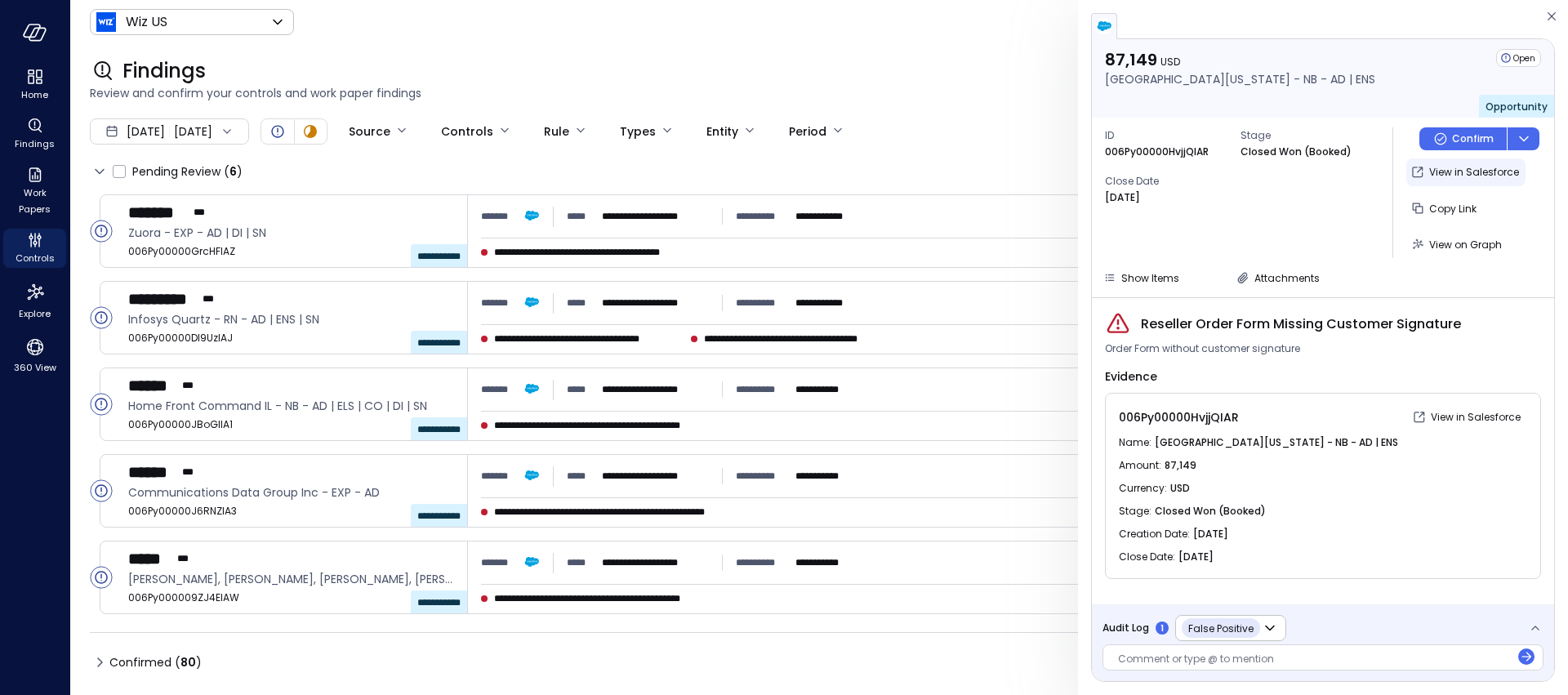 click on "View in Salesforce" at bounding box center (1474, 172) 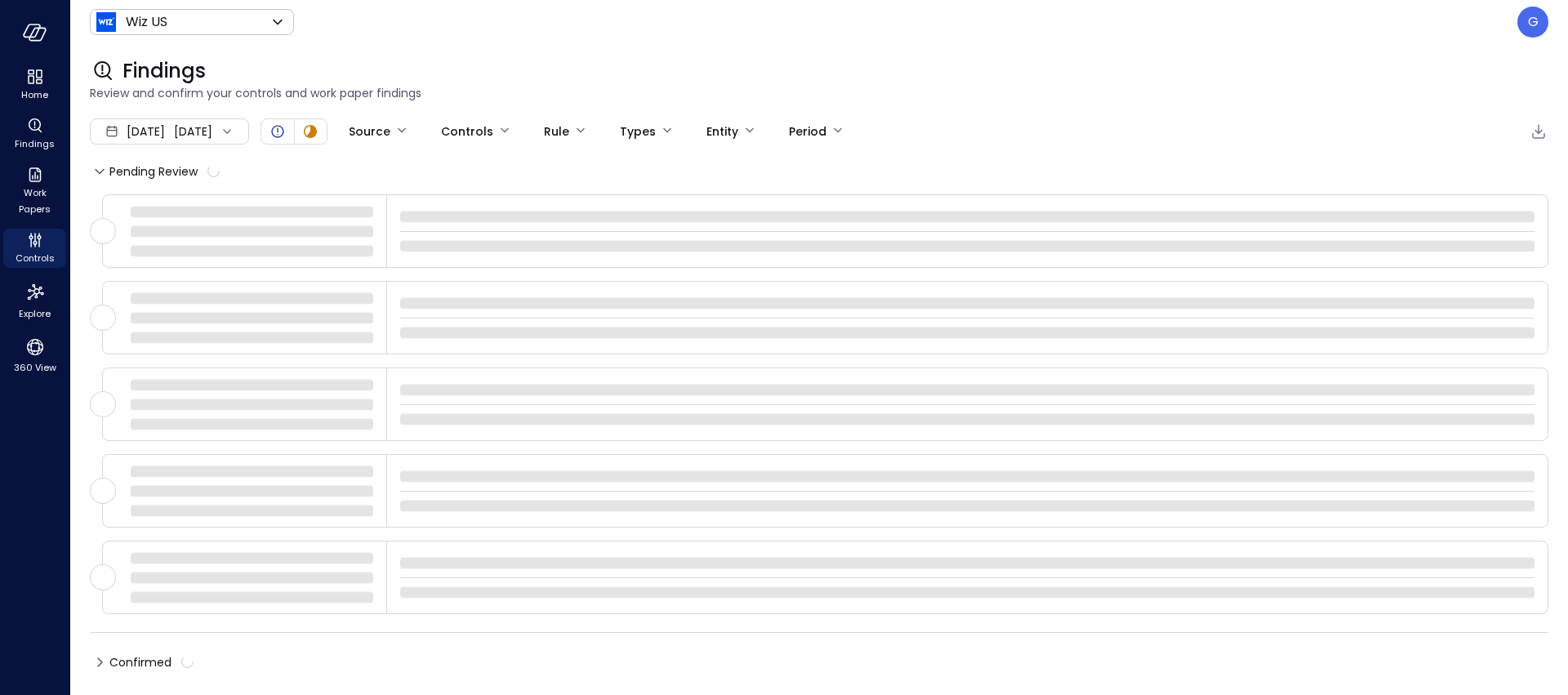 scroll, scrollTop: 0, scrollLeft: 0, axis: both 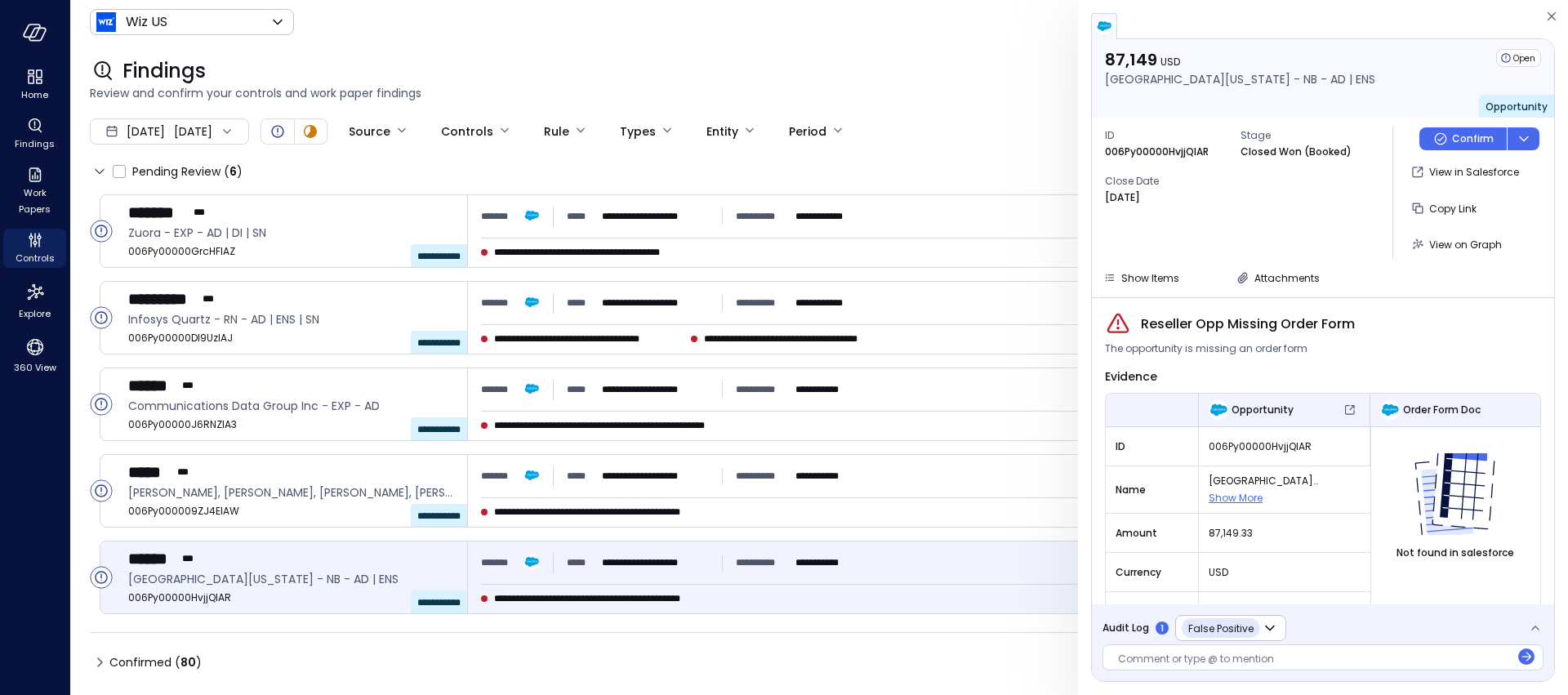 click on "1" at bounding box center [1162, 628] 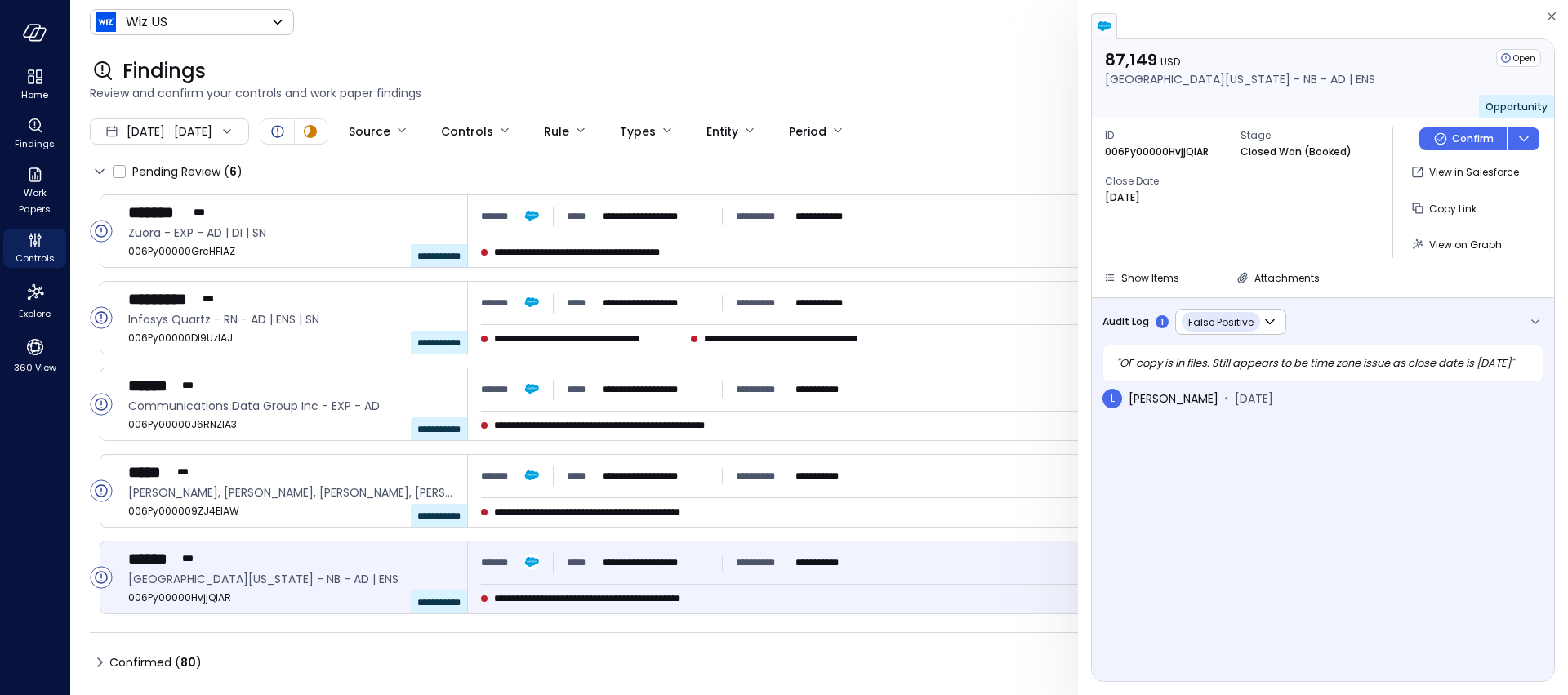 click on "Confirmed ( 80 )" at bounding box center (819, 662) 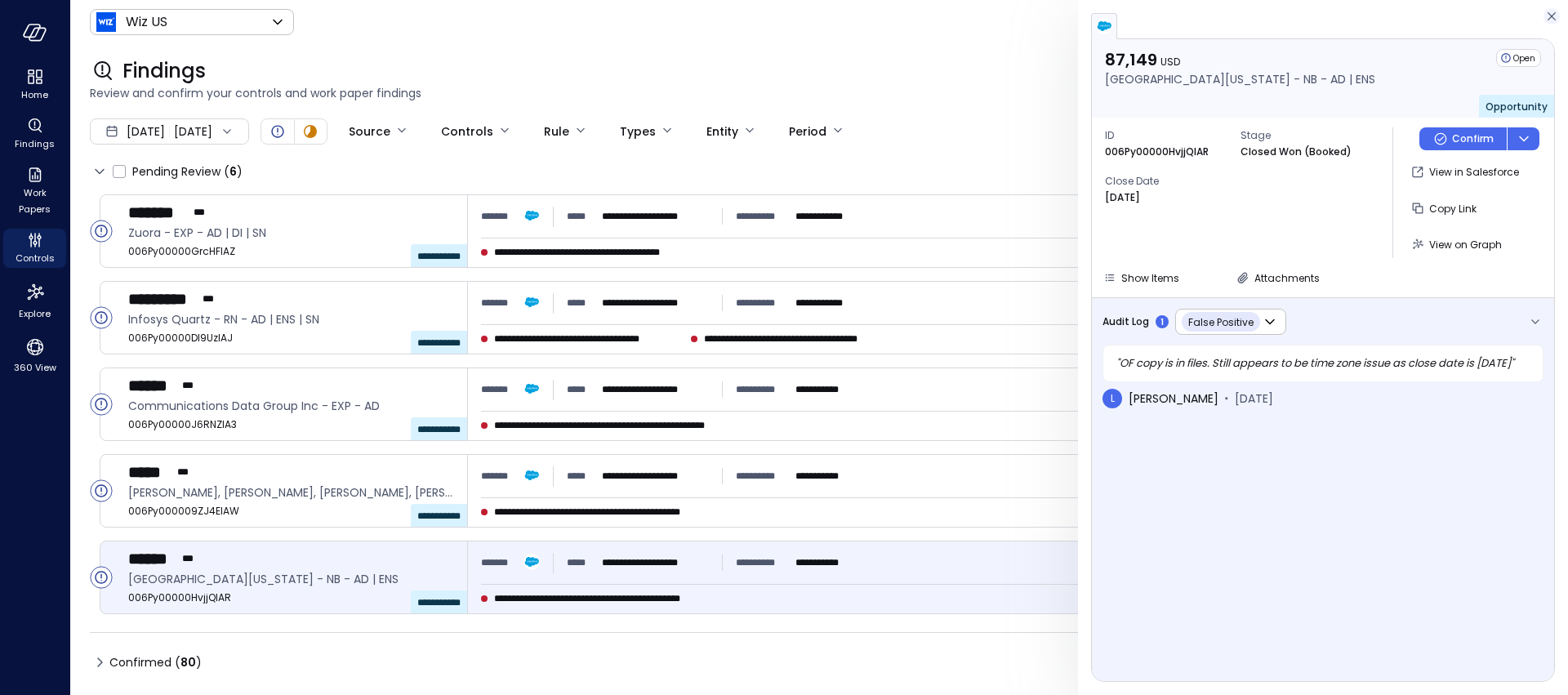 click 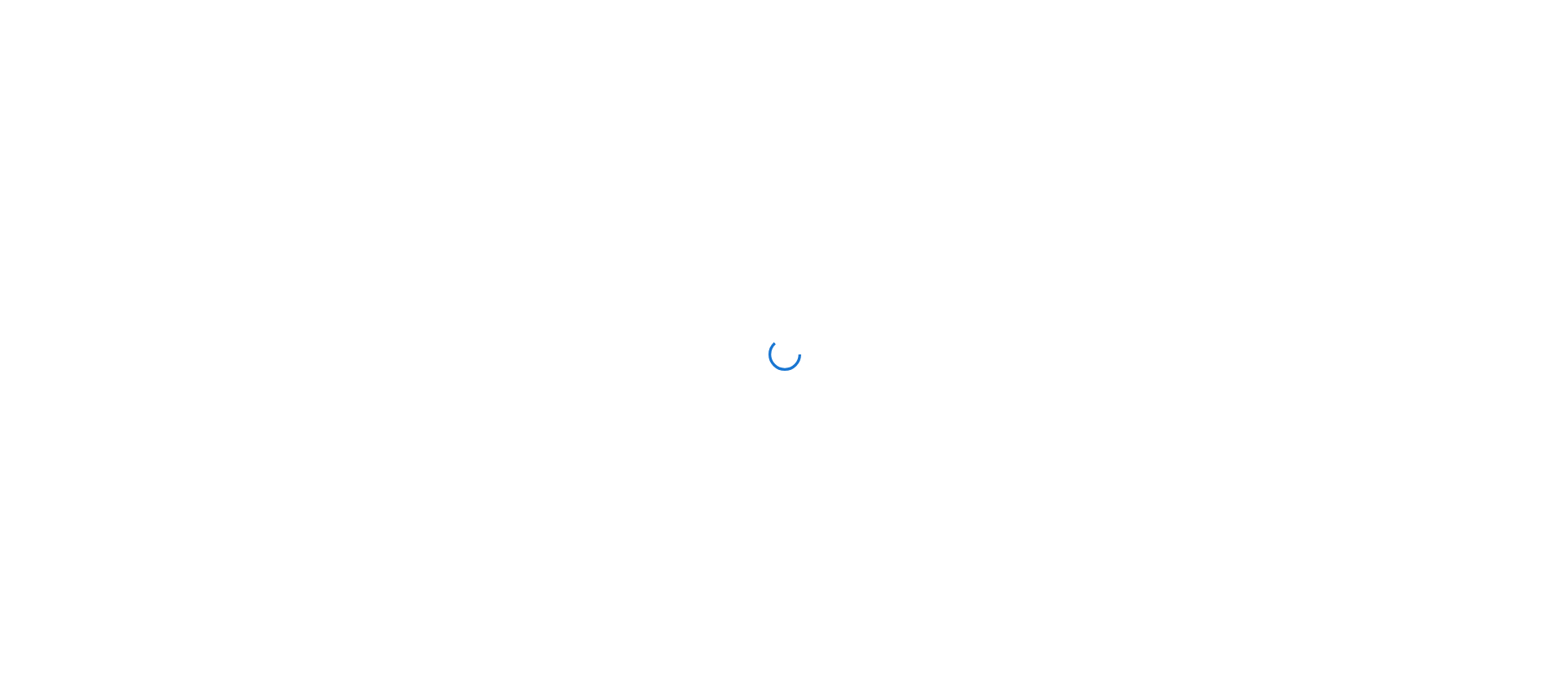 scroll, scrollTop: 0, scrollLeft: 0, axis: both 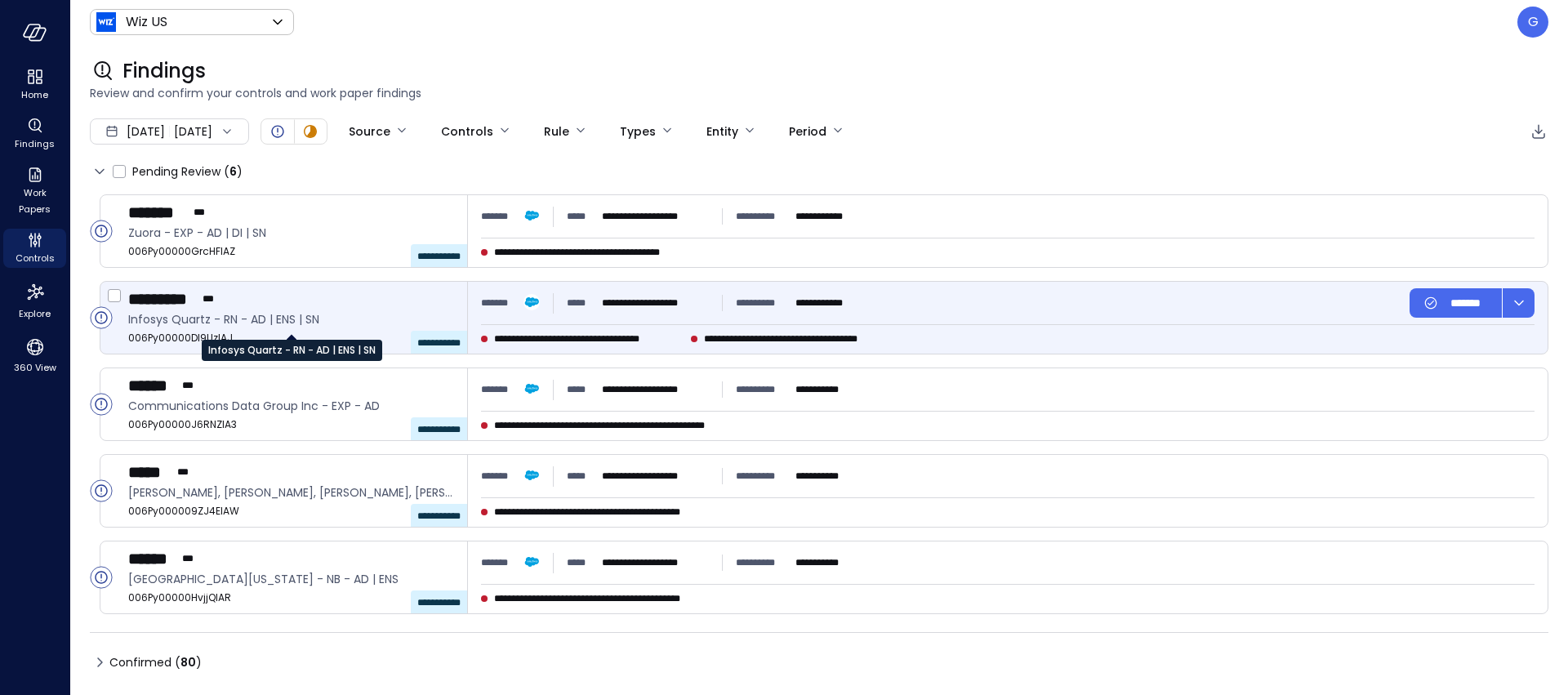 click on "Infosys Quartz  -  RN  -  AD | ENS | SN" at bounding box center (291, 319) 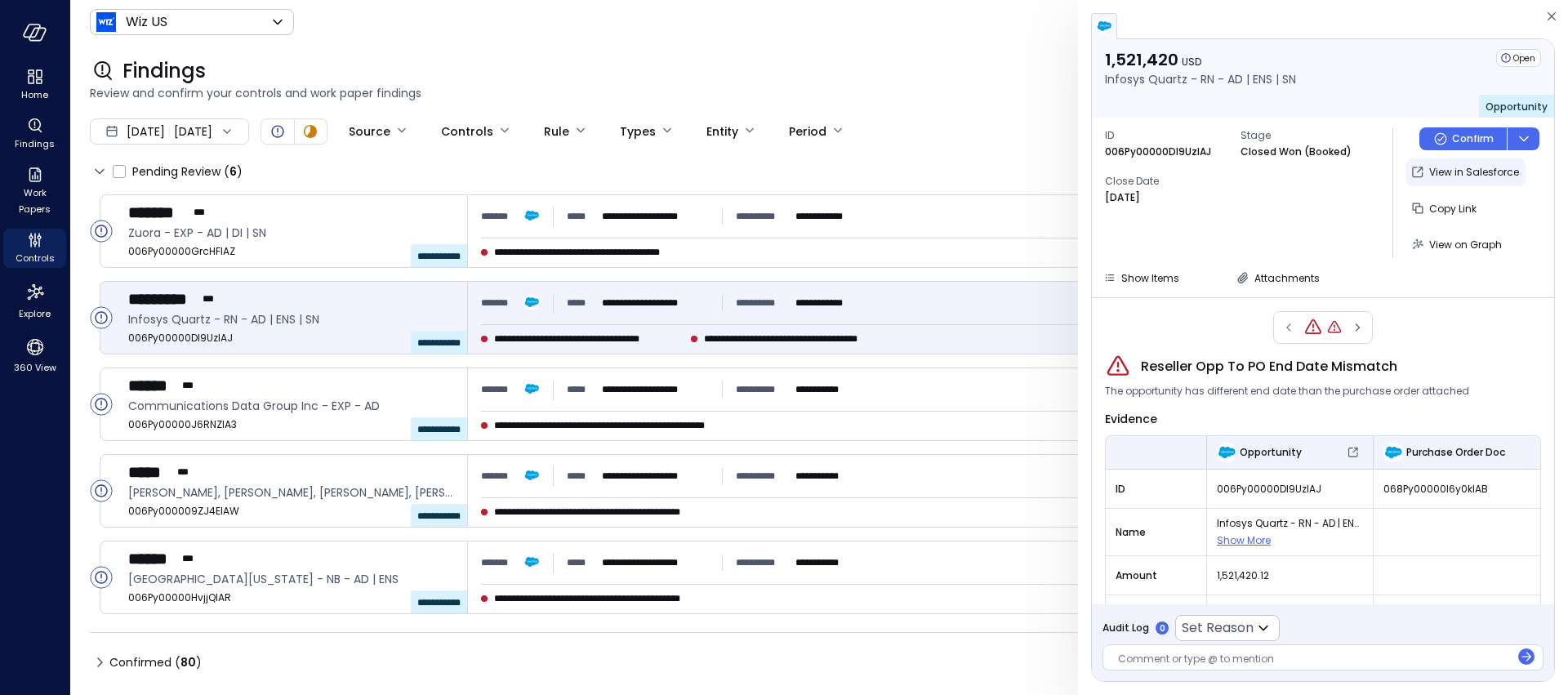 click on "View in Salesforce" at bounding box center [1474, 172] 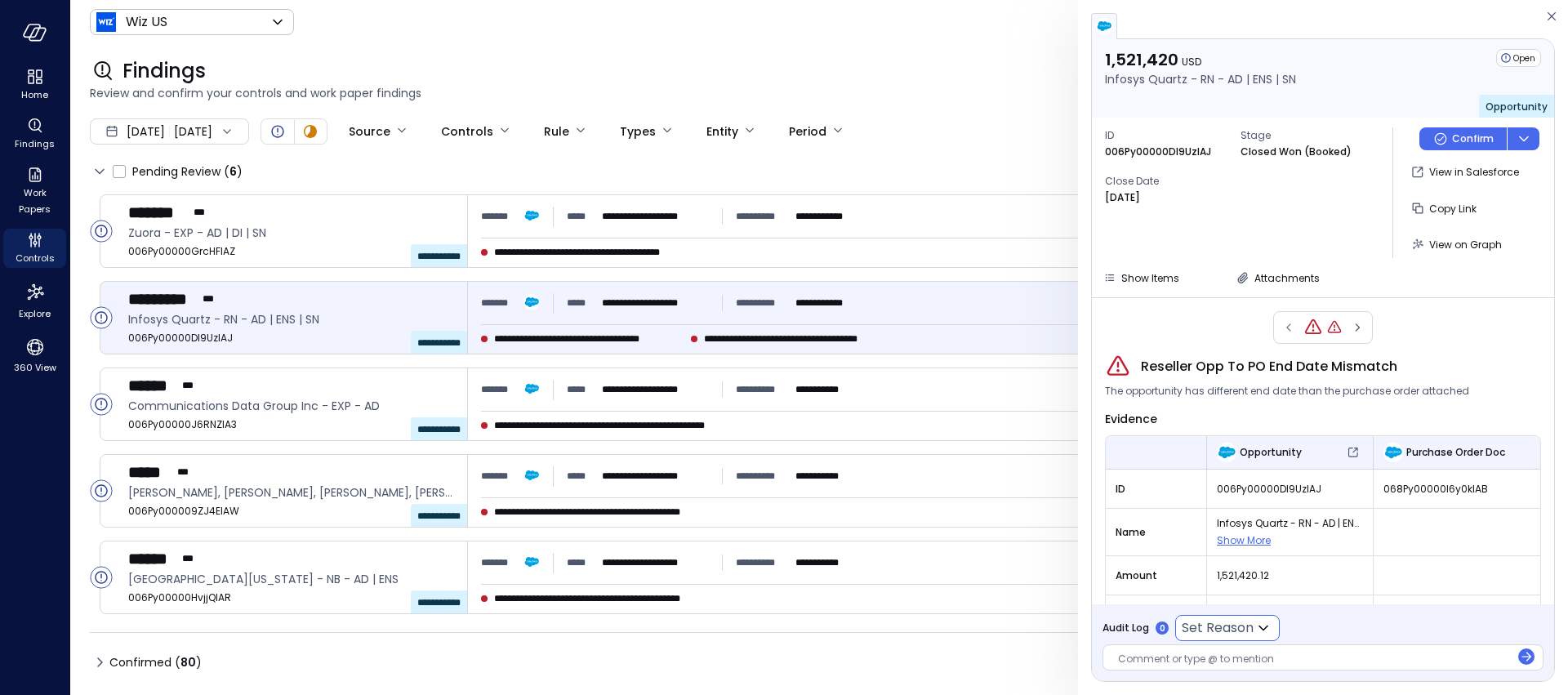 click 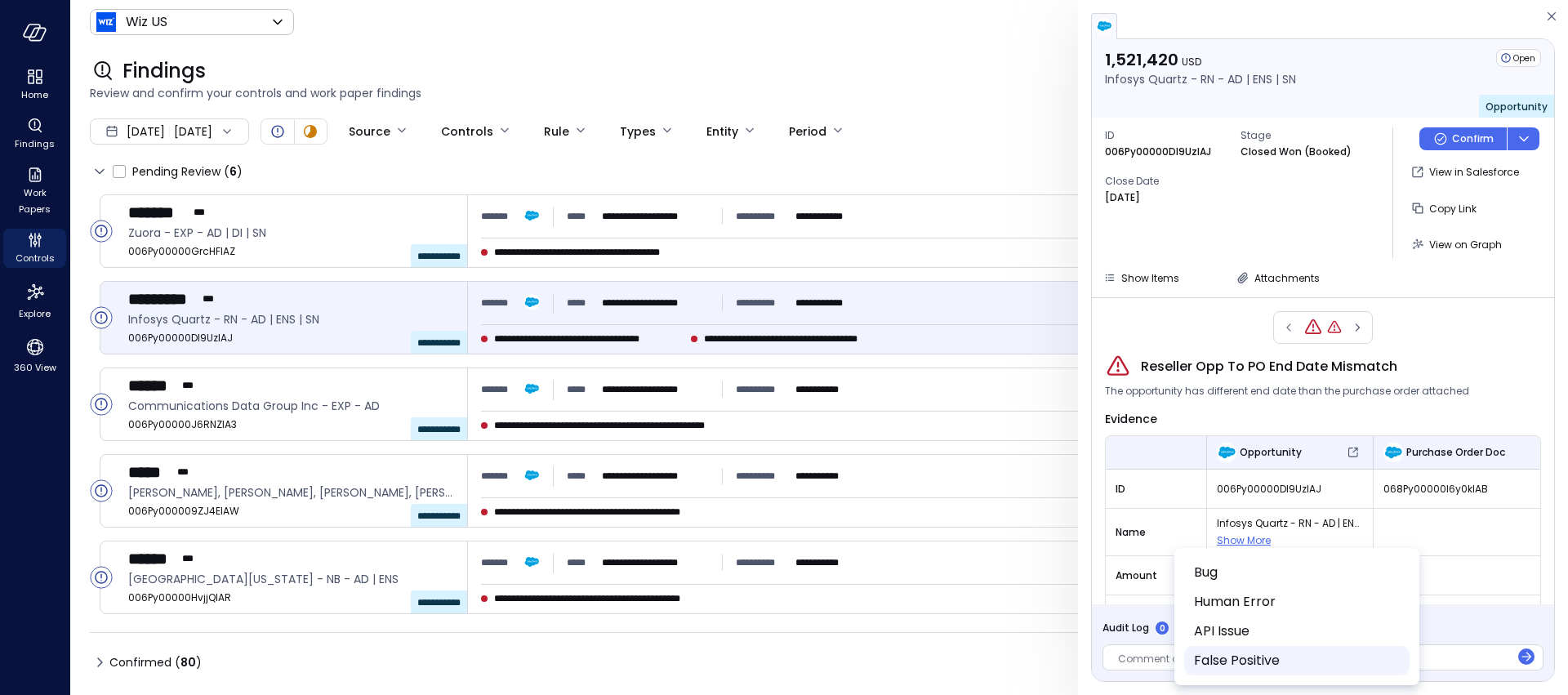 click on "False Positive" at bounding box center [1295, 661] 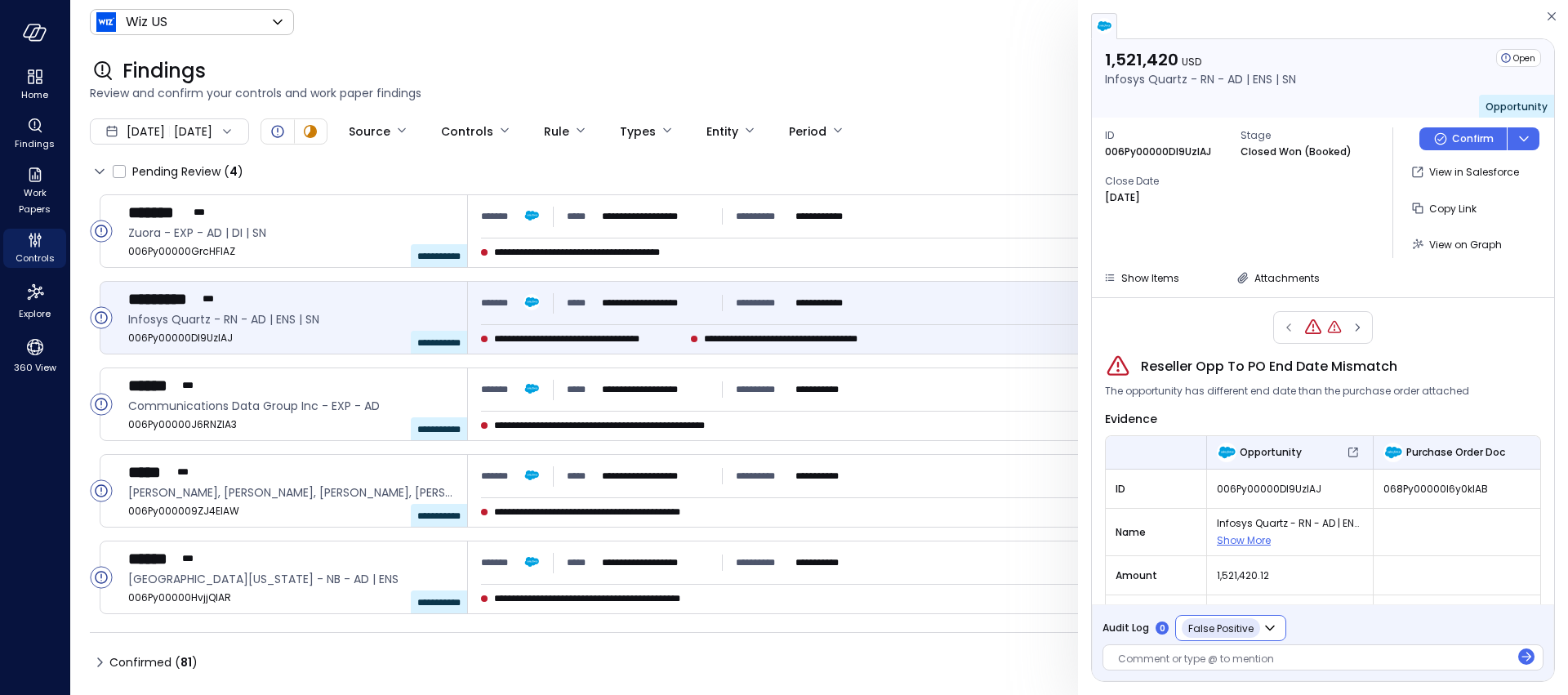 click at bounding box center [1314, 660] 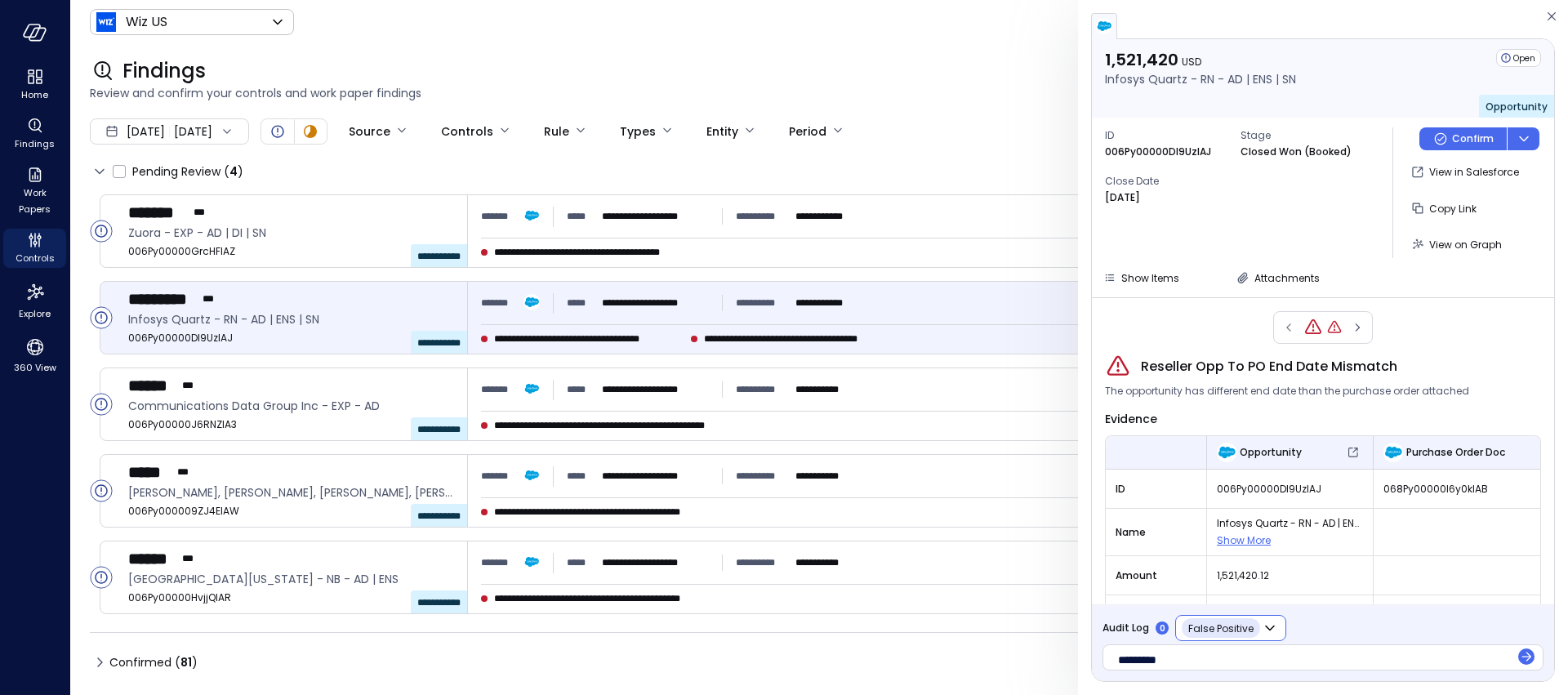 type 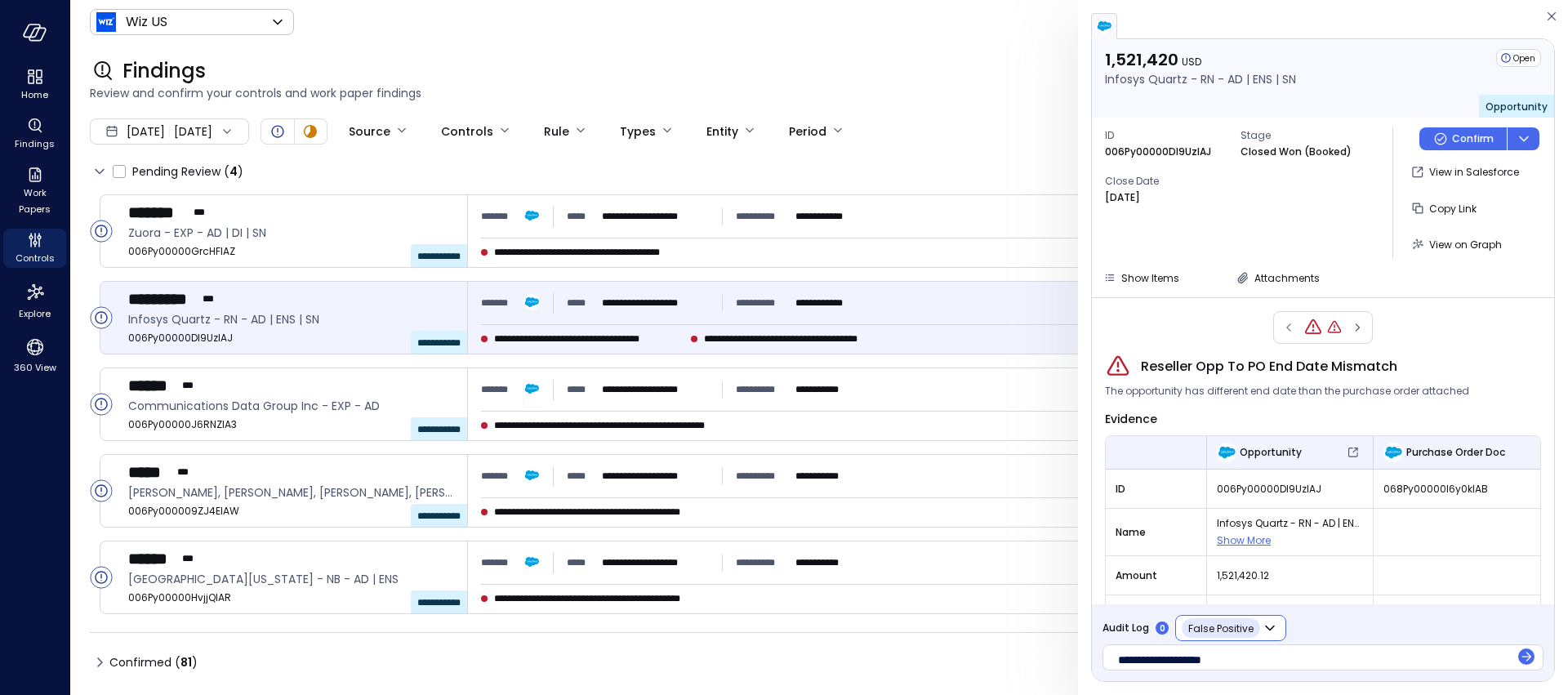 click on "**********" at bounding box center [1323, 657] 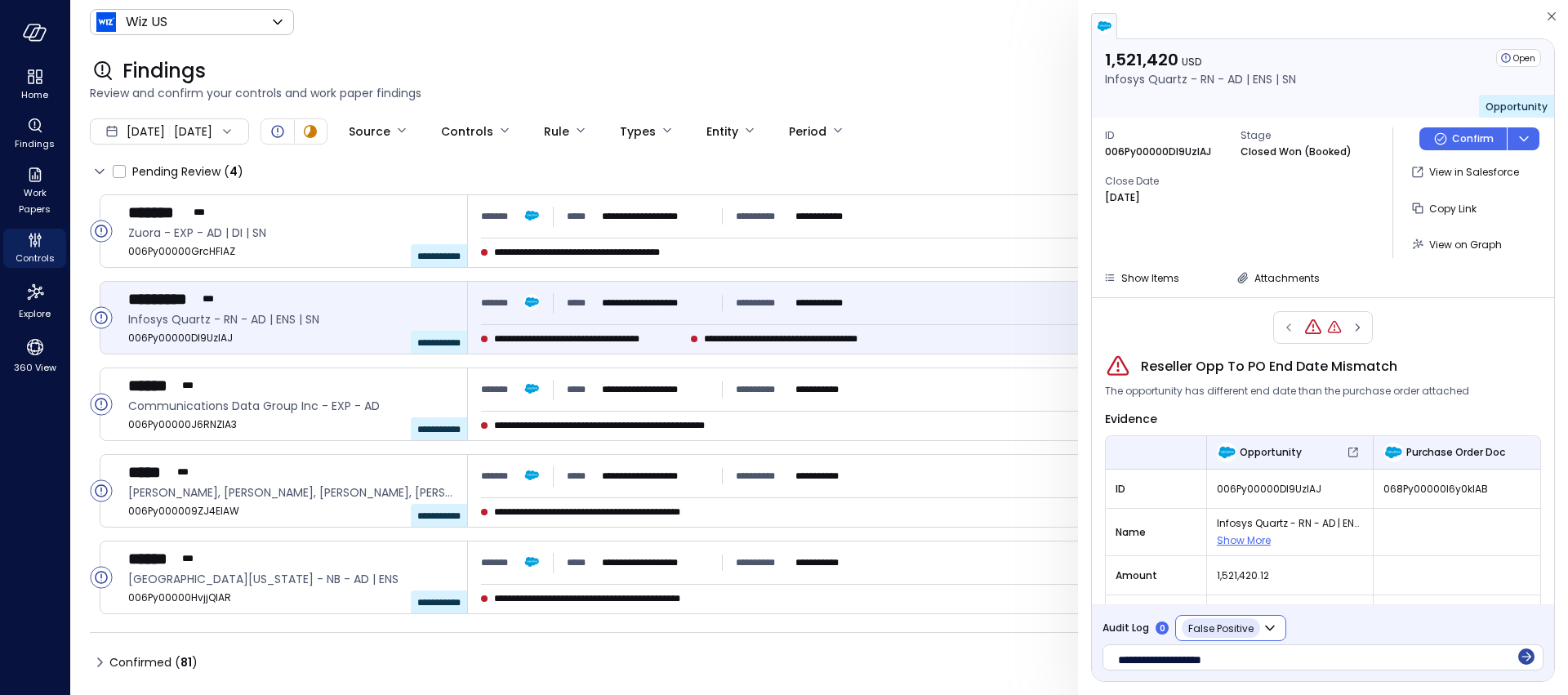 click 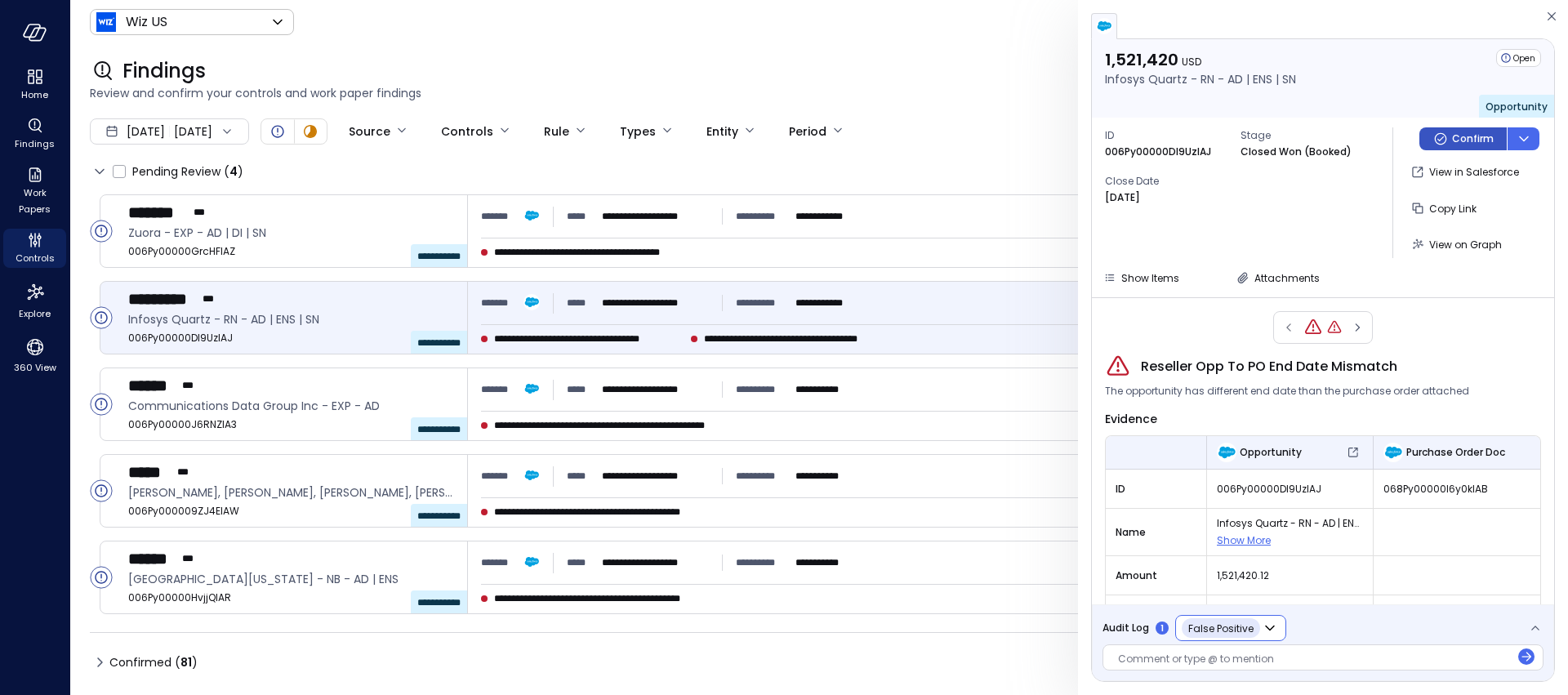 click on "Confirm" at bounding box center (1472, 139) 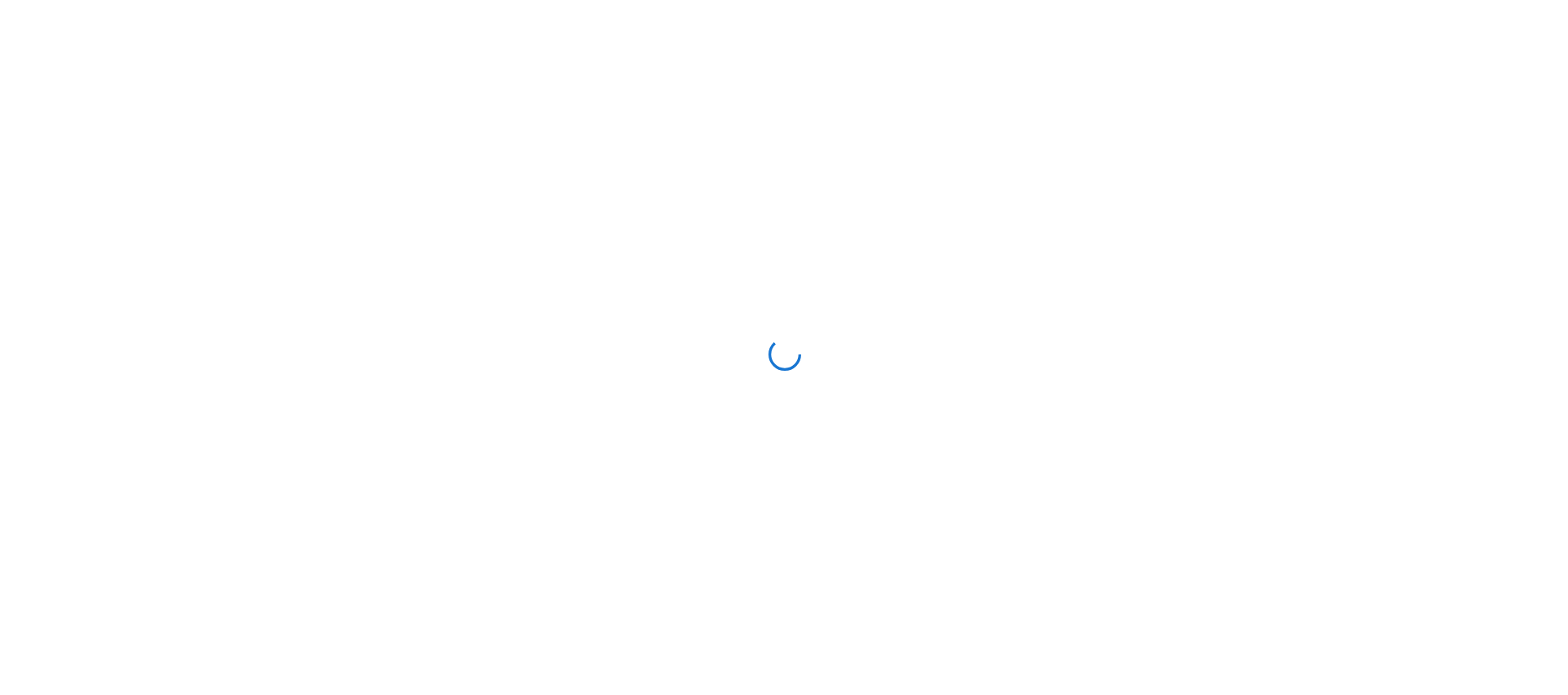 scroll, scrollTop: 0, scrollLeft: 0, axis: both 